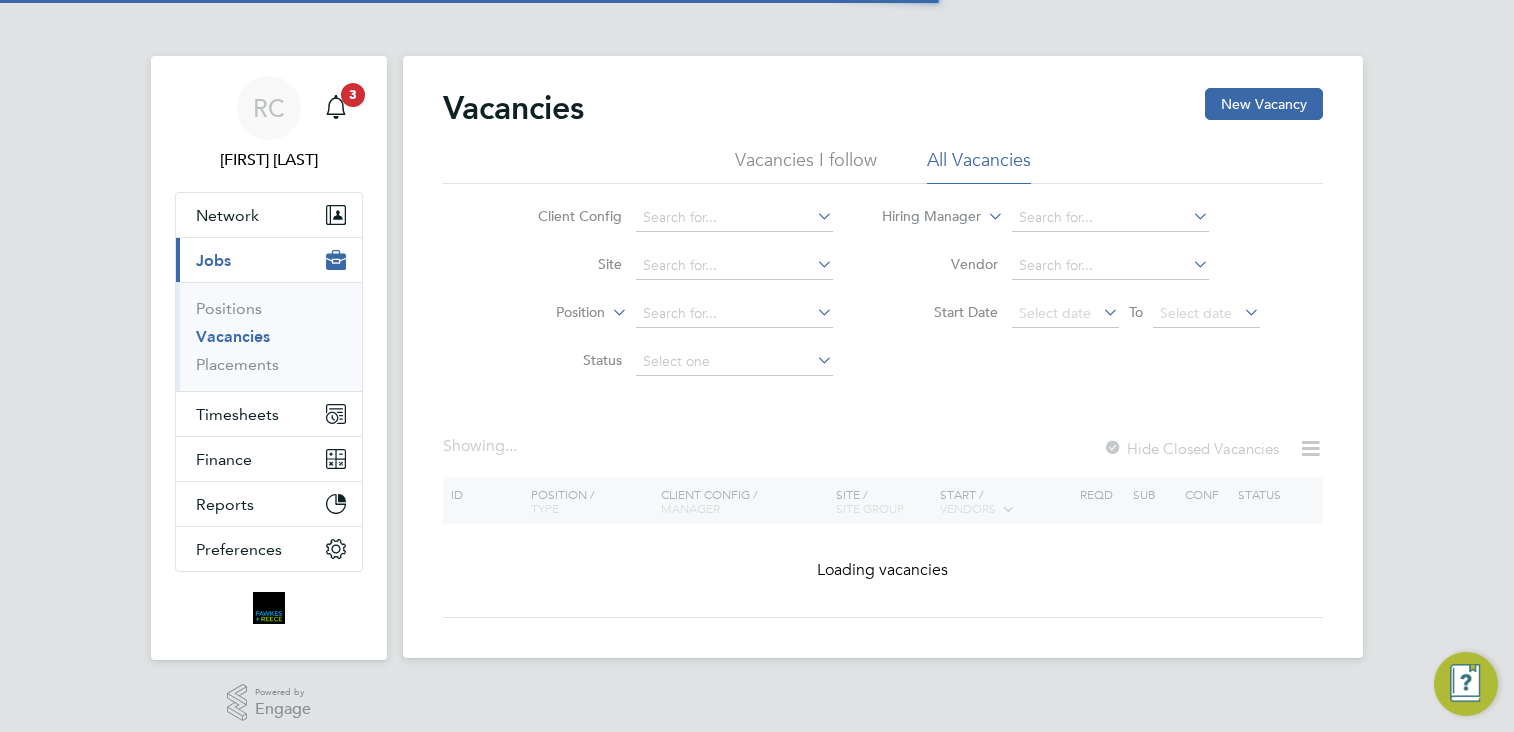 scroll, scrollTop: 0, scrollLeft: 0, axis: both 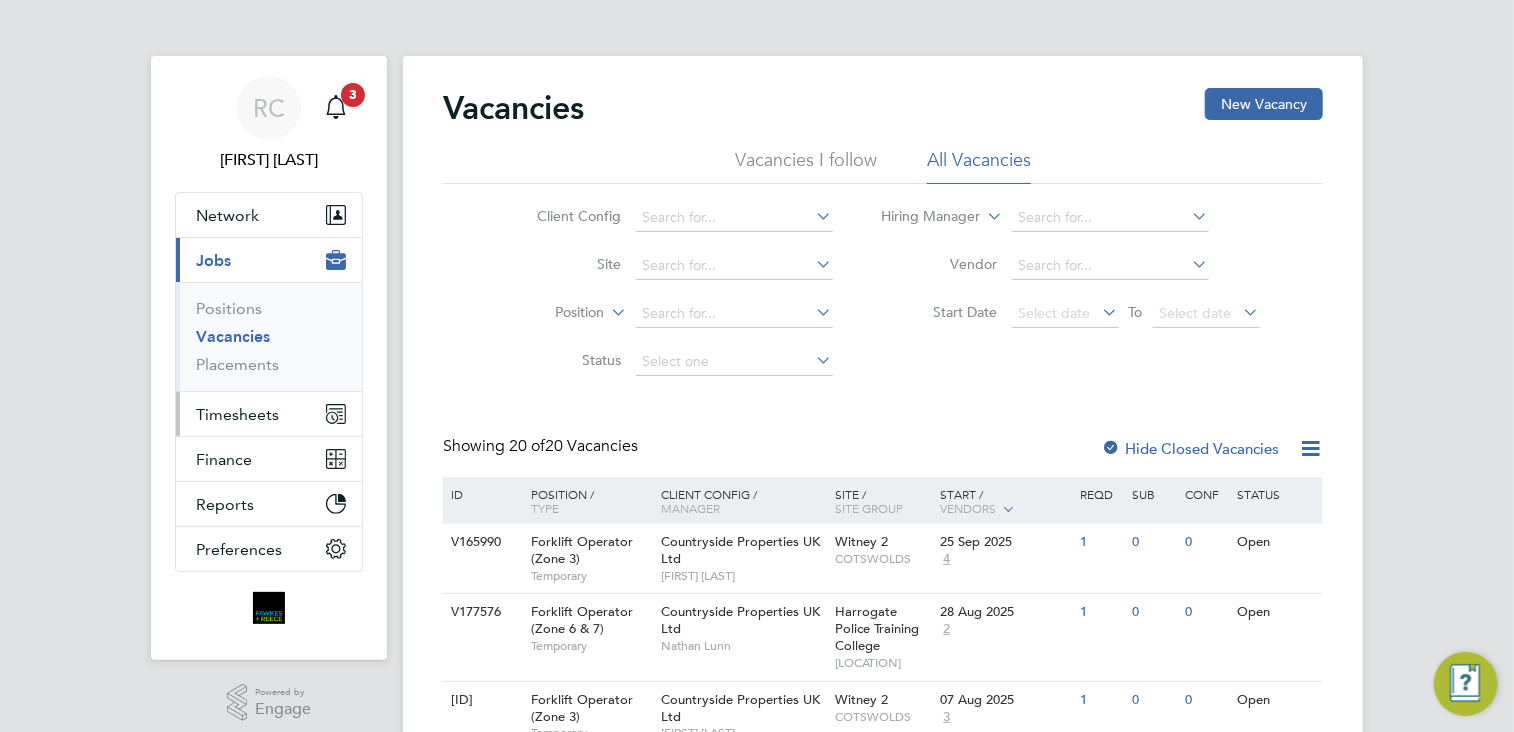 click on "Timesheets" at bounding box center [237, 414] 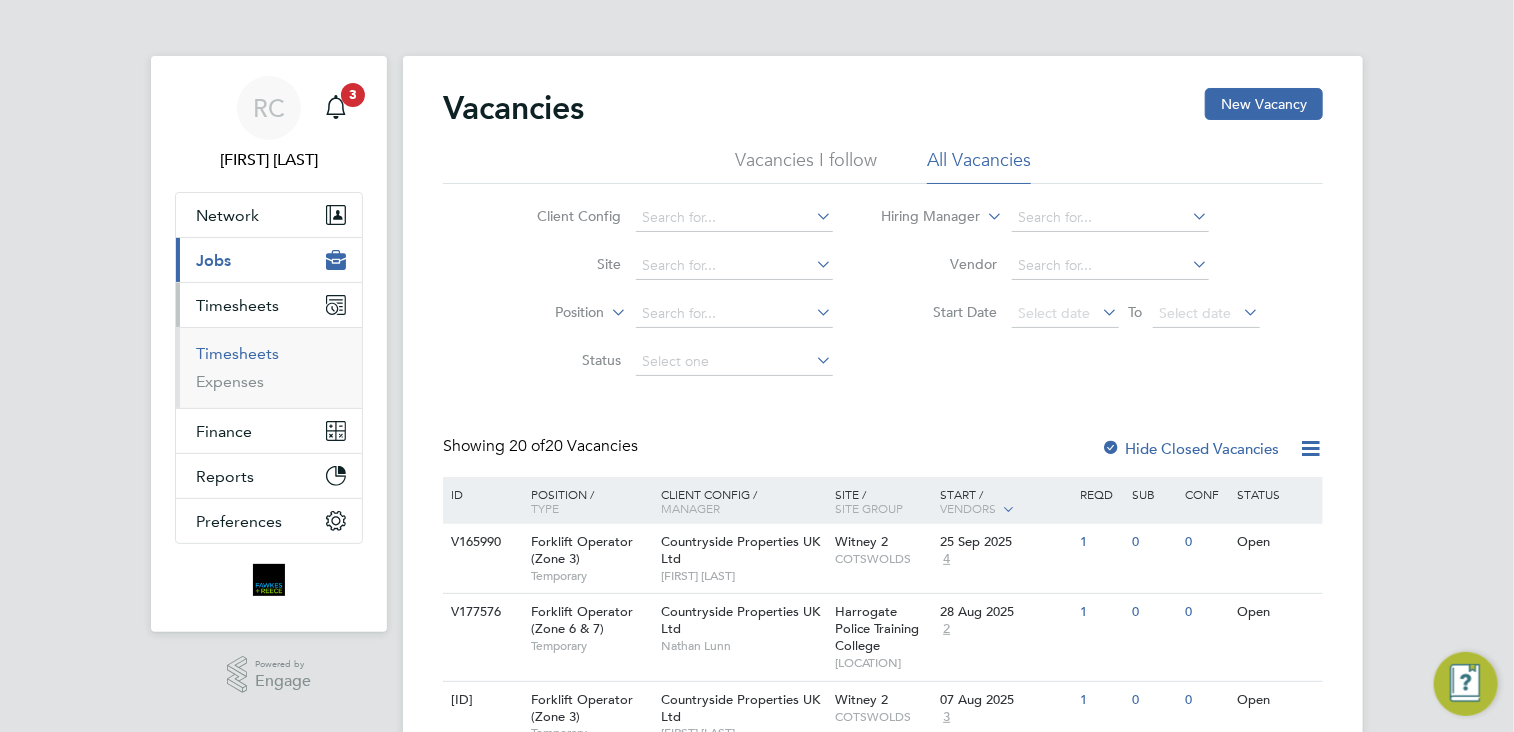 click on "Timesheets" at bounding box center (237, 353) 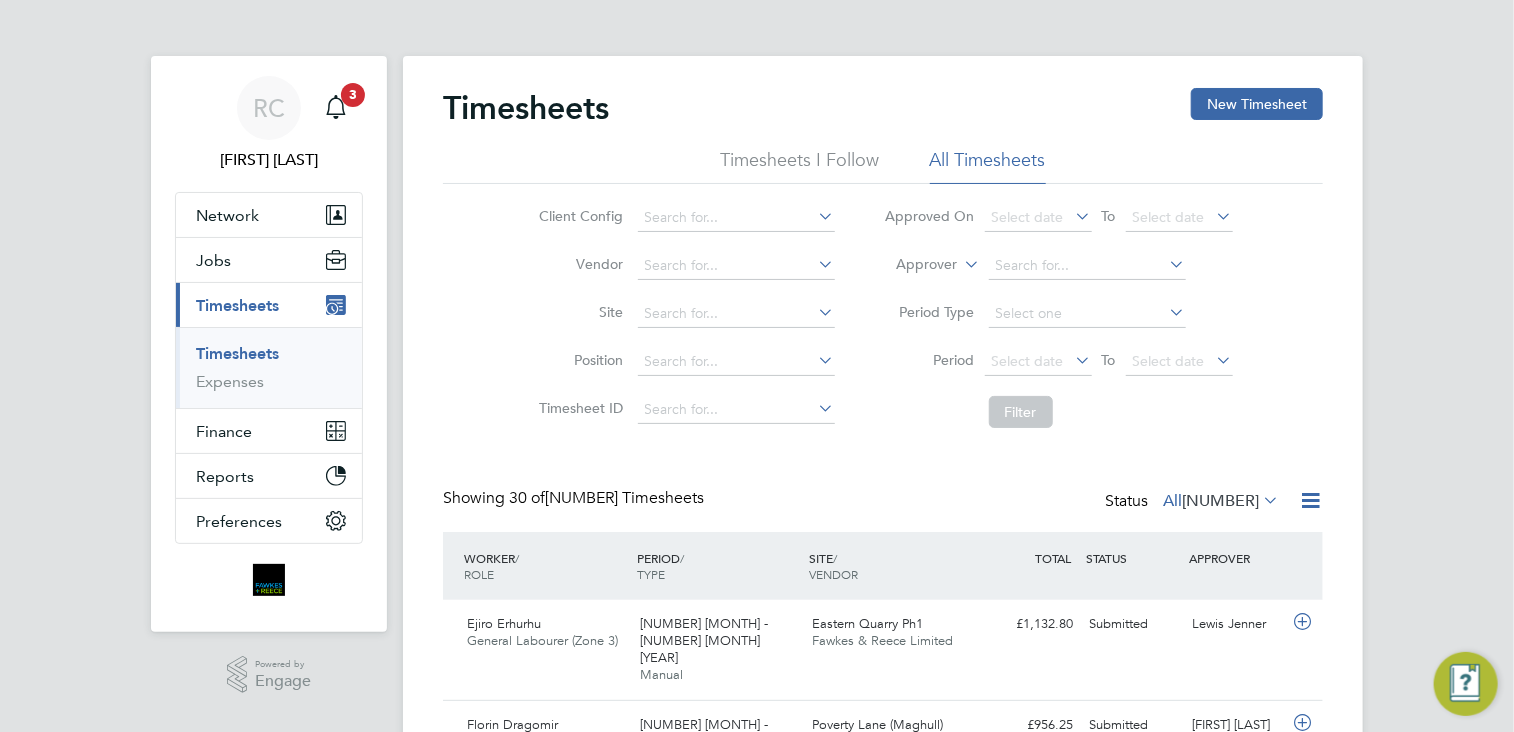 scroll, scrollTop: 9, scrollLeft: 10, axis: both 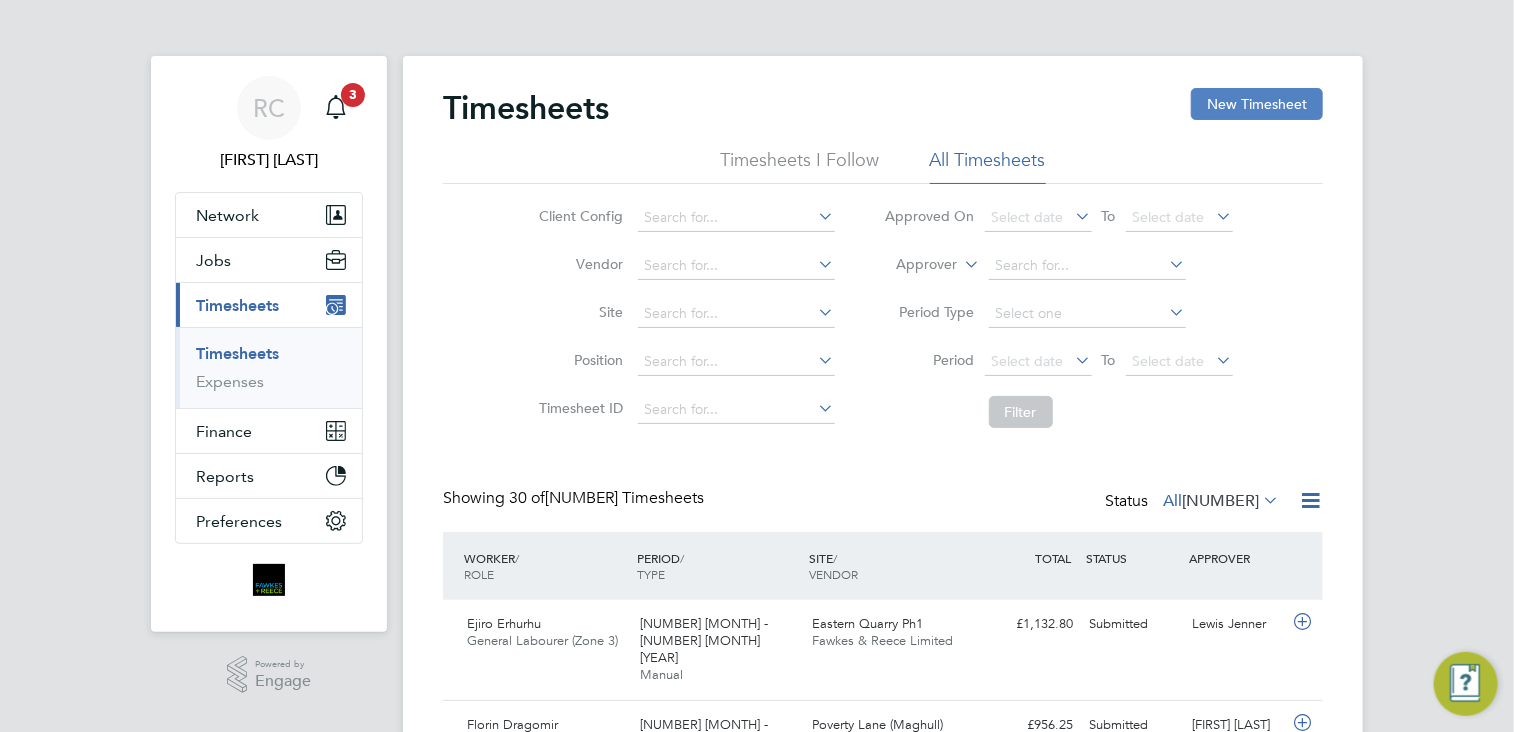 click on "New Timesheet" 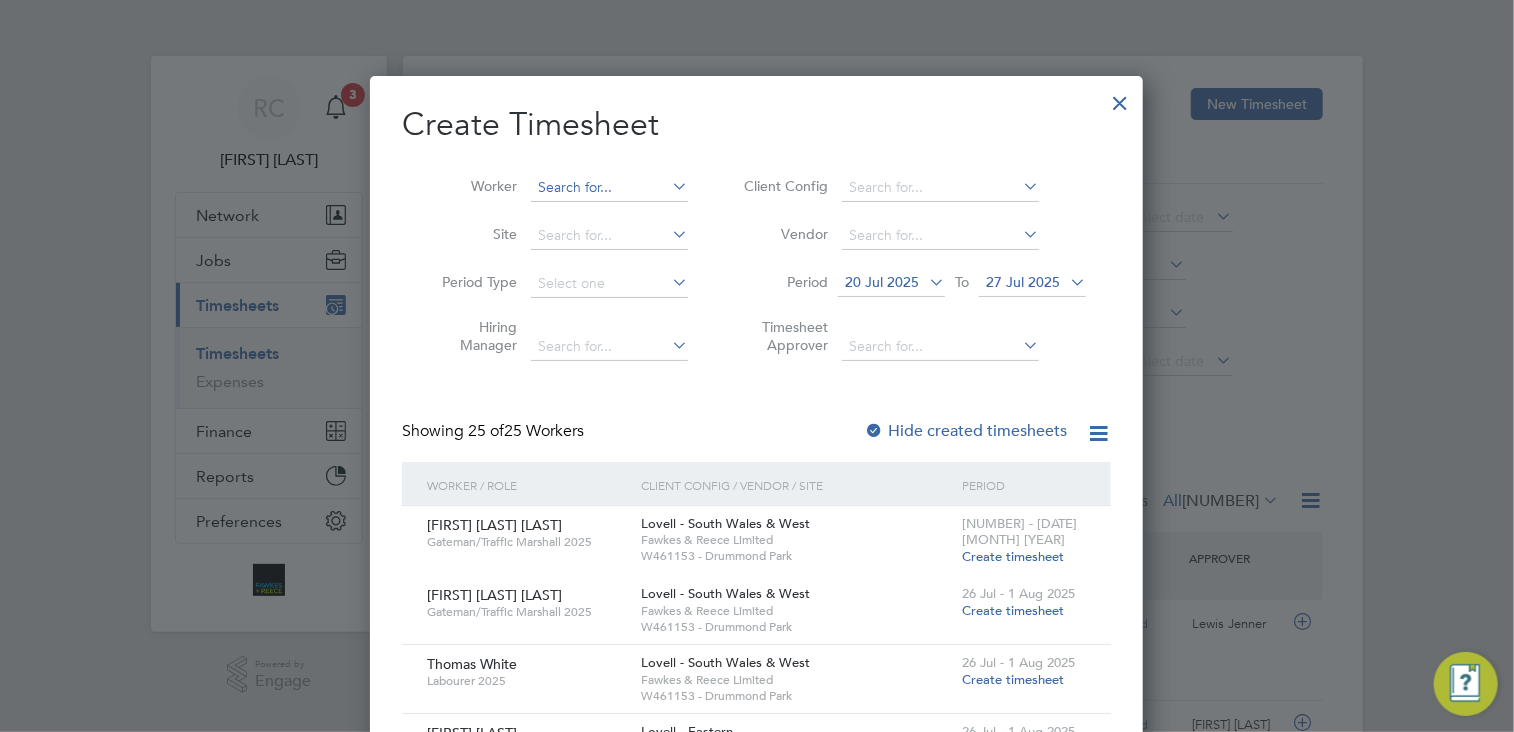 click at bounding box center [609, 188] 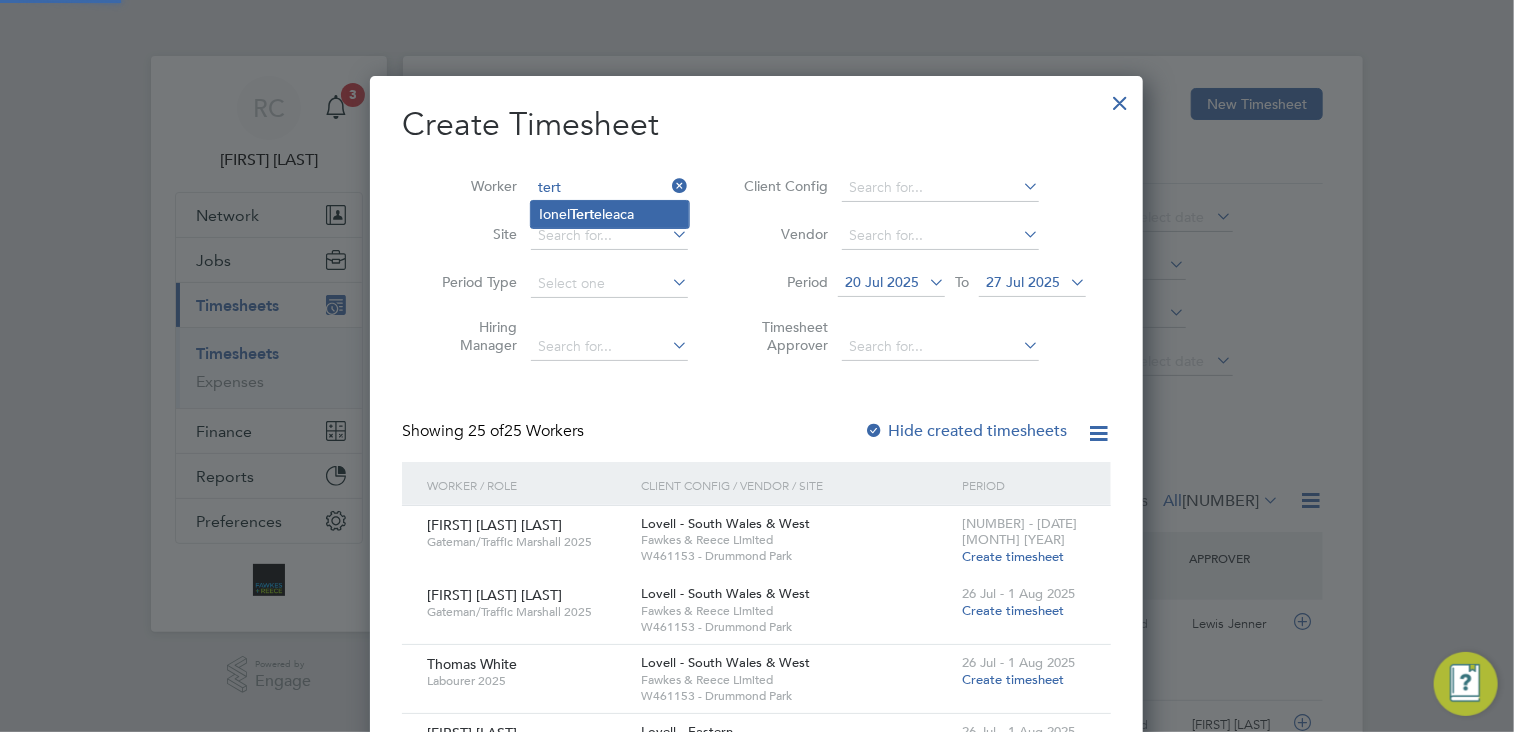 click on "[FIRST] [LAST]" 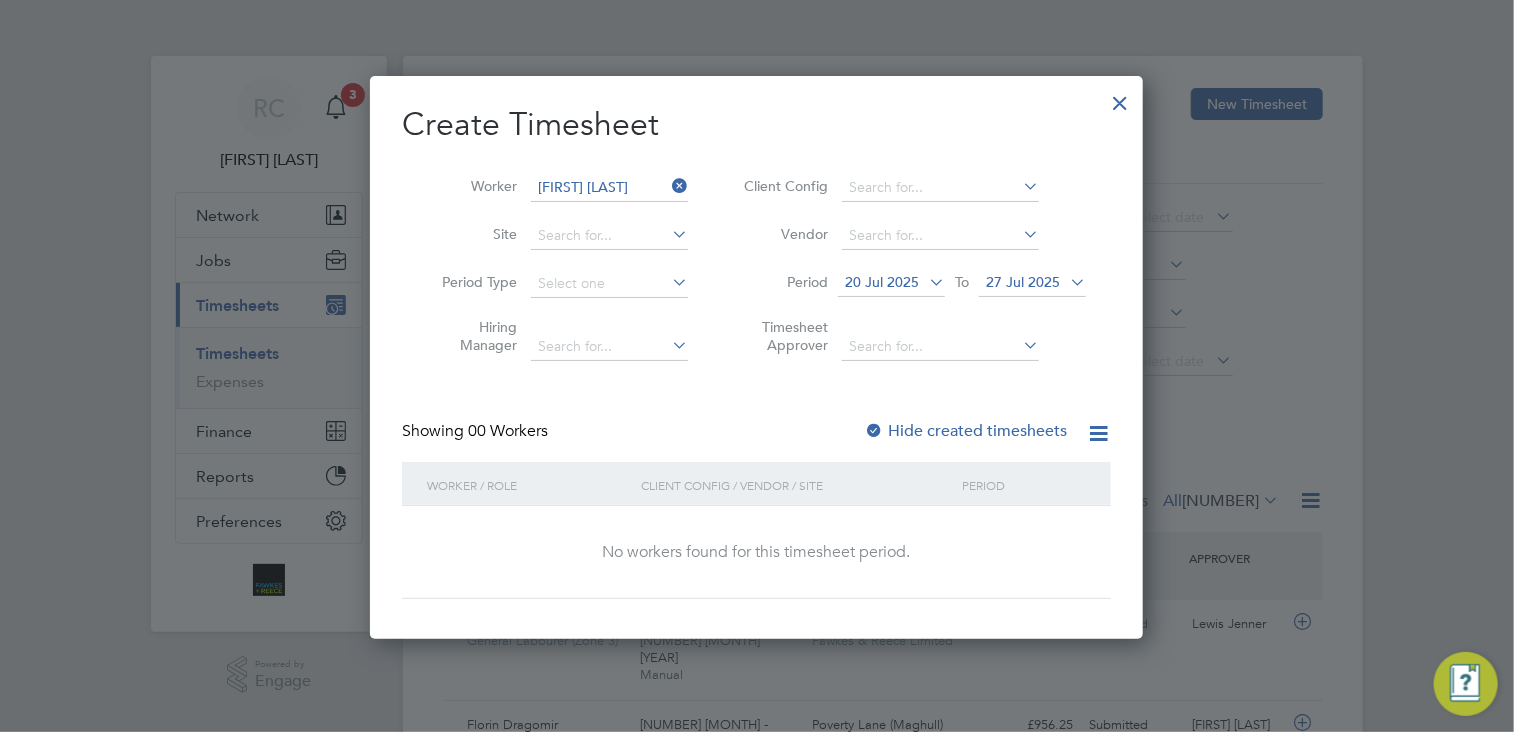click at bounding box center [925, 282] 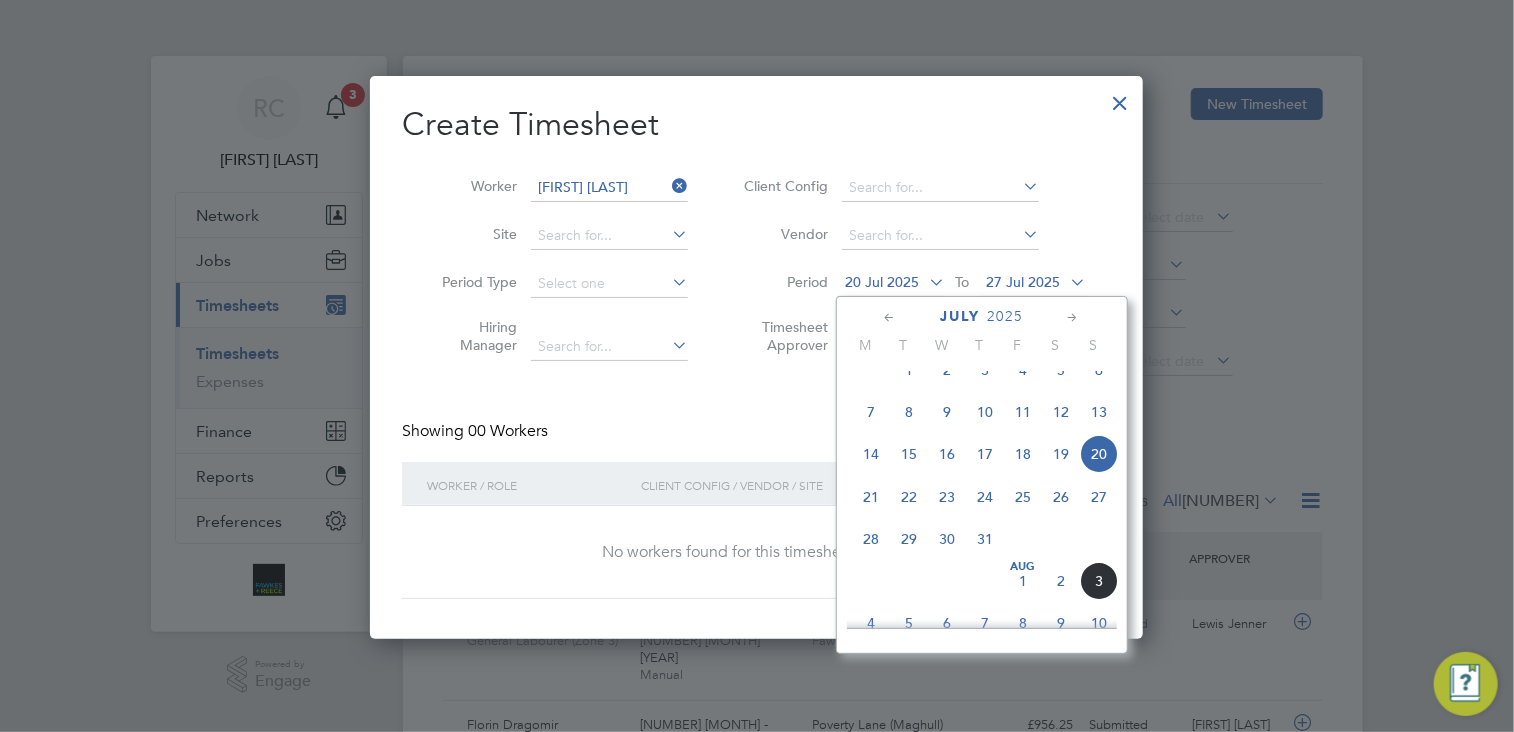 click on "28" 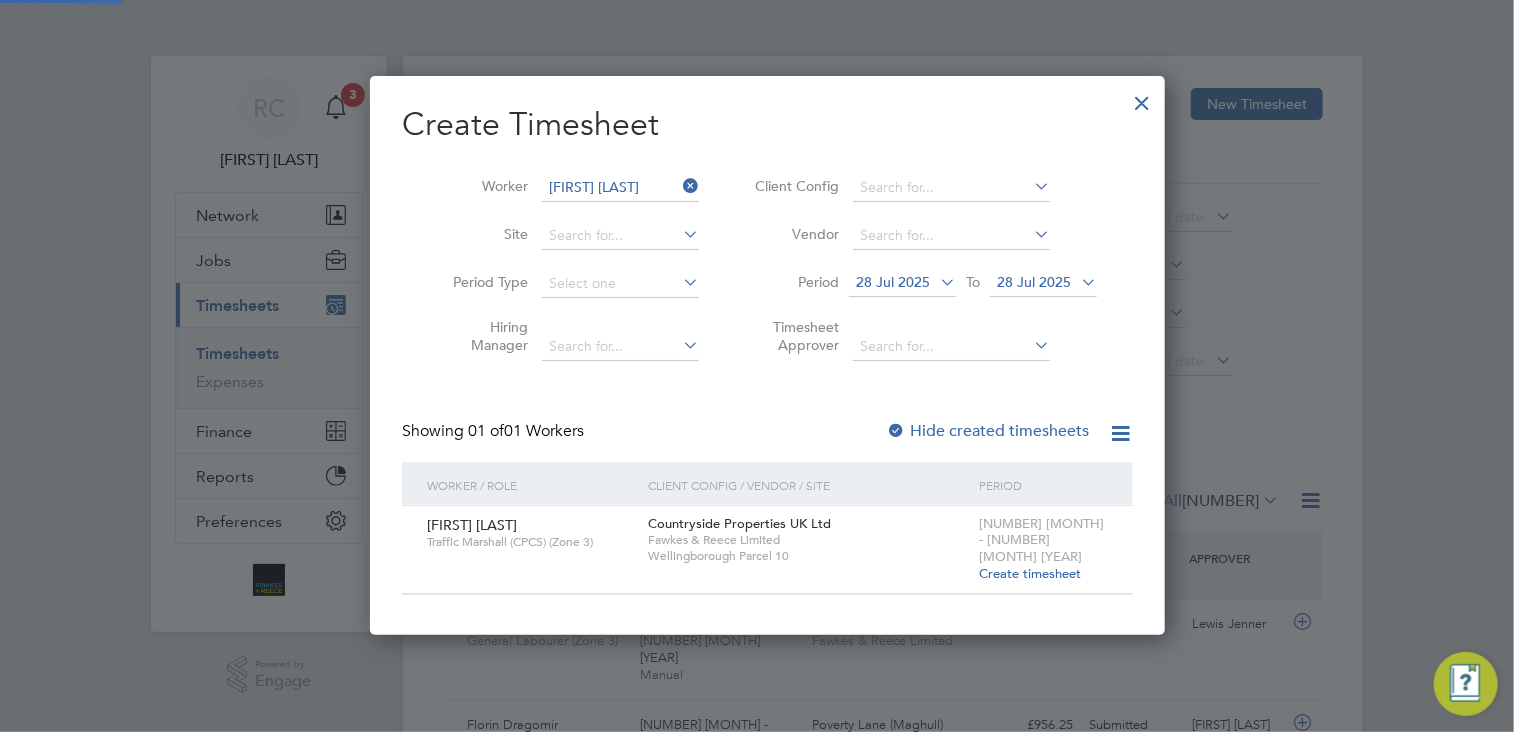 scroll, scrollTop: 9, scrollLeft: 10, axis: both 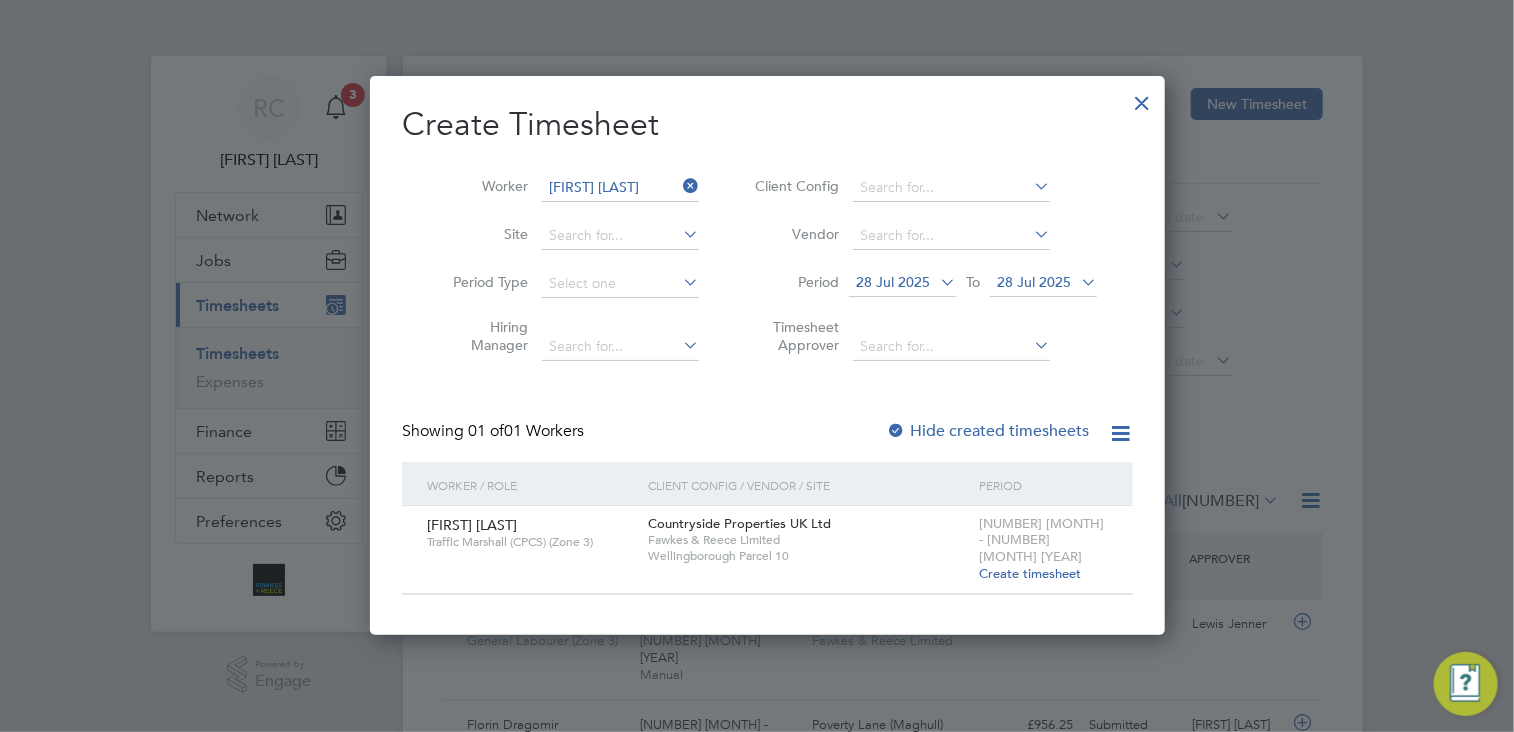 click on "Create timesheet" at bounding box center (1031, 573) 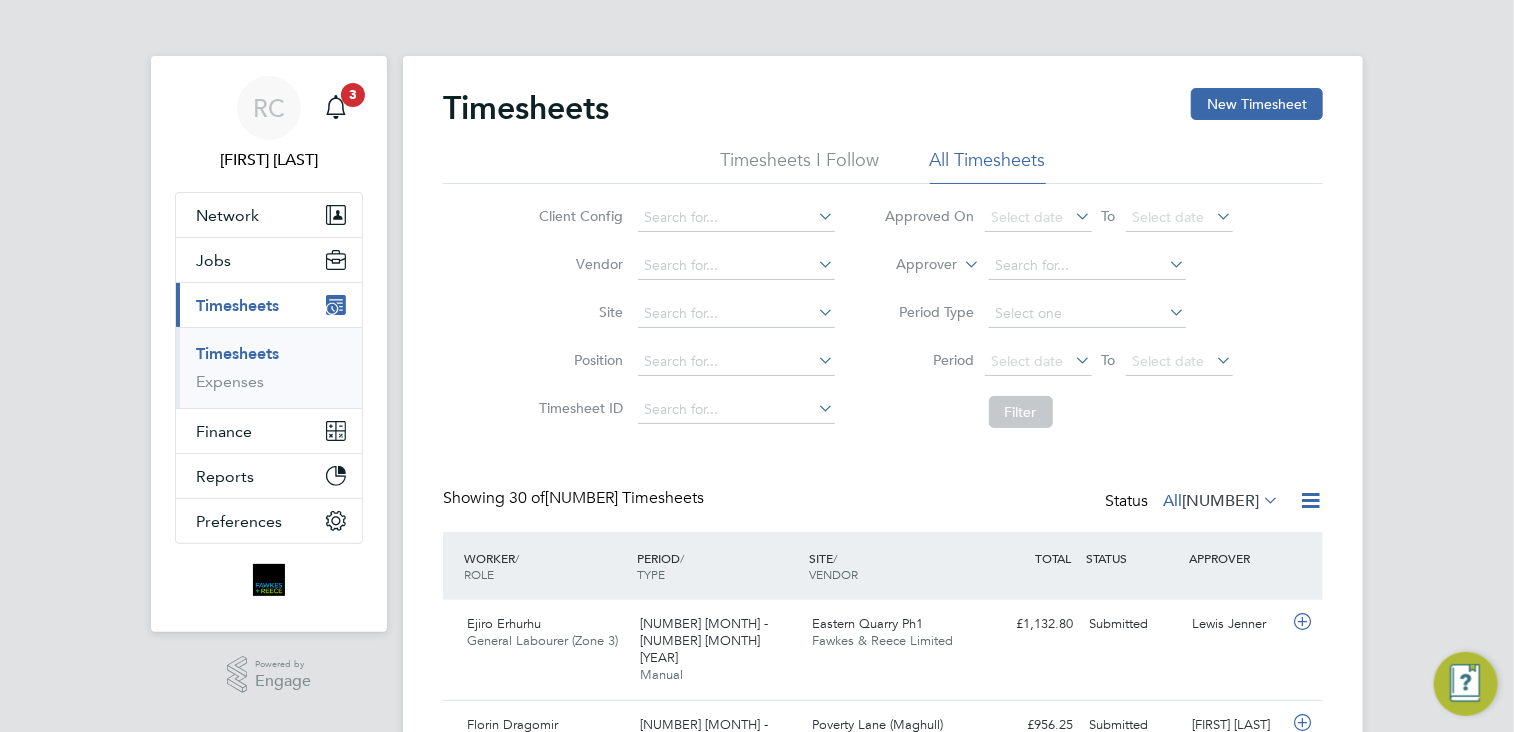 scroll, scrollTop: 9, scrollLeft: 10, axis: both 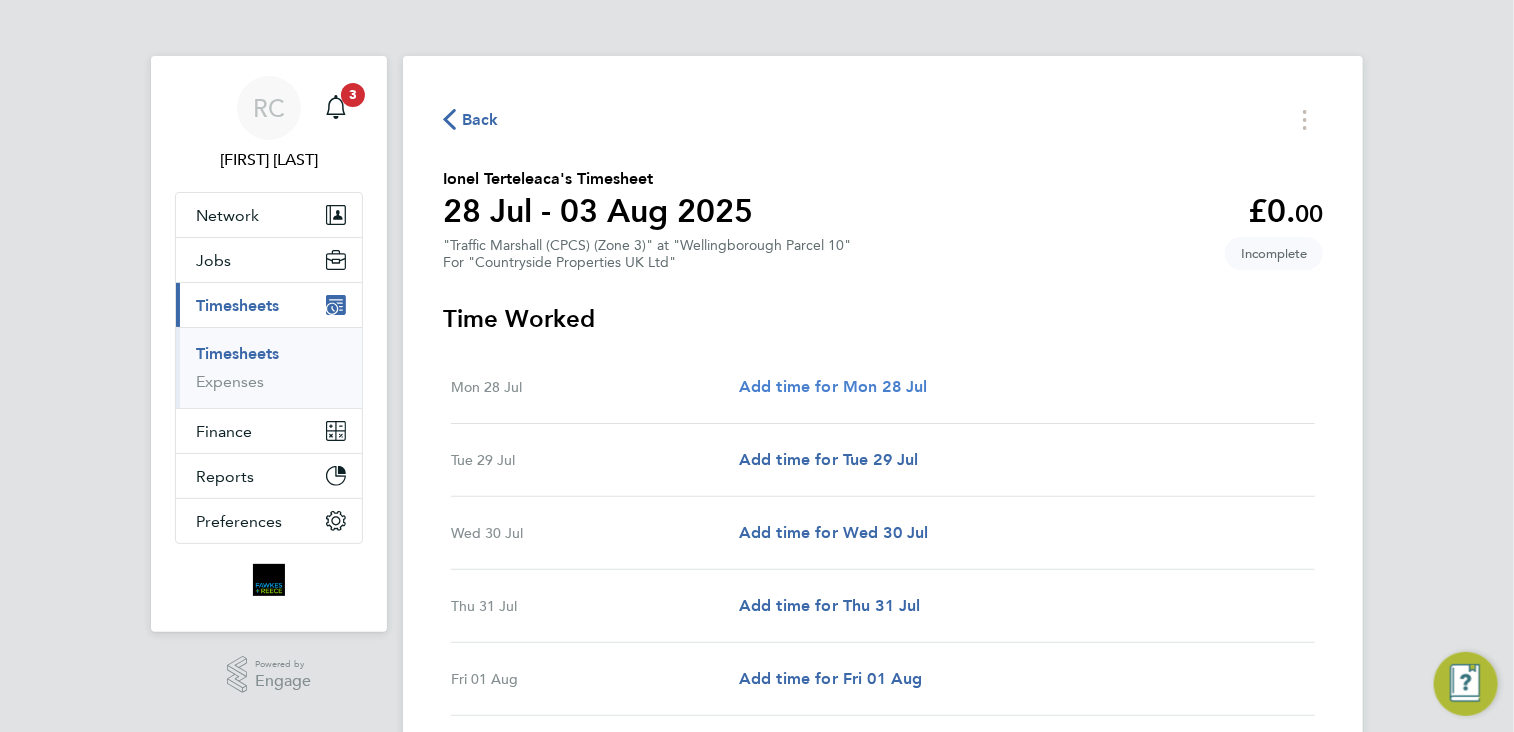 click on "Add time for Mon 28 Jul" at bounding box center (833, 386) 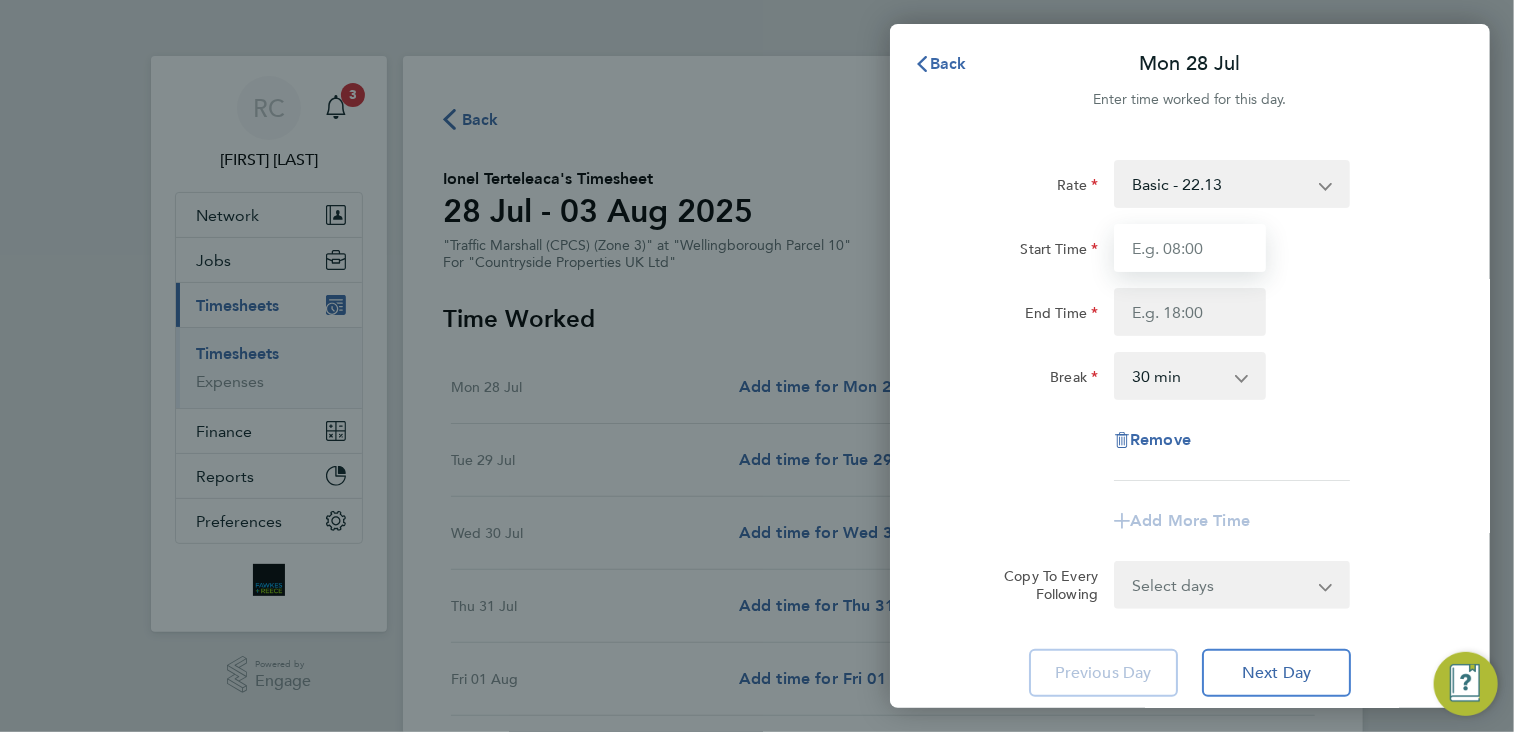 click on "Start Time" at bounding box center (1190, 248) 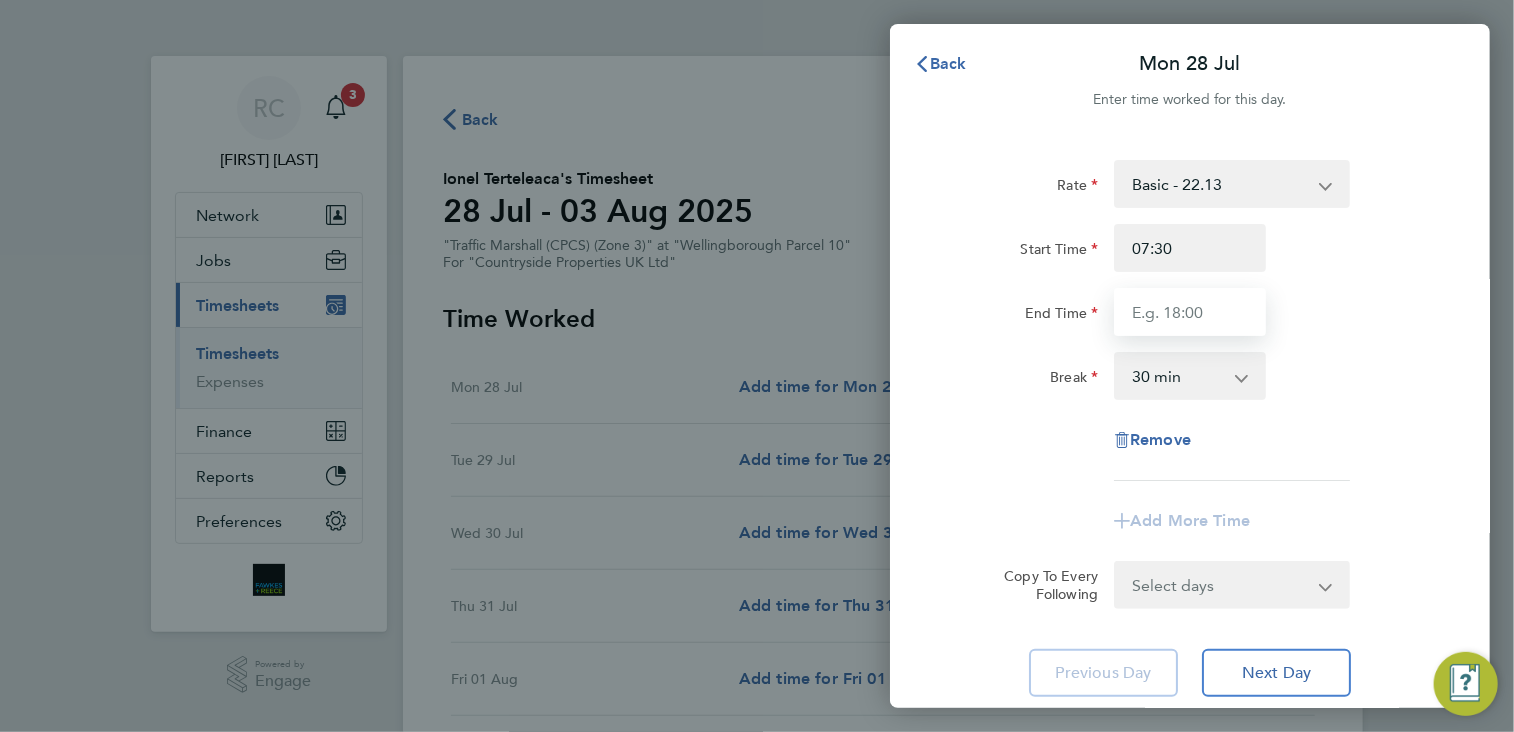type on "17:00" 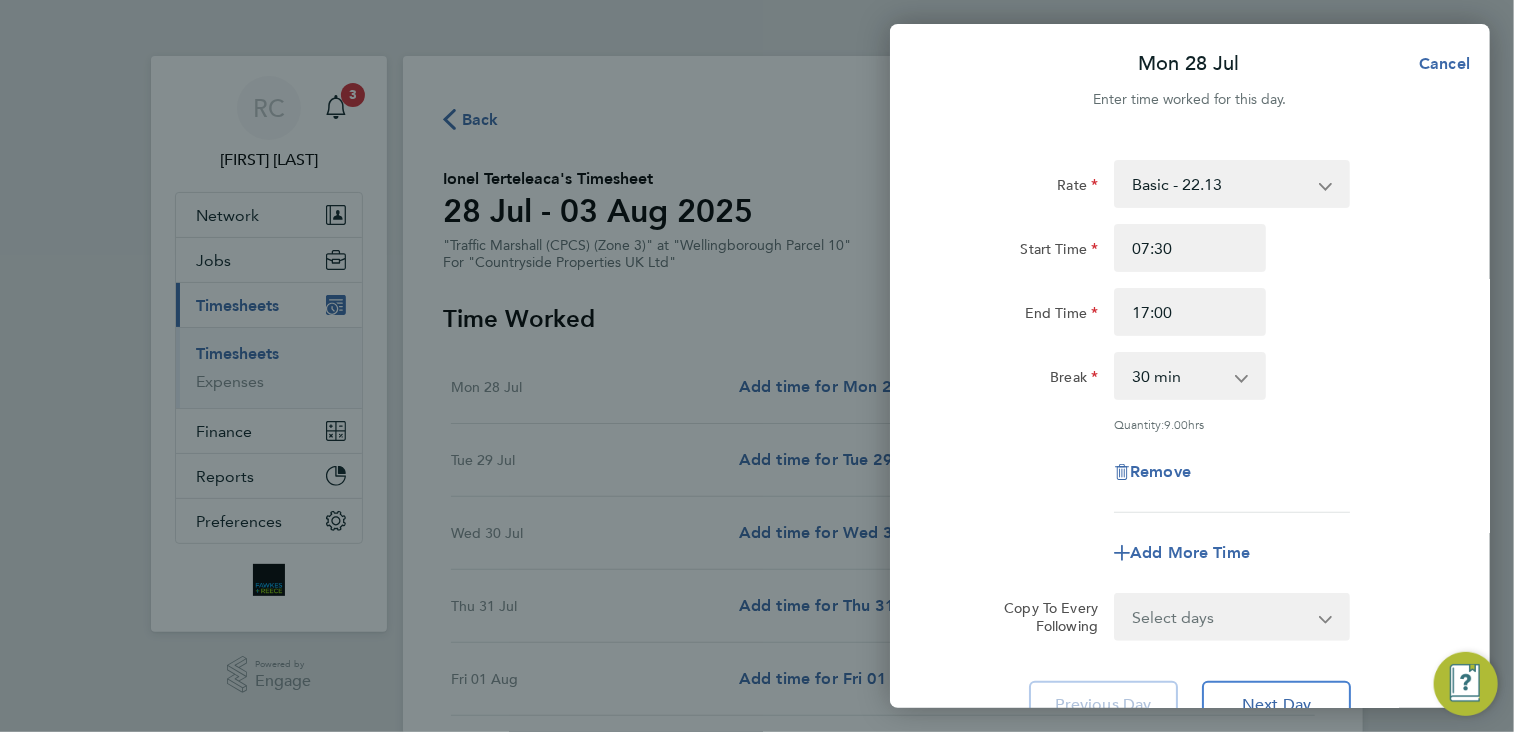 click on "Break  0 min   15 min   30 min   45 min   60 min   75 min   90 min" 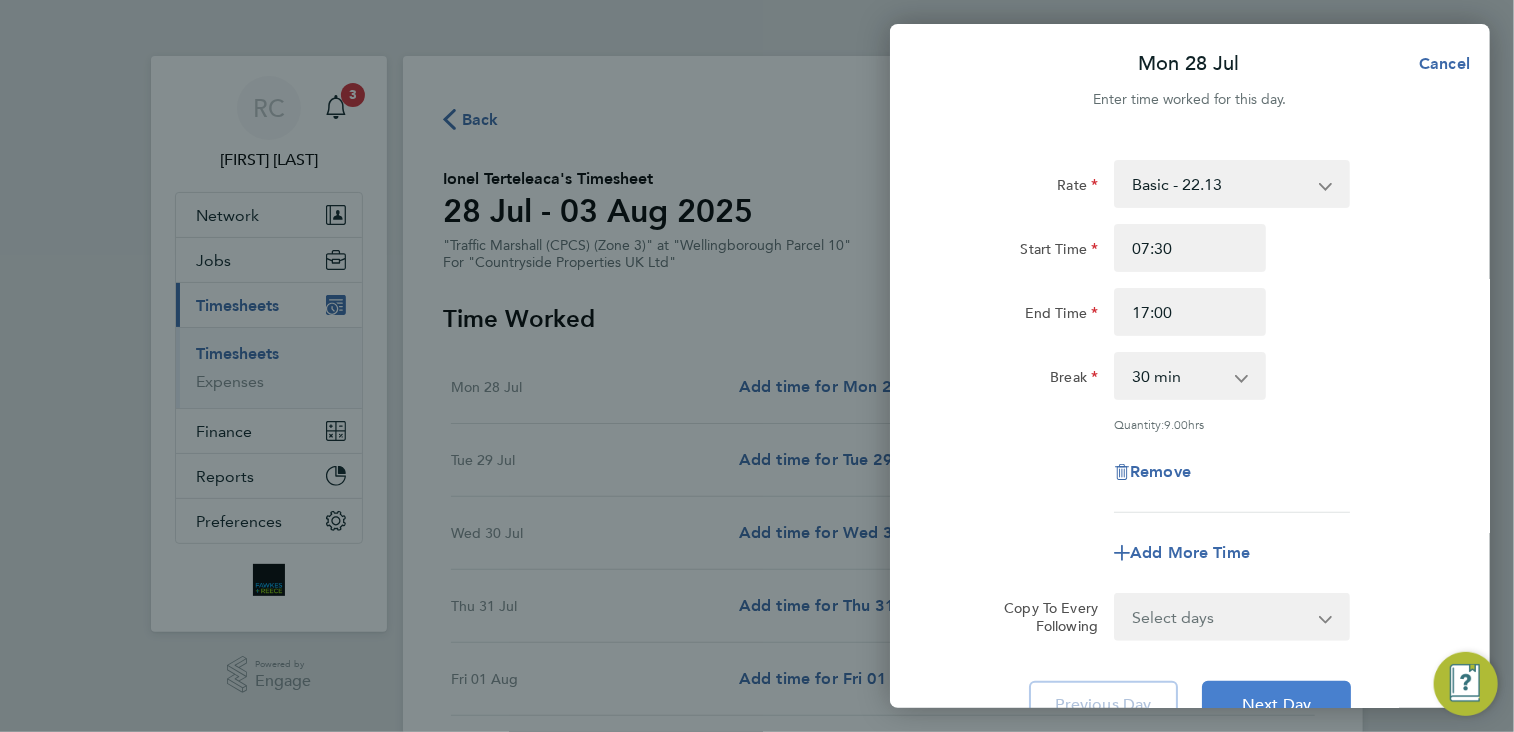 click on "Next Day" 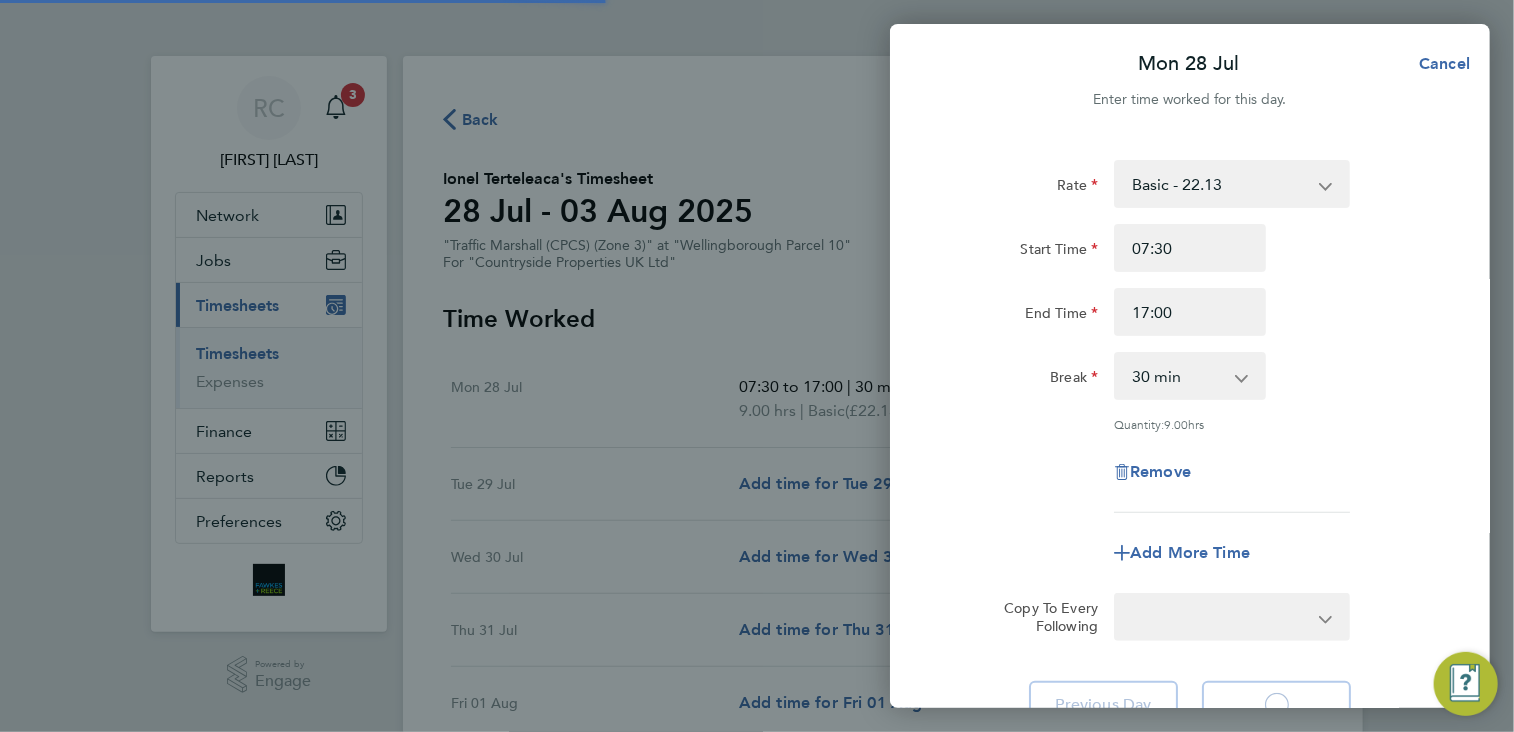 select on "30" 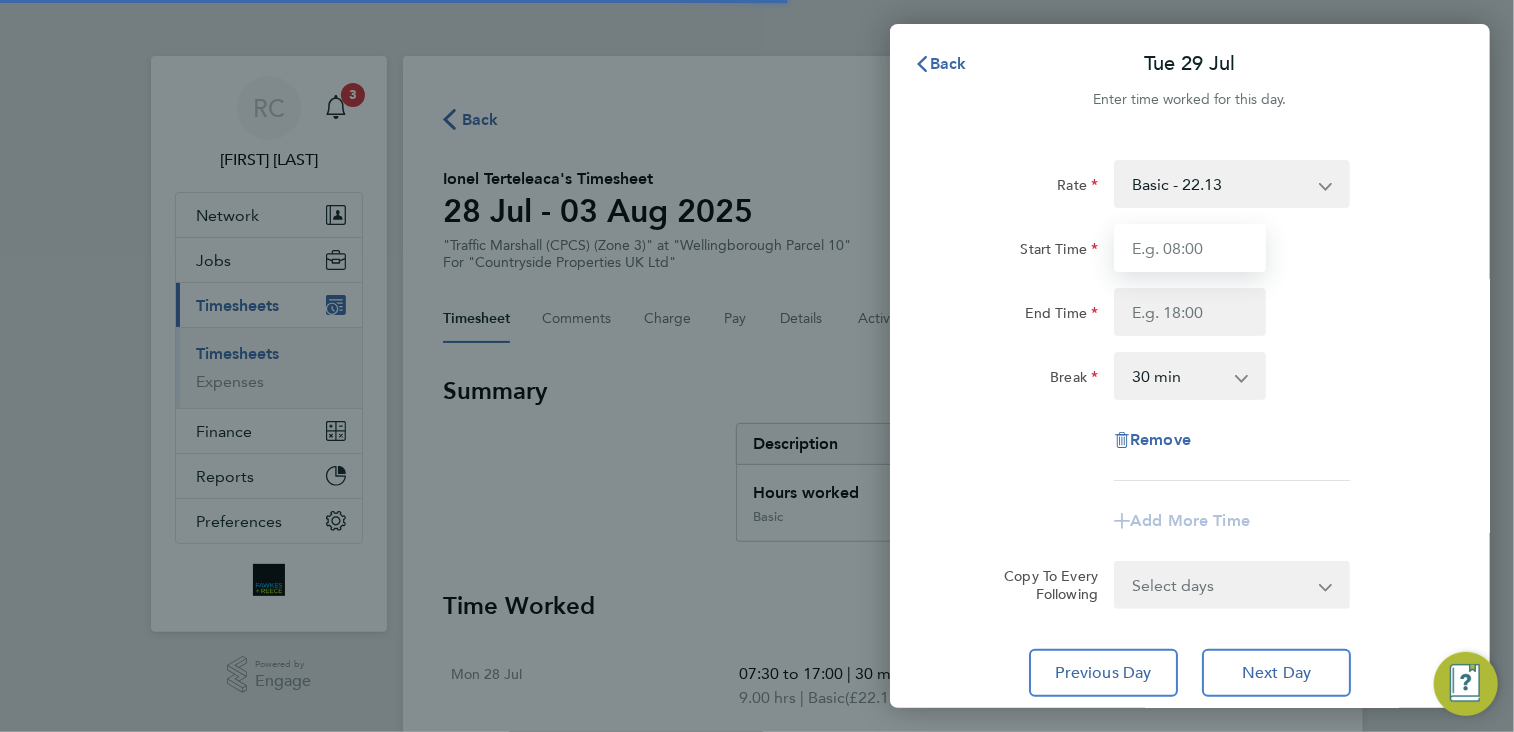 drag, startPoint x: 1179, startPoint y: 245, endPoint x: 1180, endPoint y: 260, distance: 15.033297 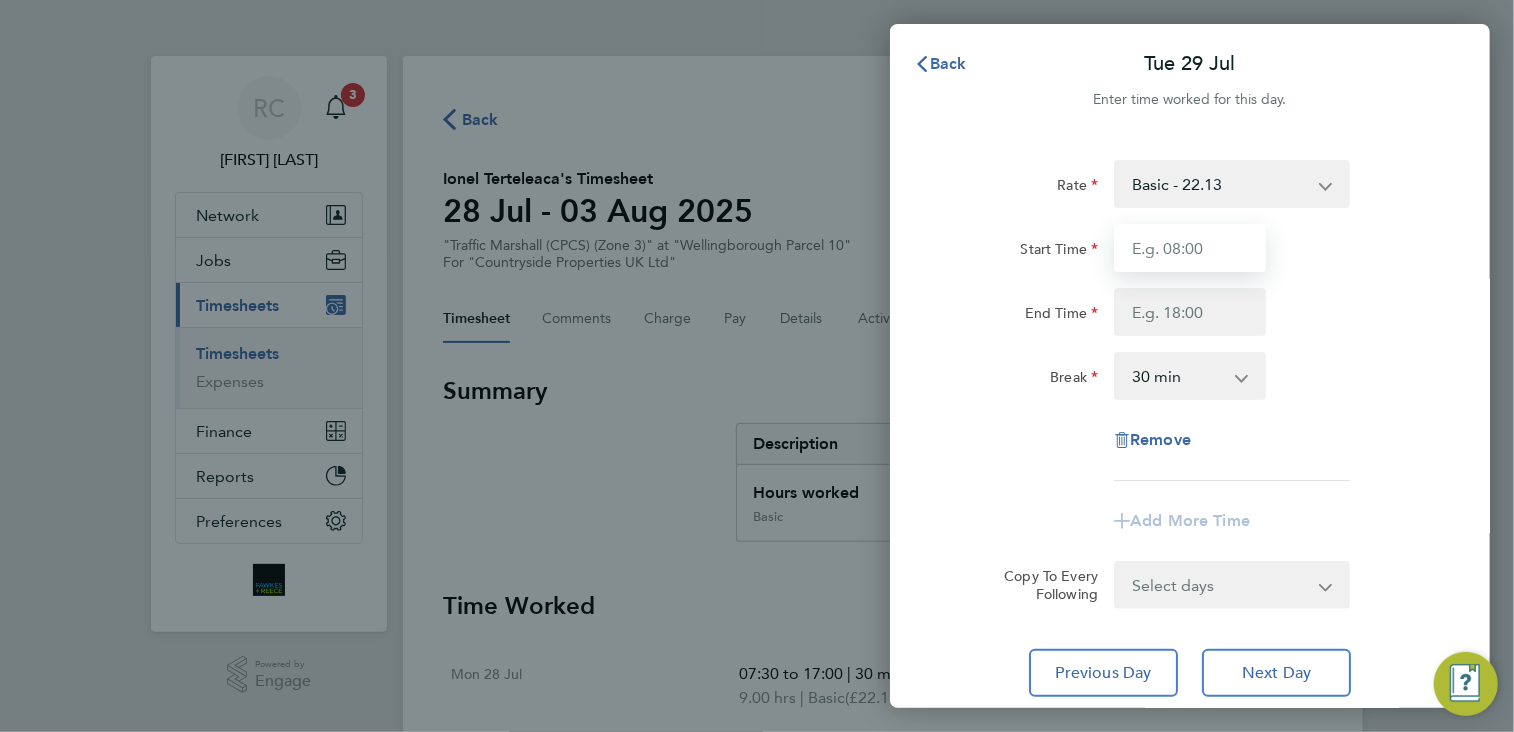 type on "07:30" 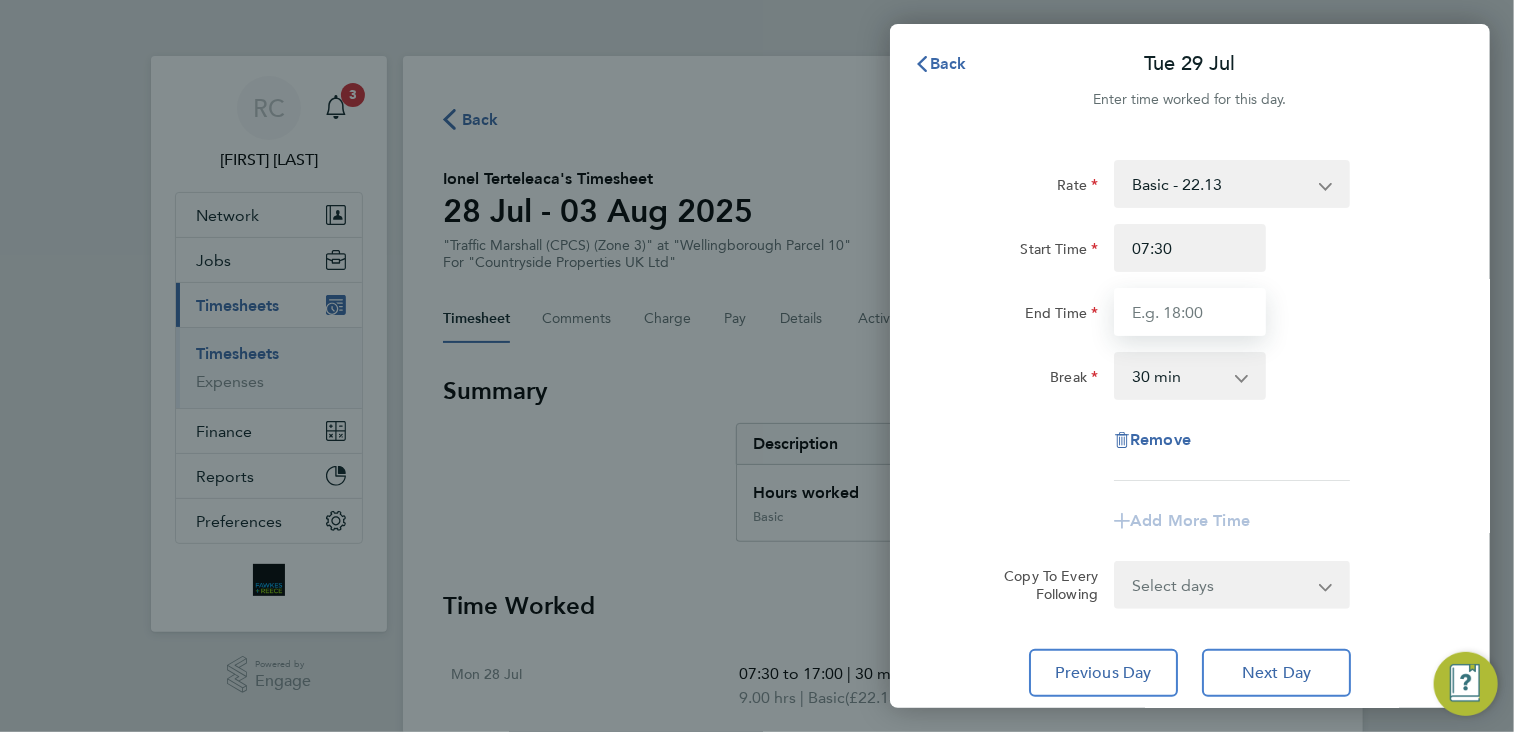 type on "17:00" 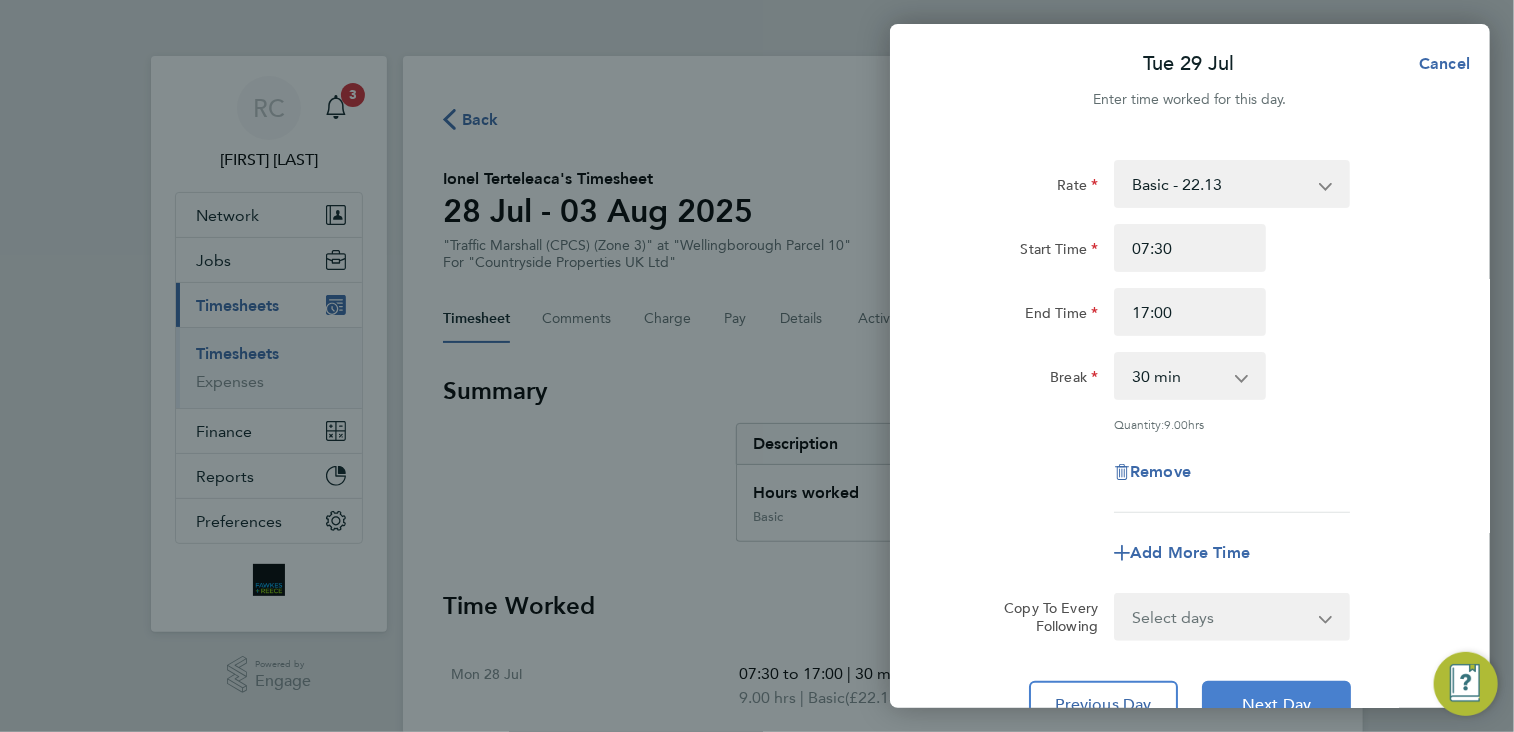 click on "Next Day" 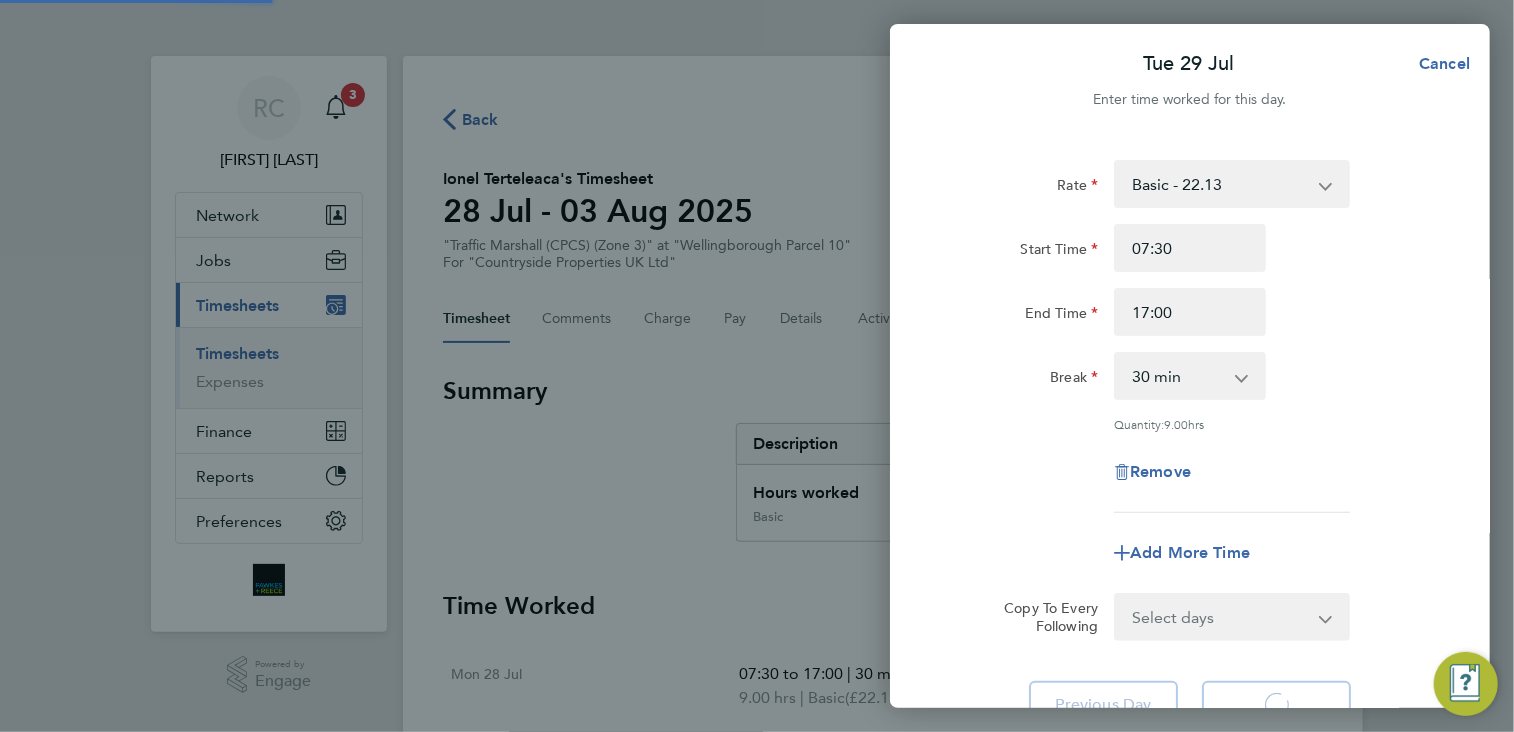 select on "30" 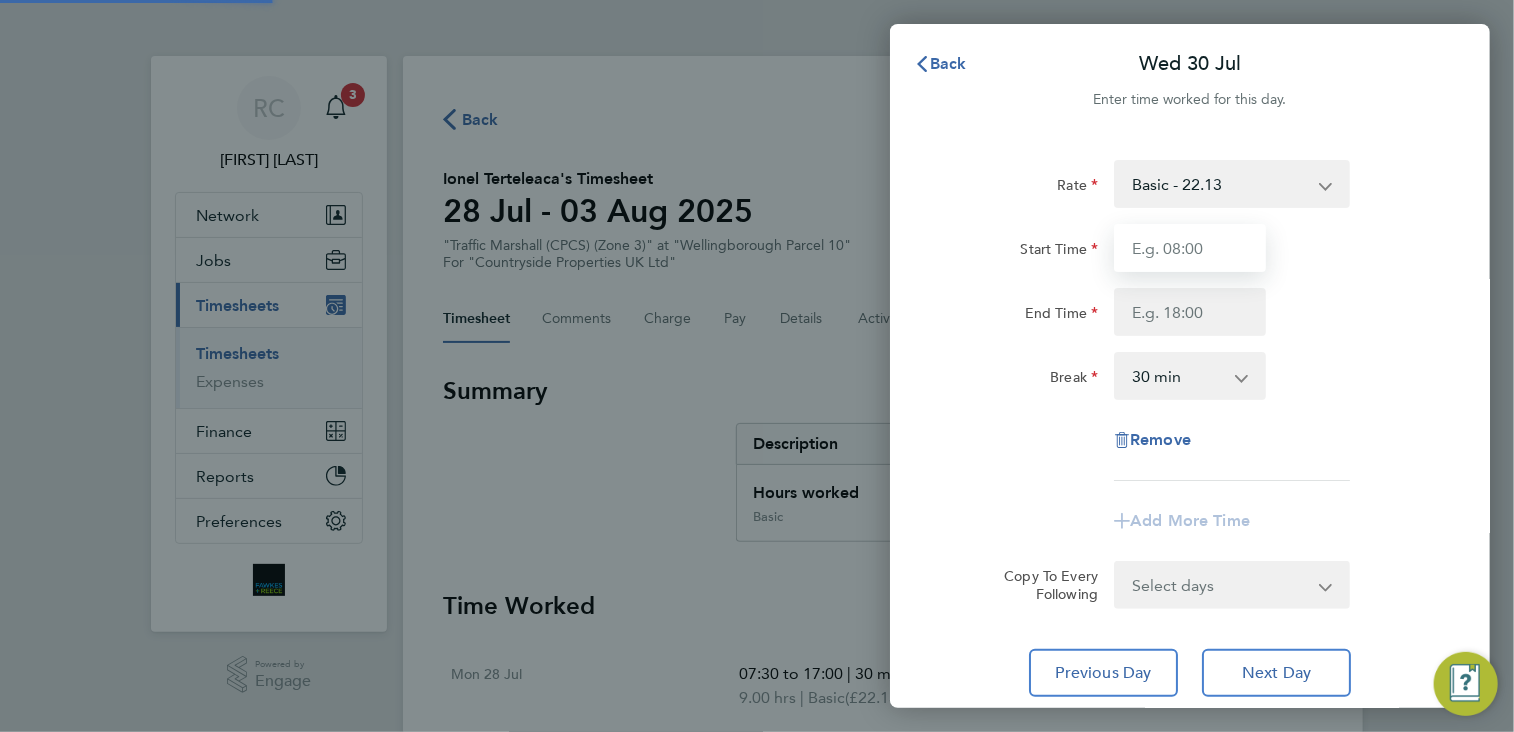 click on "Start Time" at bounding box center (1190, 248) 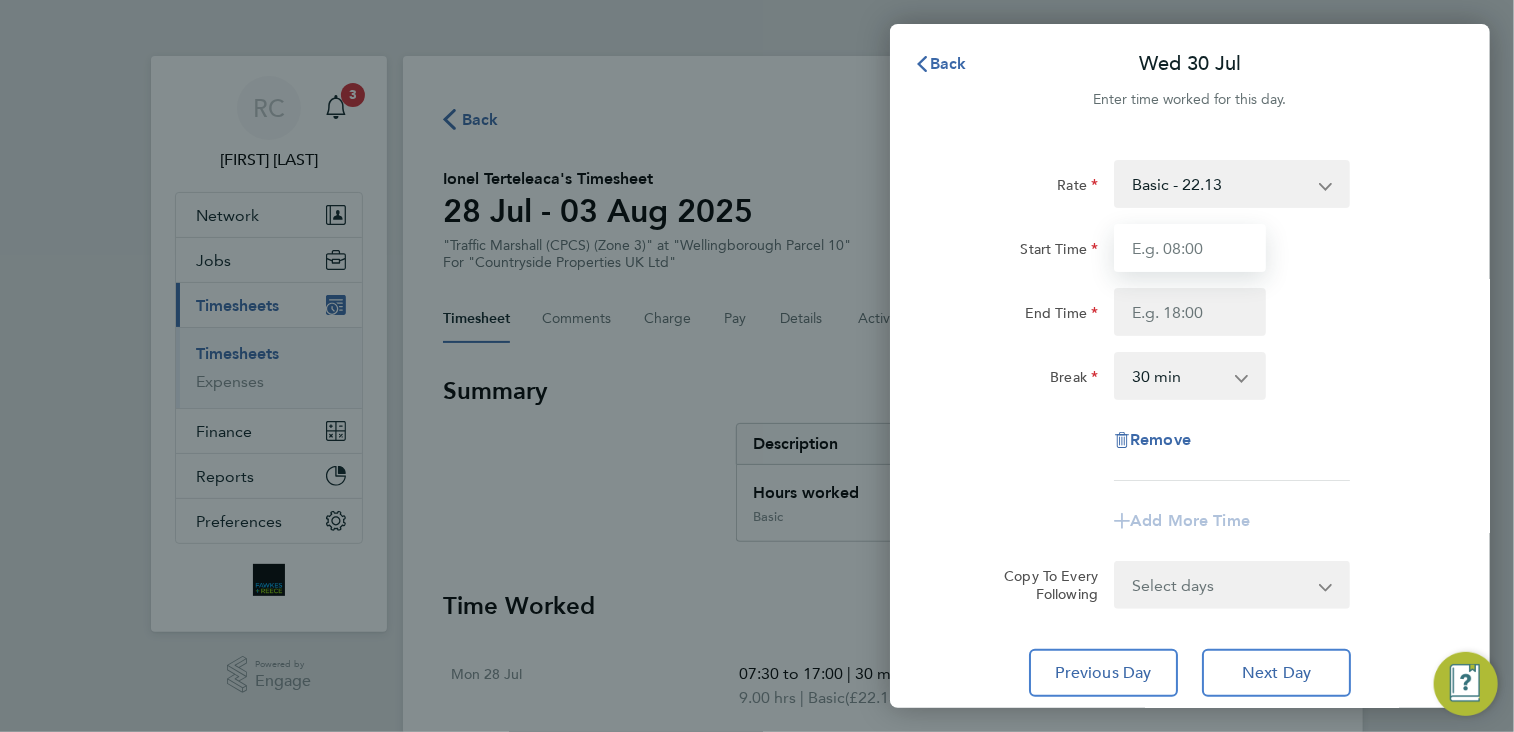 type on "07:30" 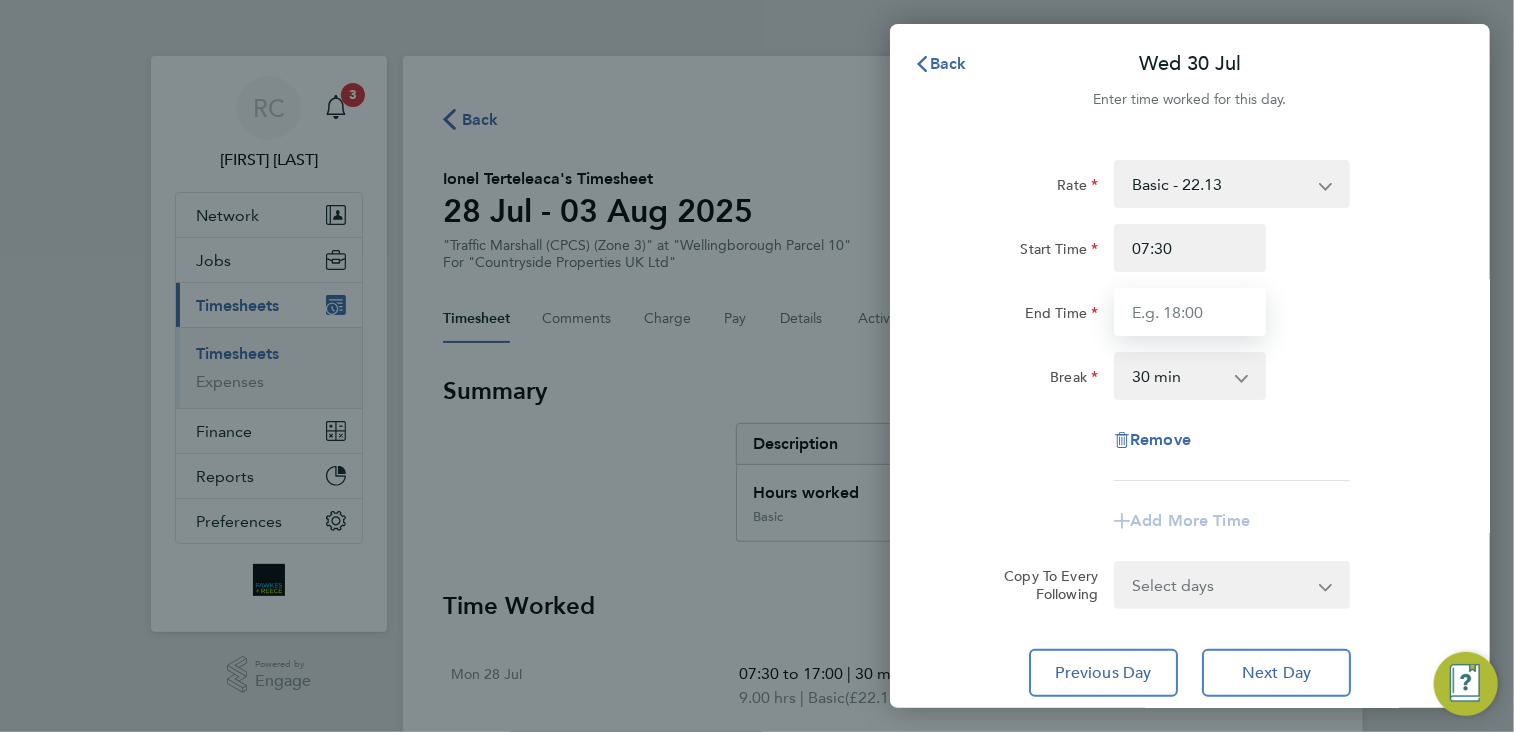type on "17:00" 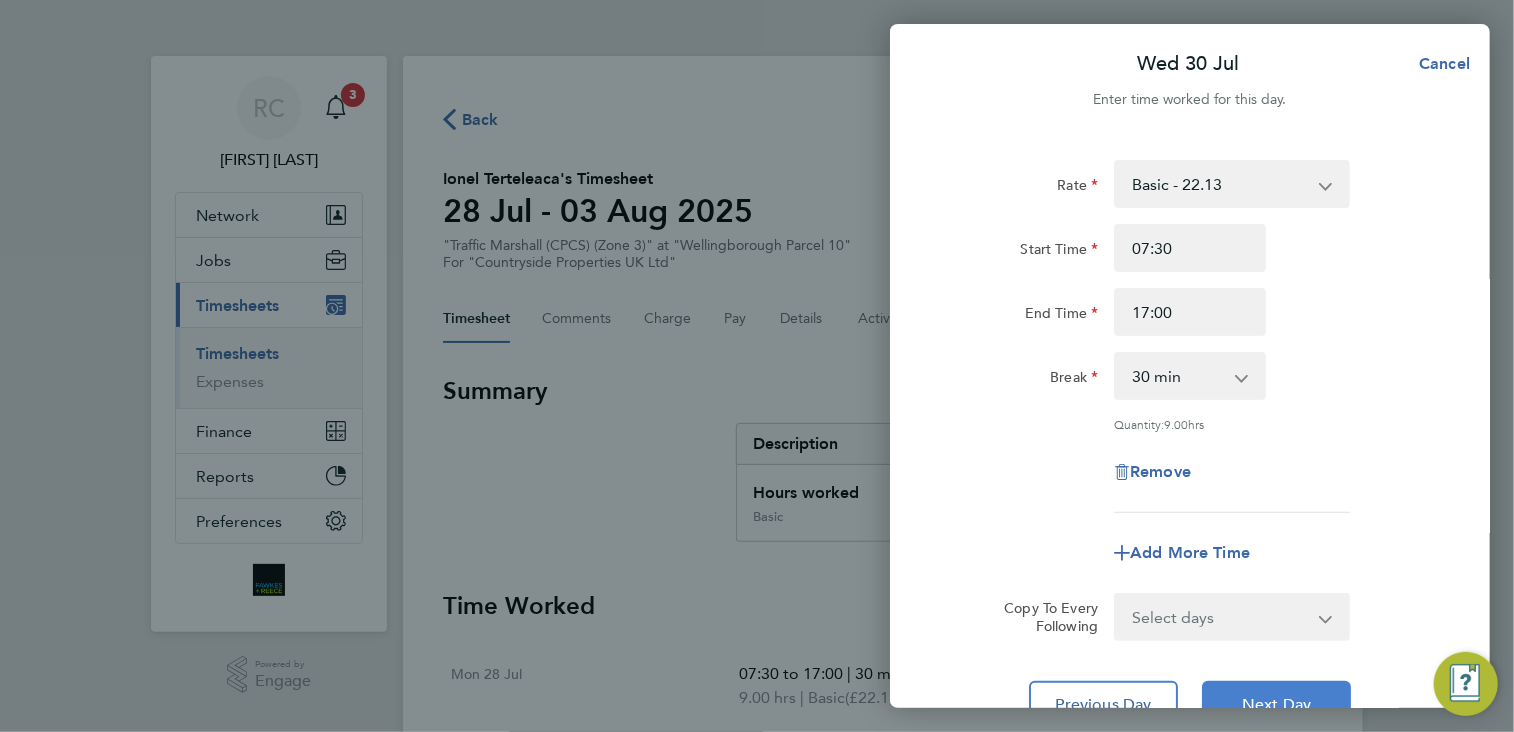 drag, startPoint x: 1268, startPoint y: 704, endPoint x: 1270, endPoint y: 694, distance: 10.198039 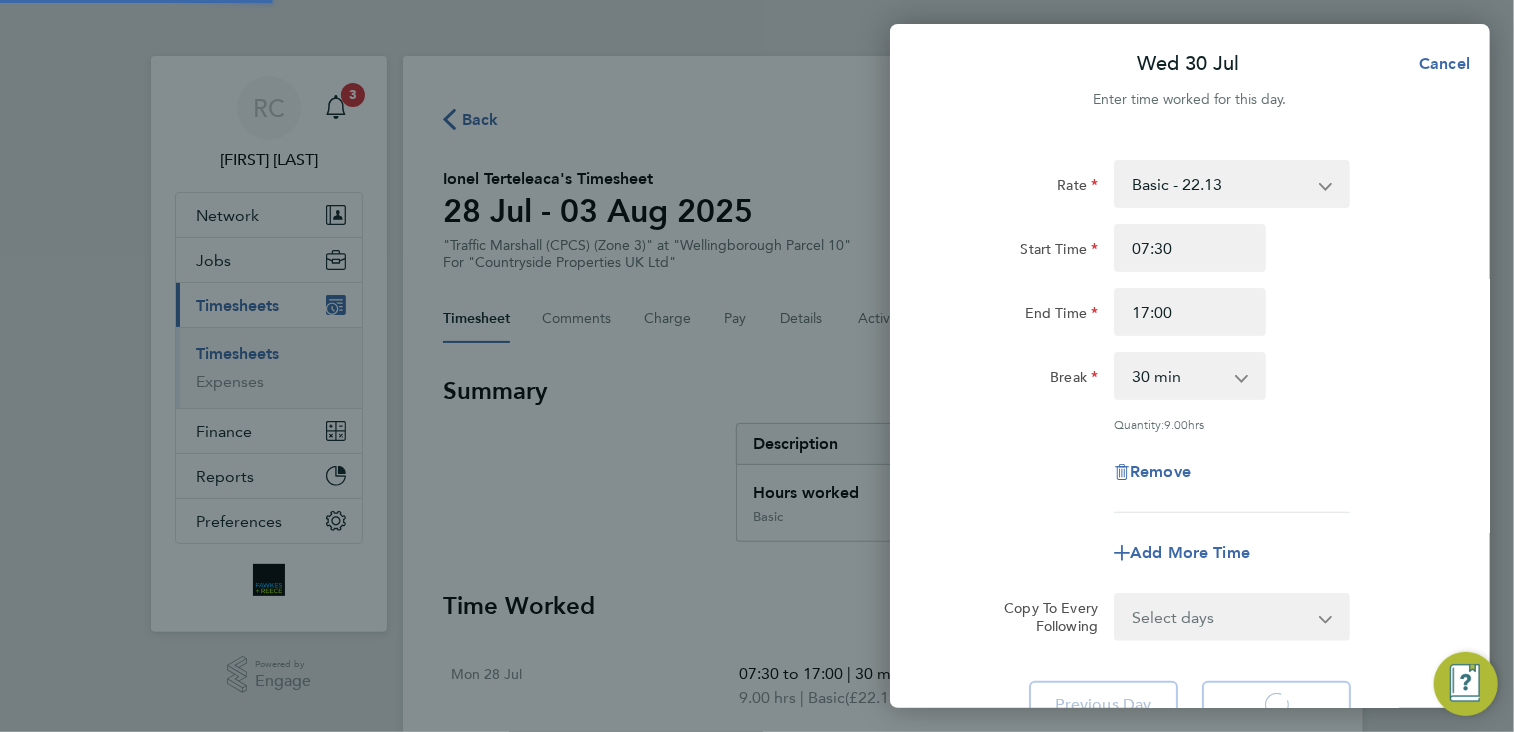 select on "30" 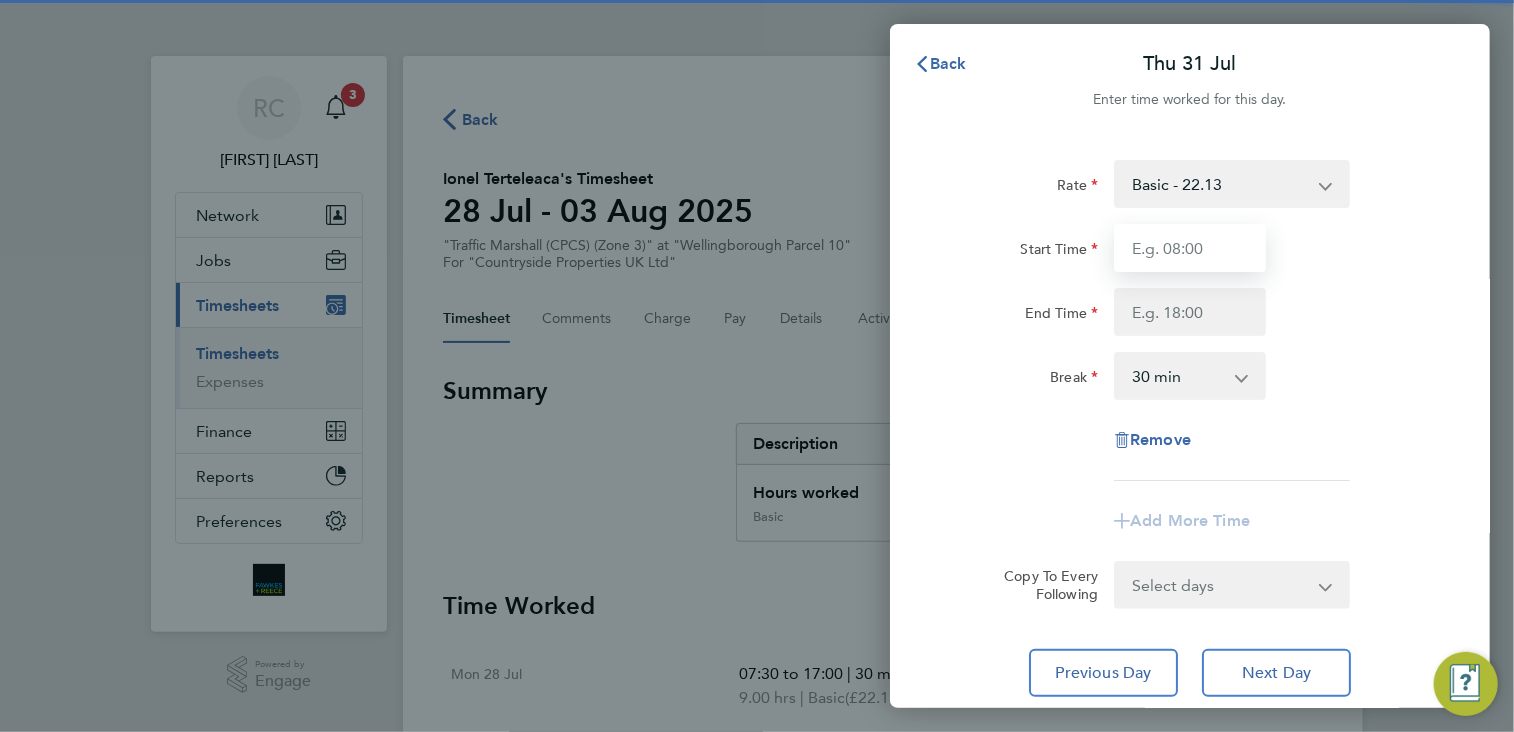 click on "Start Time" at bounding box center (1190, 248) 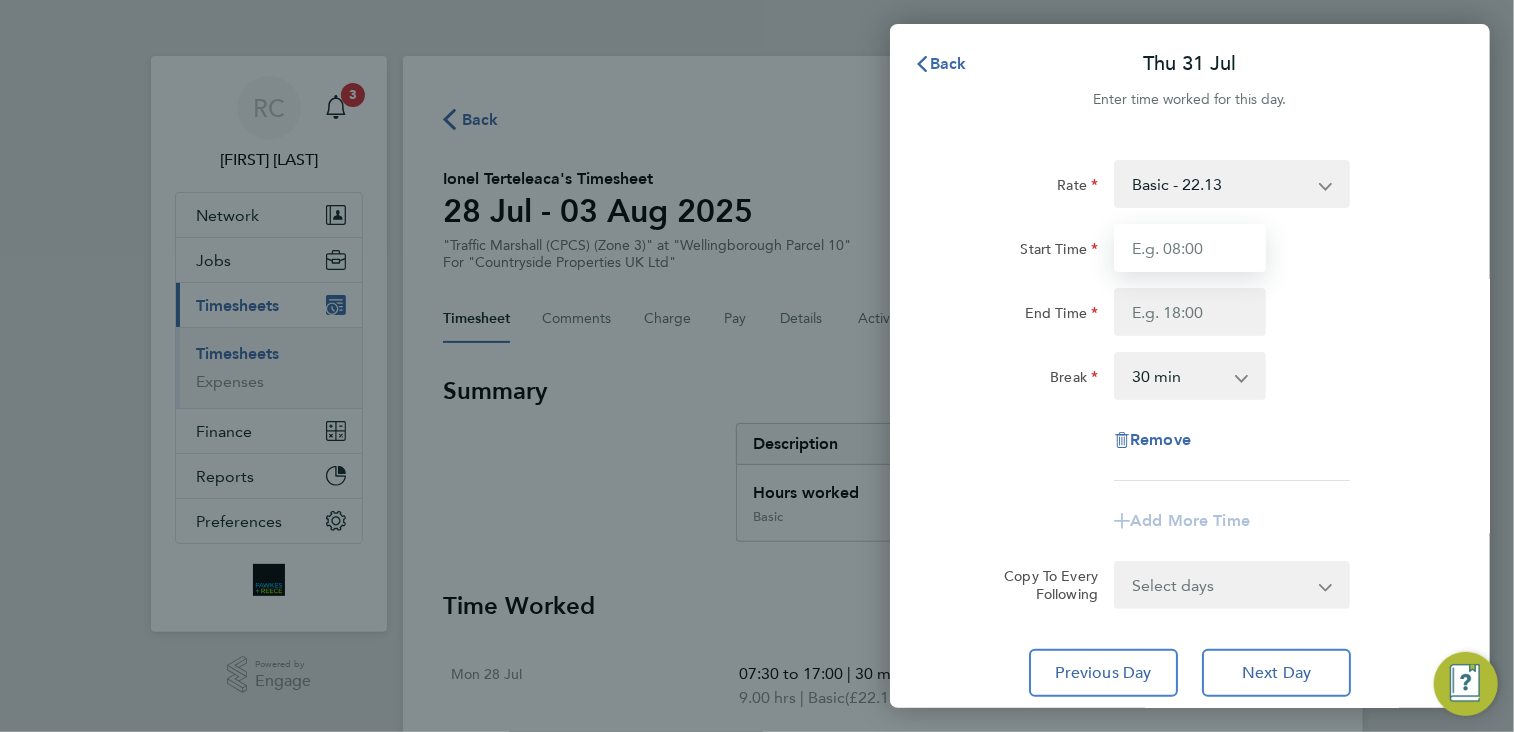 type on "07:30" 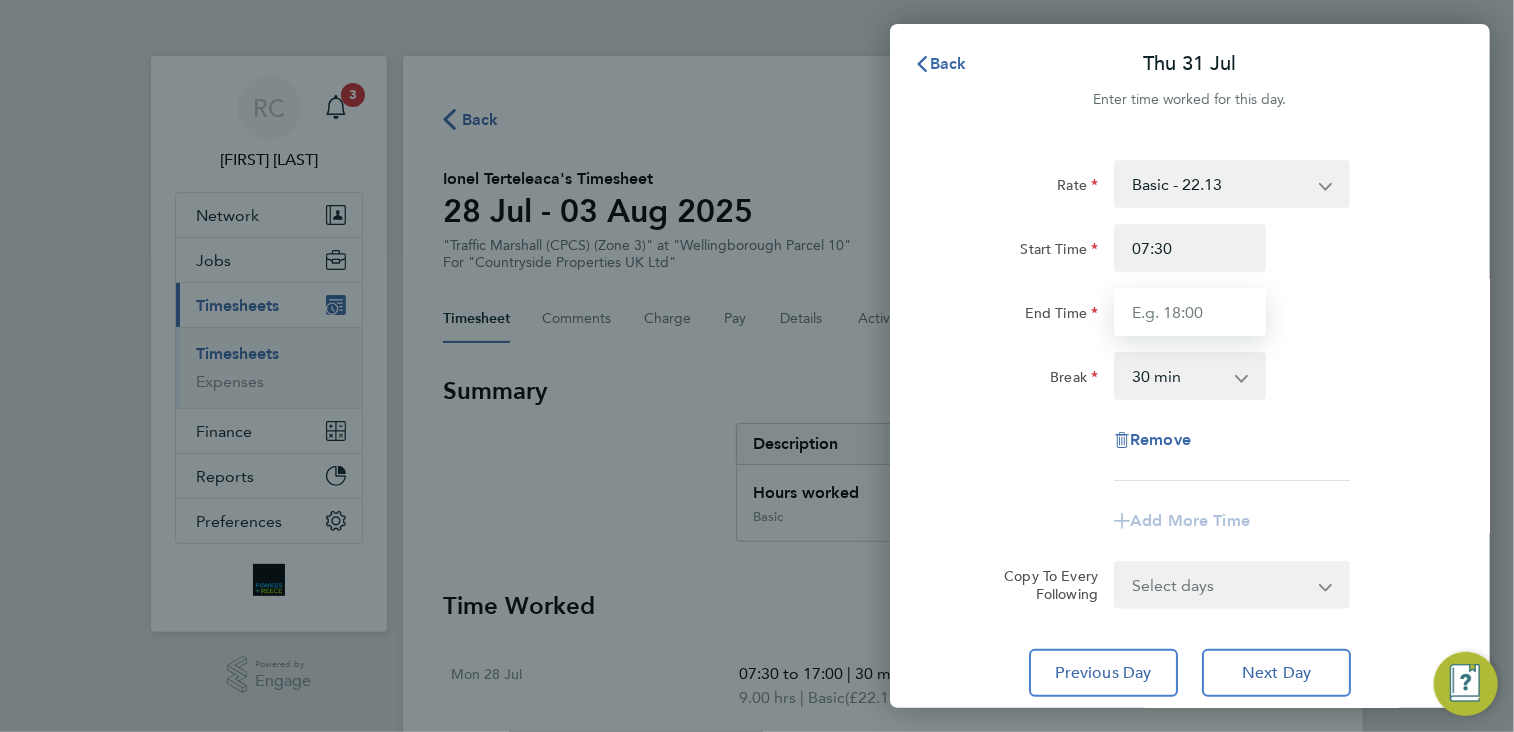 type on "17:00" 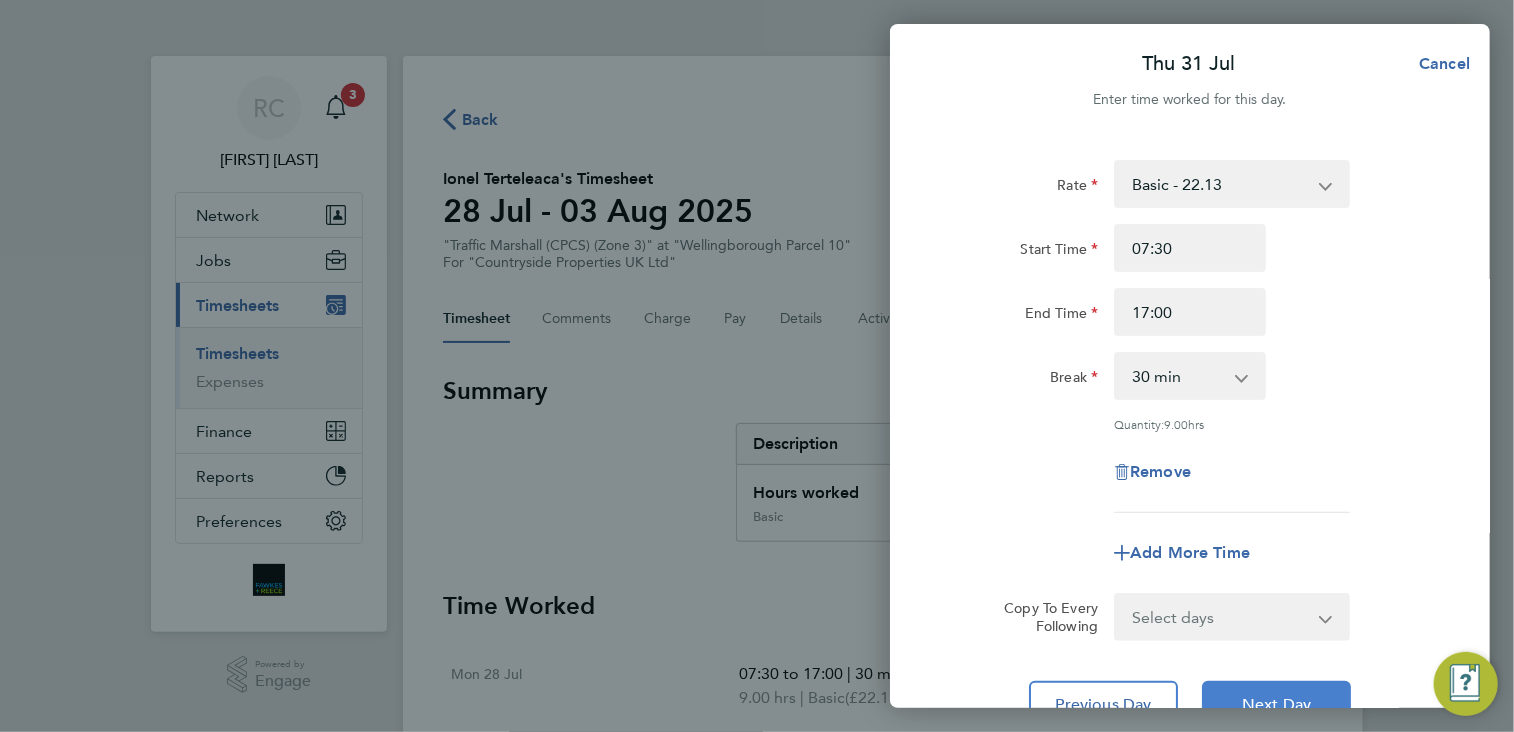 click on "Next Day" 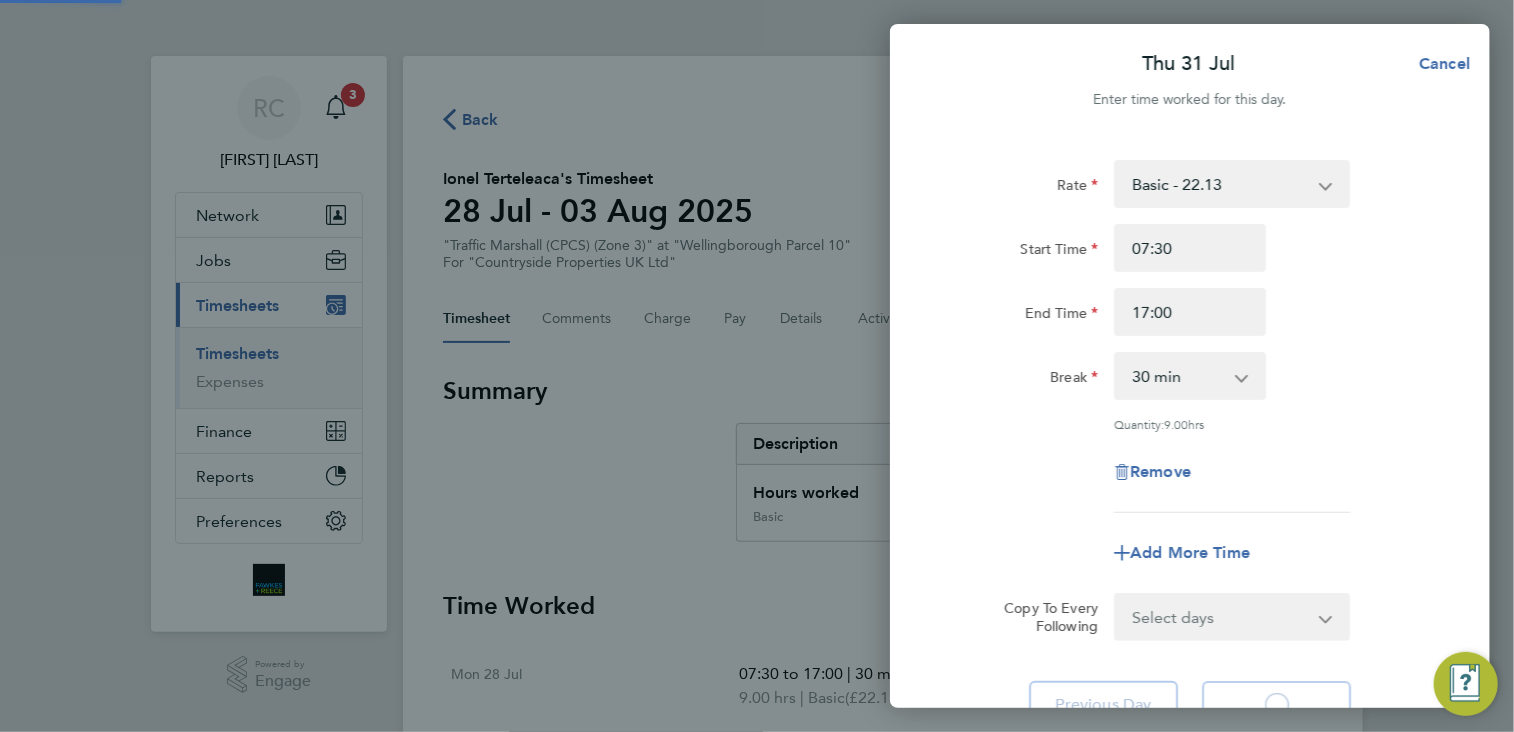 select on "30" 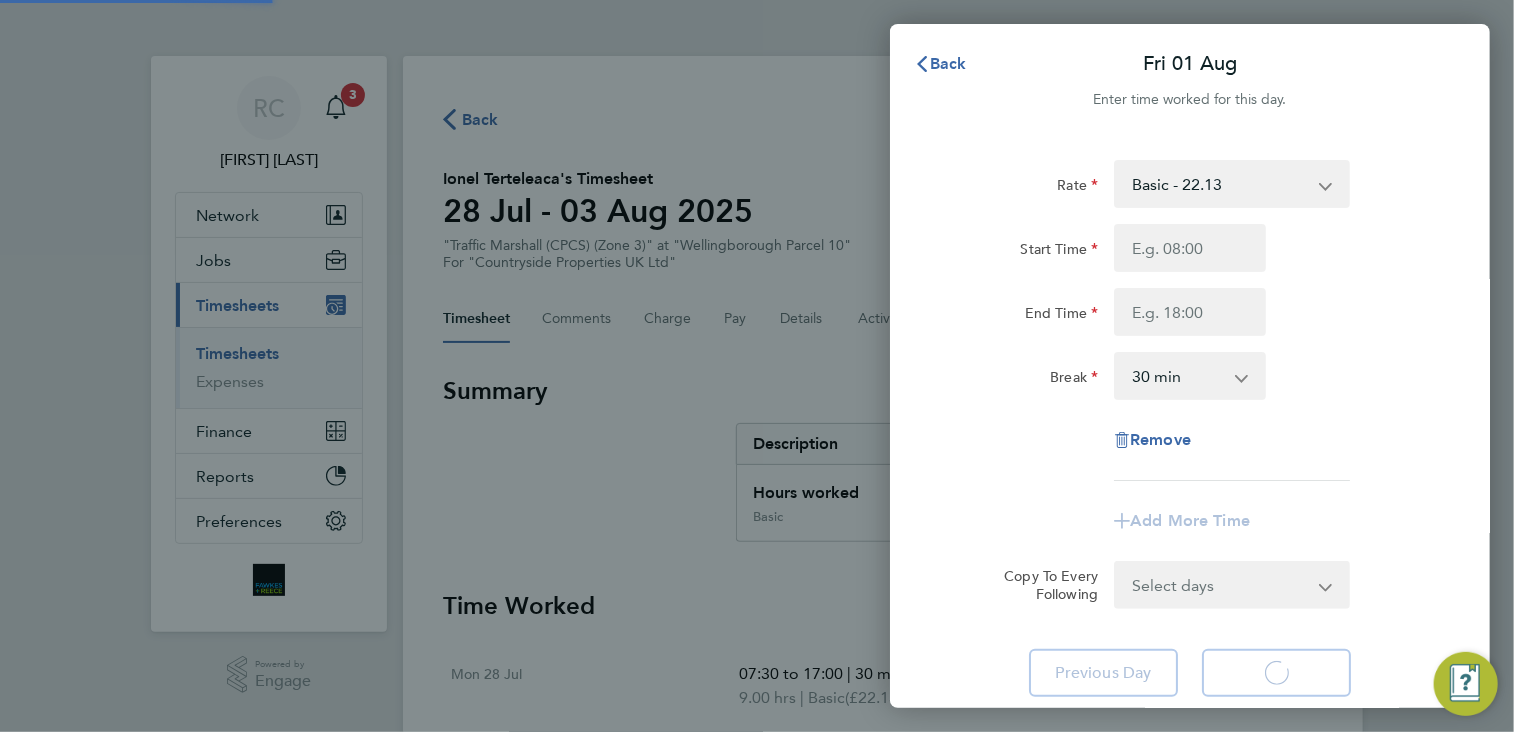 select on "30" 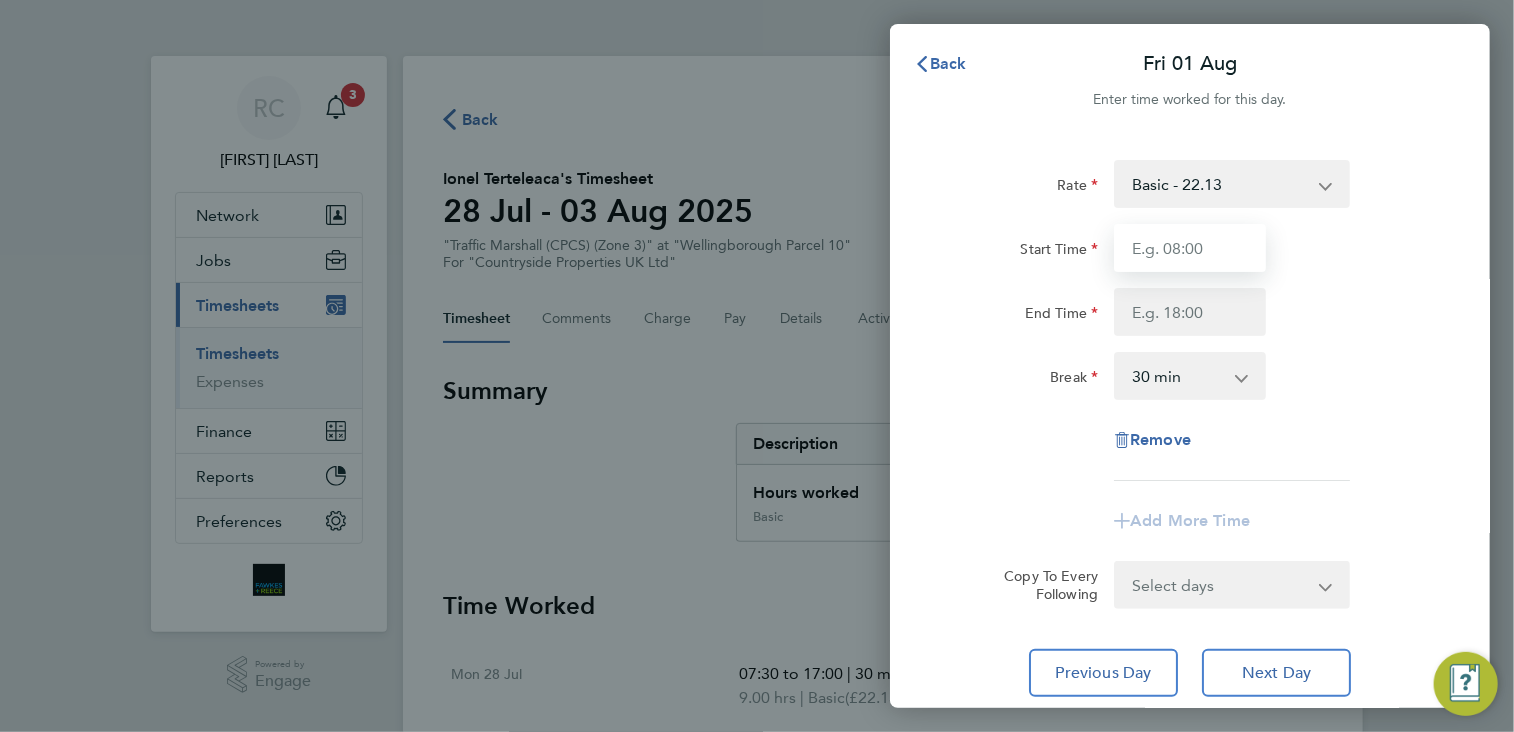 click on "Start Time" at bounding box center (1190, 248) 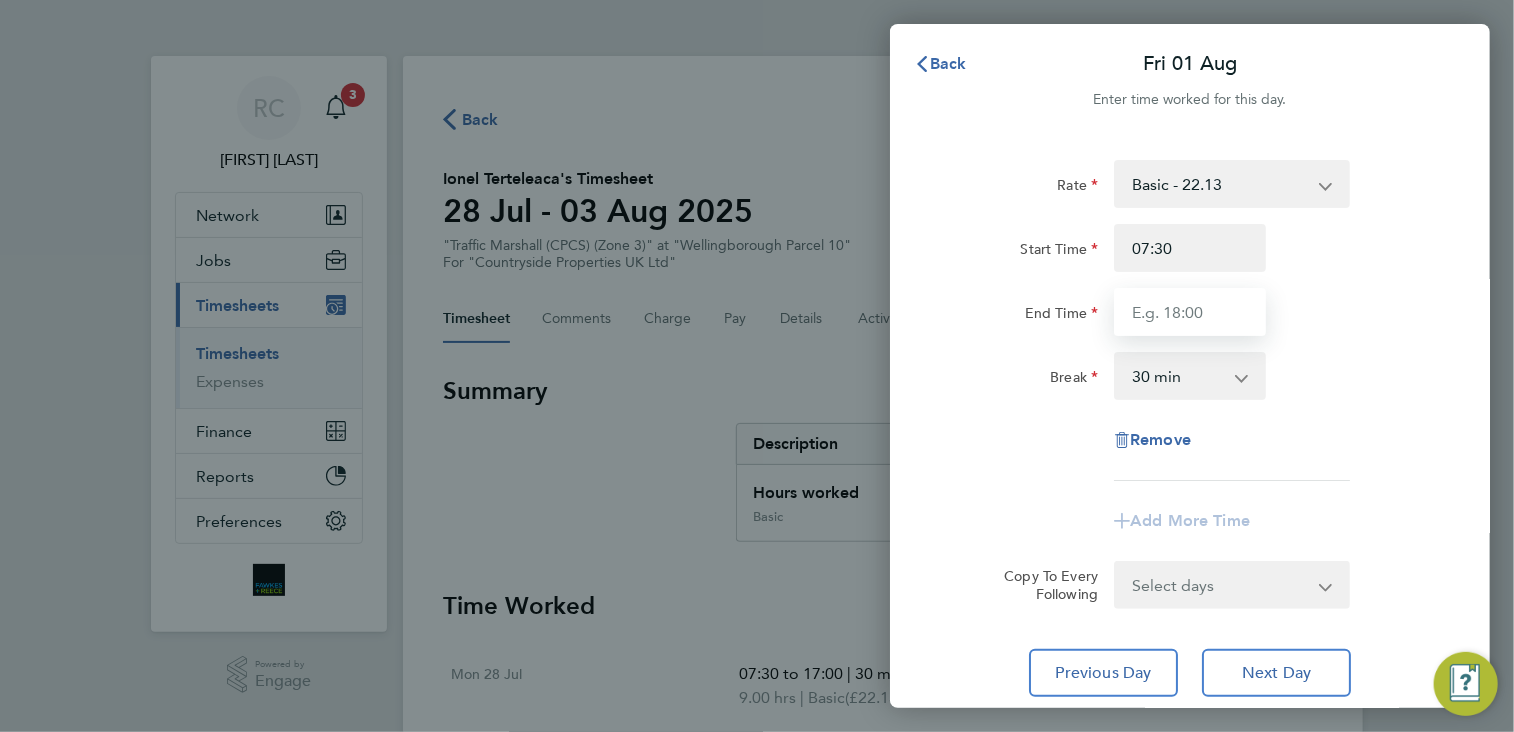 type on "17:00" 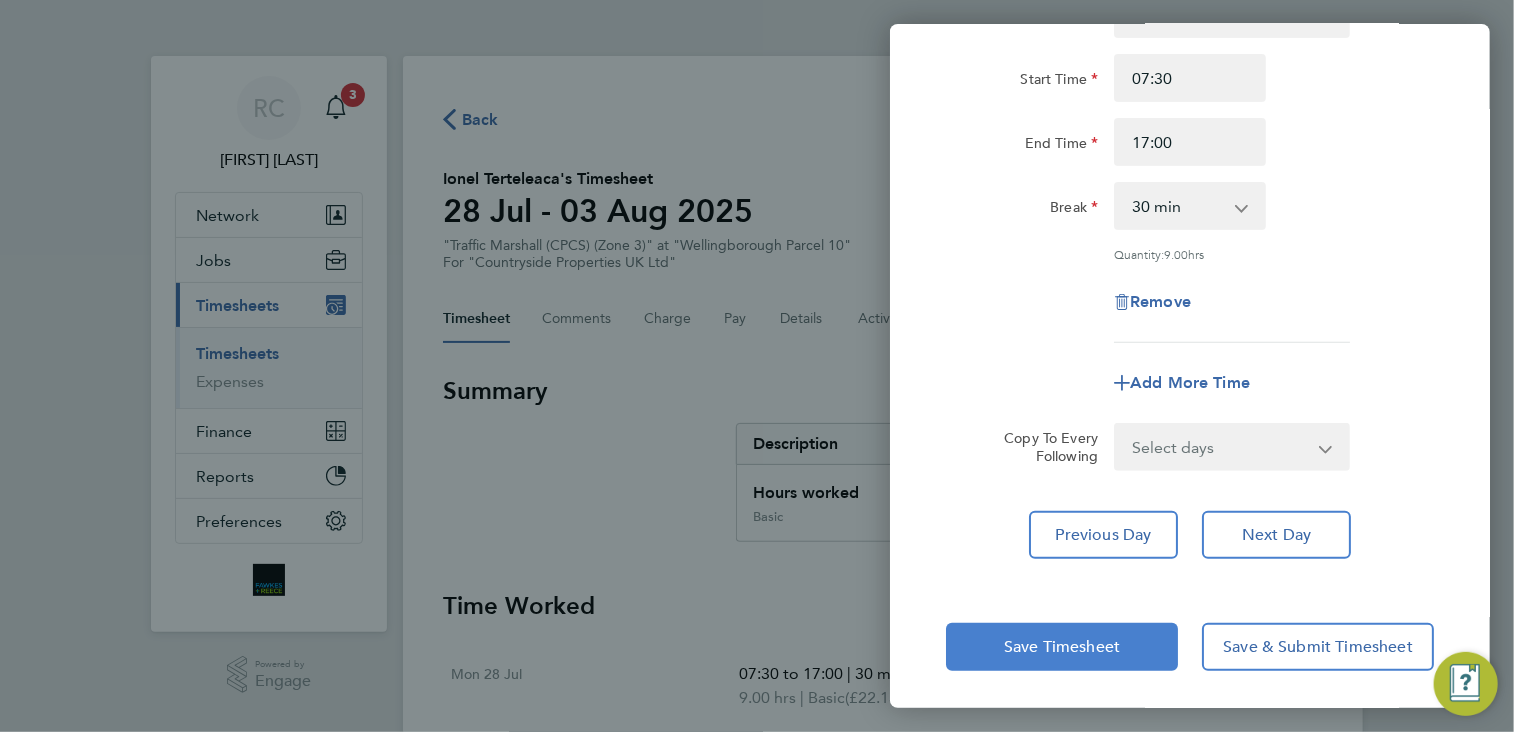 click on "Save Timesheet" 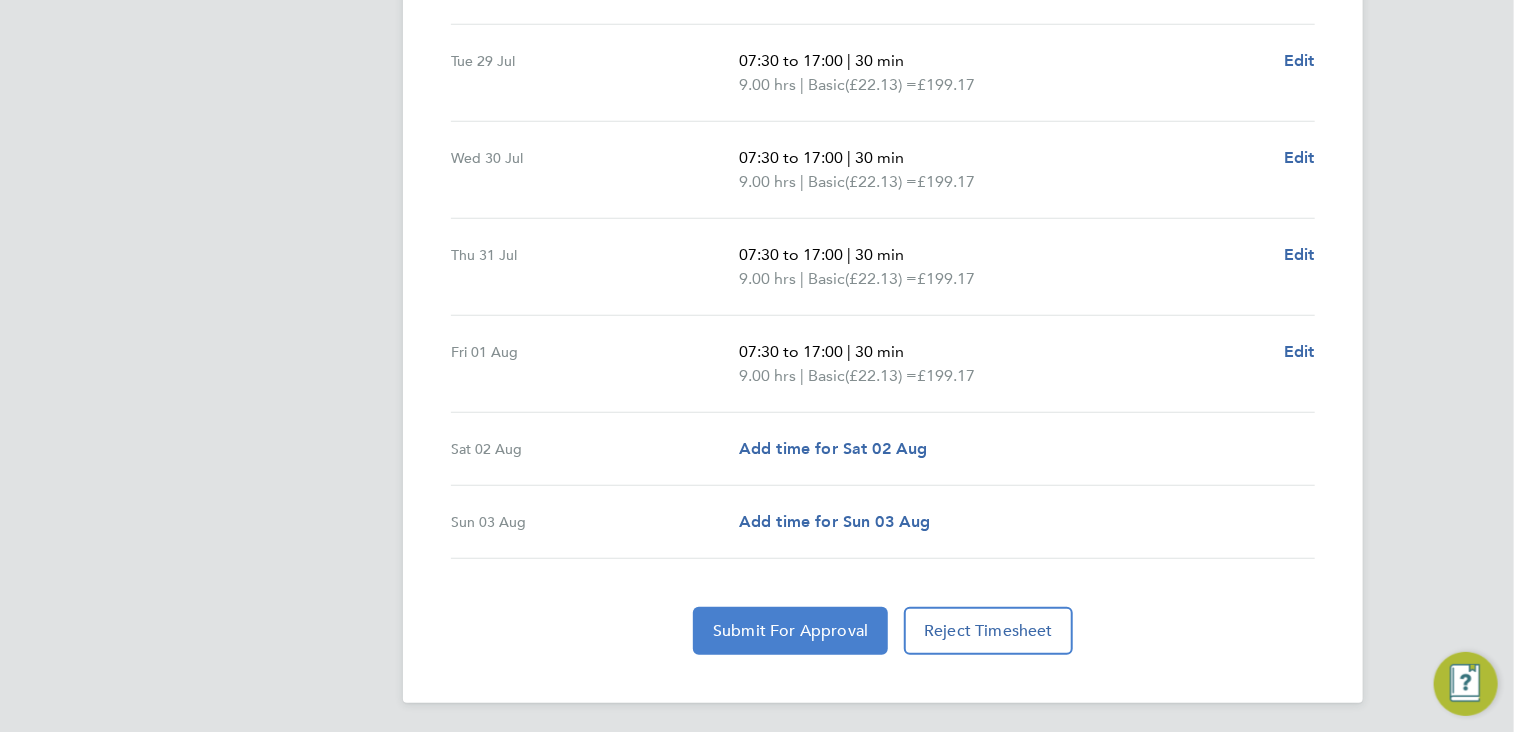 click on "Submit For Approval" 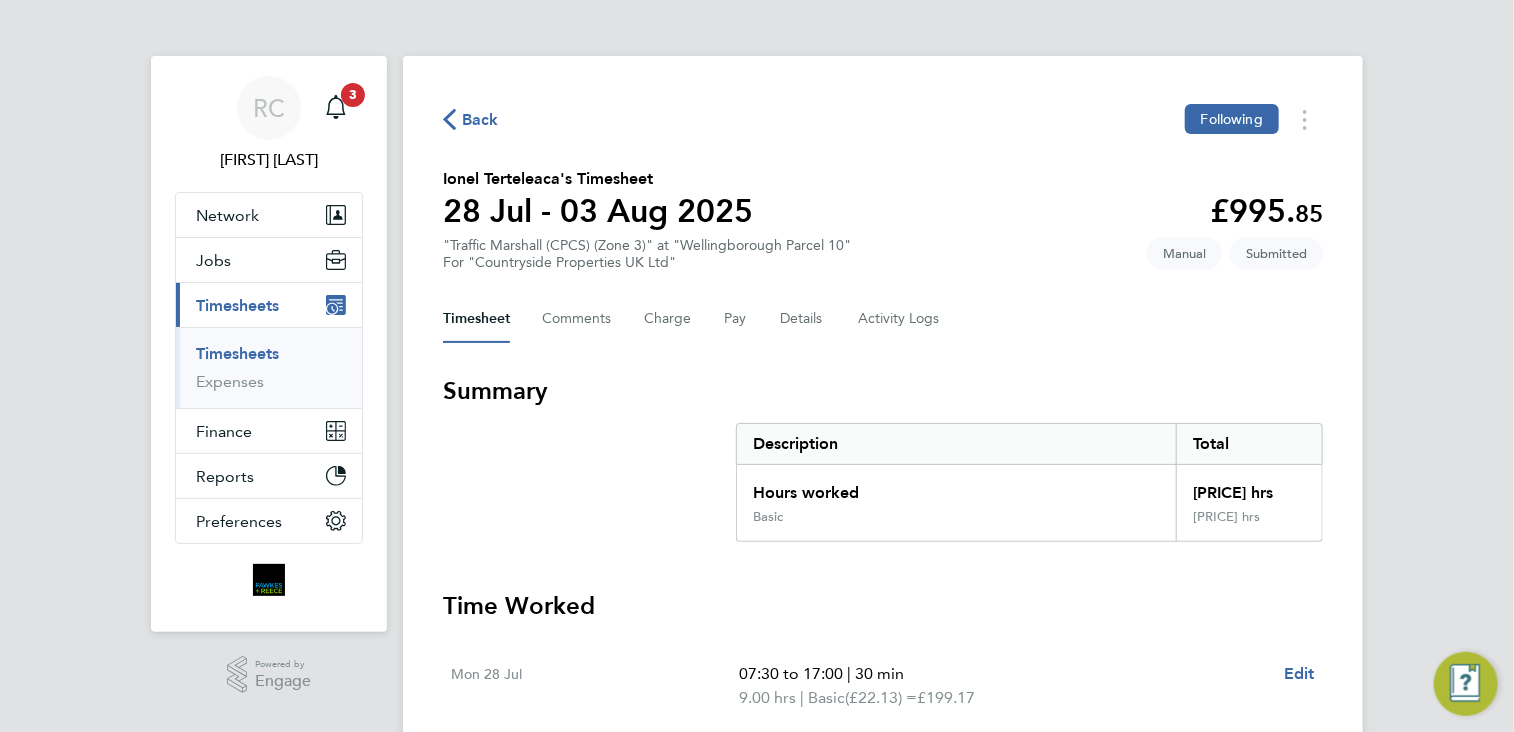 drag, startPoint x: 467, startPoint y: 121, endPoint x: 479, endPoint y: 123, distance: 12.165525 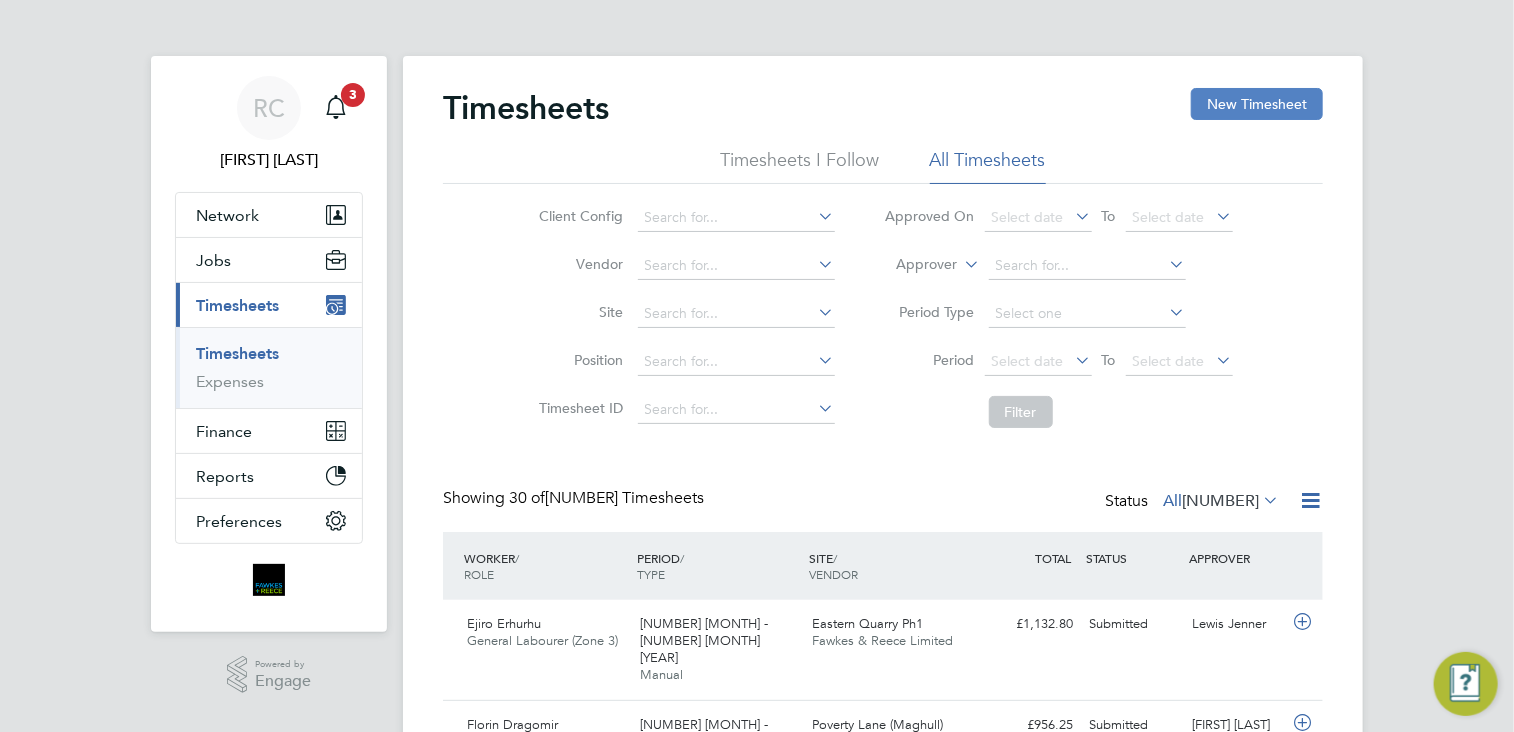 click on "New Timesheet" 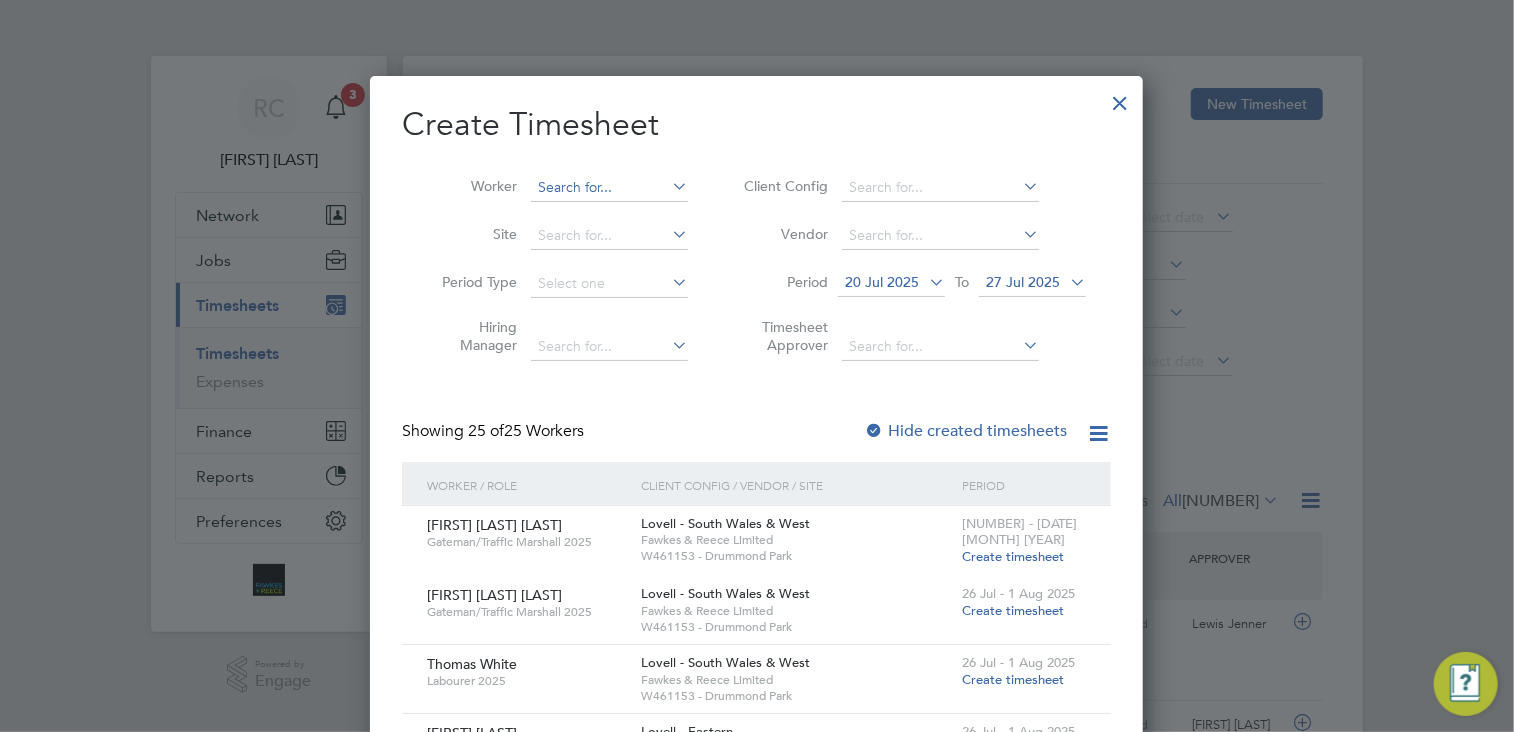 click at bounding box center [609, 188] 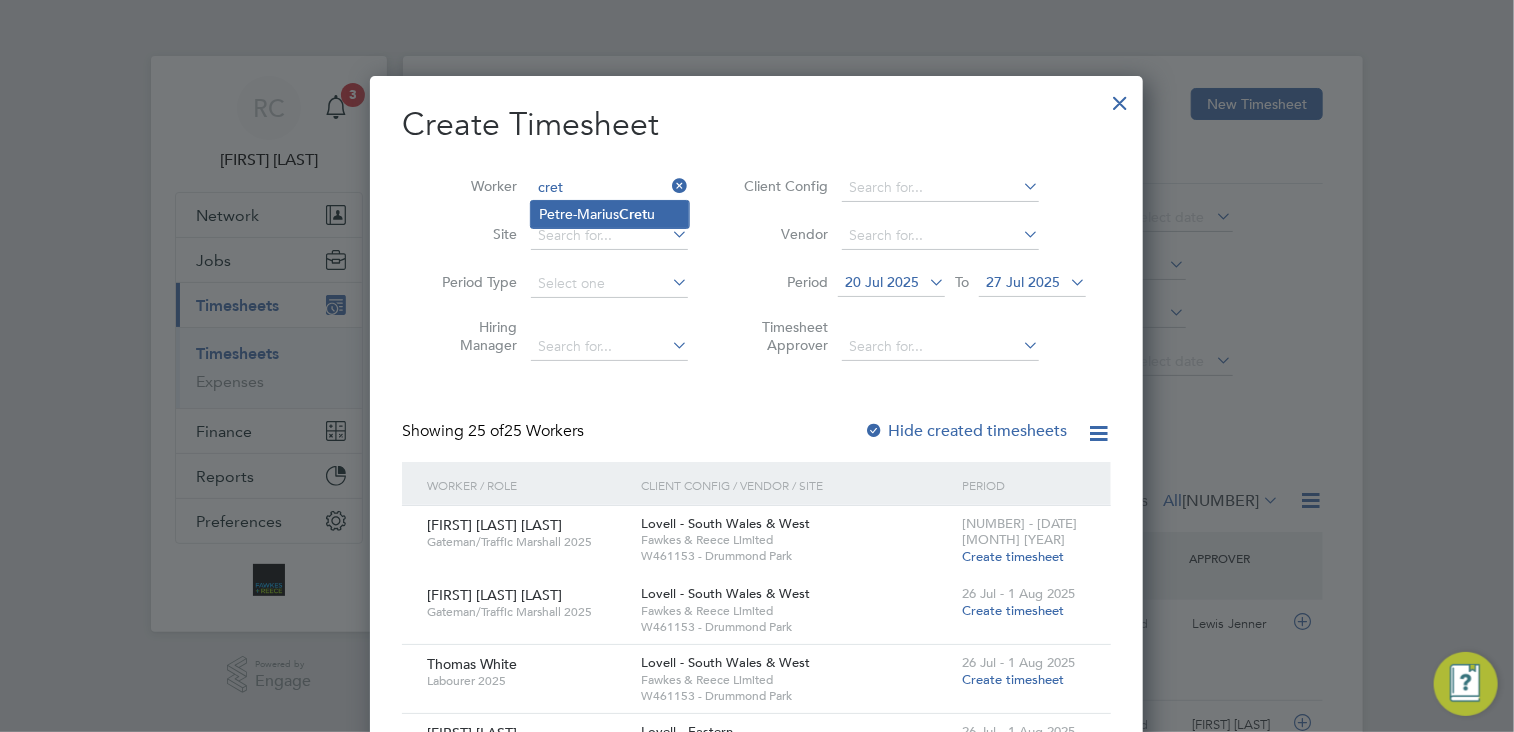 click on "[FIRST]-[LAST] [LAST]" 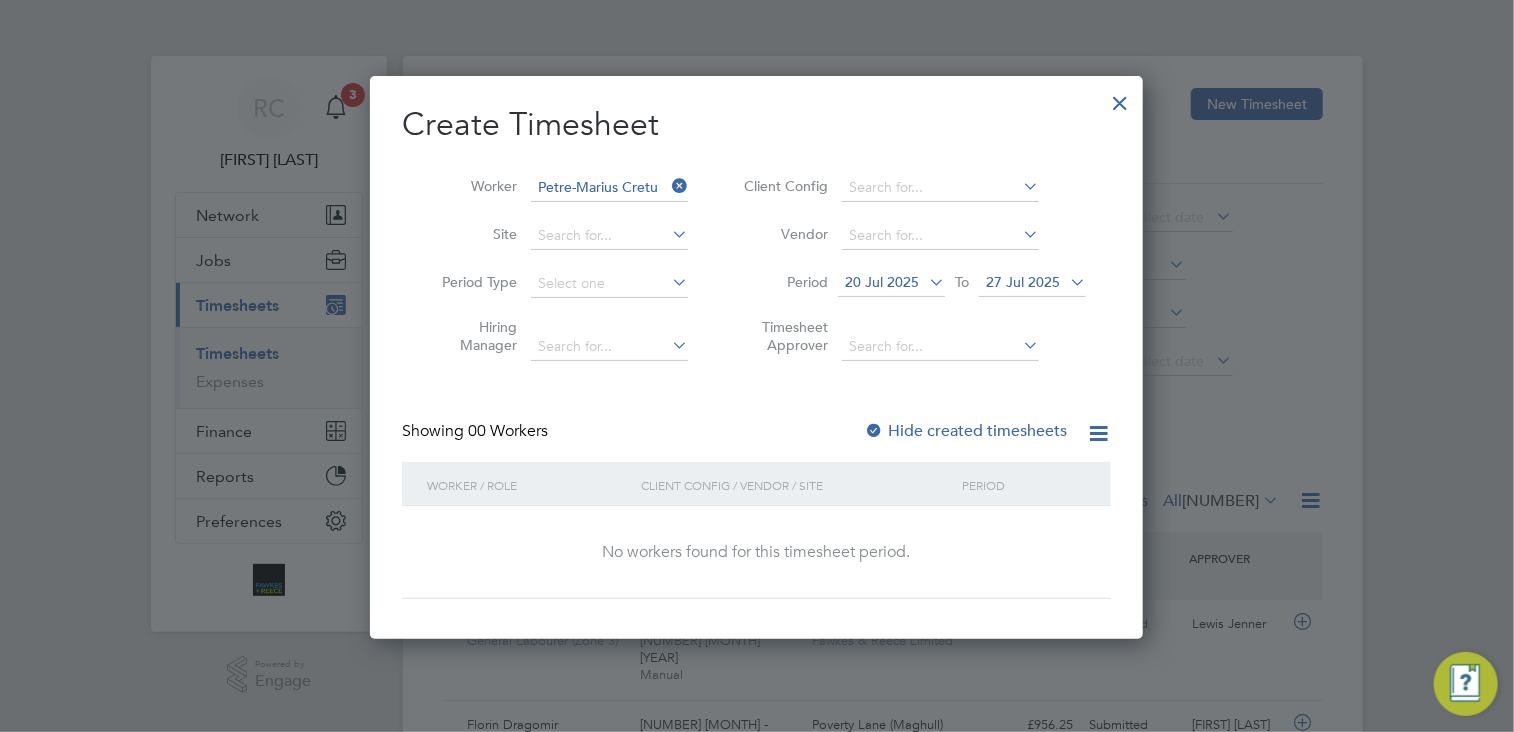 click at bounding box center [925, 282] 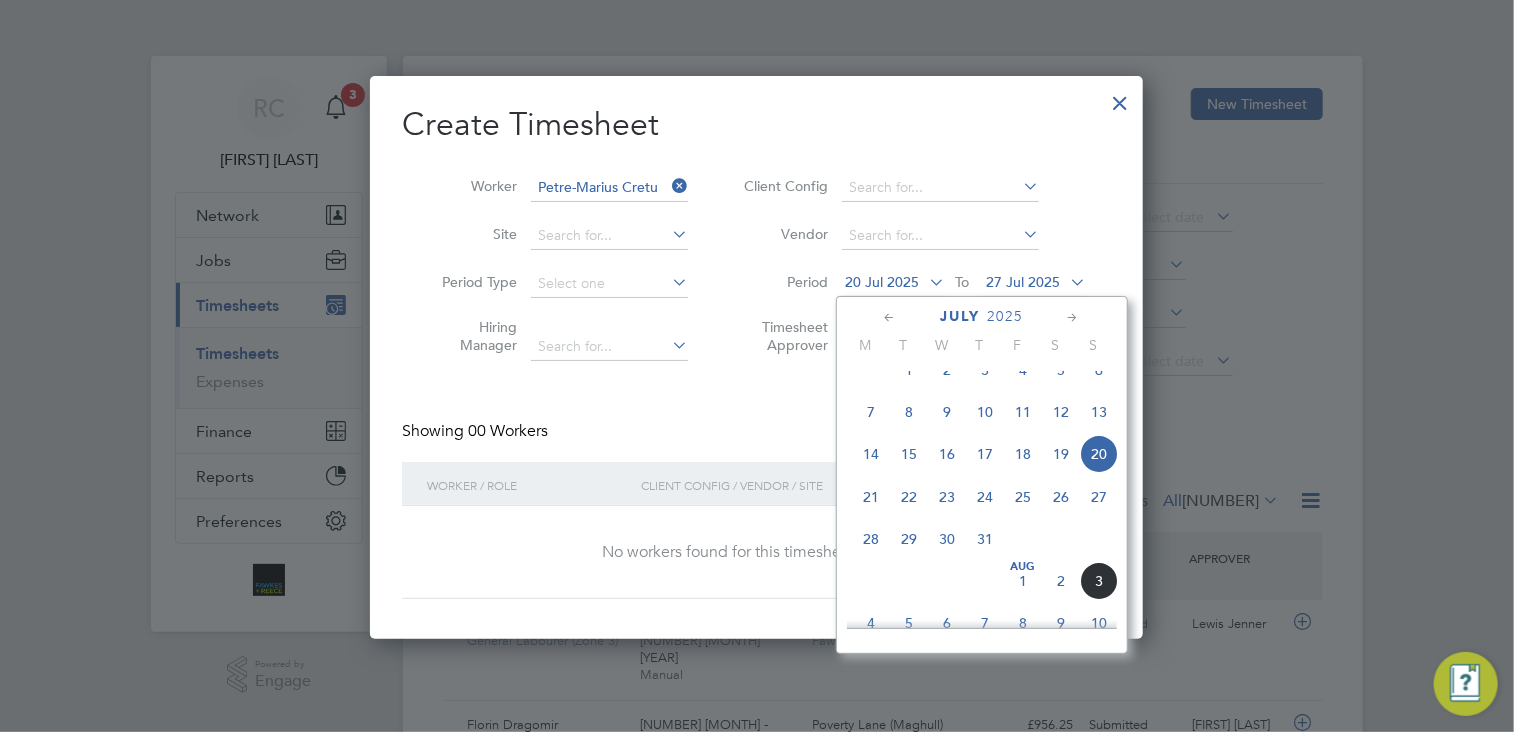 click on "28" 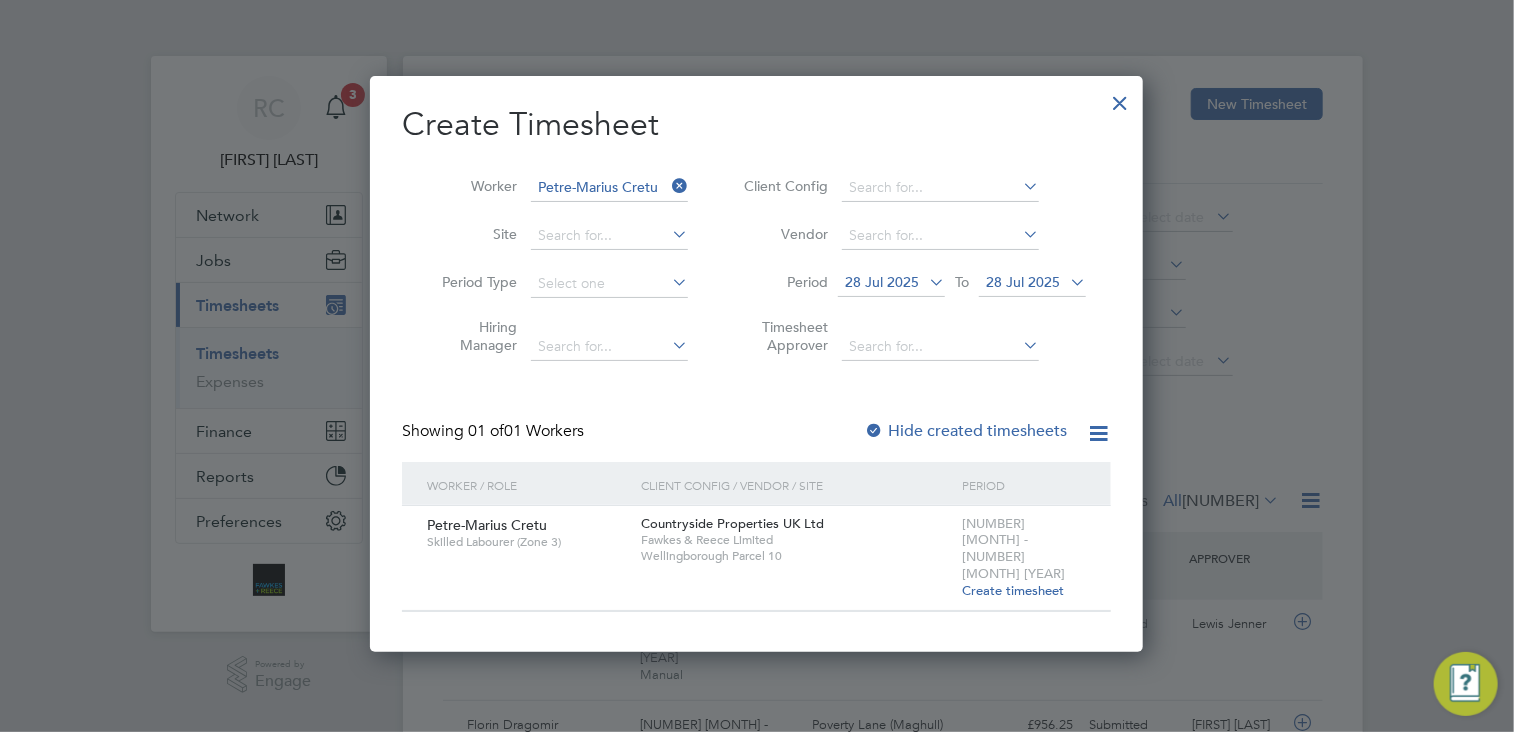 click on "Create timesheet" at bounding box center [1013, 590] 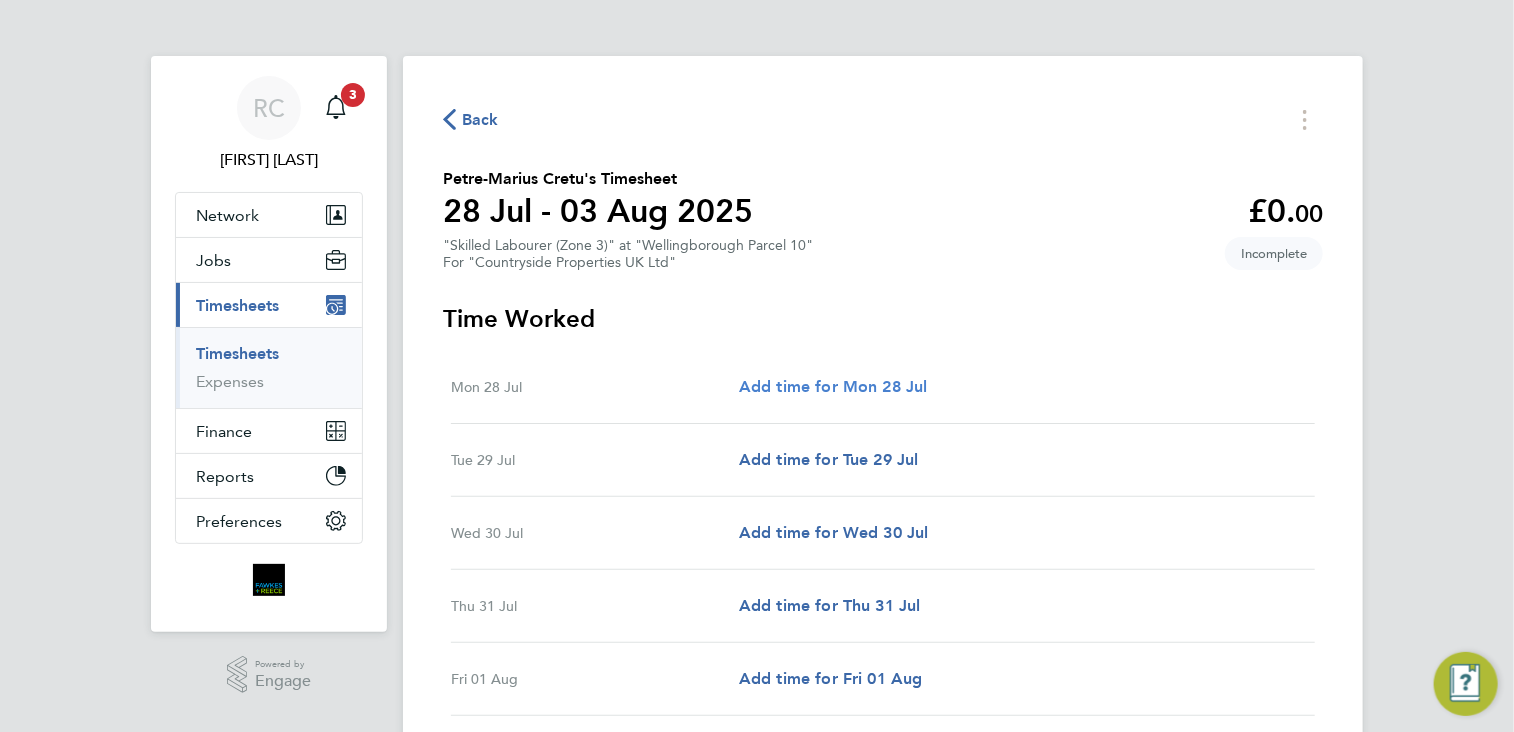 click on "Add time for Mon 28 Jul" at bounding box center [833, 386] 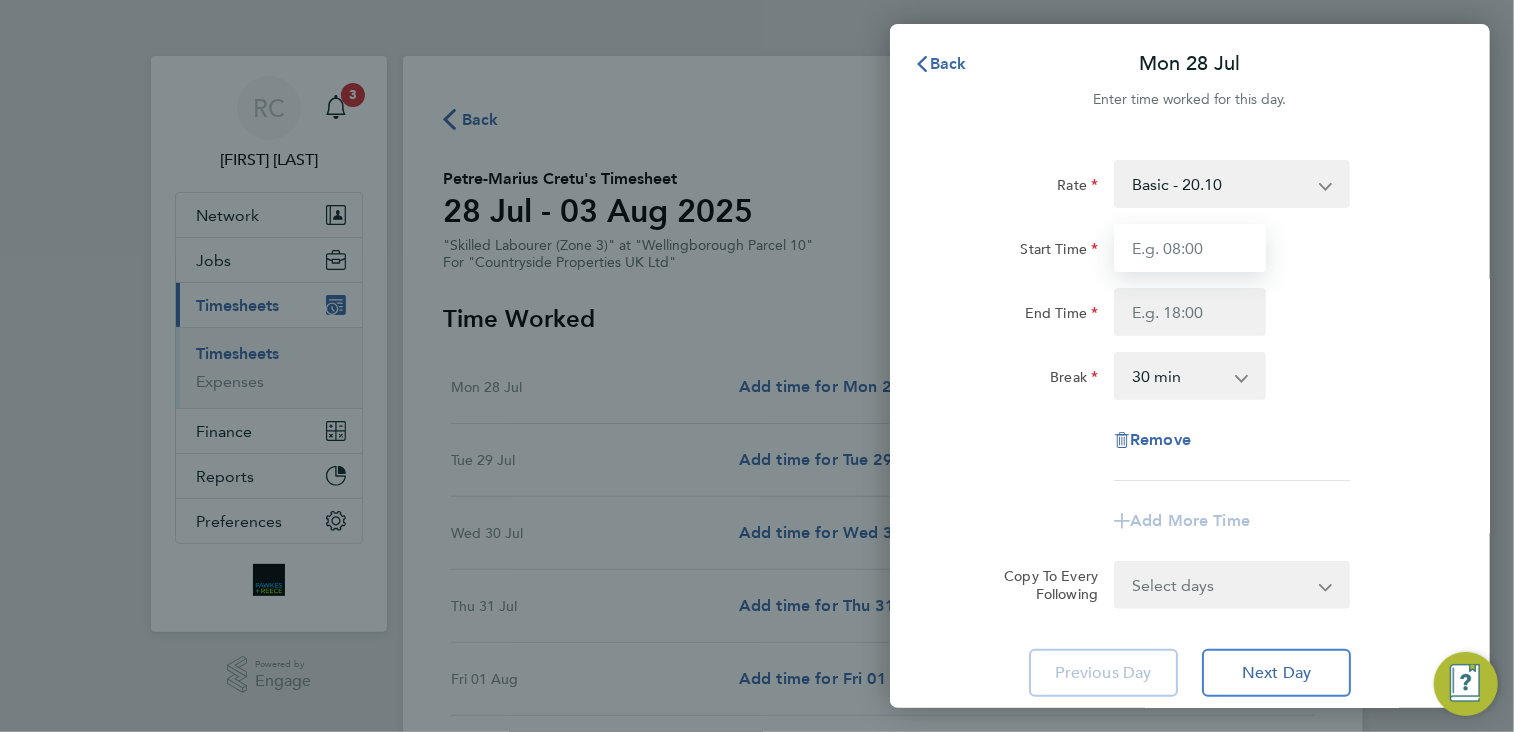click on "Start Time" at bounding box center (1190, 248) 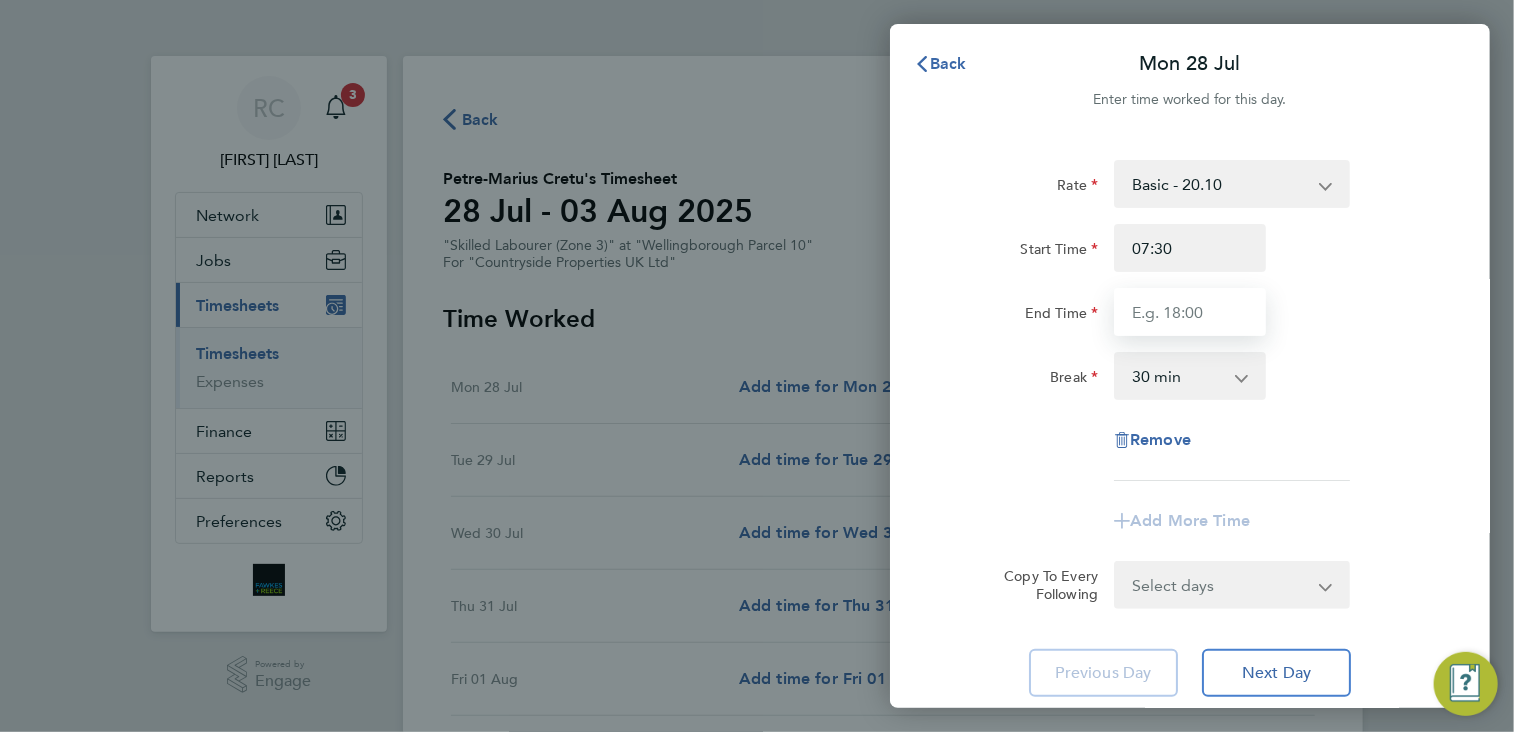 type on "17:00" 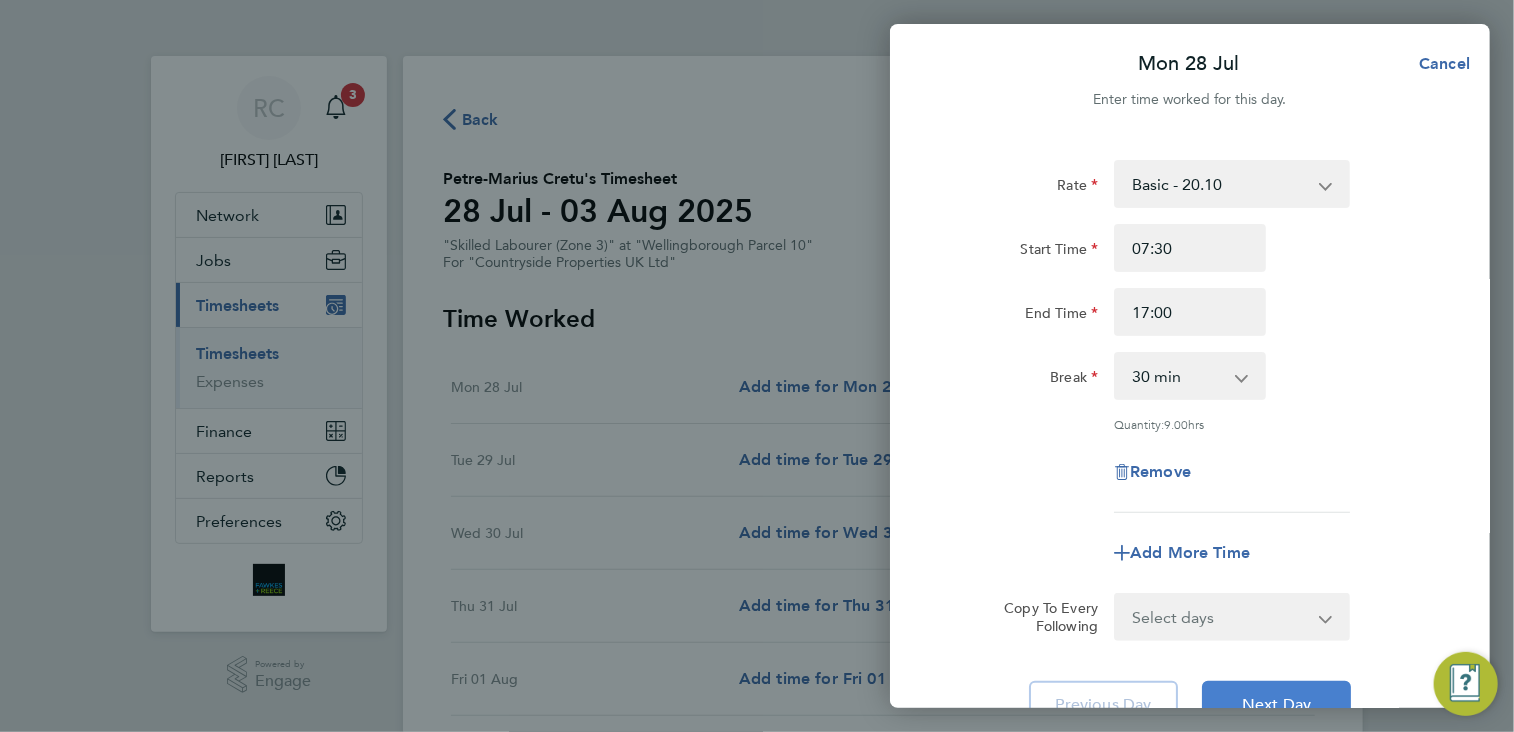 click on "Next Day" 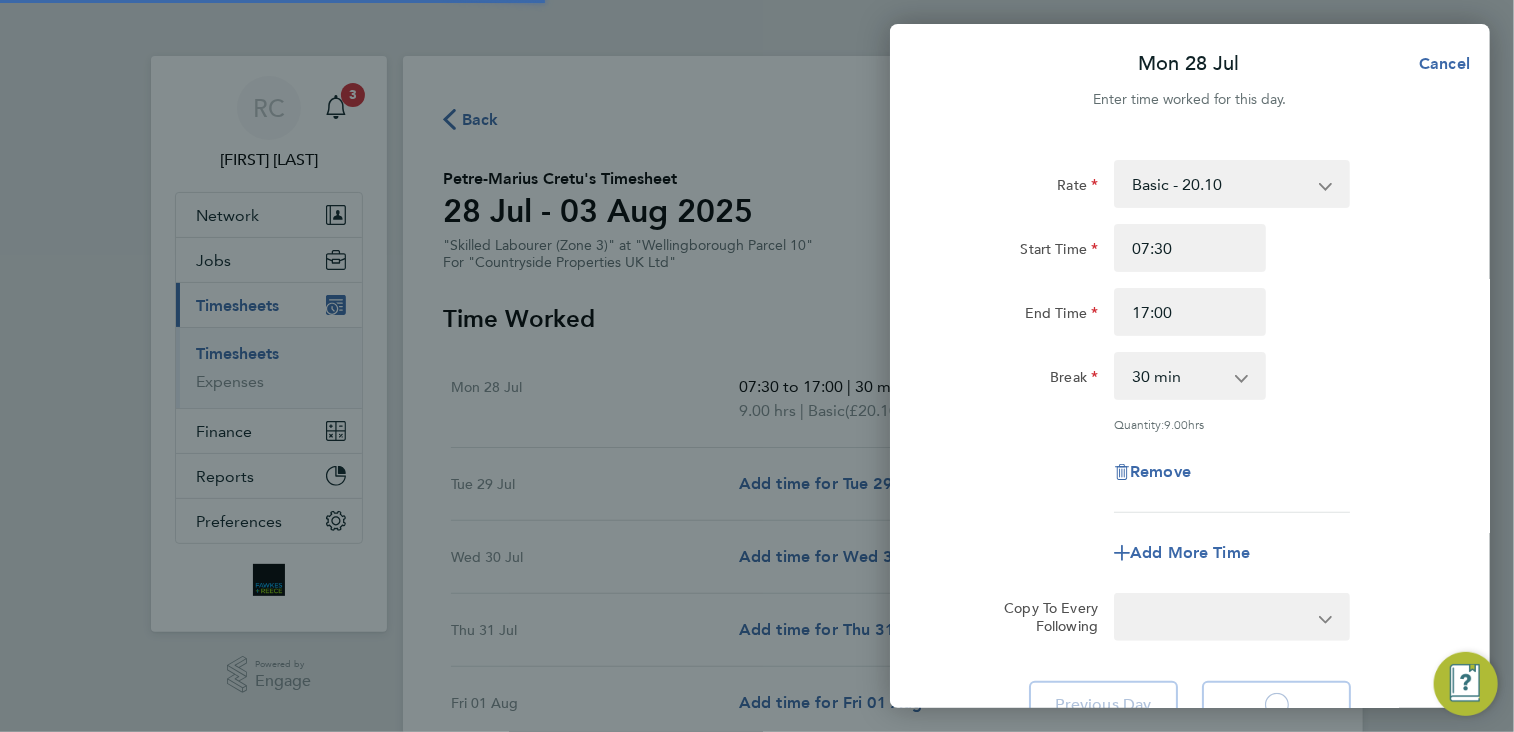select on "30" 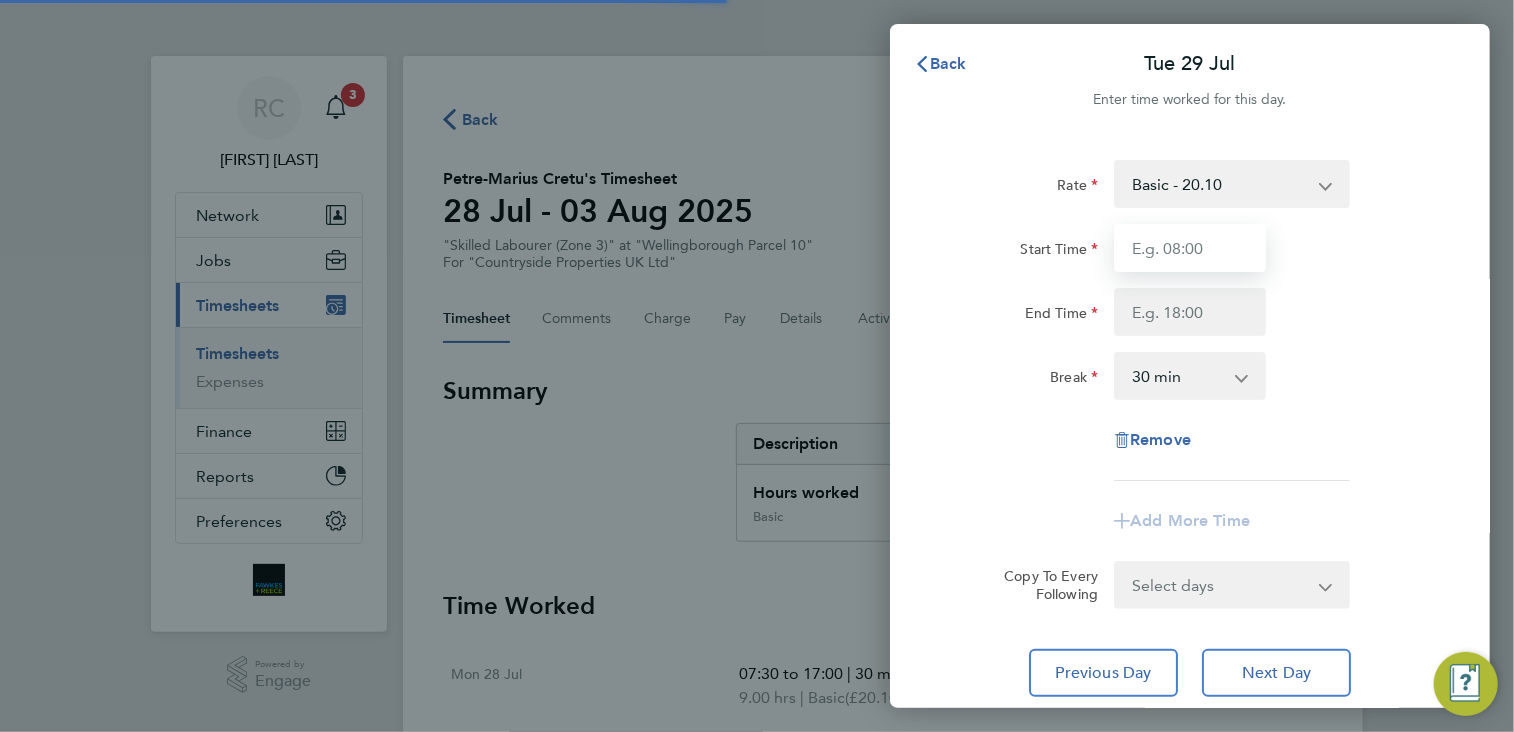 click on "Start Time" at bounding box center [1190, 248] 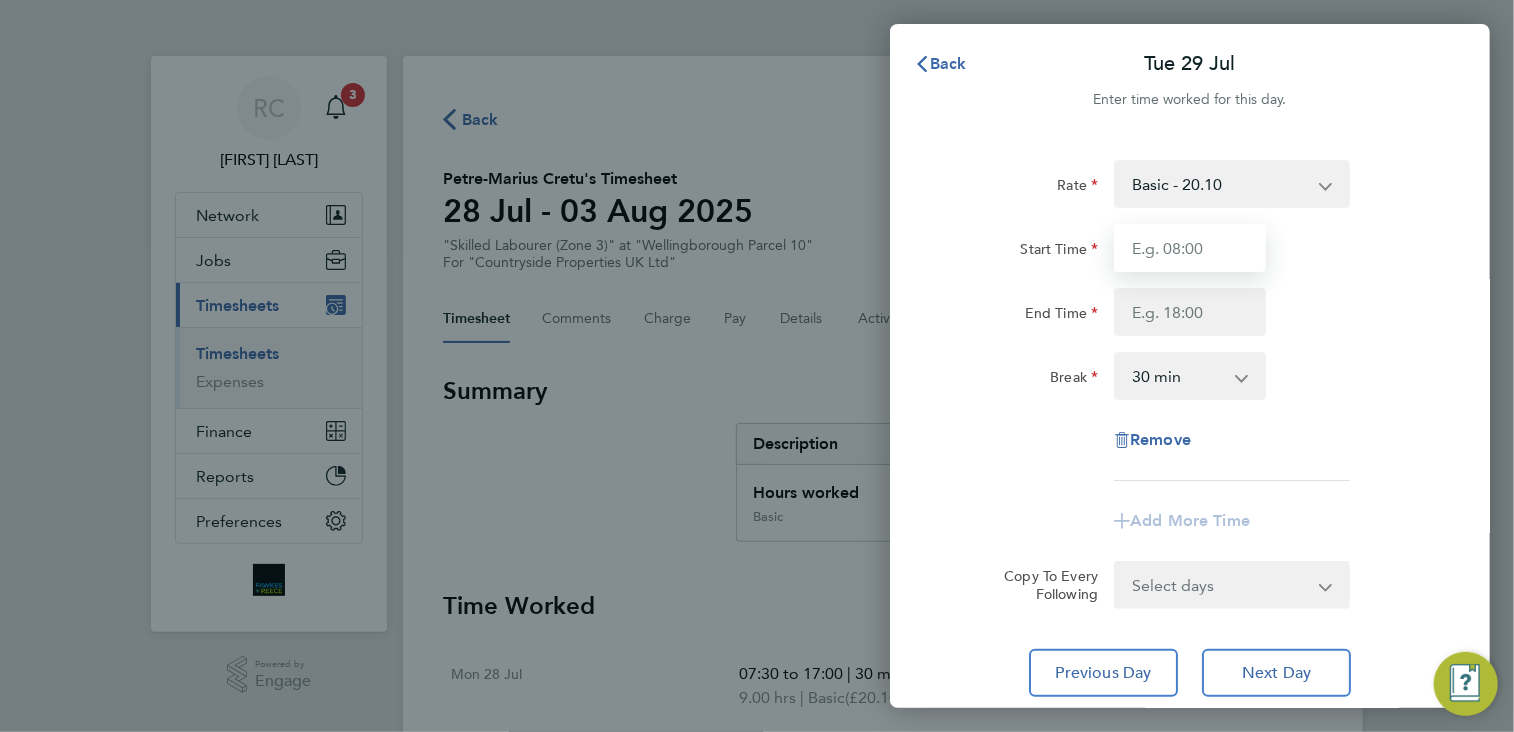 type on "07:30" 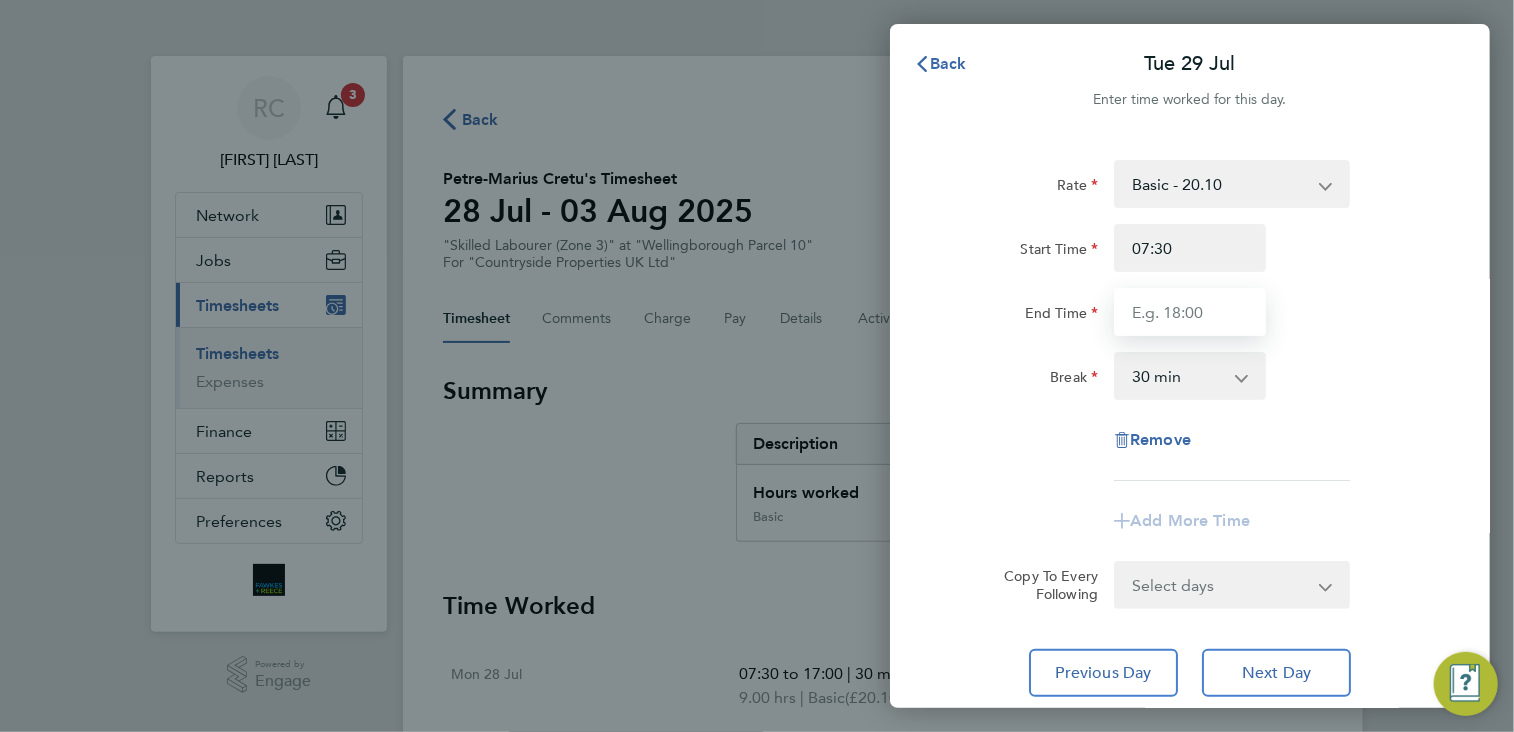 type on "17:00" 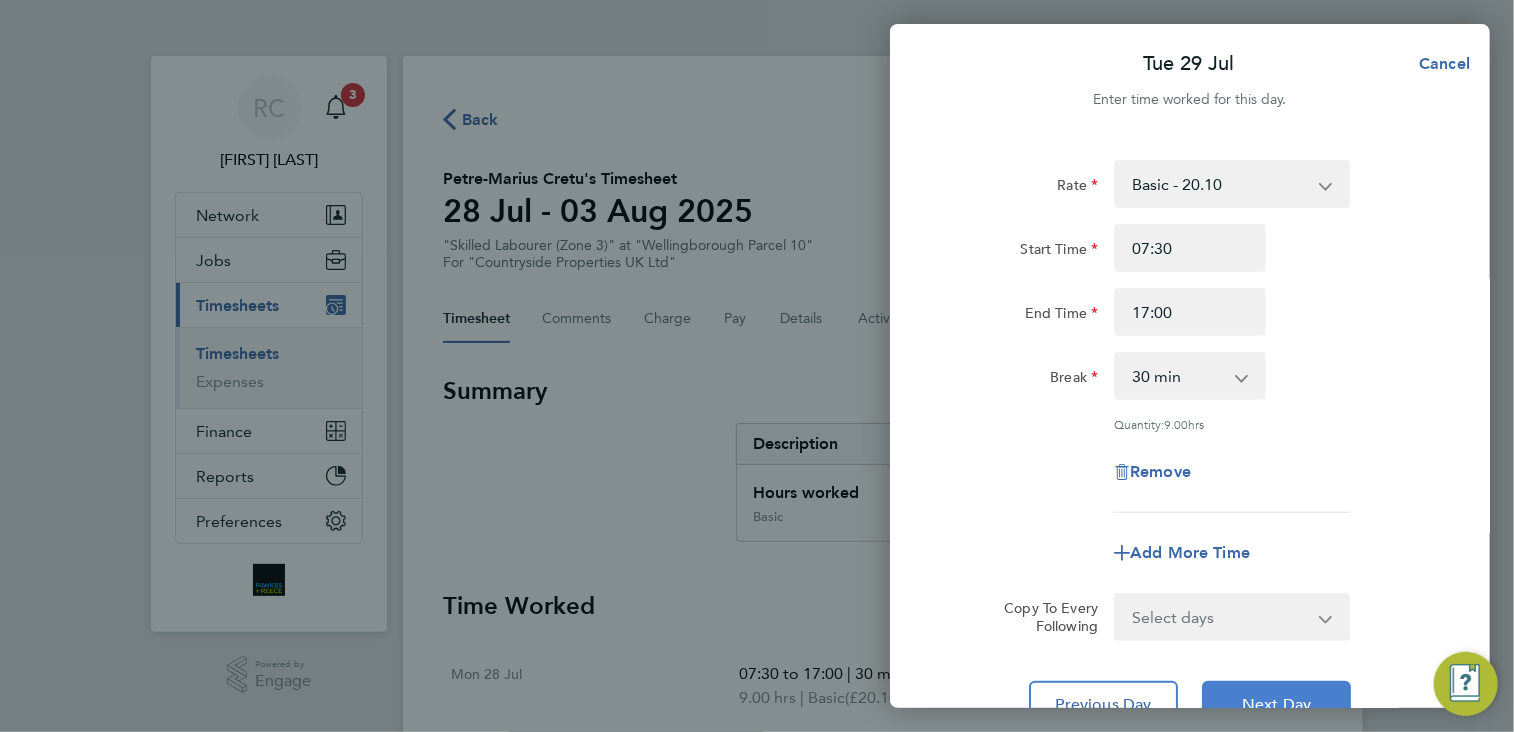 click on "Next Day" 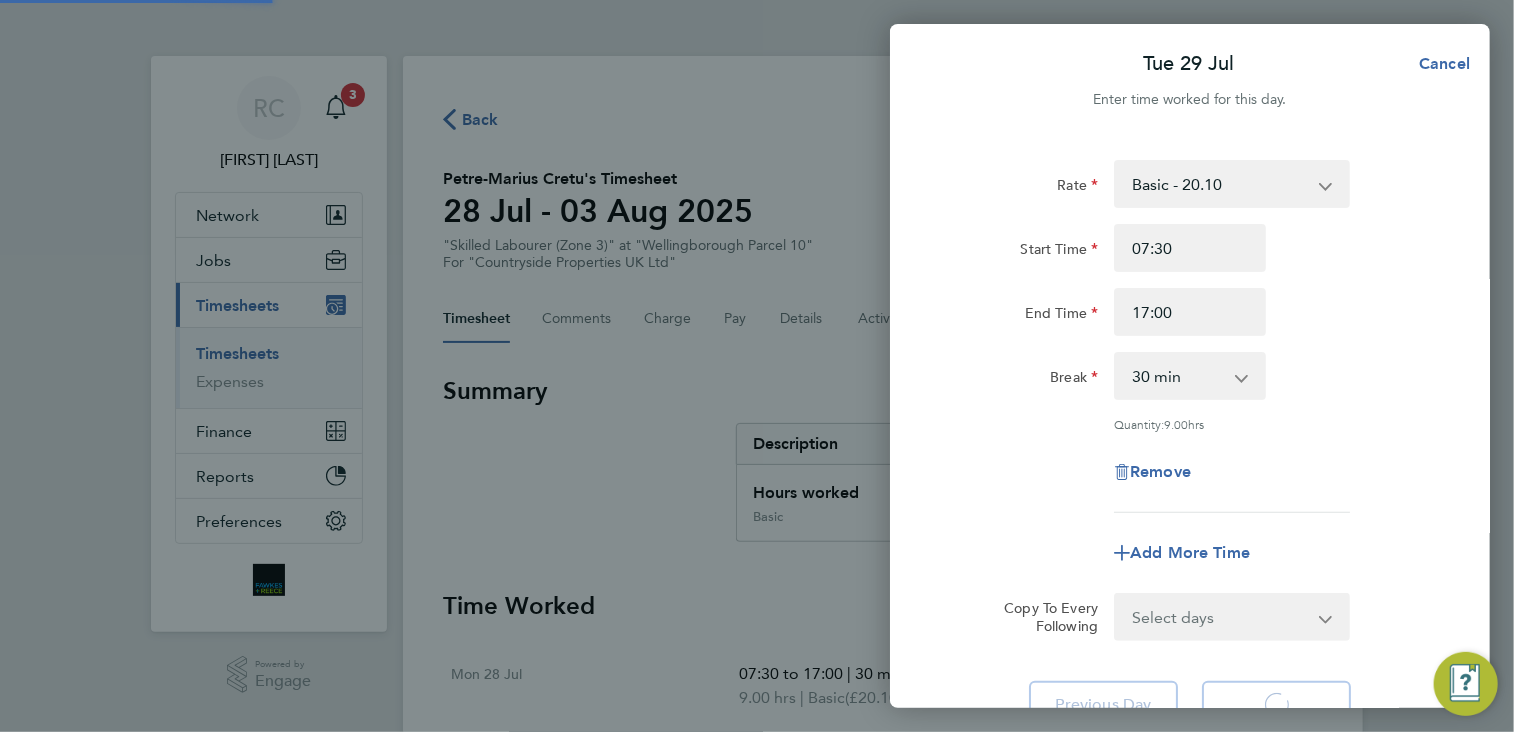 select on "30" 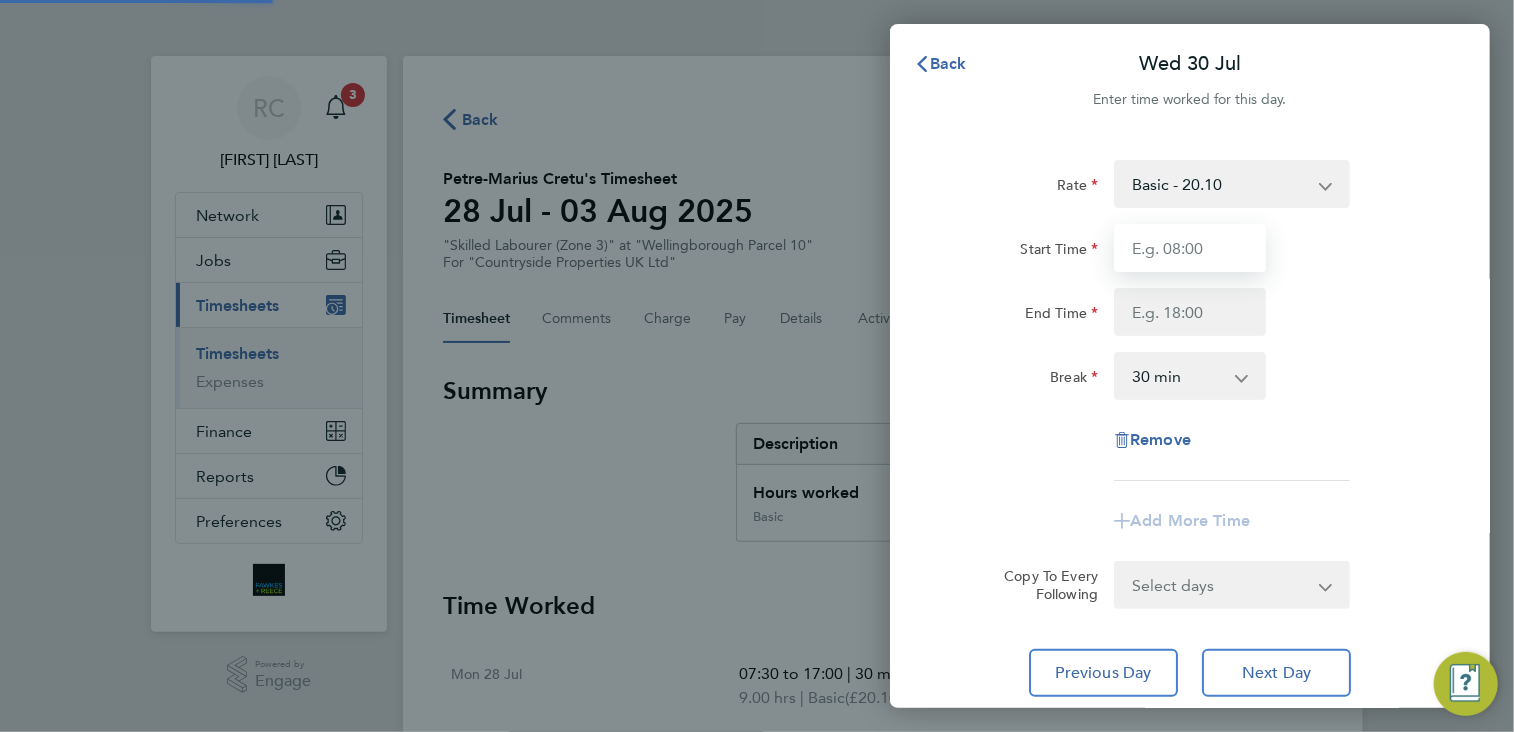 click on "Start Time" at bounding box center (1190, 248) 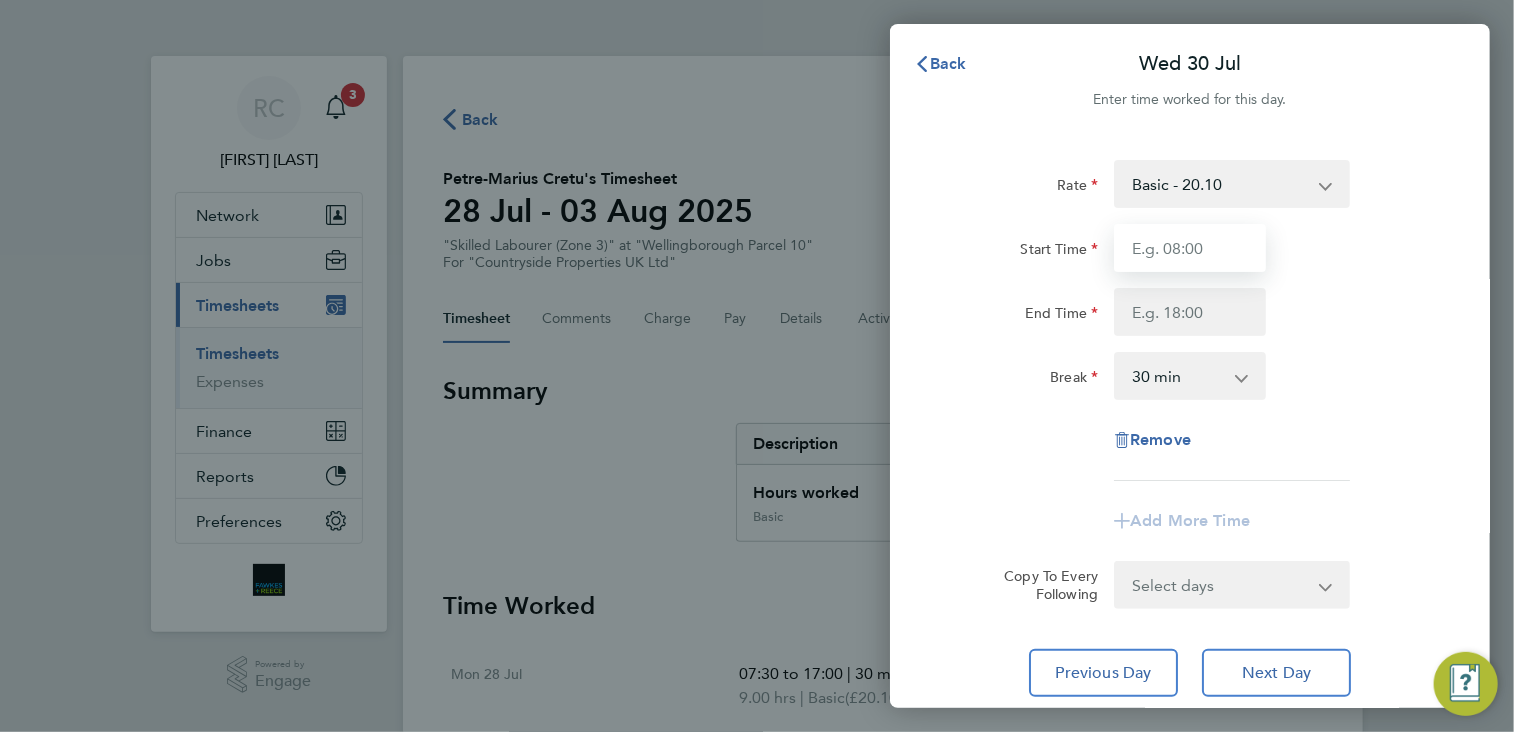 type on "07:30" 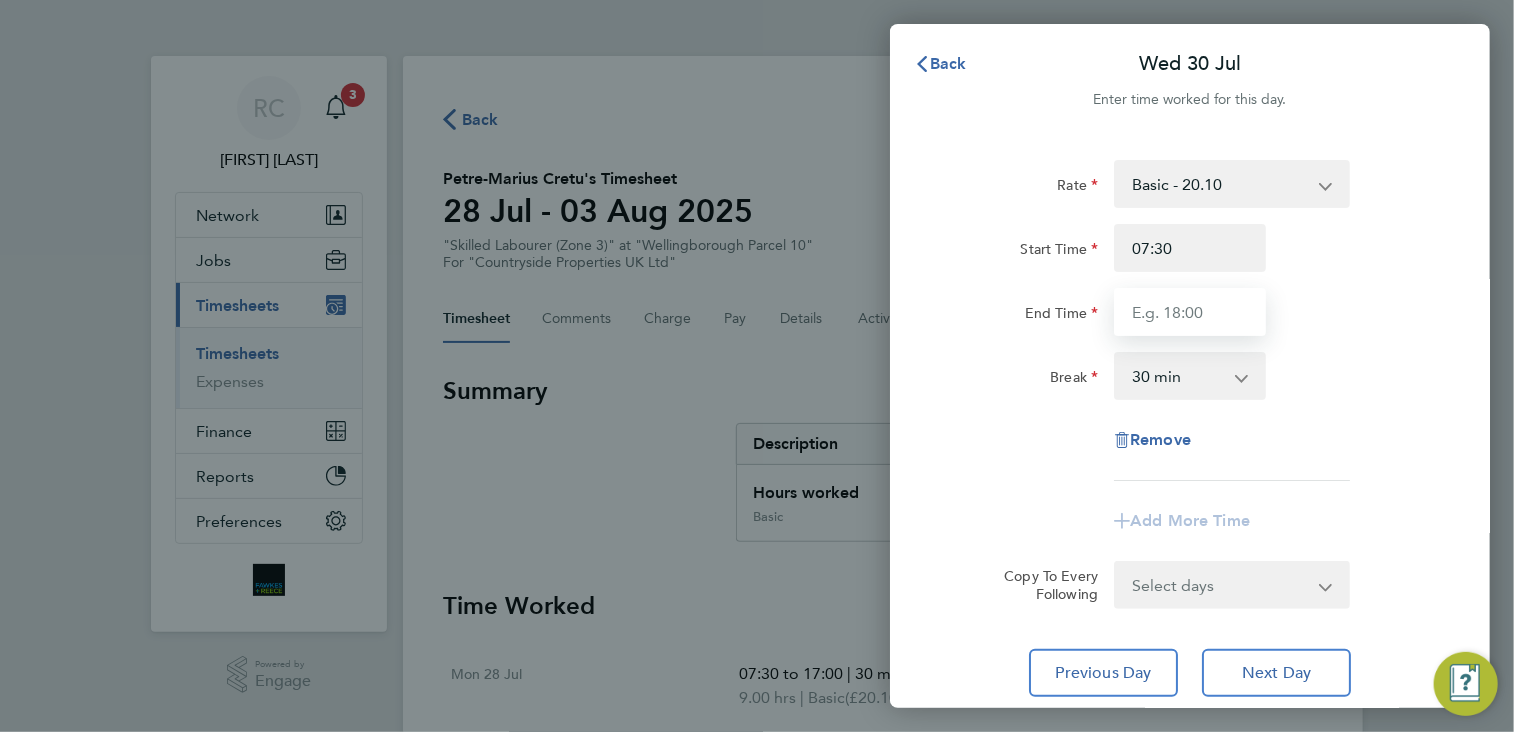 type on "17:00" 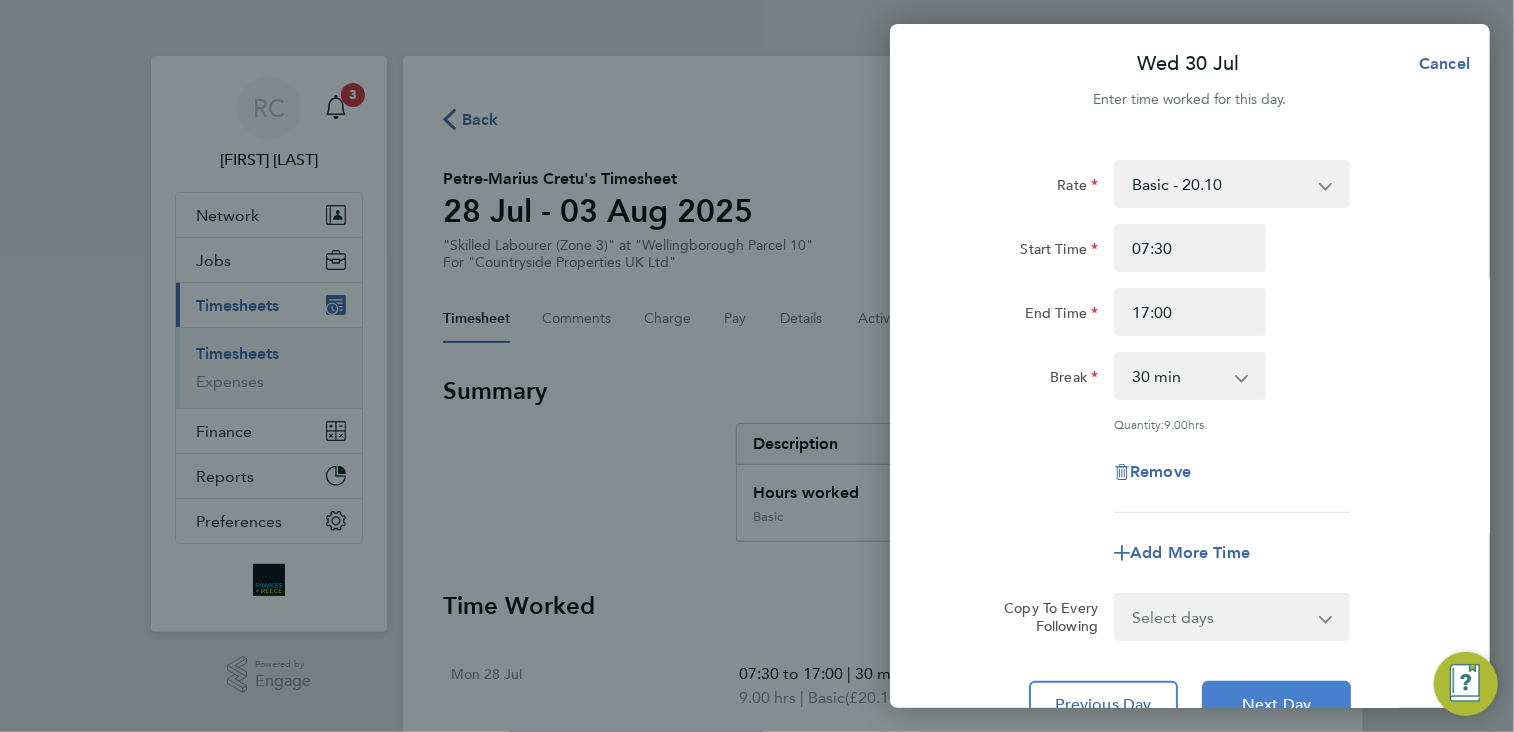 click on "Next Day" 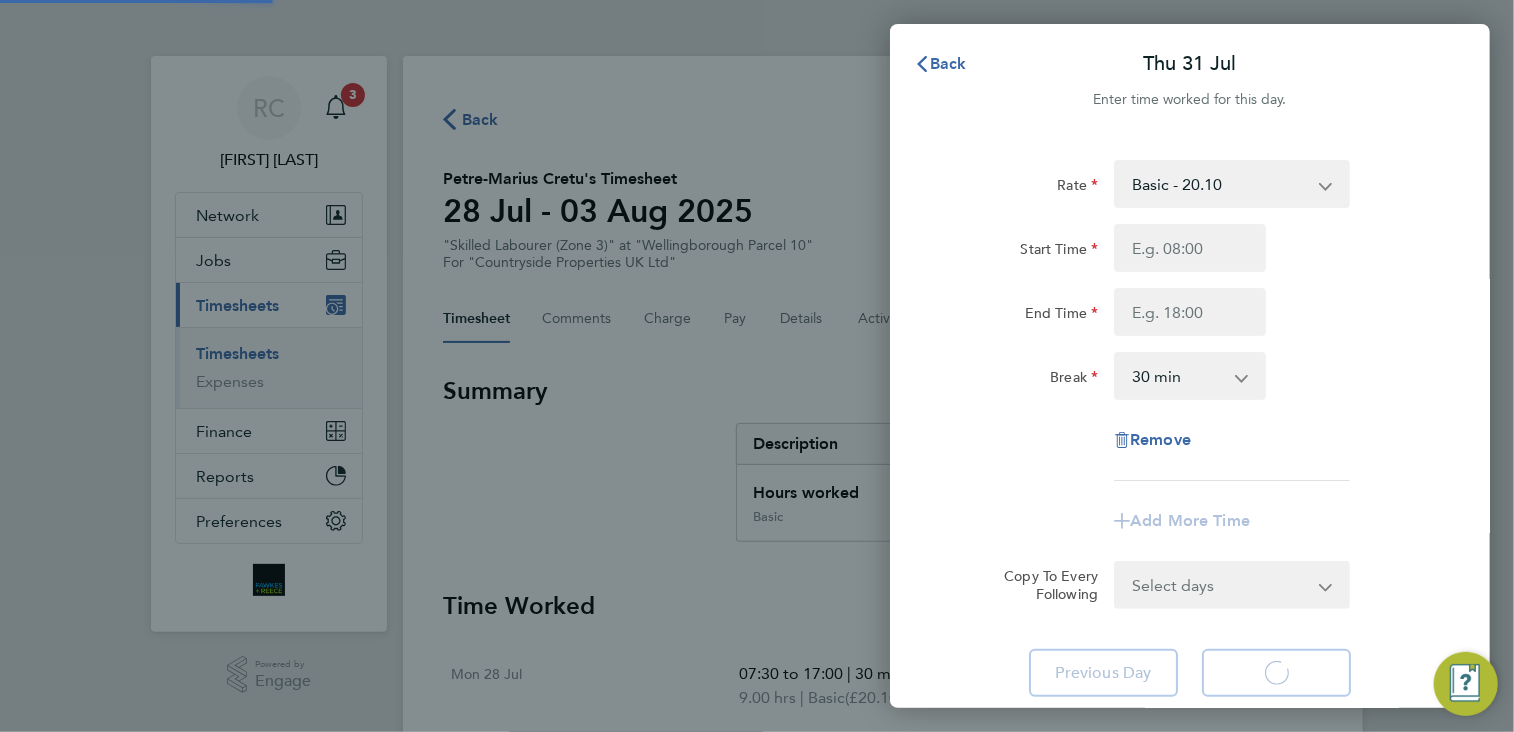 select on "30" 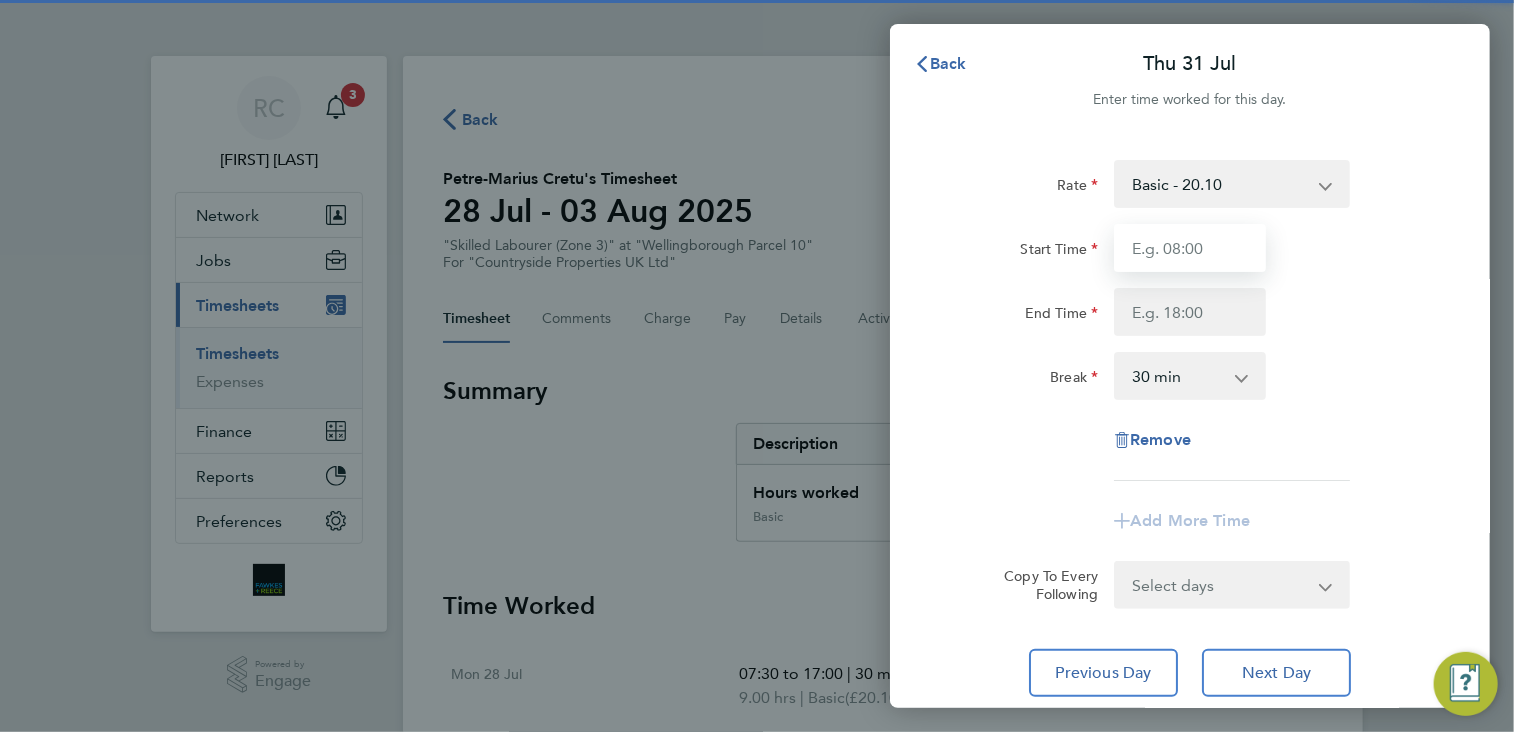 click on "Start Time" at bounding box center [1190, 248] 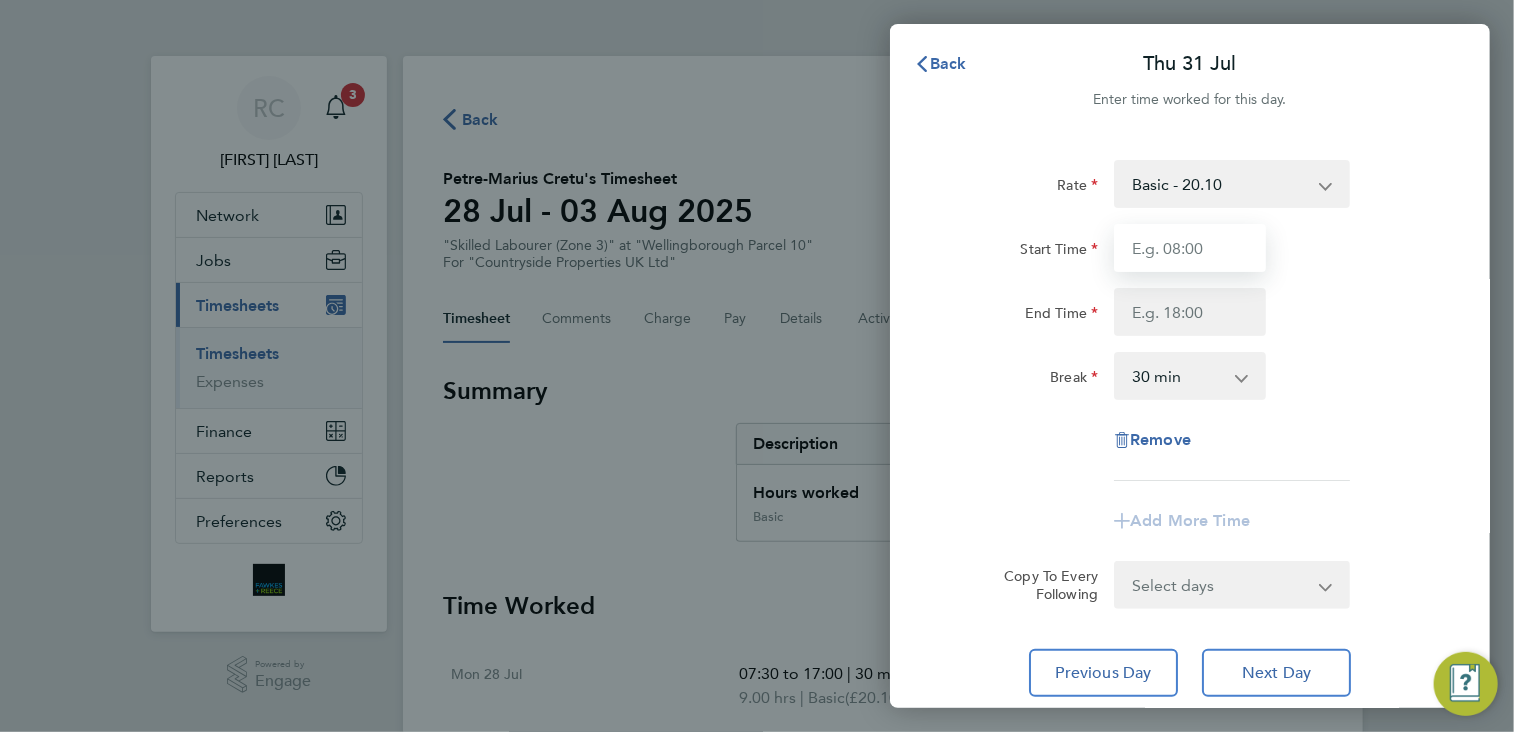 type on "07:30" 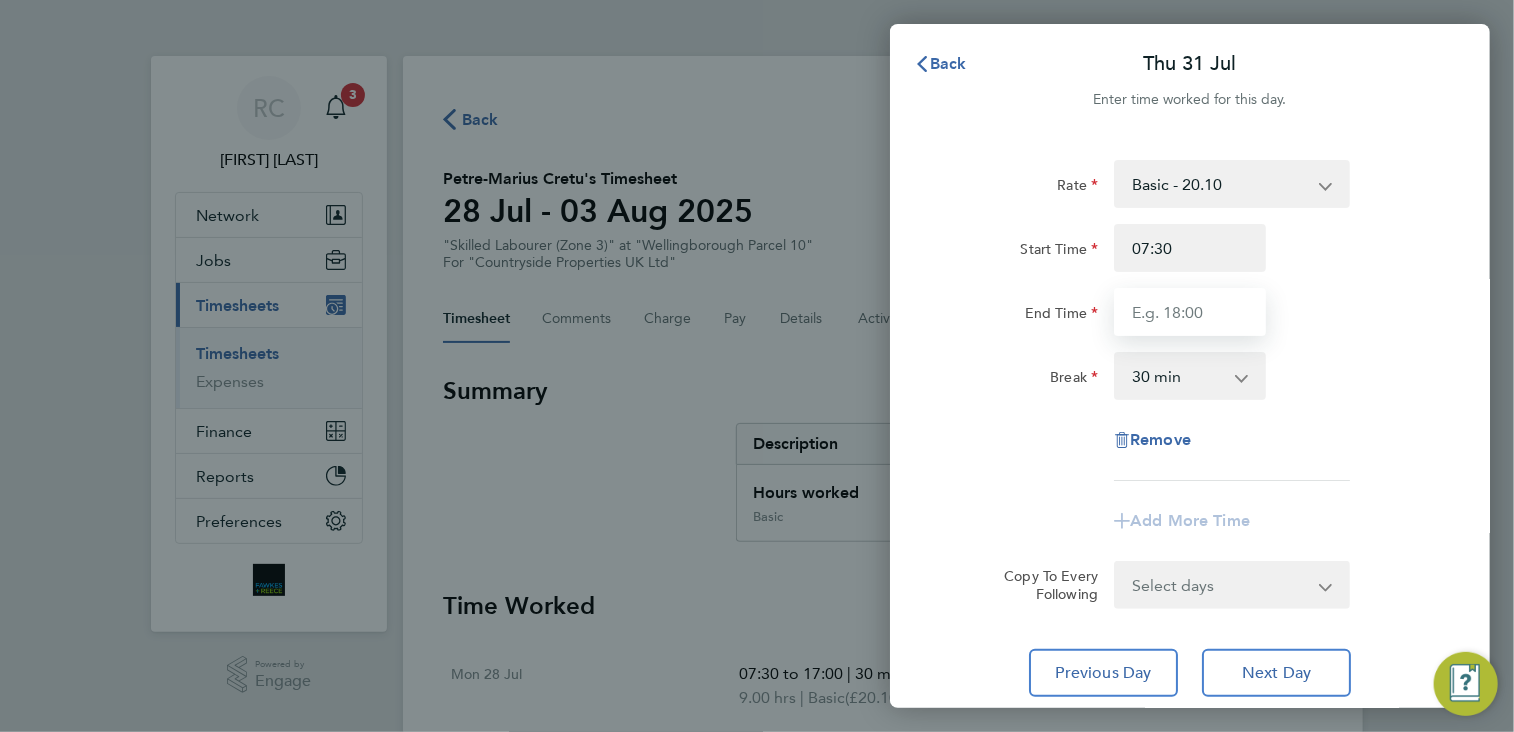 type on "17:00" 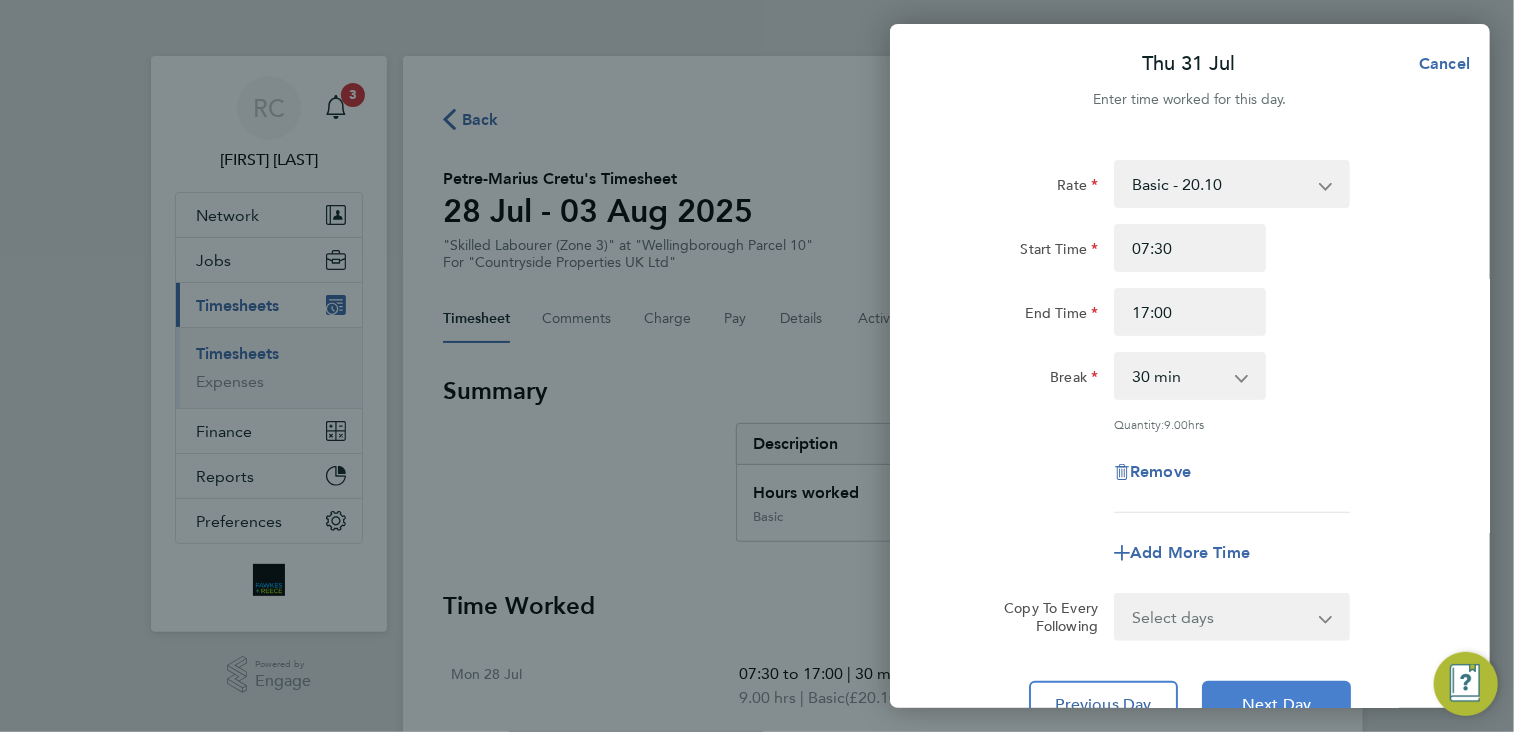 click on "Next Day" 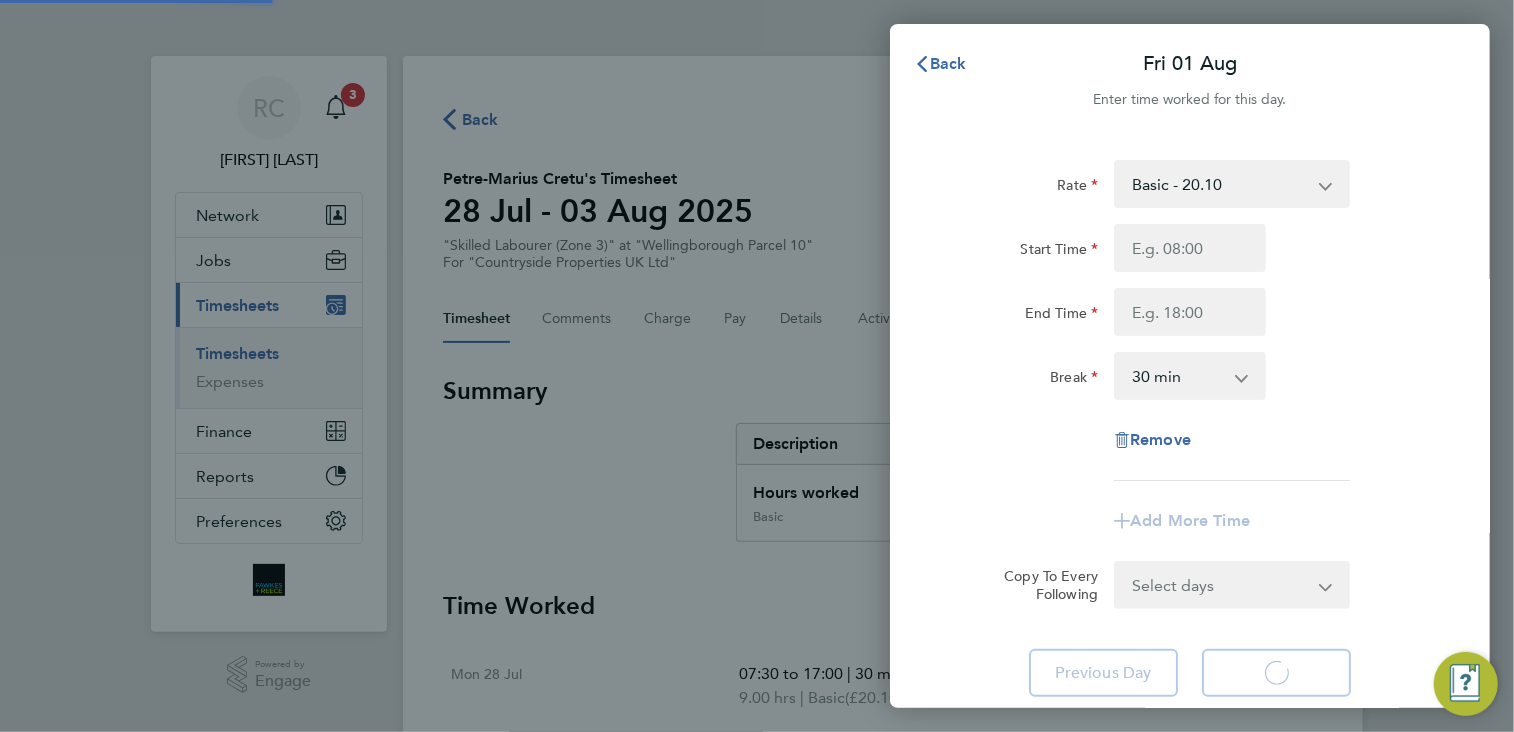 select on "30" 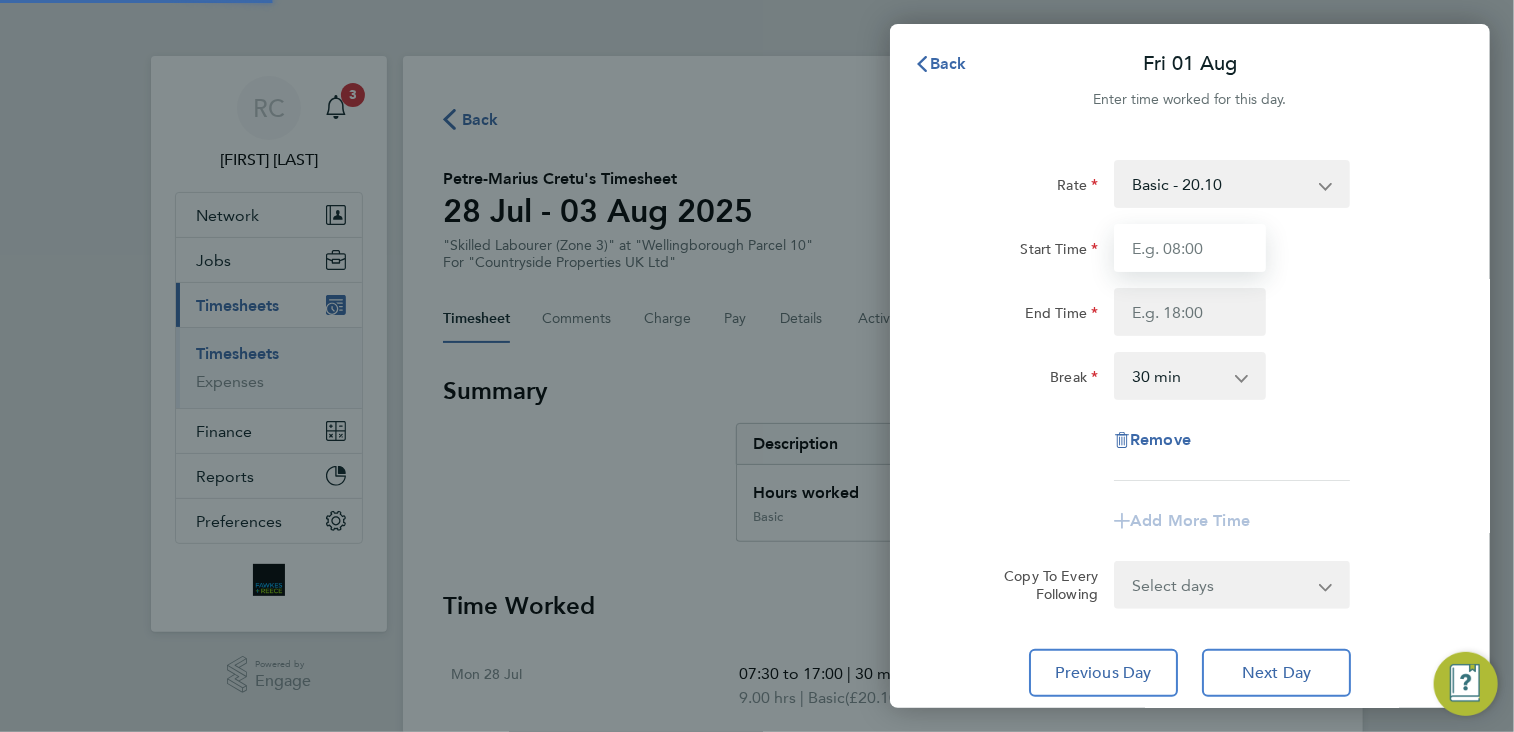 click on "Start Time" at bounding box center [1190, 248] 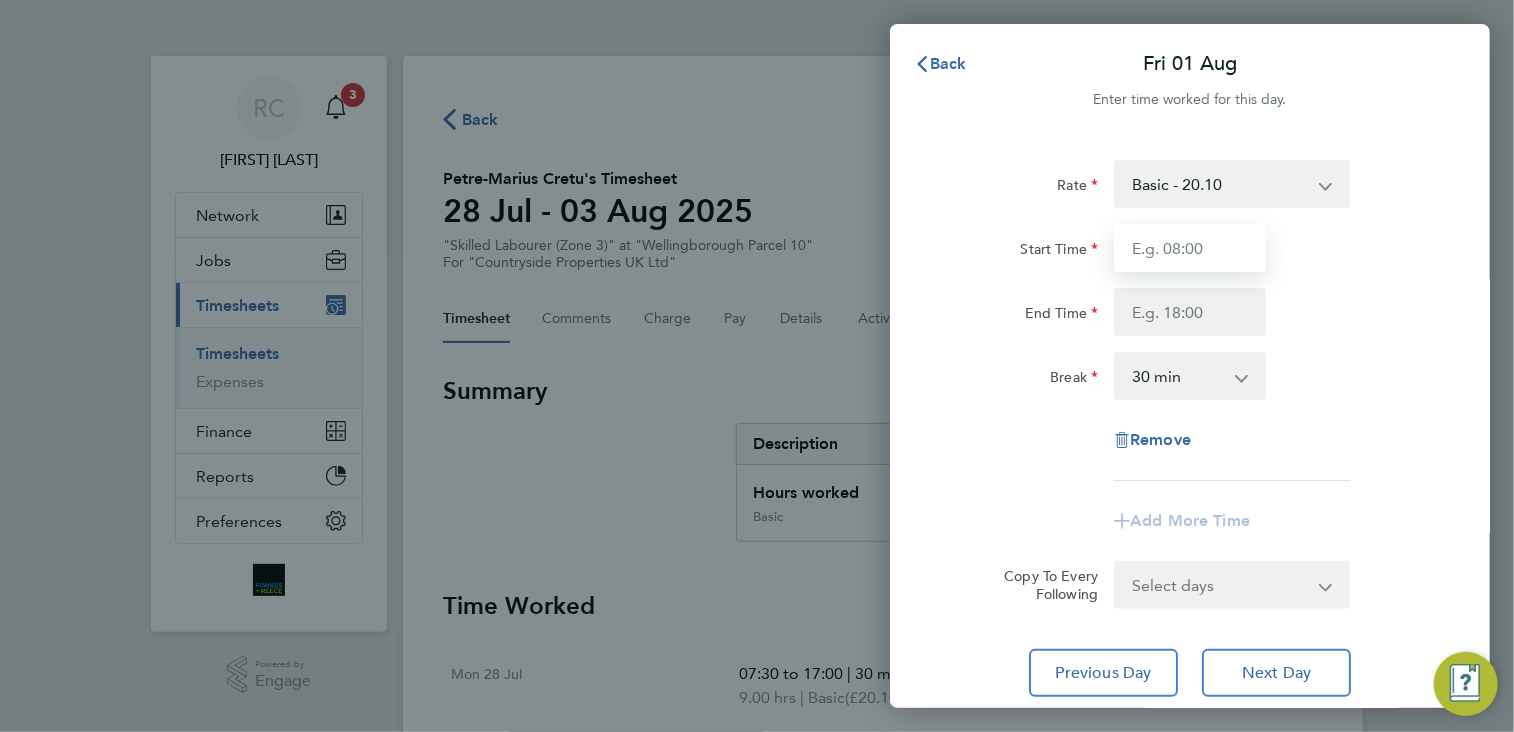 type on "07:30" 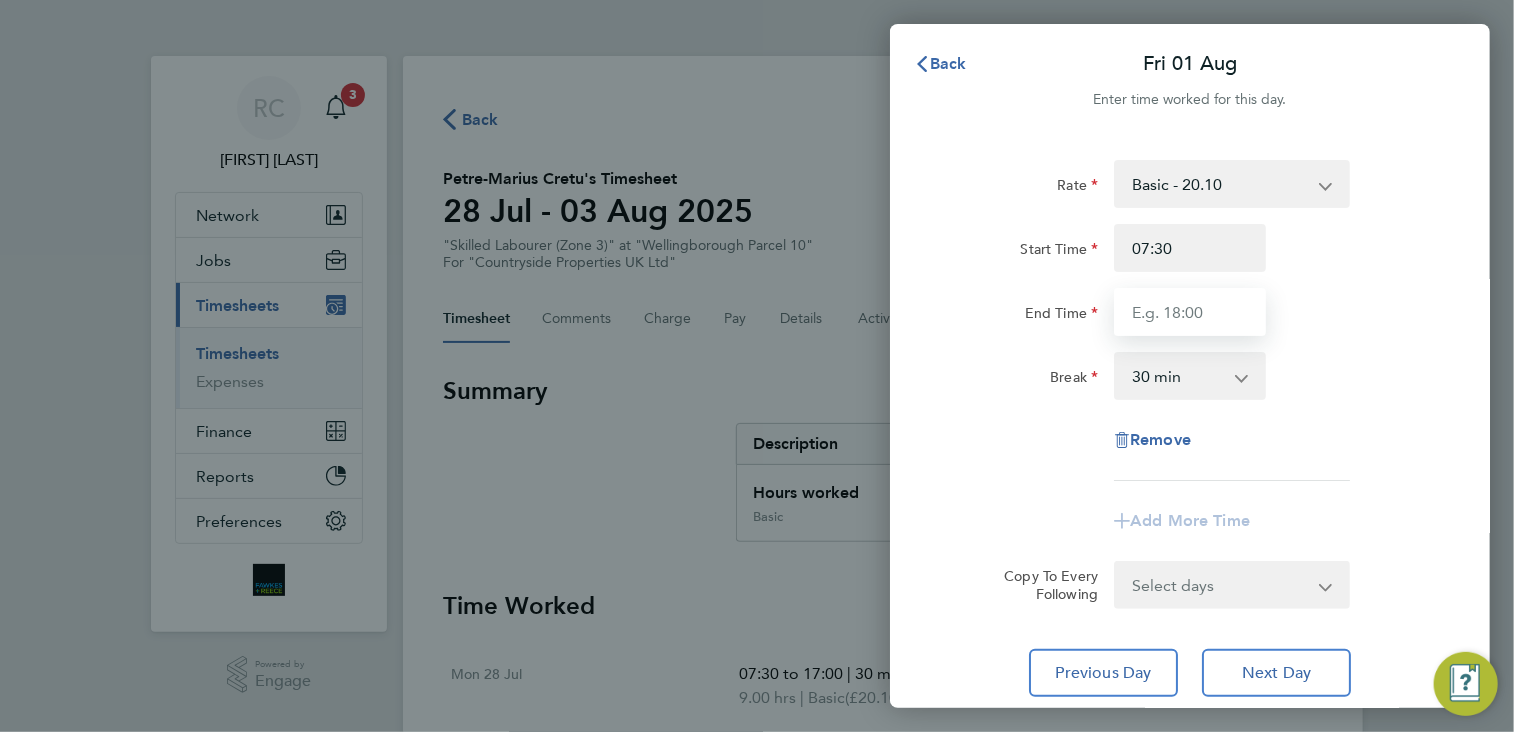 type on "17:00" 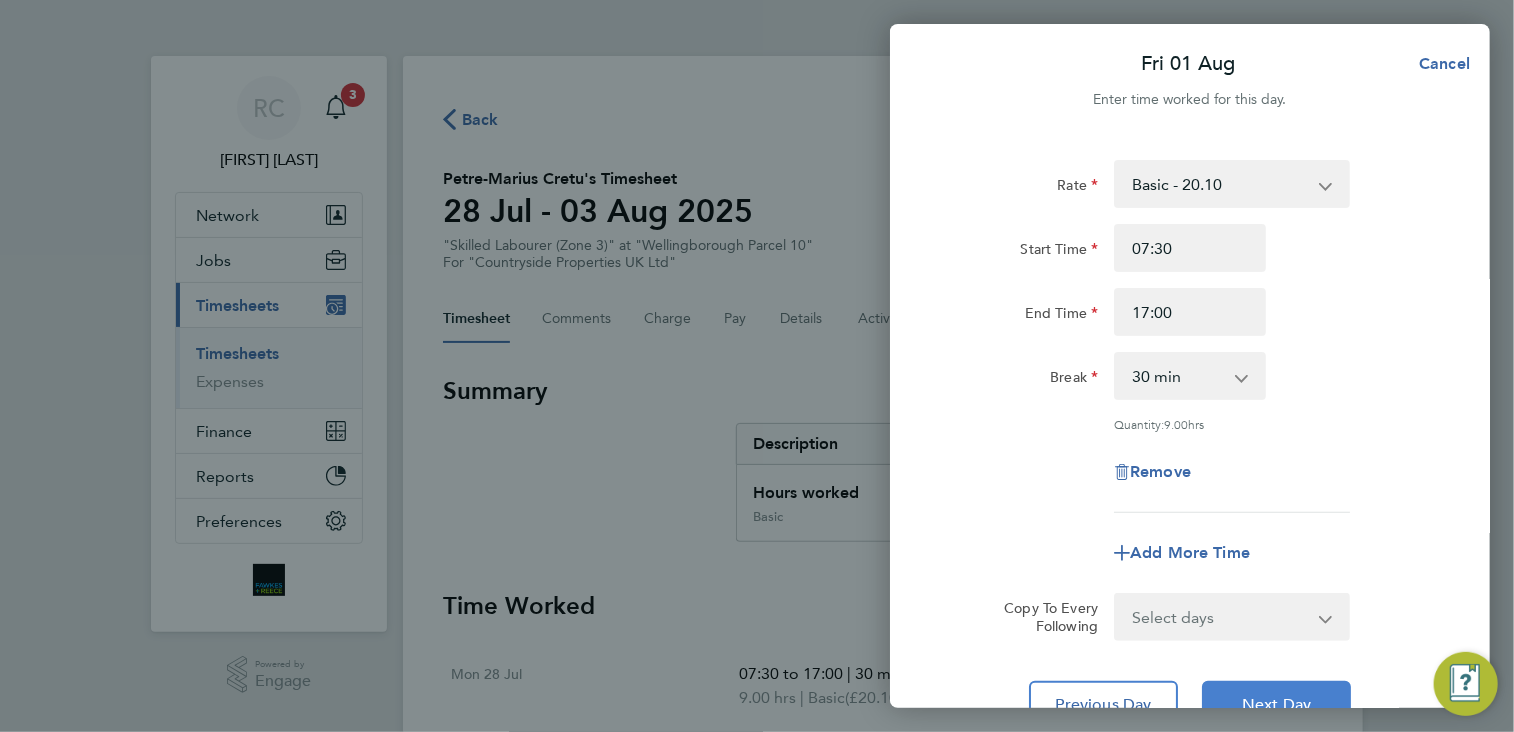 drag, startPoint x: 1295, startPoint y: 694, endPoint x: 1288, endPoint y: 611, distance: 83.294655 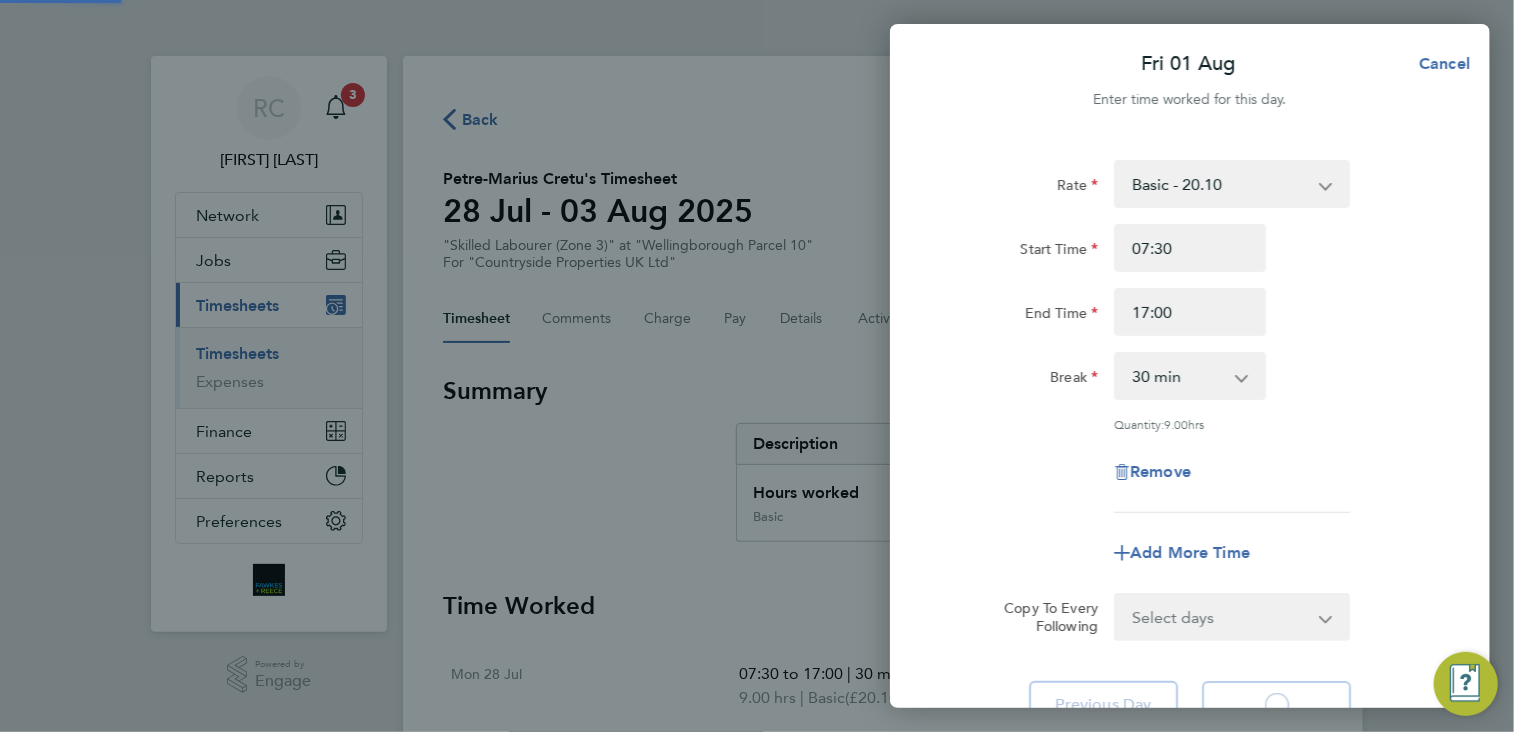 select on "30" 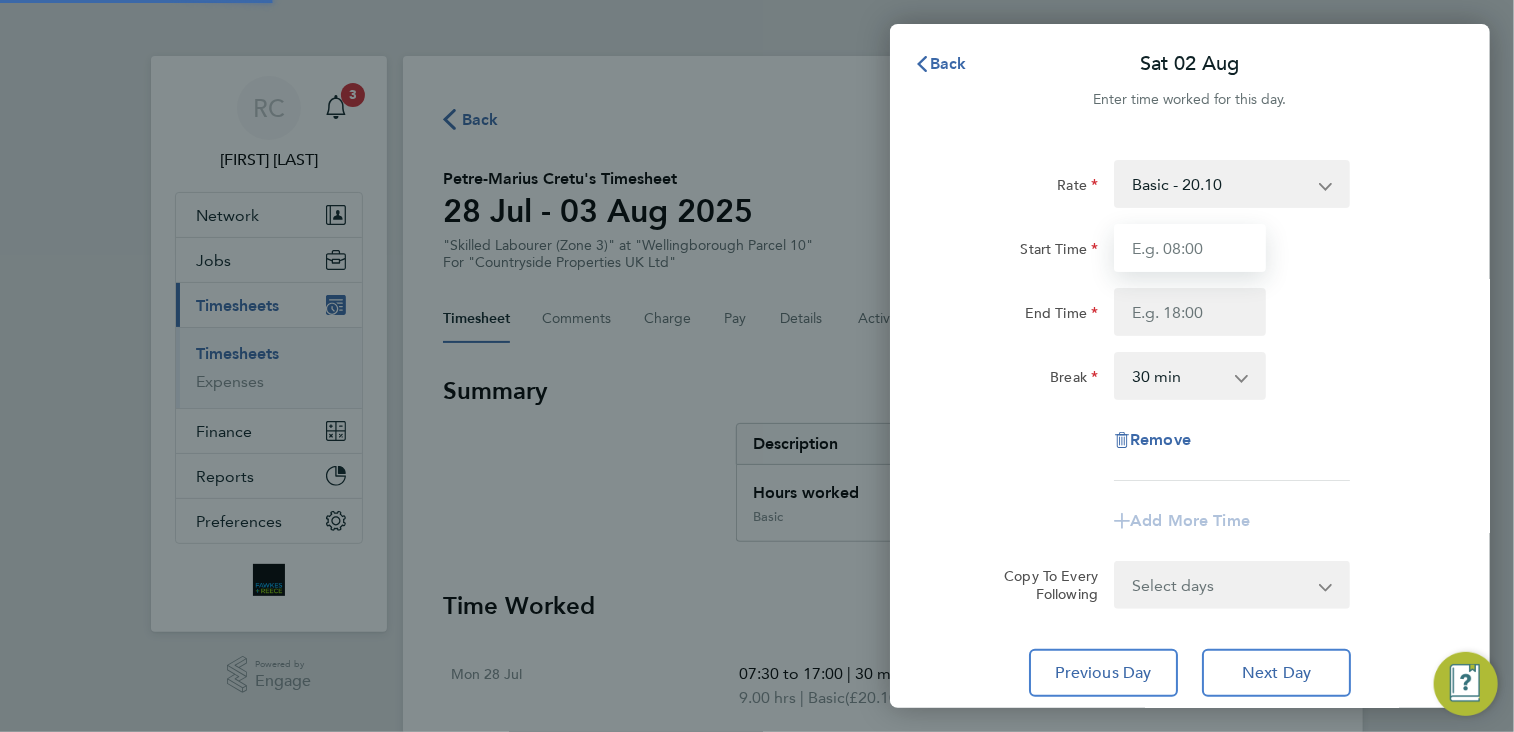 click on "Start Time" at bounding box center (1190, 248) 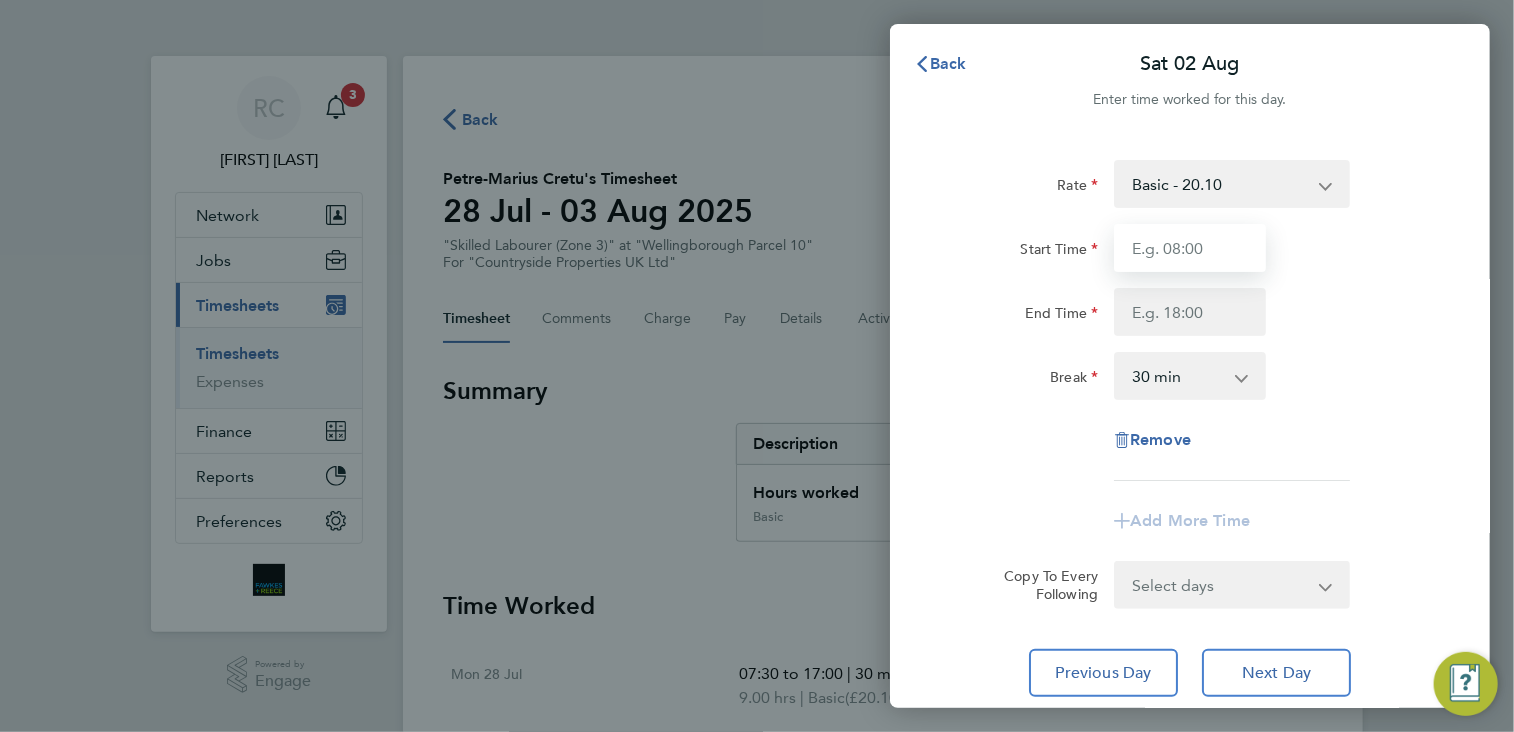 type on "07:30" 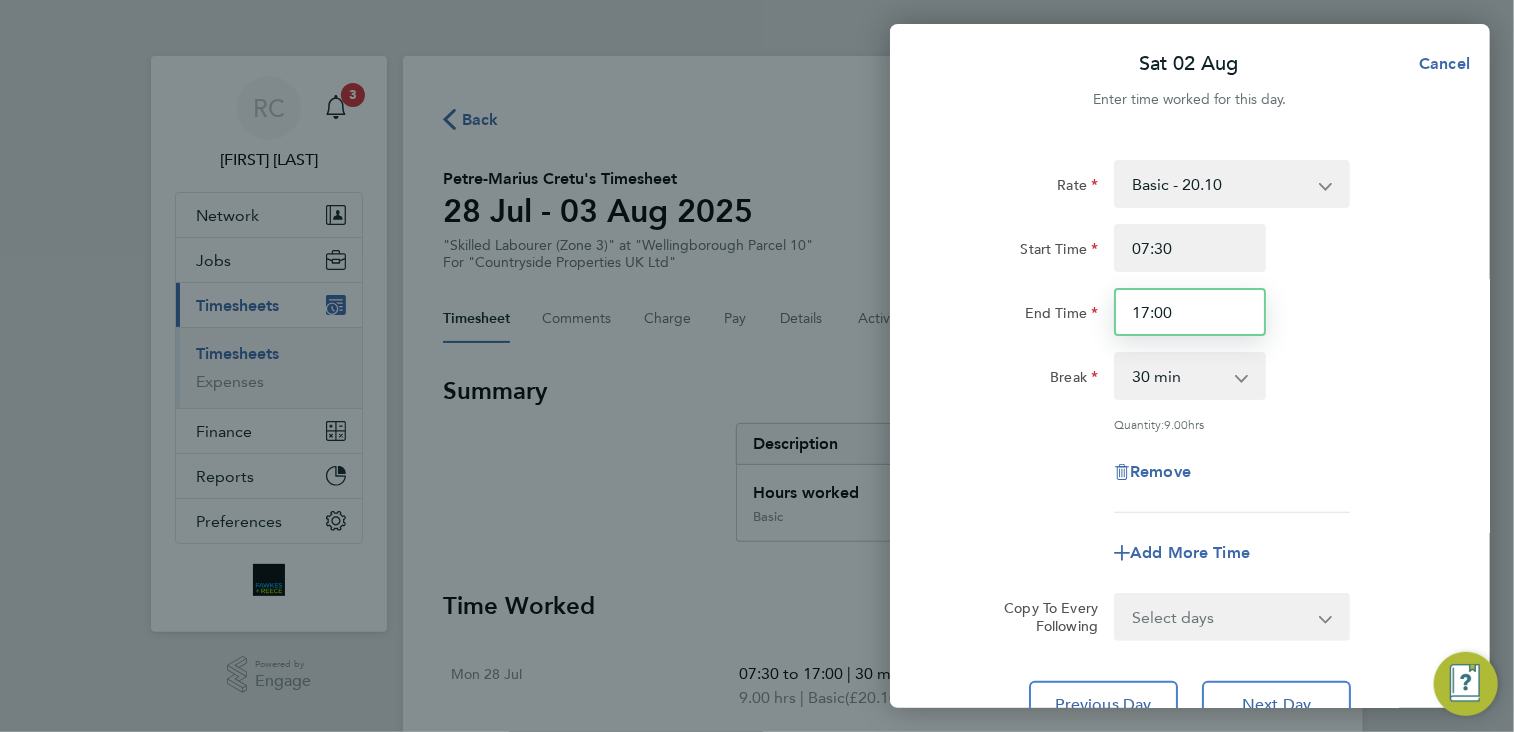 drag, startPoint x: 1172, startPoint y: 323, endPoint x: 1123, endPoint y: 327, distance: 49.162994 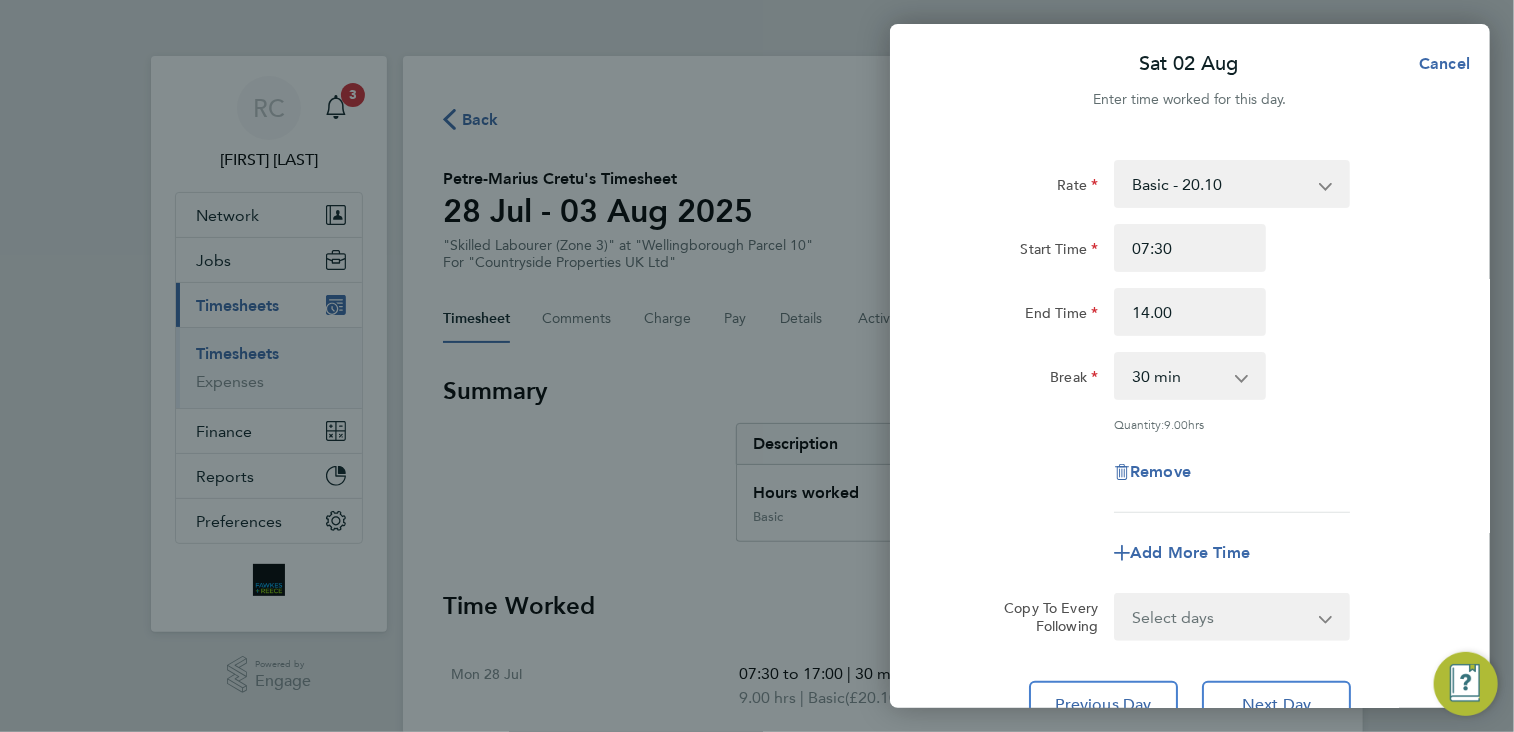 type on "14:00" 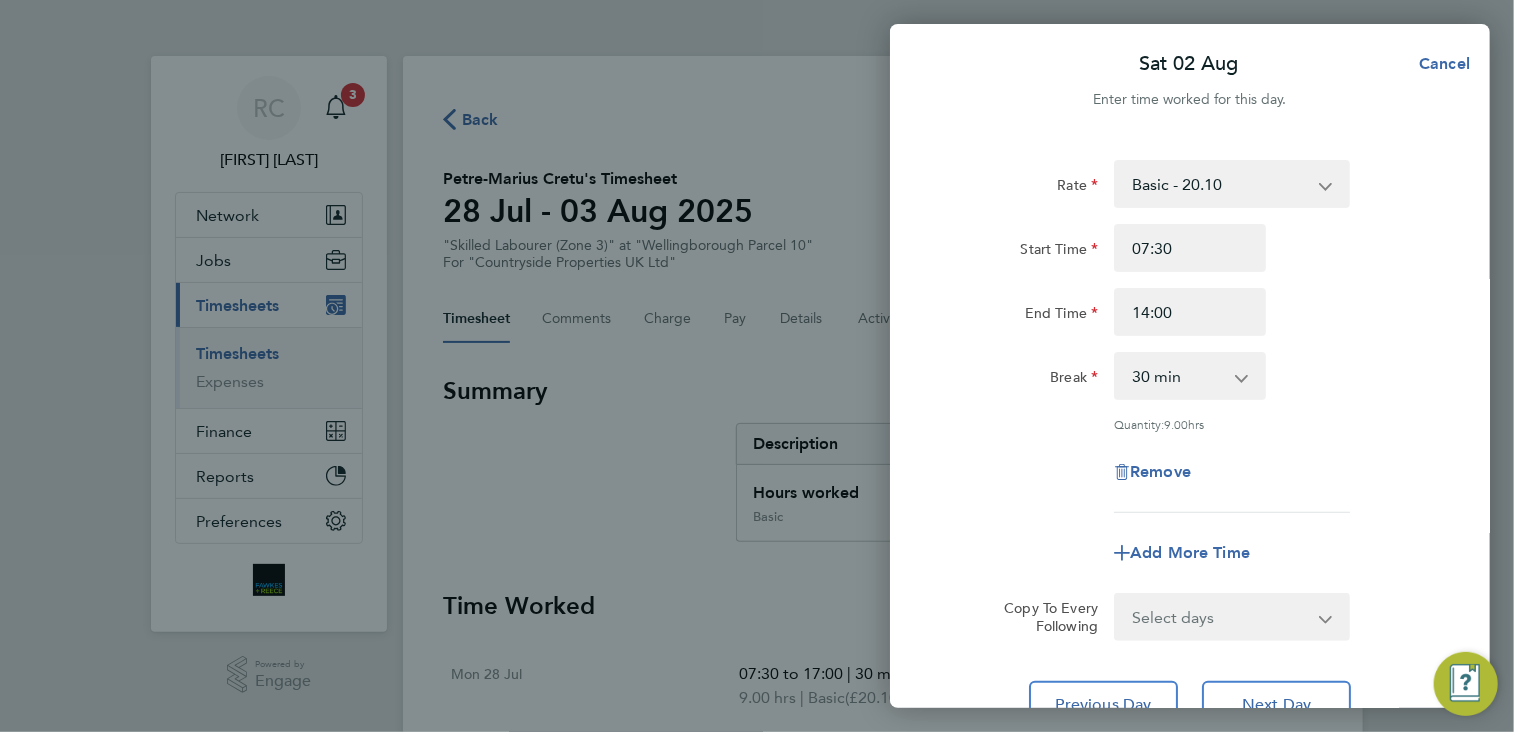 click on "End Time 14:00" 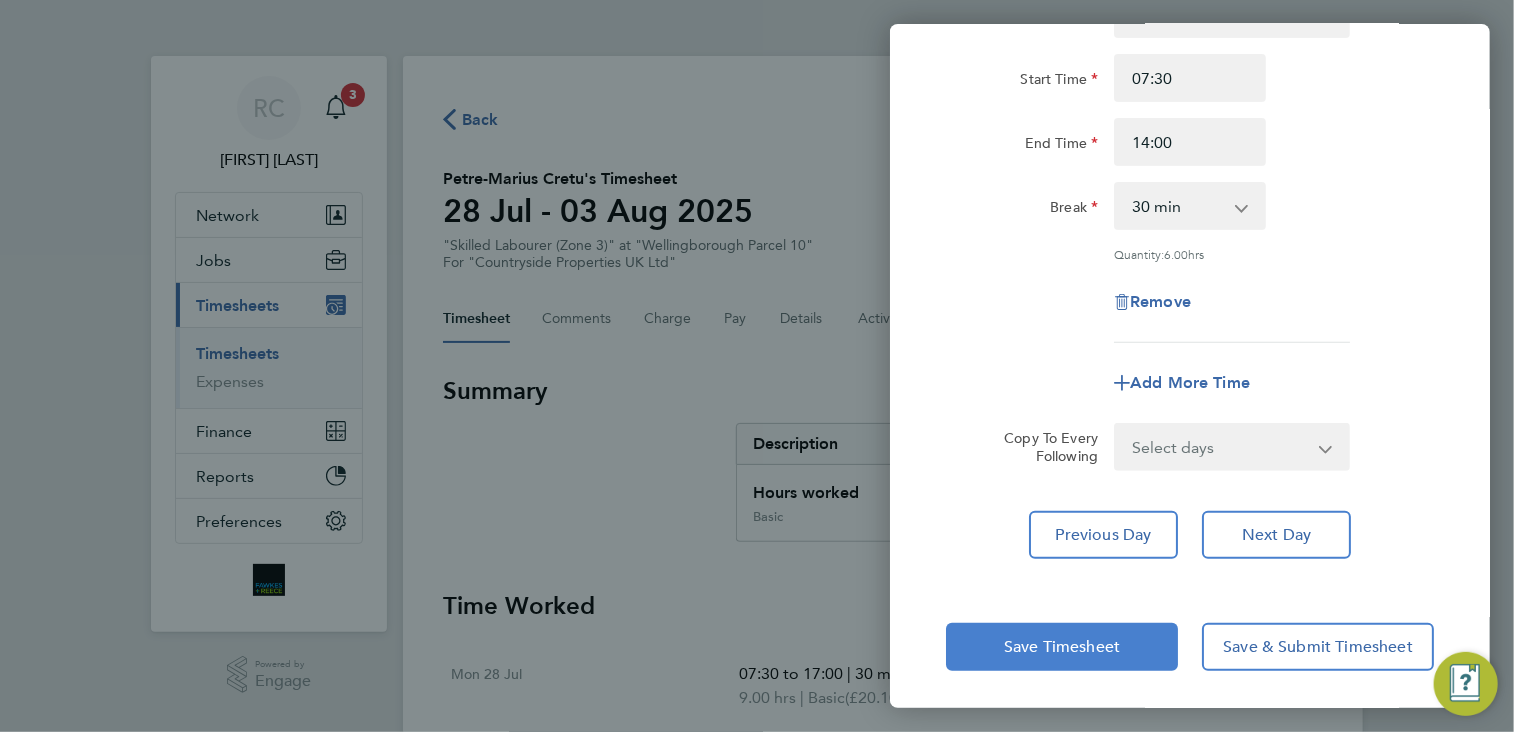 click on "Save Timesheet" 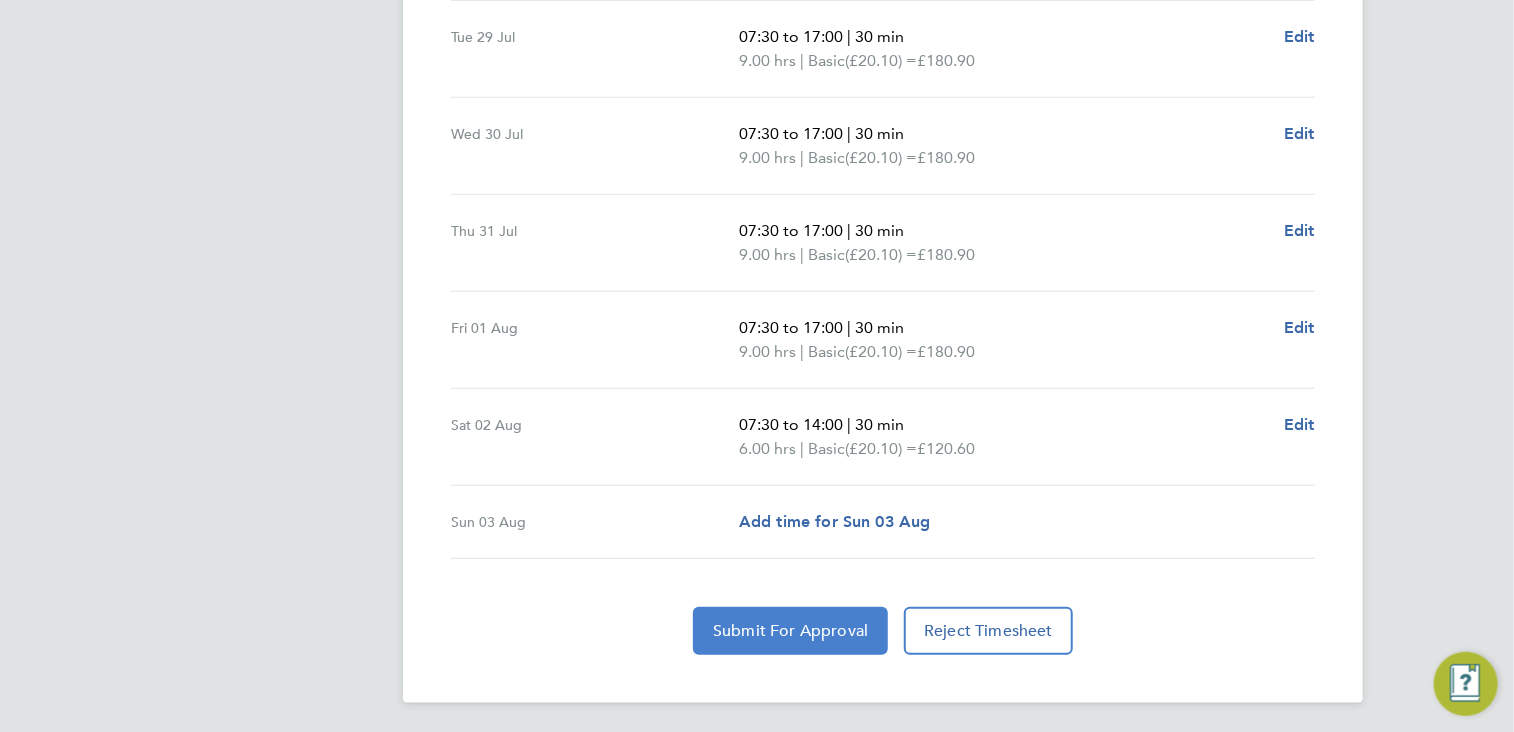 click on "Submit For Approval" 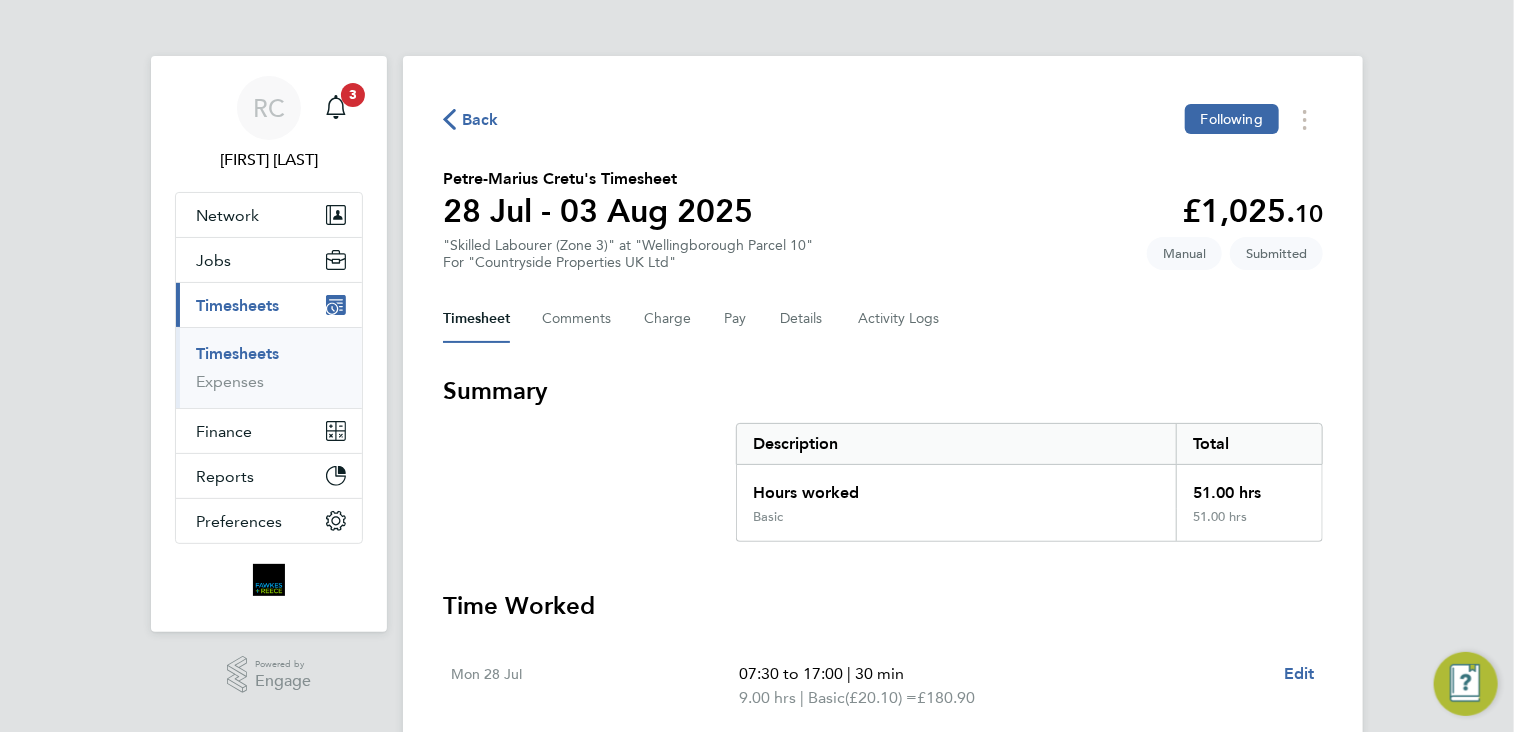click on "Back" 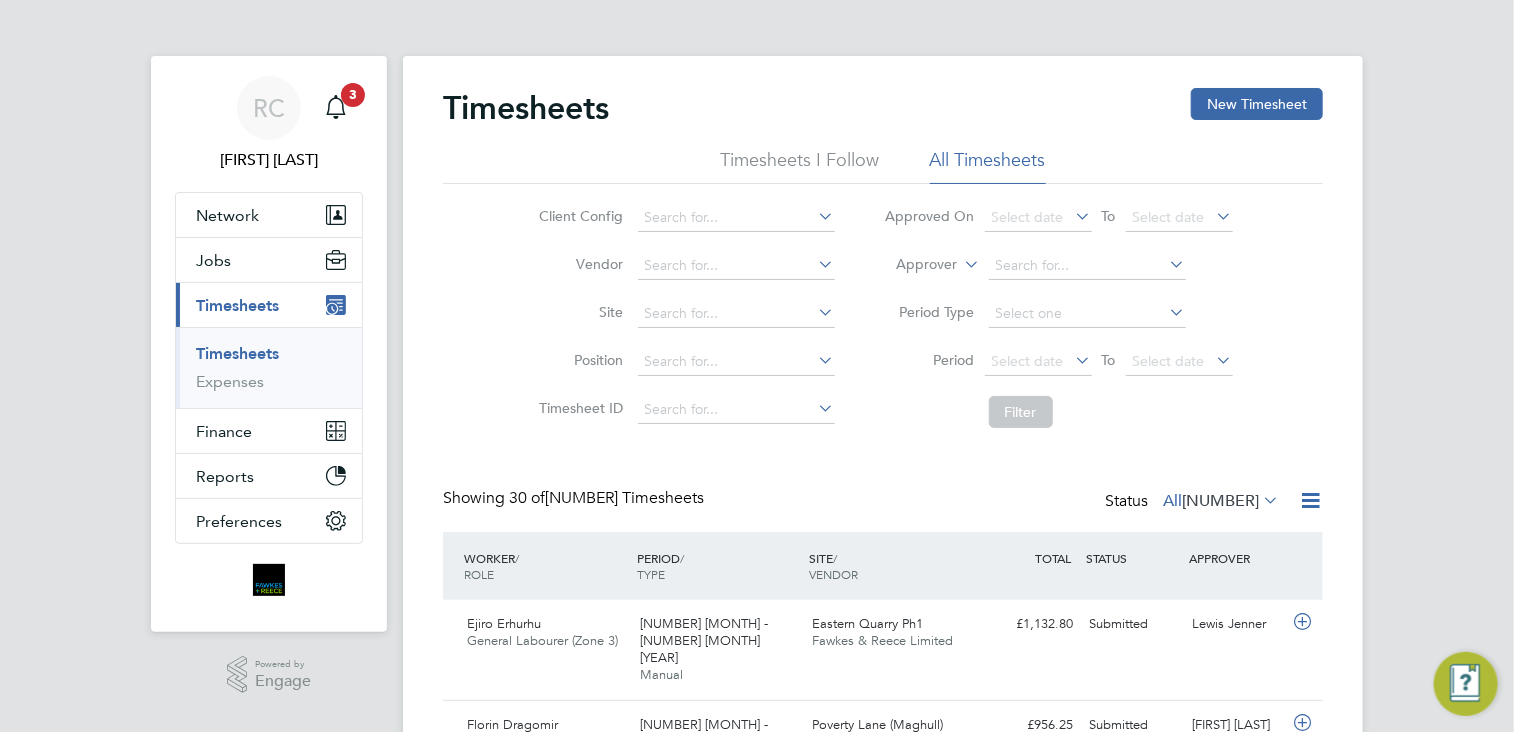 click on "Timesheets New Timesheet Timesheets I Follow All Timesheets Client Config   Vendor   Site   Position   Timesheet ID   Approved On
Select date
To
Select date
Approver     Period Type   Period
Select date
To
Select date
Filter Showing   30 of  34508 Timesheets Status  All  34508  WORKER  / ROLE WORKER  / PERIOD PERIOD  / TYPE SITE  / VENDOR TOTAL   TOTAL  / STATUS STATUS APPROVER Ejiro Erhurhu General Labourer (Zone 3)   28 Jul - 3 Aug 2025 28 Jul - 3 Aug 2025 Manual Eastern Quarry Ph1 Fawkes & Reece Limited £1,132.80 Submitted Submitted Lewis Jenner Florin Dragomir Handy Person (Zone 7)   28 Jul - 3 Aug 2025 28 Jul - 3 Aug 2025 Manual Poverty Lane (Maghull) Fawkes & Reece Limited £956.25 Submitted Submitted Nick Dwyer Jason Ordano Forklift Operator (Zone 6 & 7)   28 Jul - 3 Aug 2025 28 Jul - 3 Aug 2025 Manual Fitton Hill Fawkes & Reece Limited £2,399.28 Submitted Submitted Graham Richardson James Peters Forklift Operator (Zone 6 & 7)   28 Jul - 3 Aug 2025" 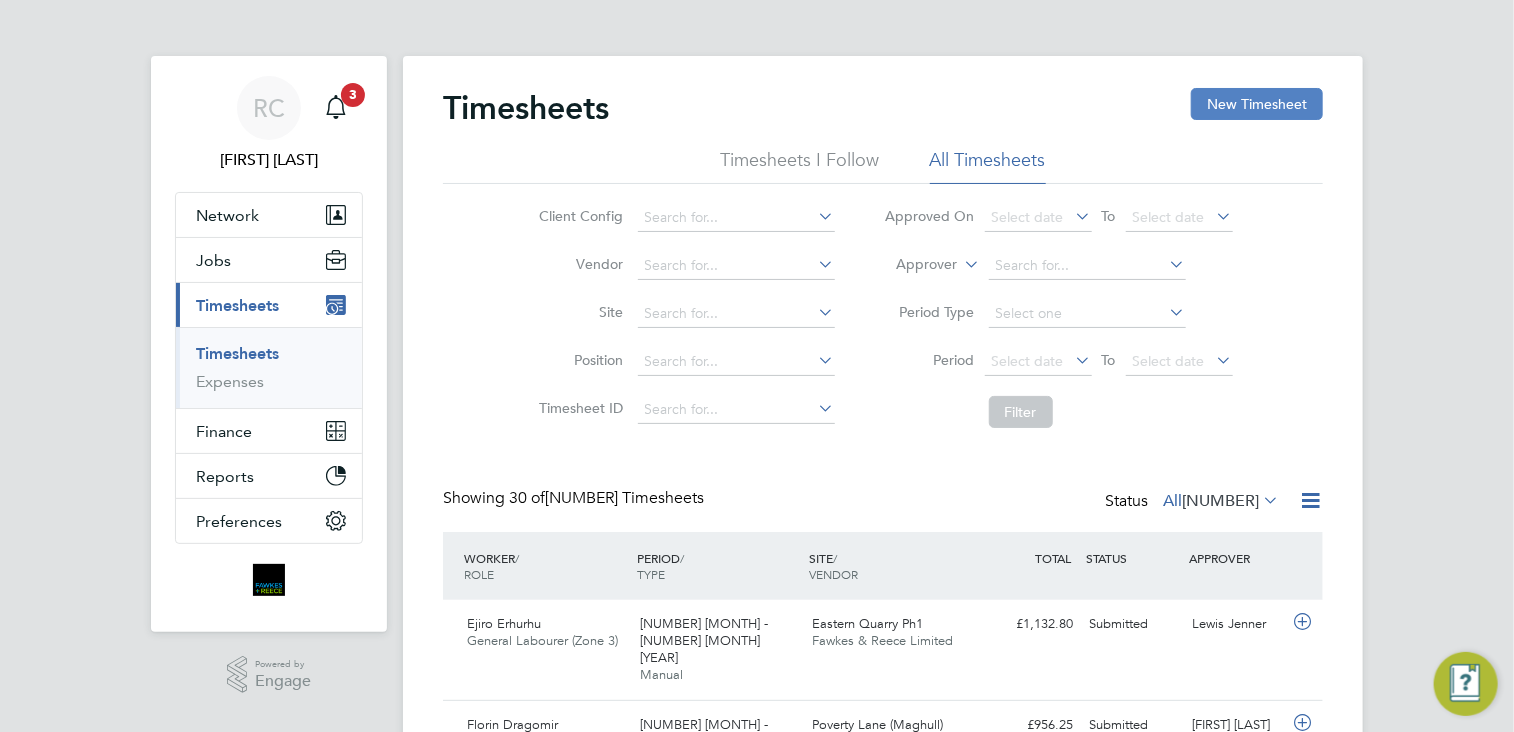 click on "New Timesheet" 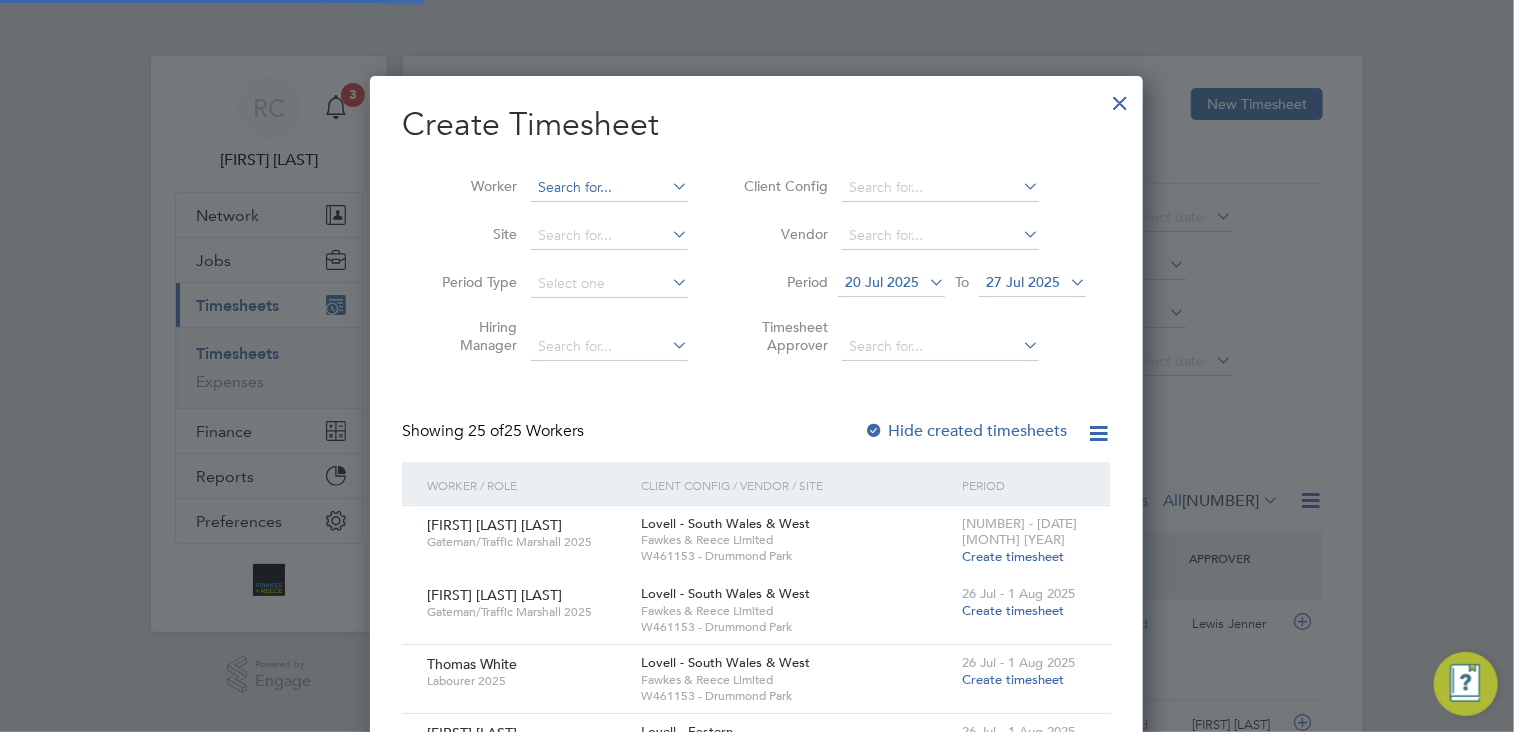 click at bounding box center [609, 188] 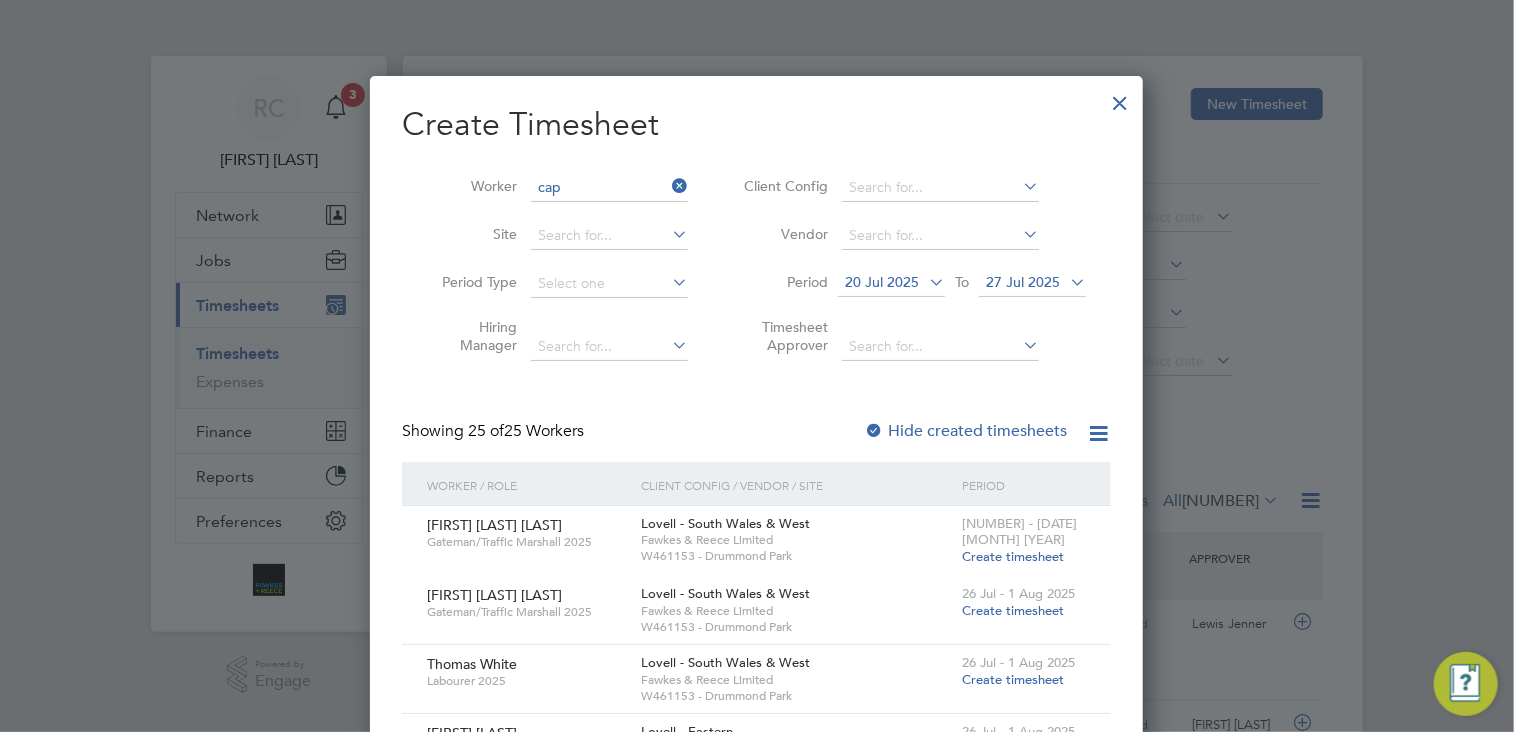 drag, startPoint x: 607, startPoint y: 238, endPoint x: 631, endPoint y: 236, distance: 24.083189 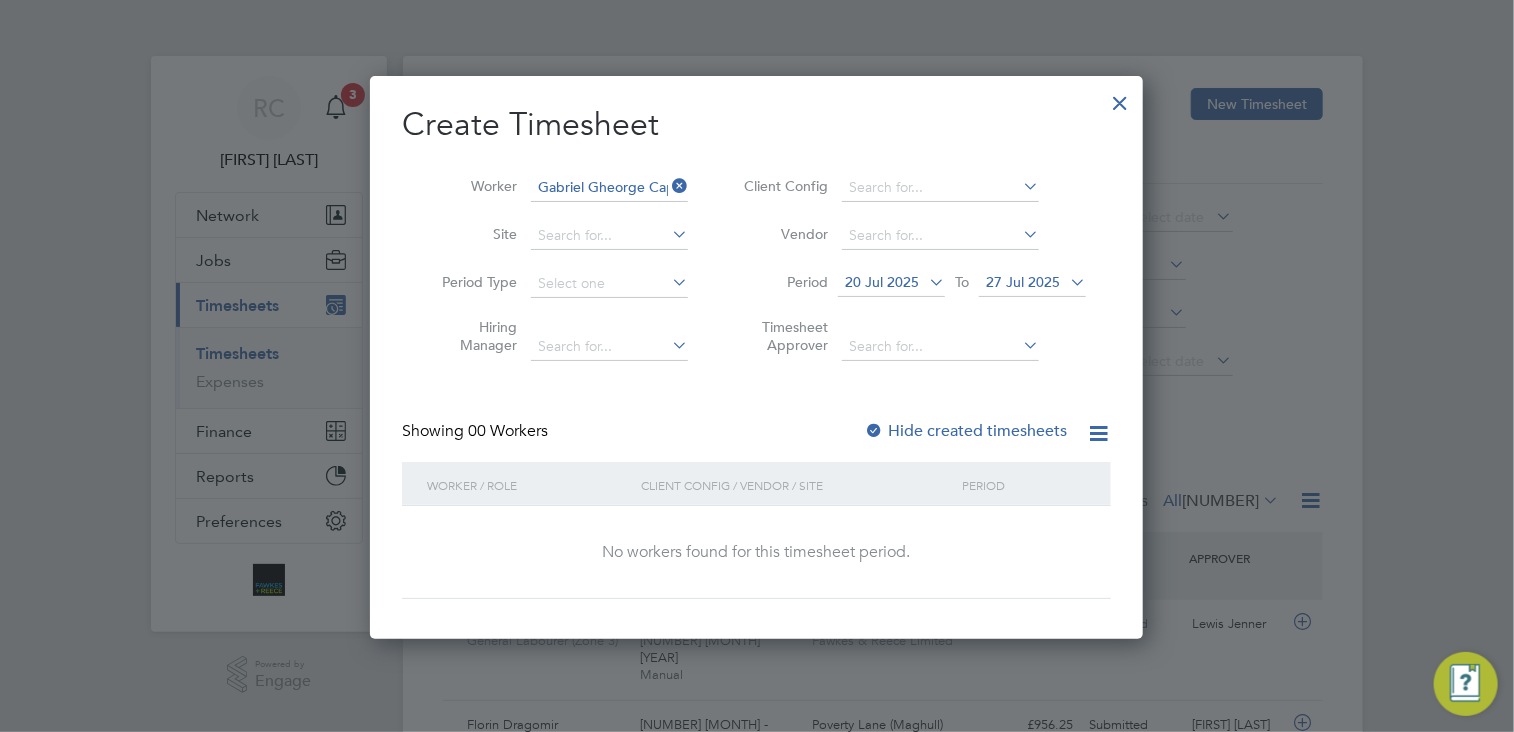 click at bounding box center (925, 282) 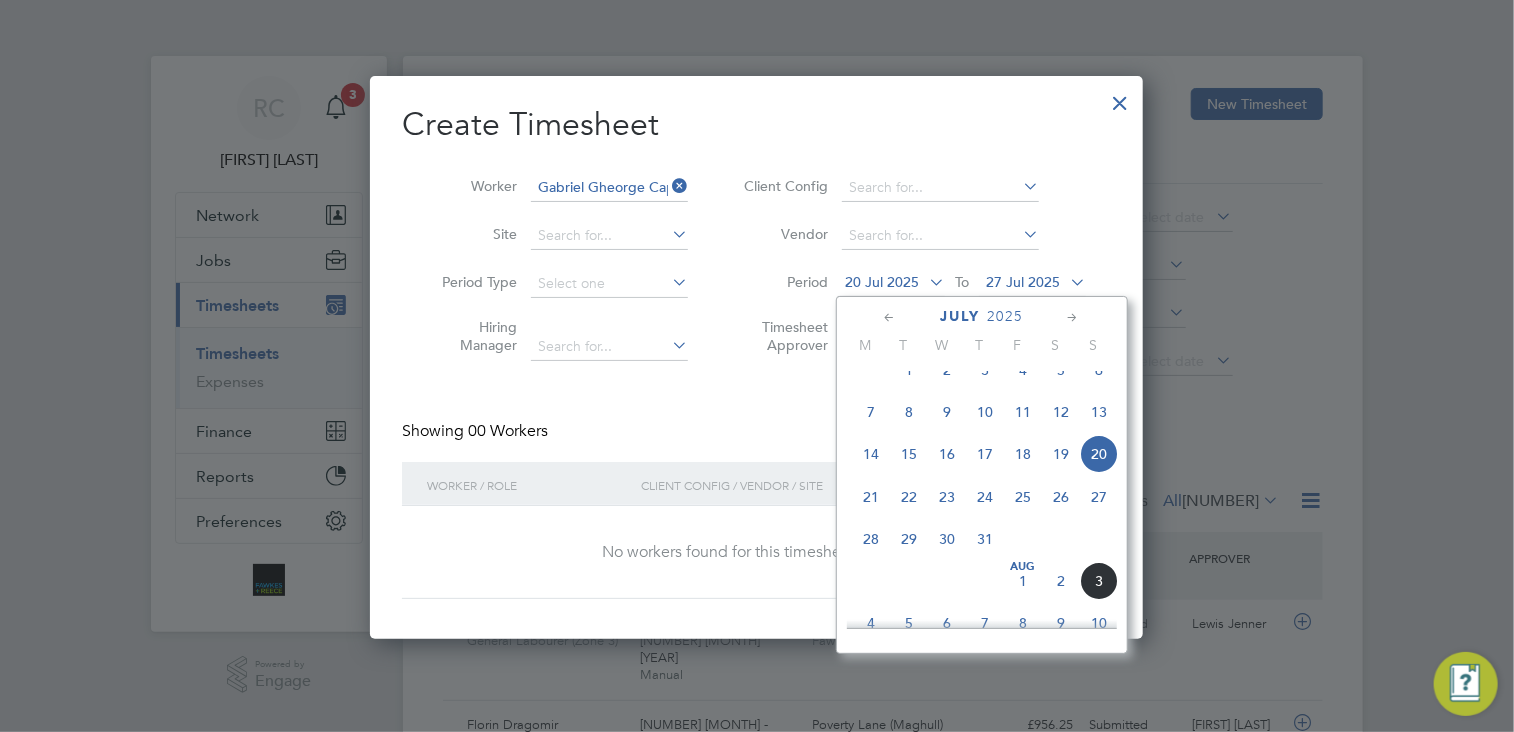 click on "28" 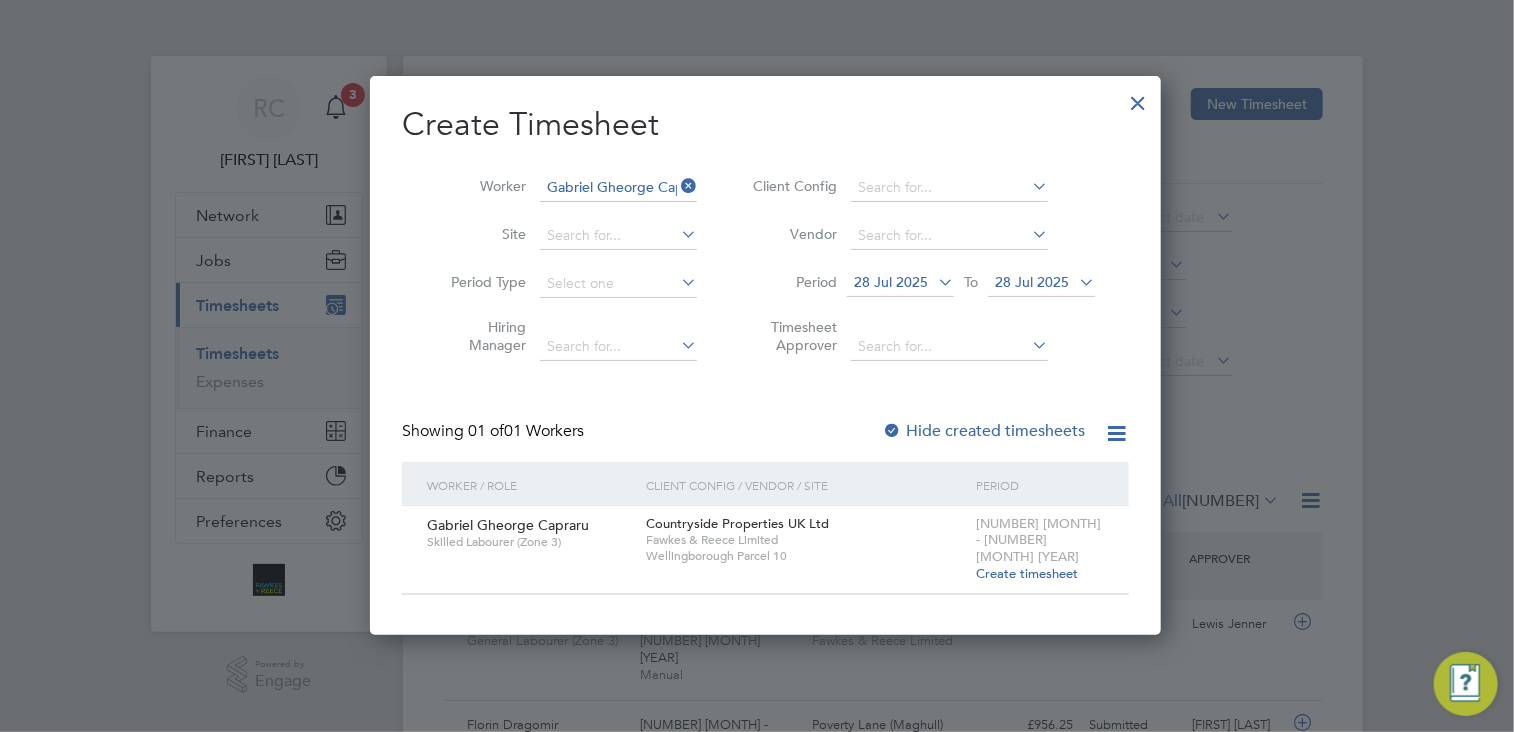 drag, startPoint x: 1031, startPoint y: 537, endPoint x: 1028, endPoint y: 547, distance: 10.440307 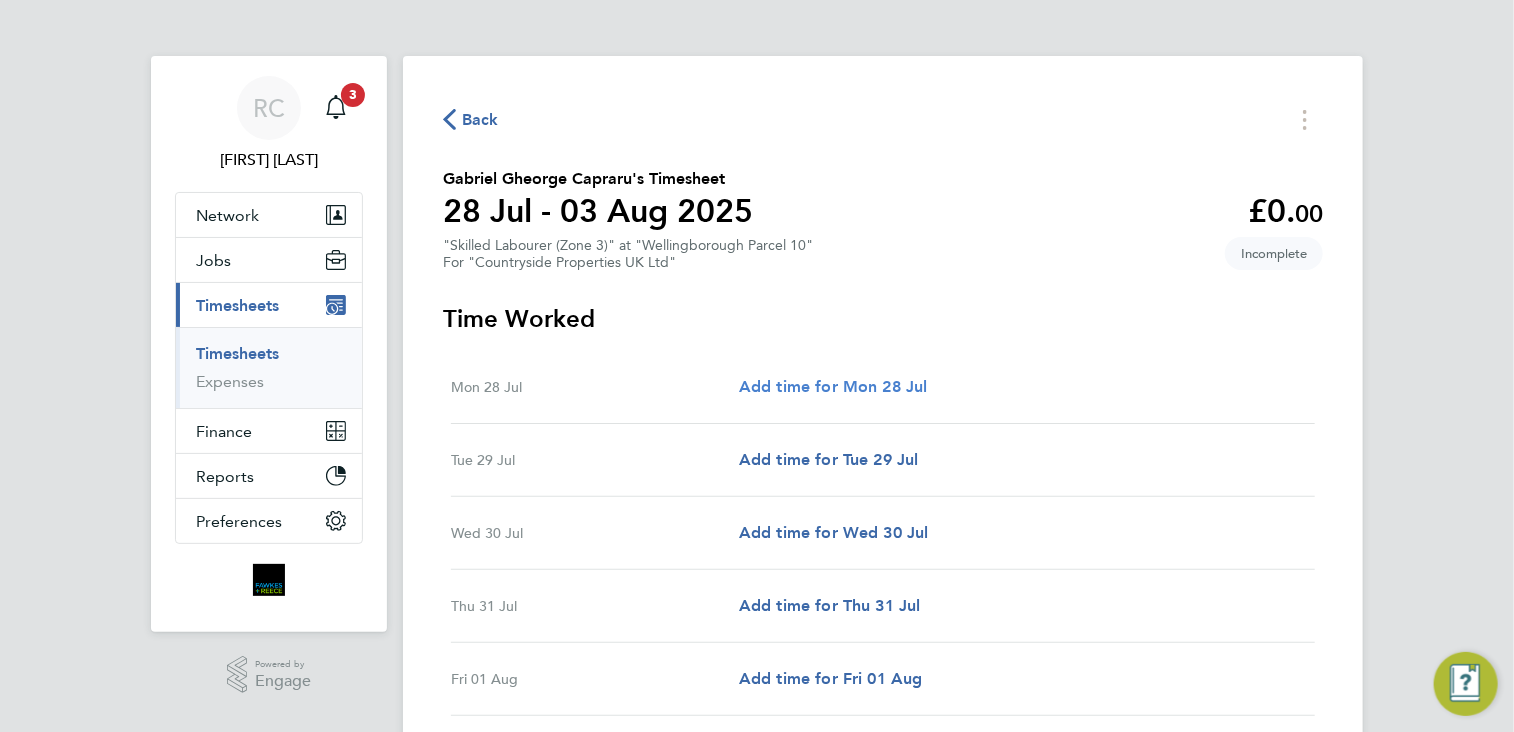 click on "Add time for Mon 28 Jul" at bounding box center (833, 386) 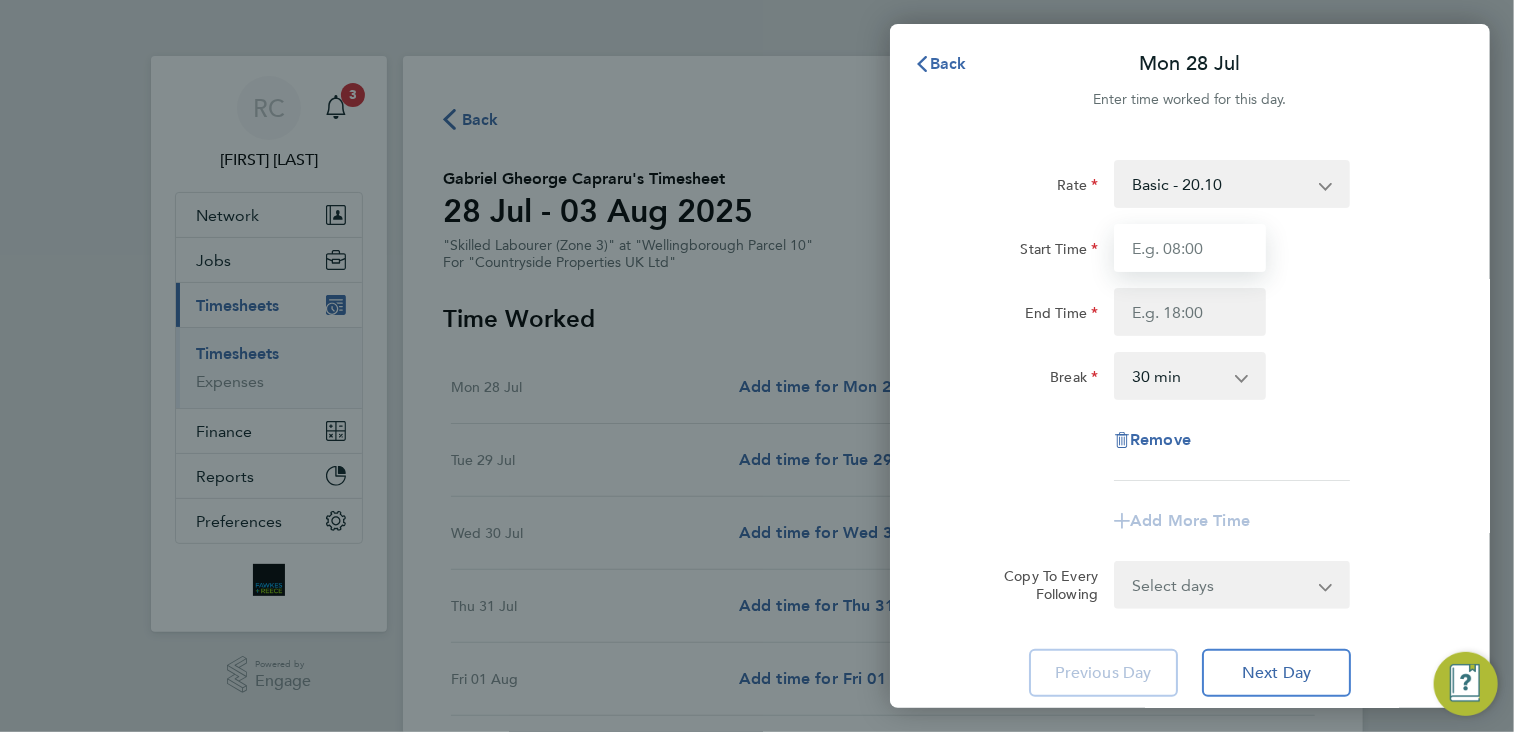 click on "Start Time" at bounding box center [1190, 248] 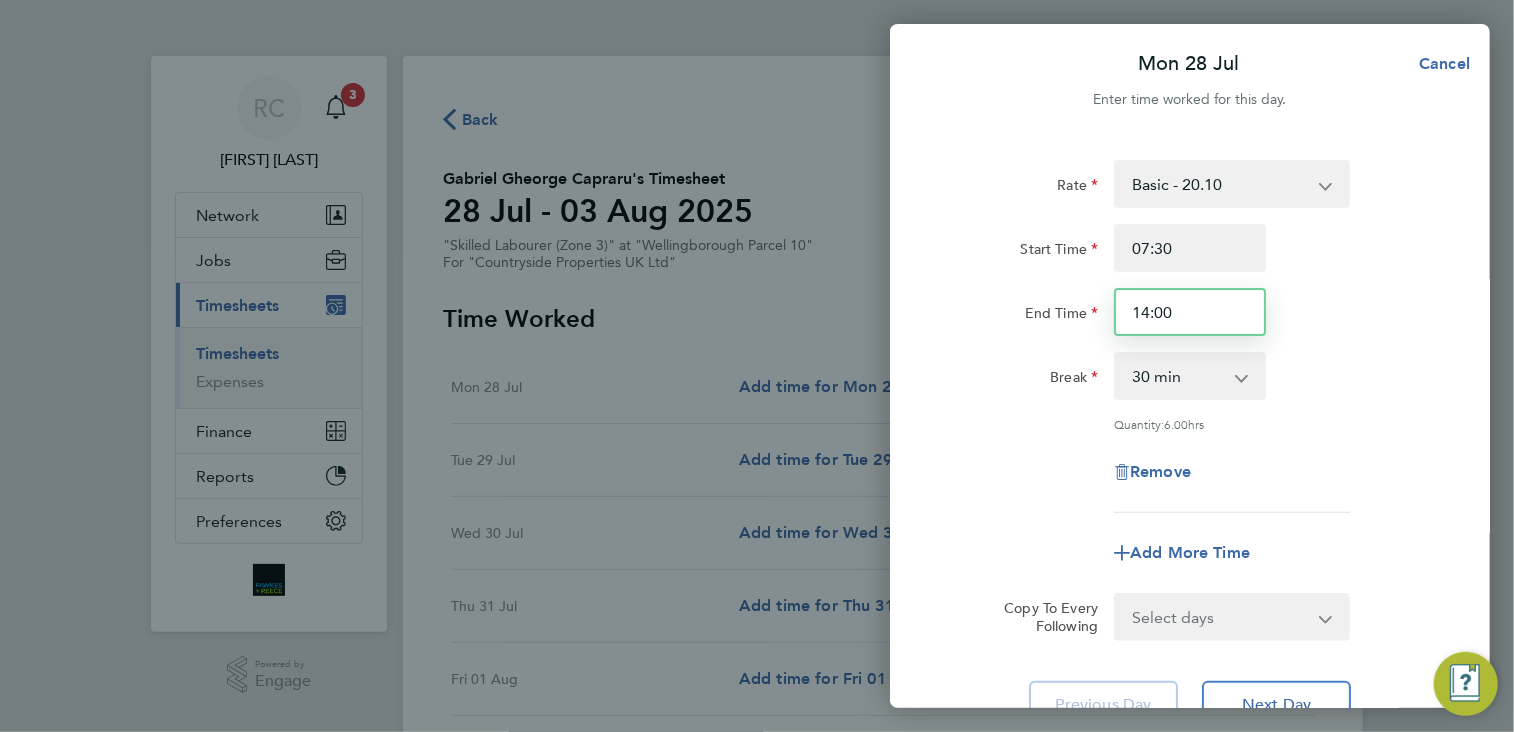 drag, startPoint x: 1215, startPoint y: 323, endPoint x: 1098, endPoint y: 319, distance: 117.06836 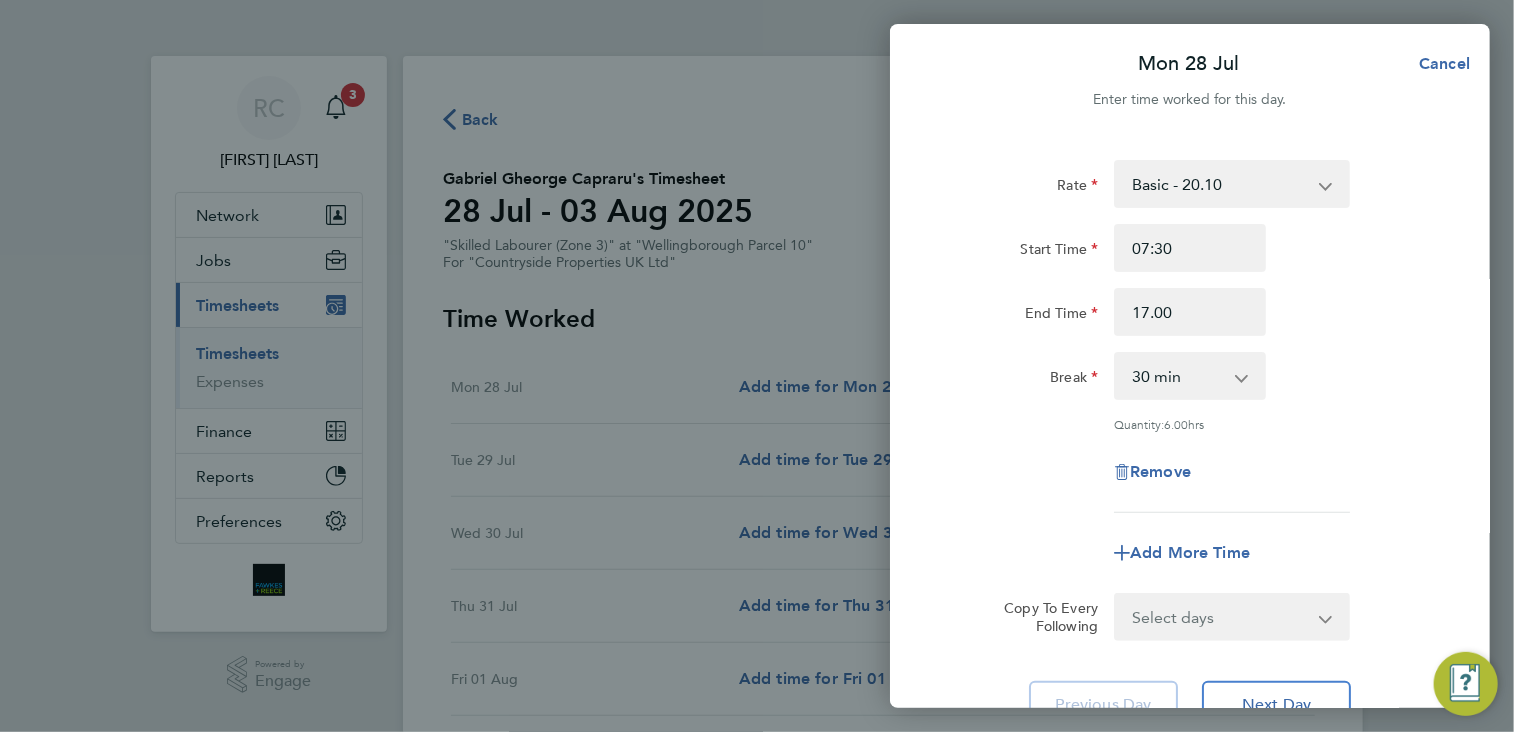 type on "17:00" 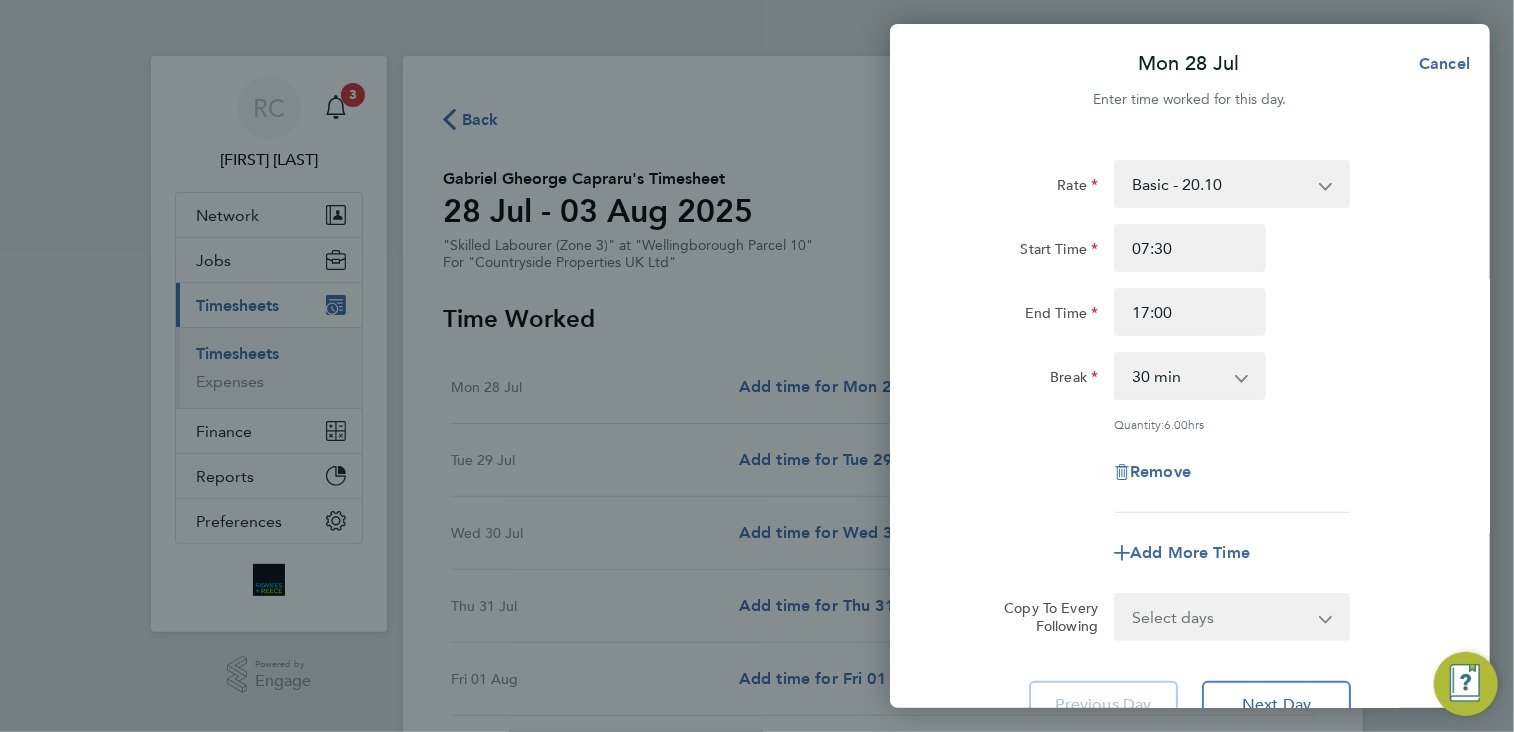 click on "Start Time 07:30 End Time 17:00" 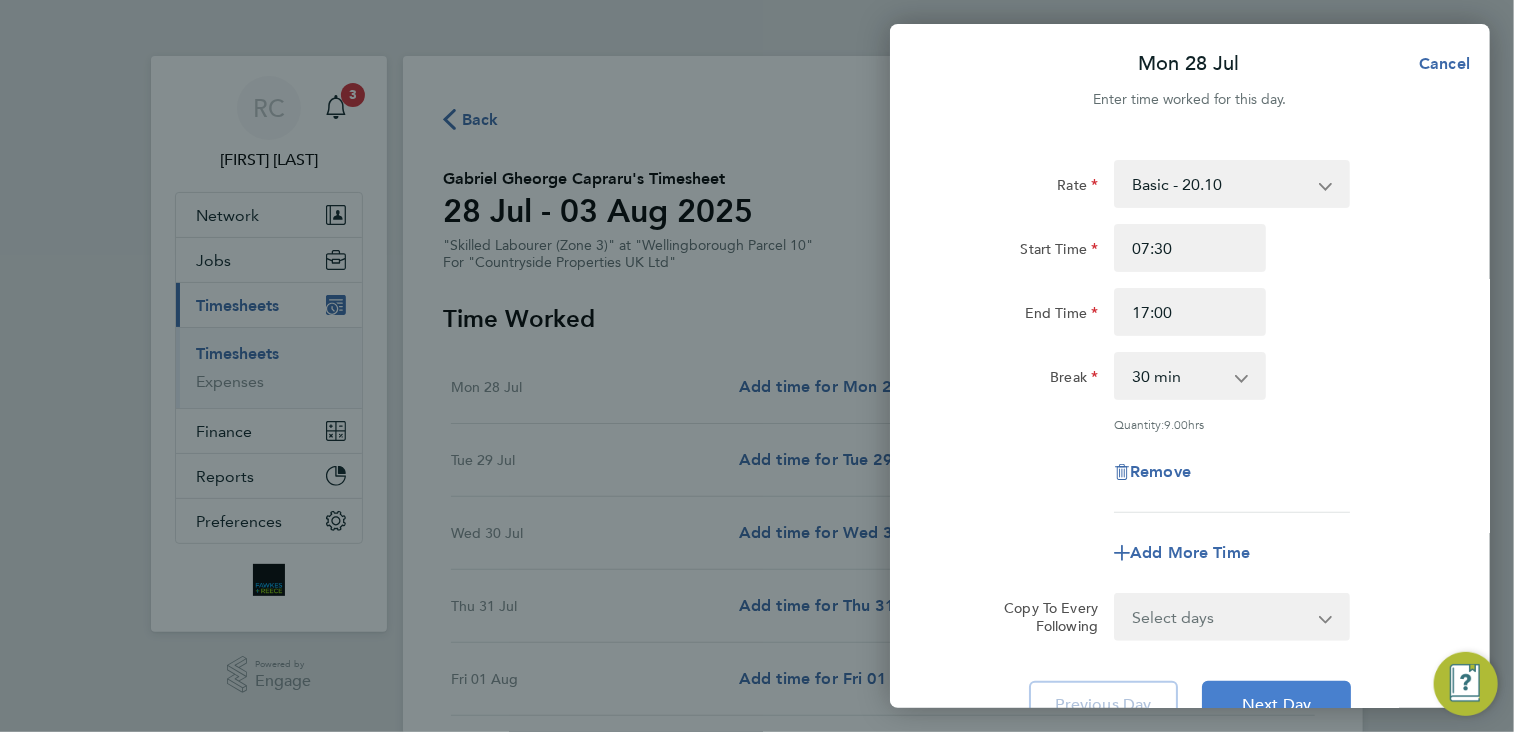 click on "Next Day" 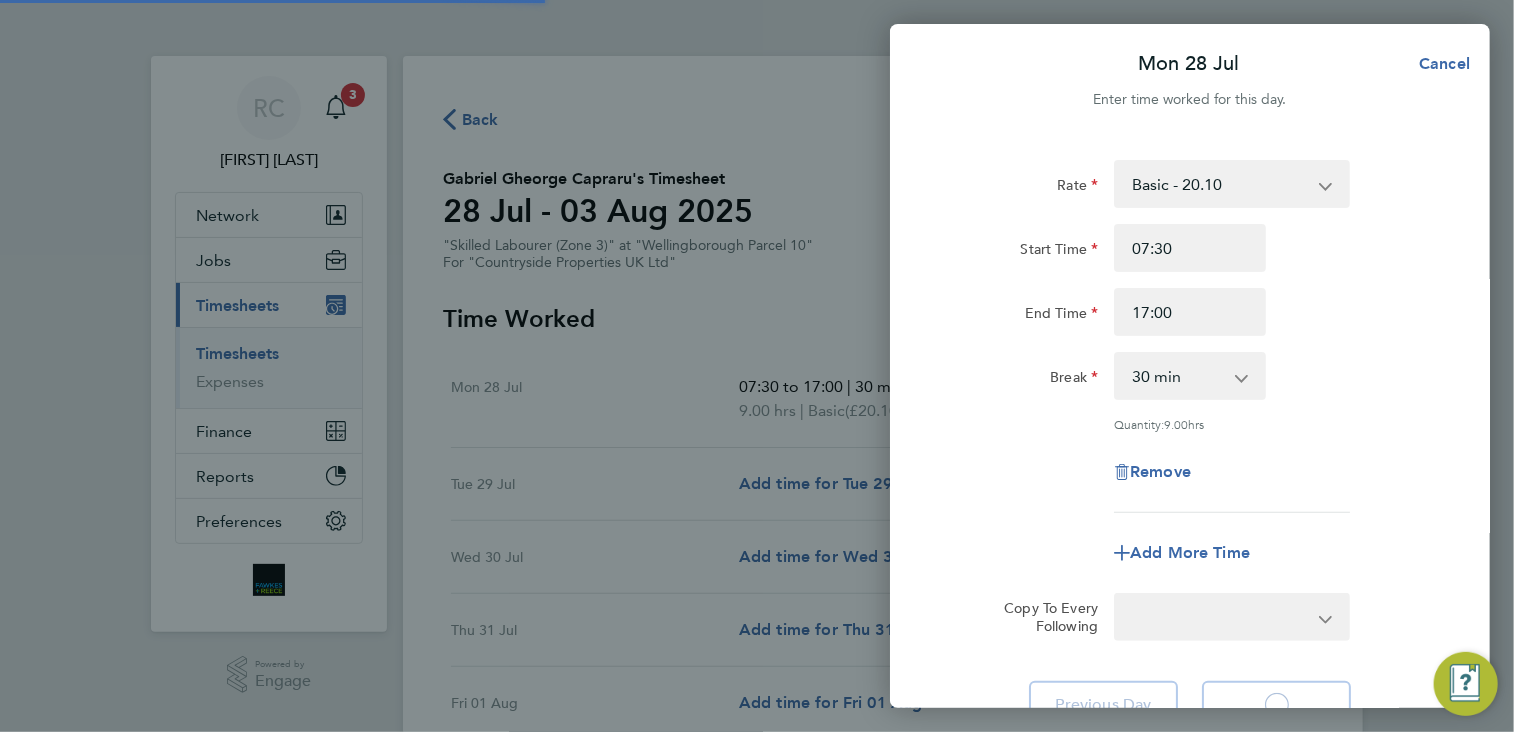 select on "30" 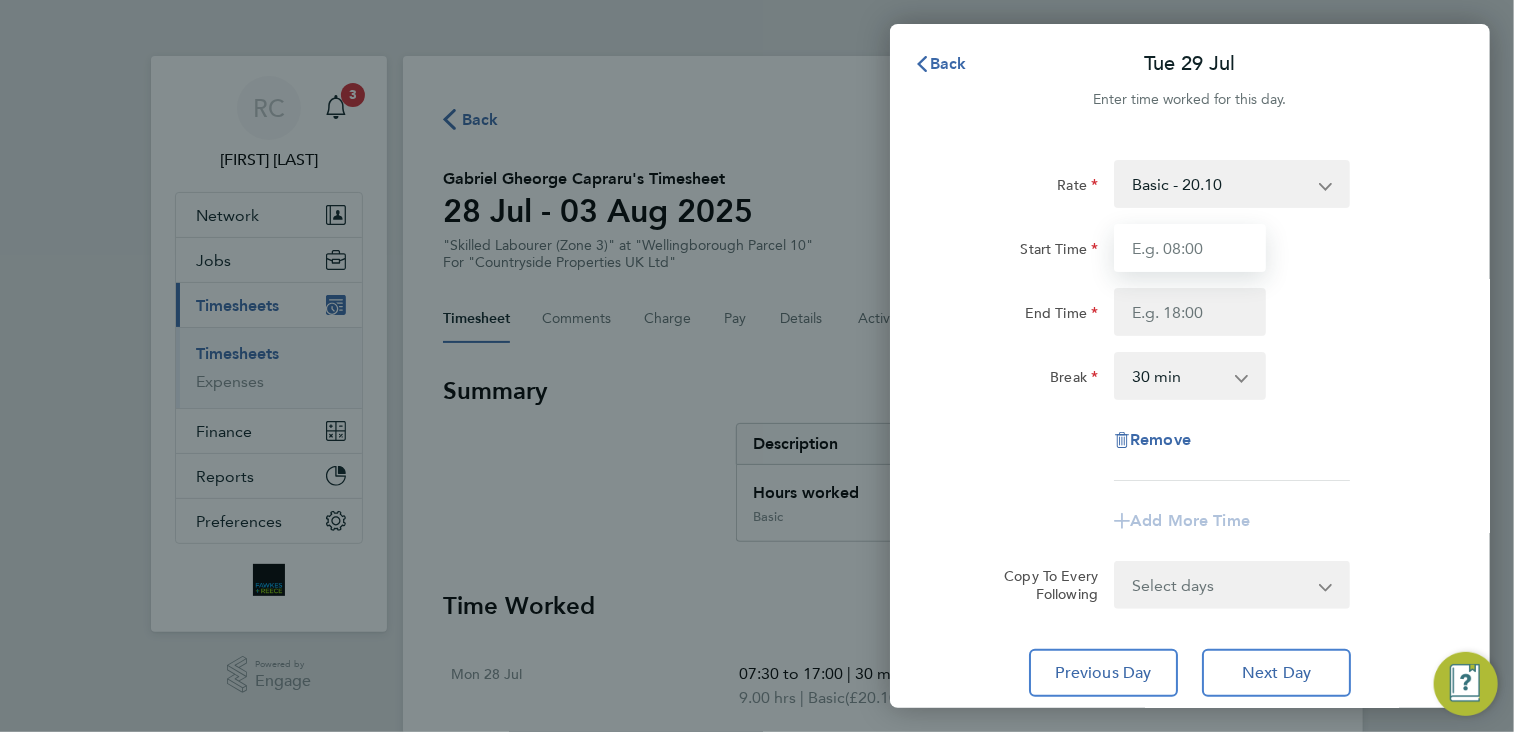 click on "Start Time" at bounding box center (1190, 248) 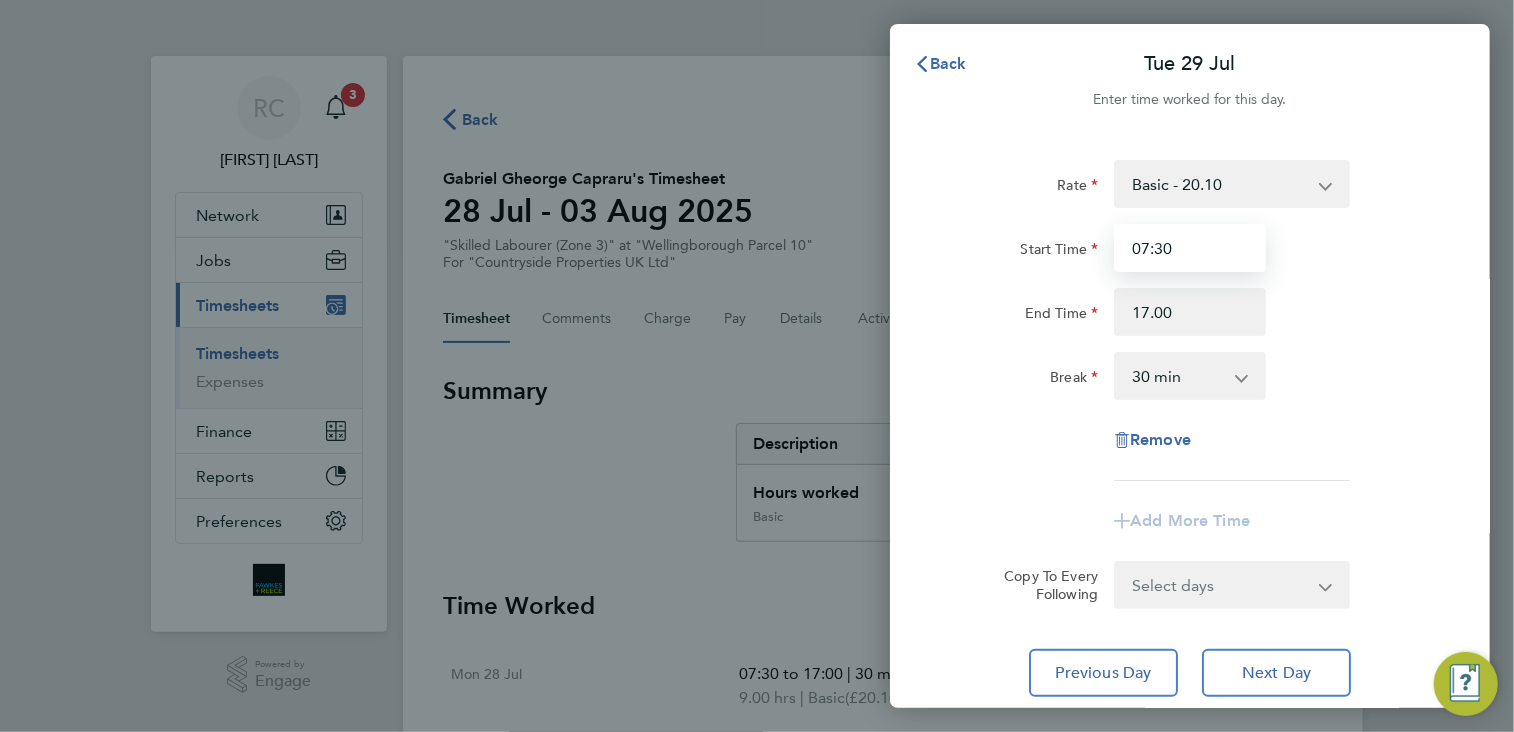 type on "17:00" 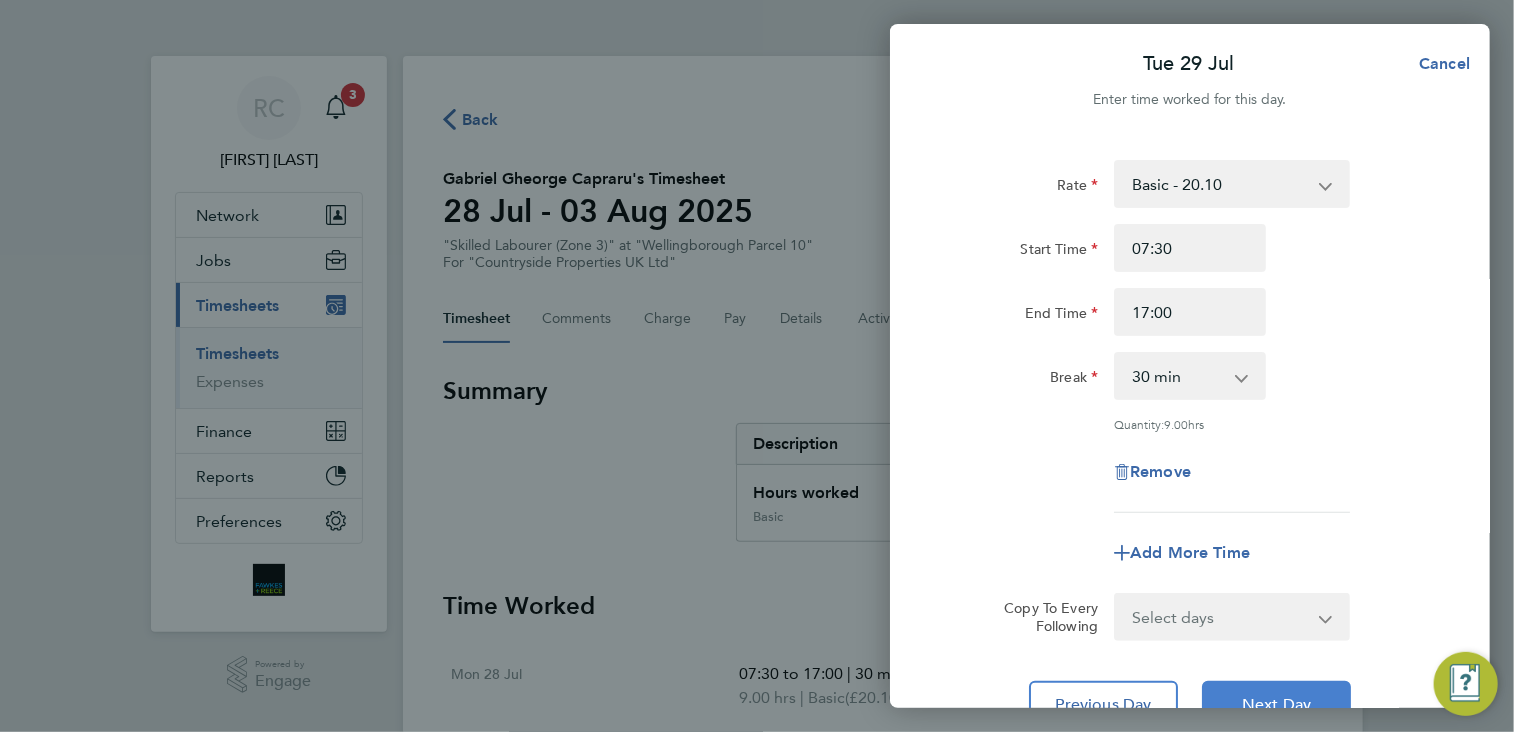 drag, startPoint x: 1252, startPoint y: 700, endPoint x: 1264, endPoint y: 642, distance: 59.22837 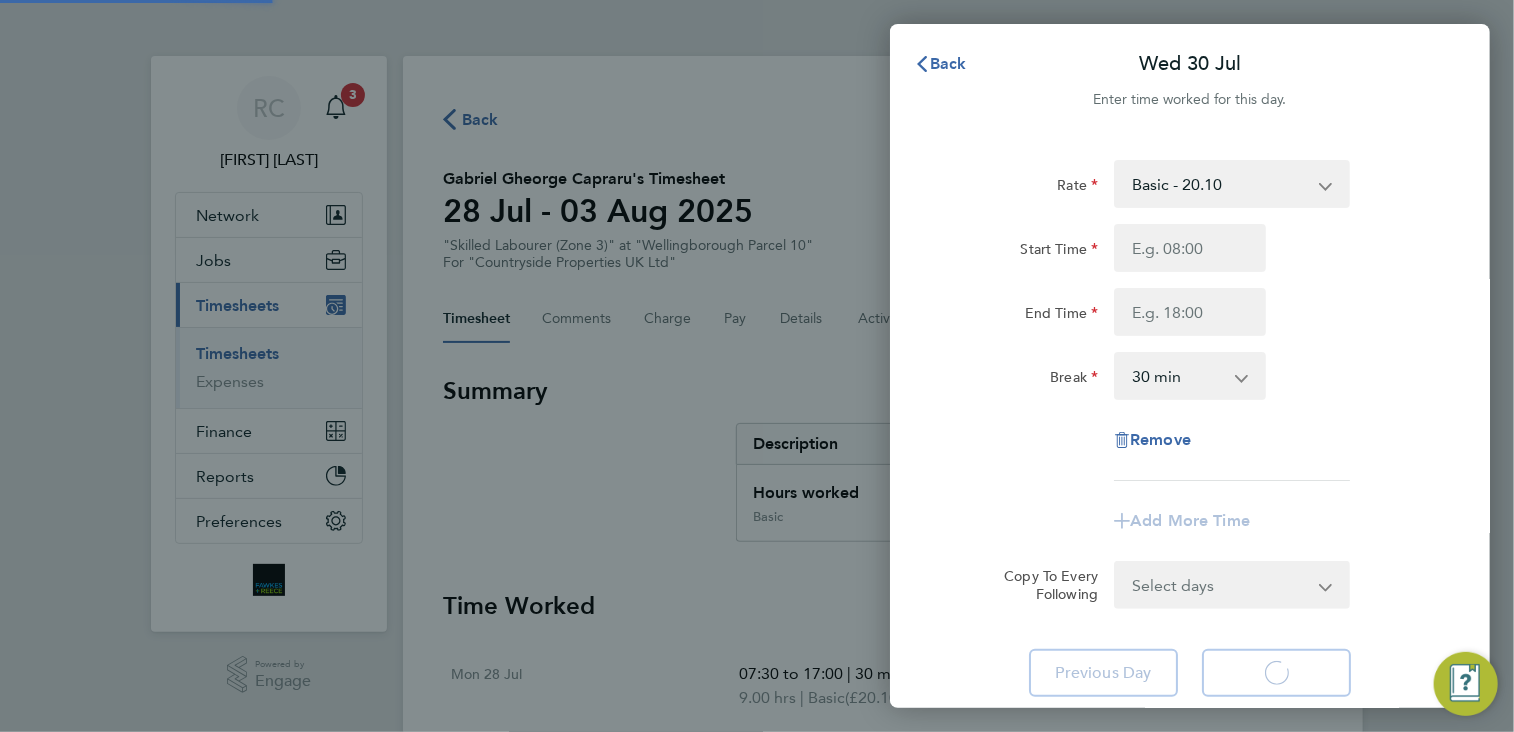 select on "30" 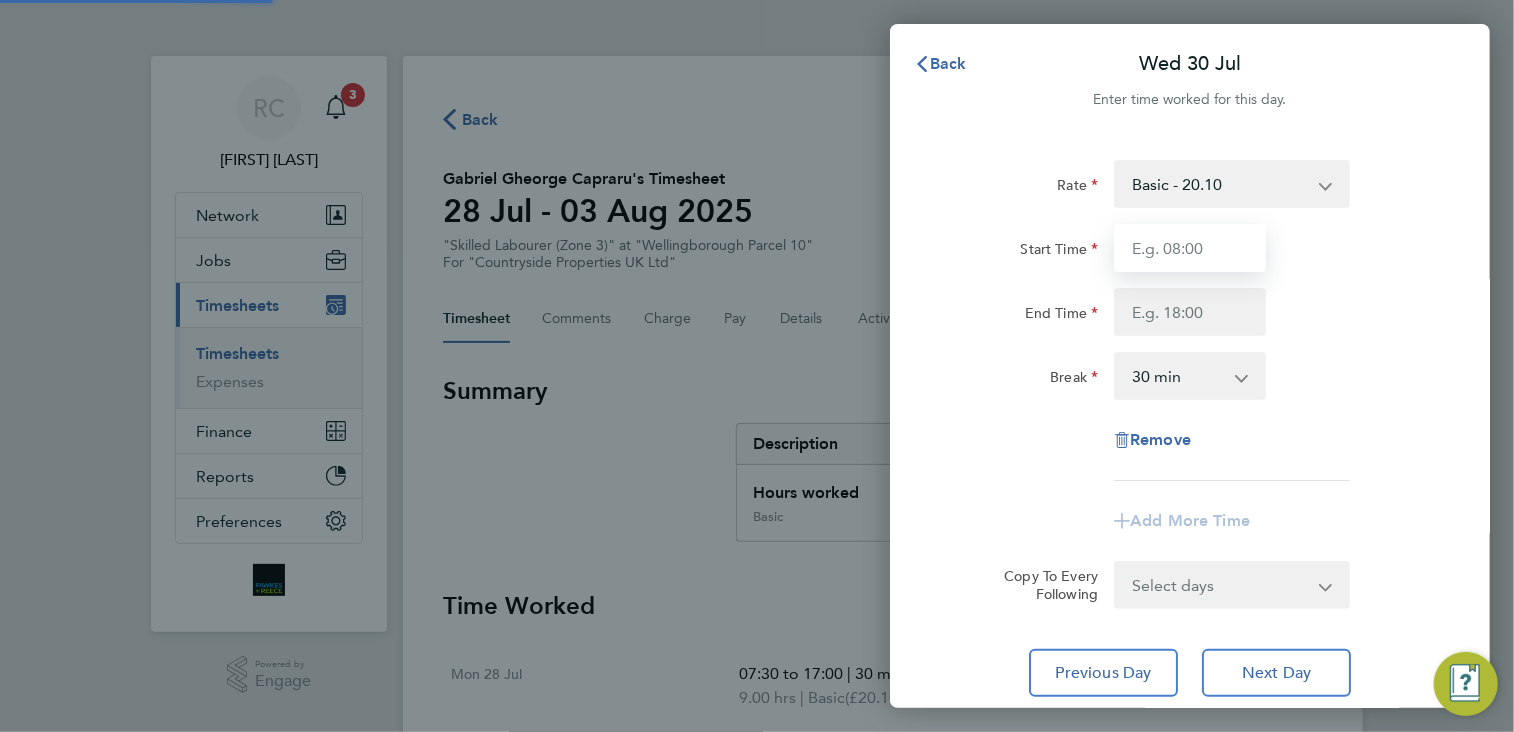 click on "Start Time" at bounding box center (1190, 248) 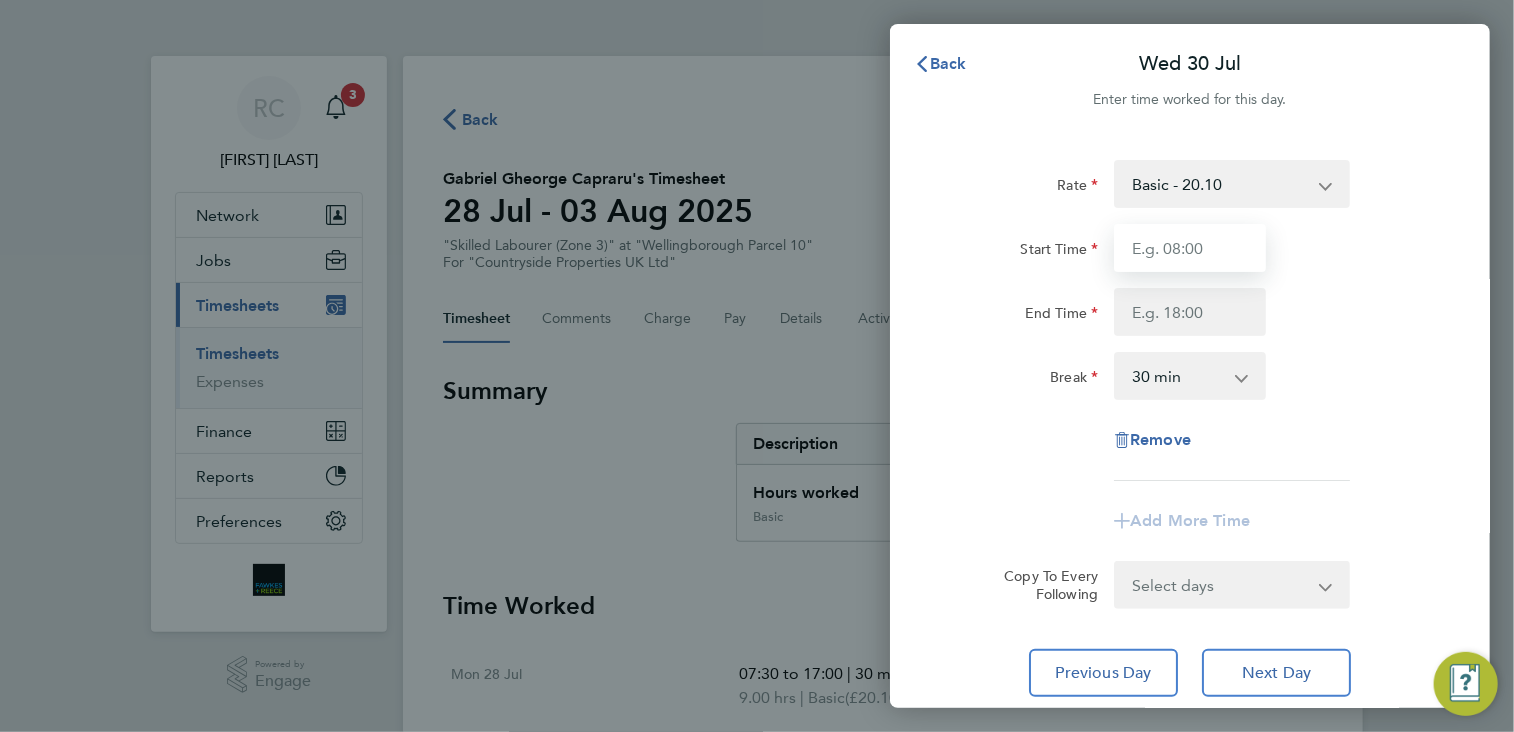 type on "07:30" 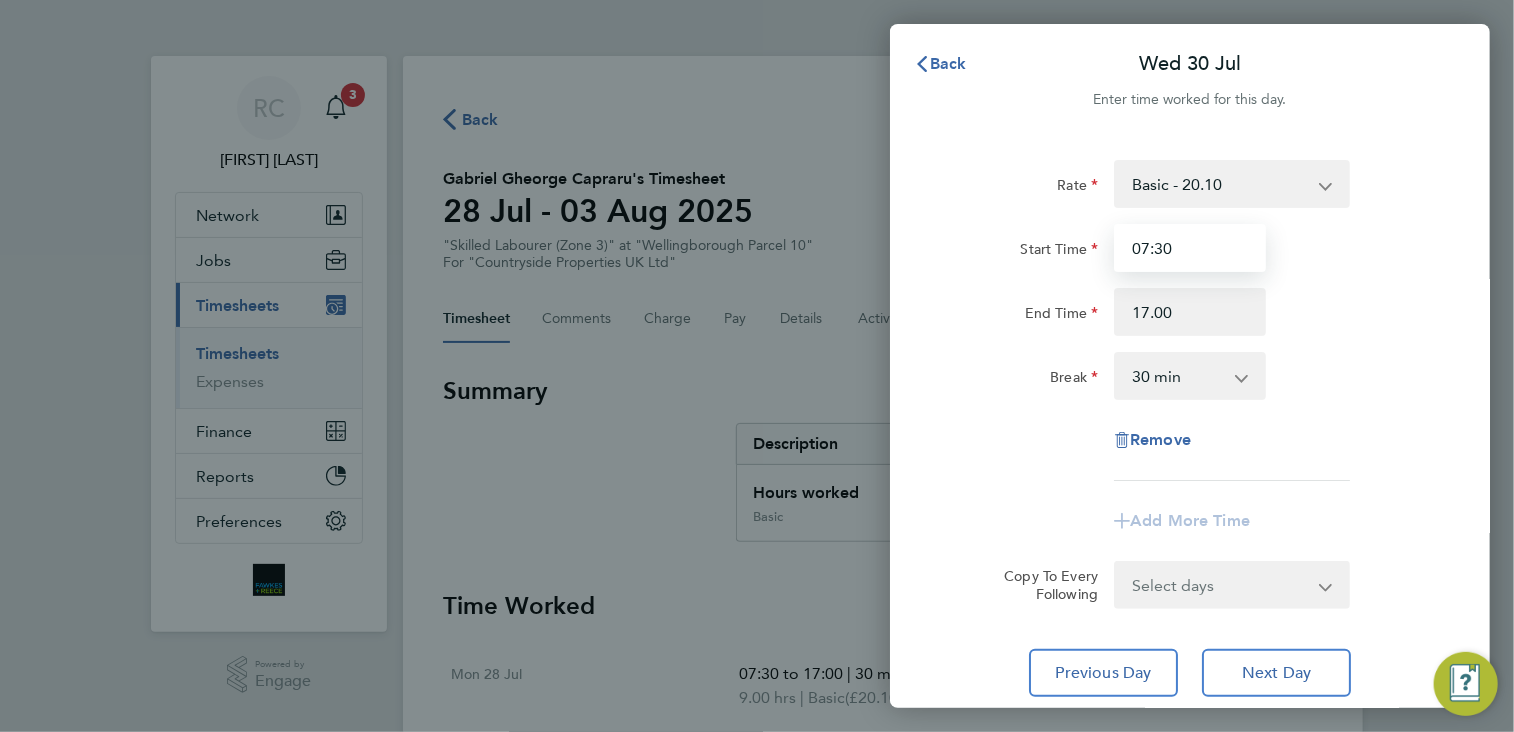 type on "17:00" 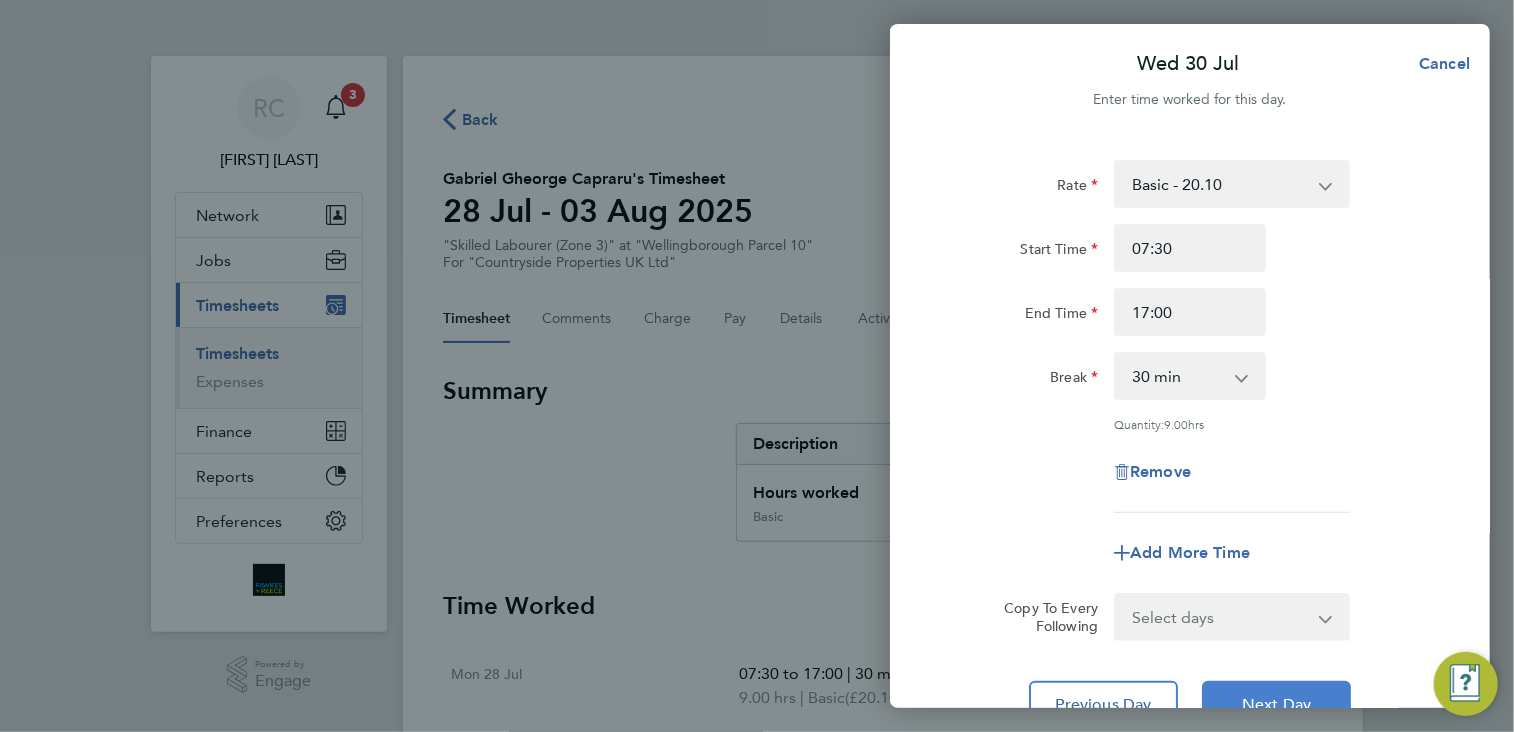 click on "Next Day" 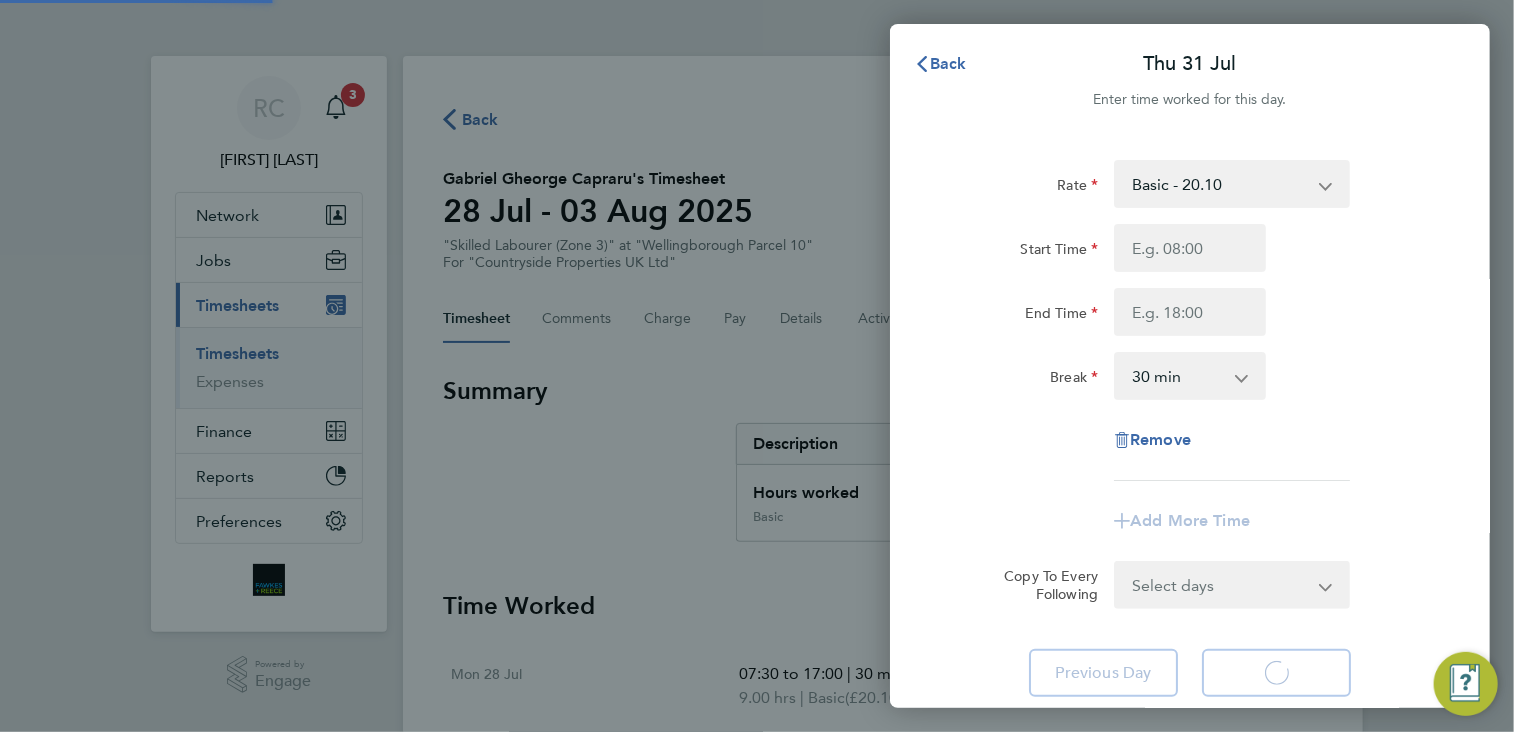 select on "30" 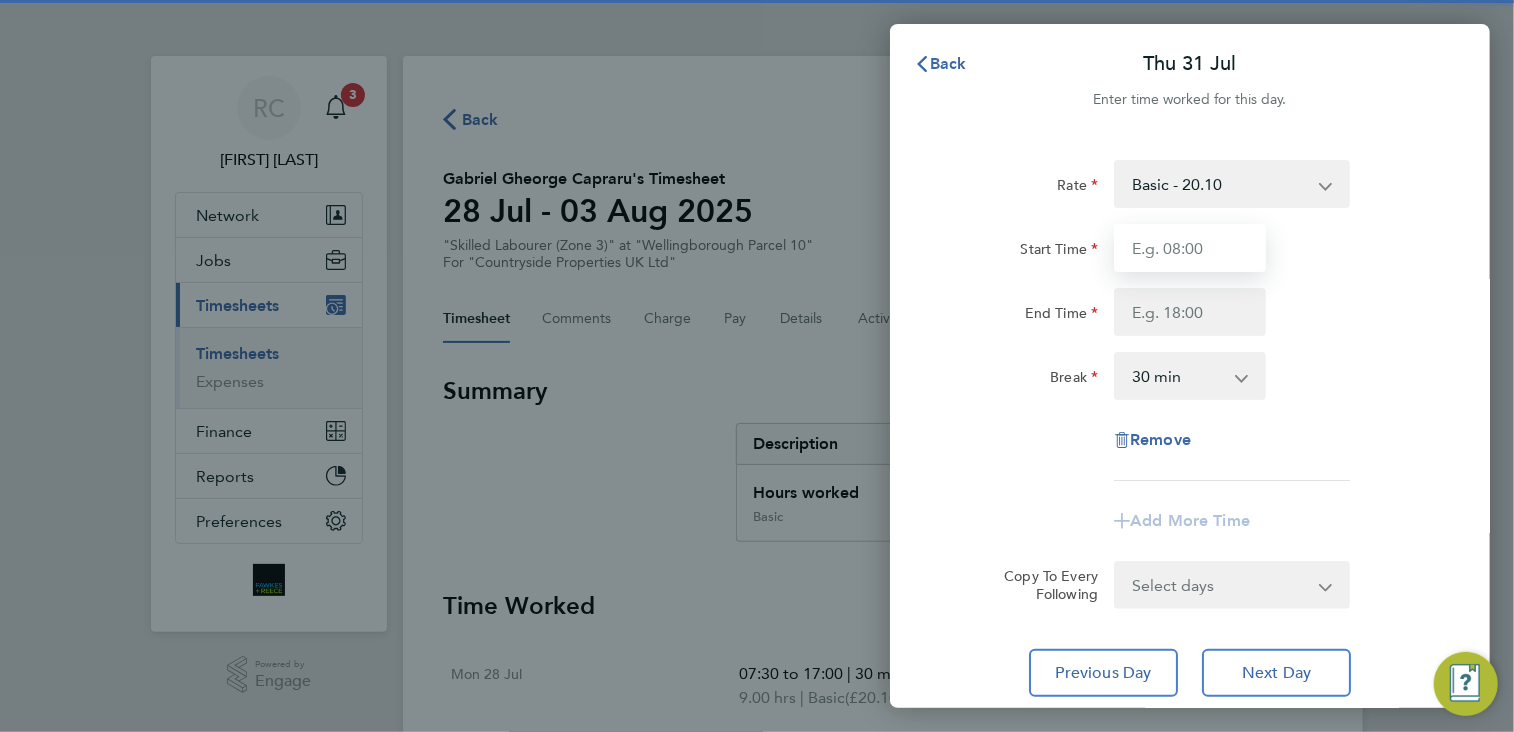 click on "Start Time" at bounding box center (1190, 248) 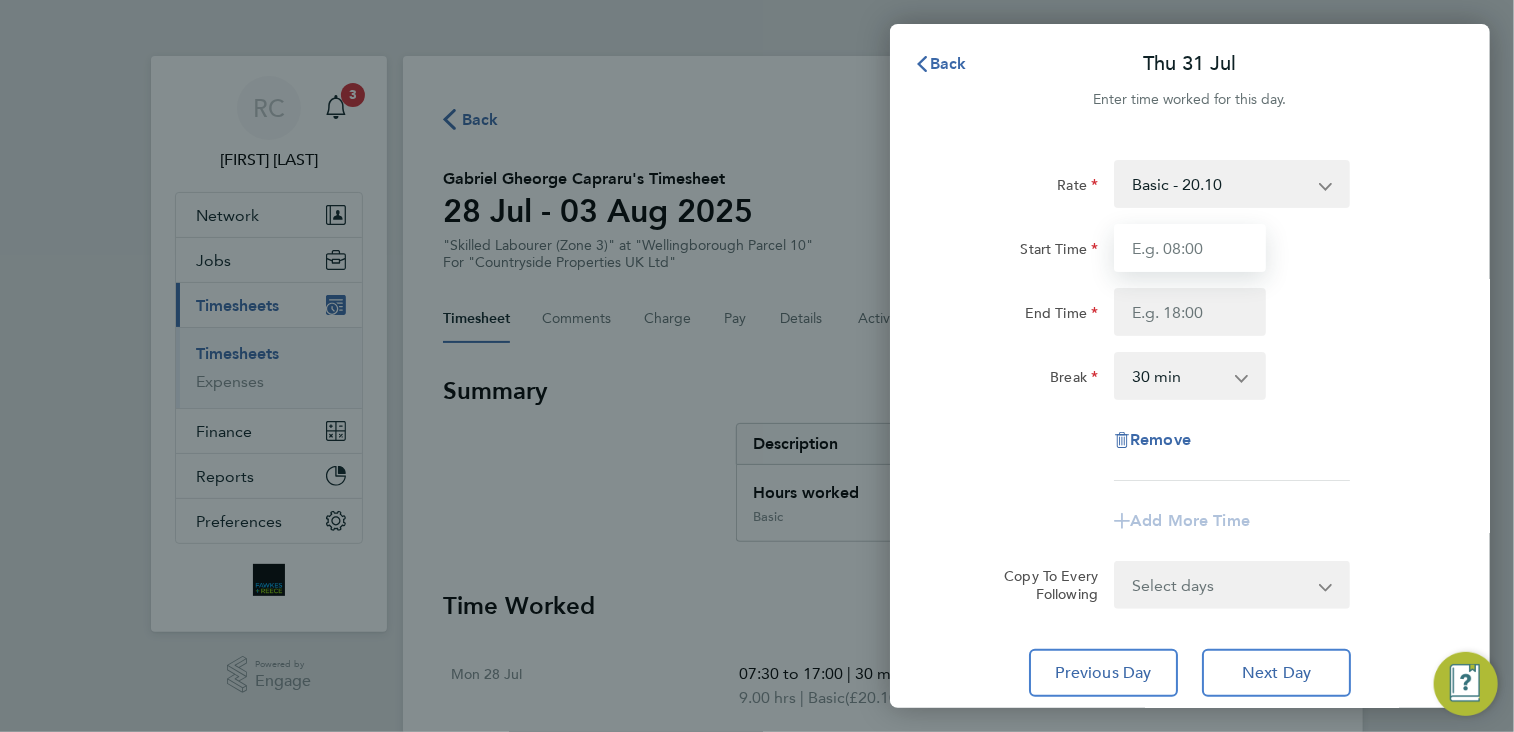 type on "07:30" 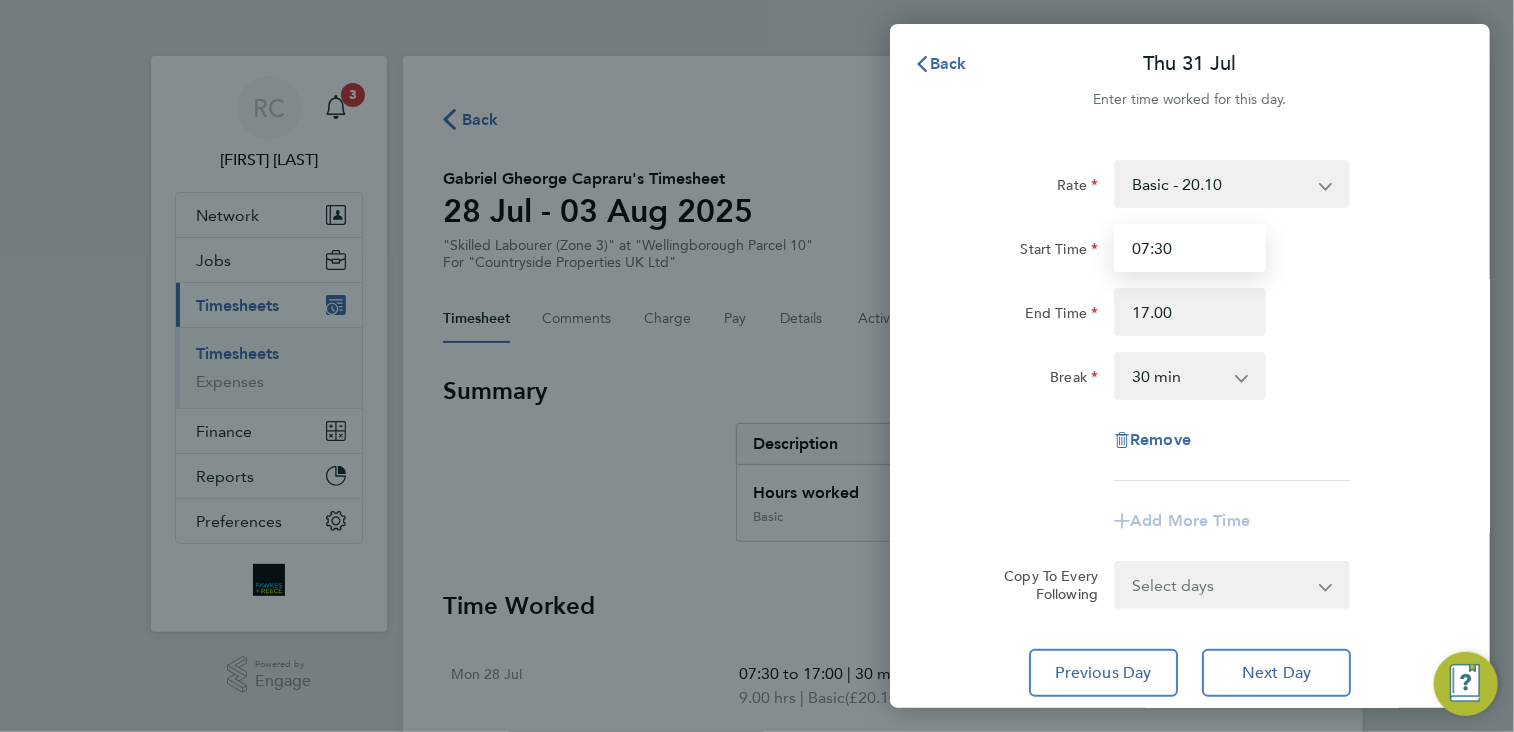 type on "17:00" 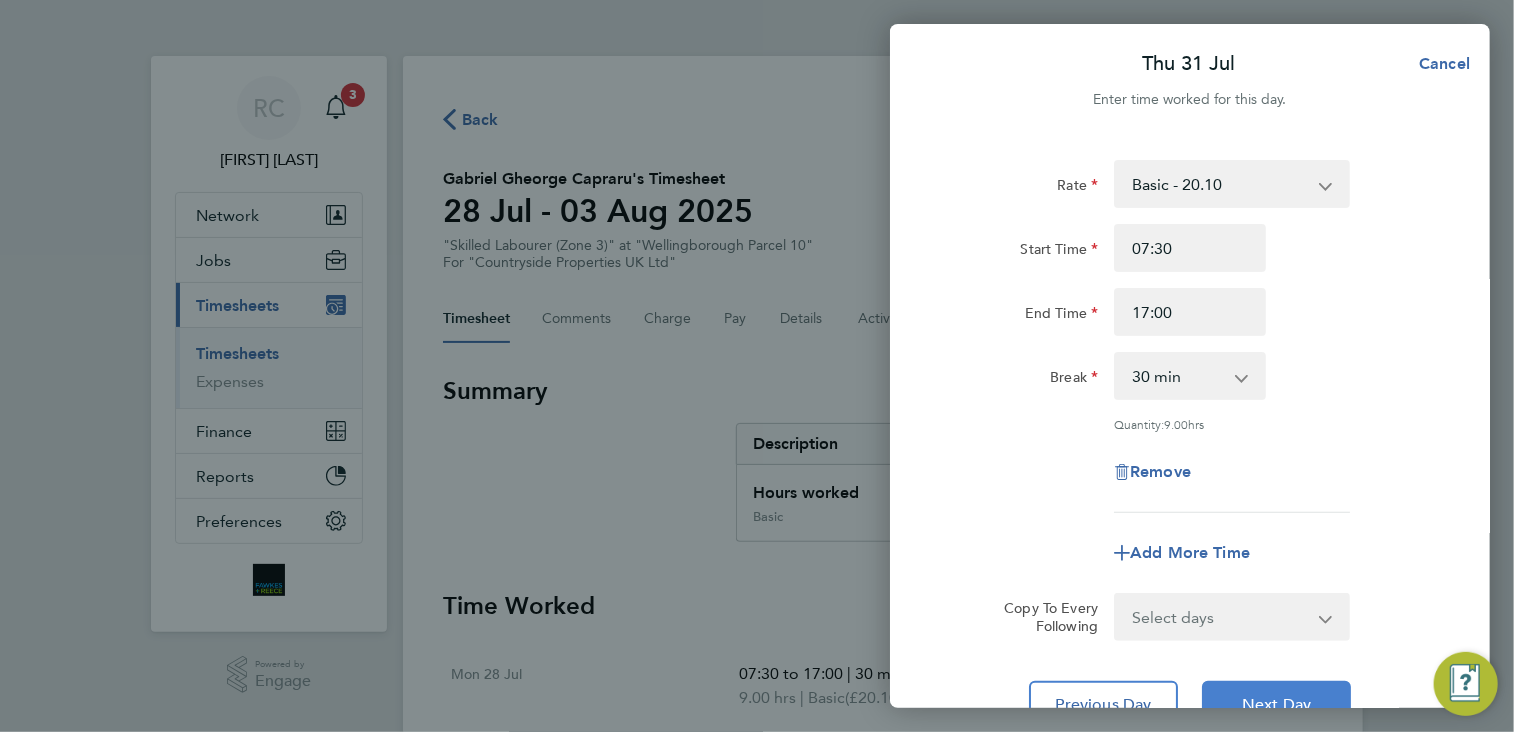 click on "Next Day" 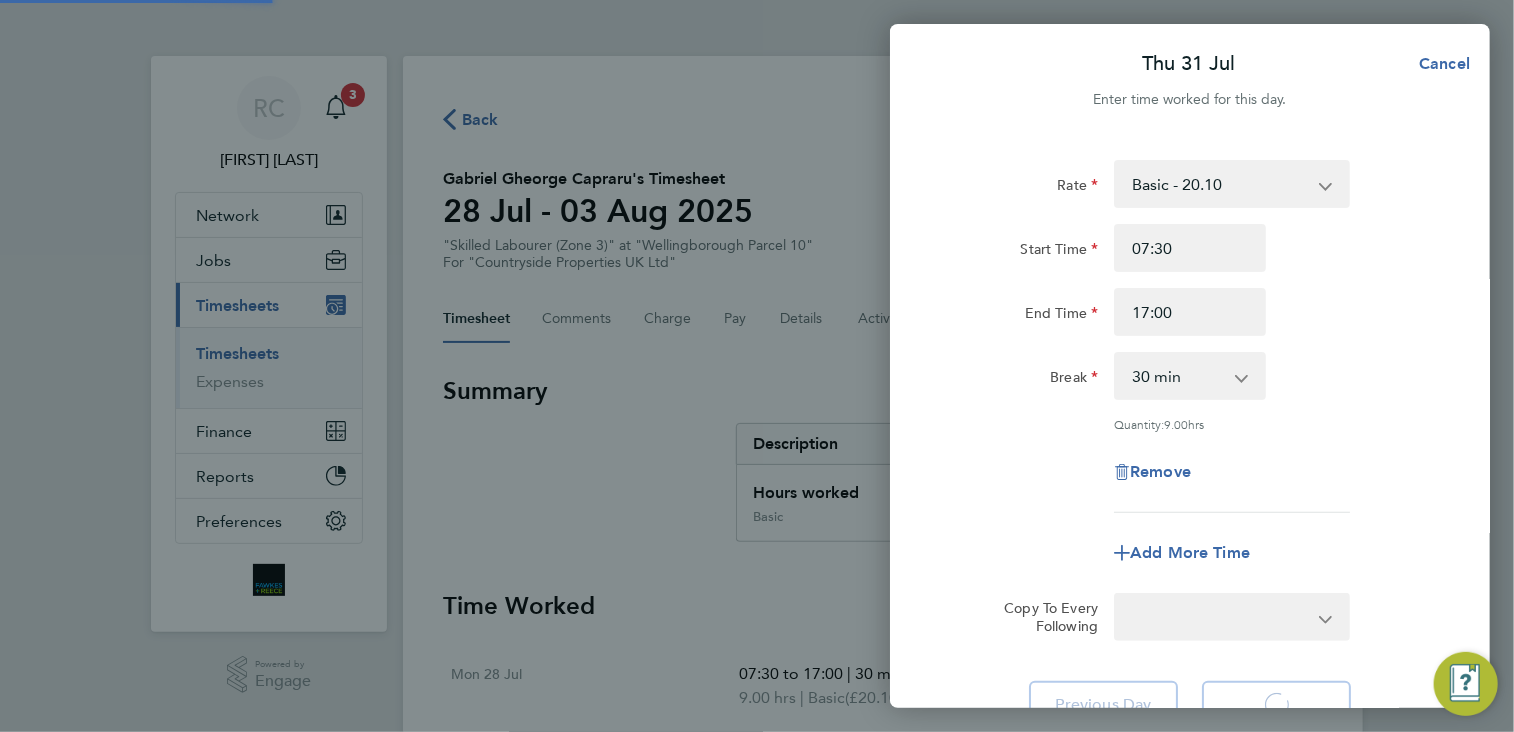 select on "30" 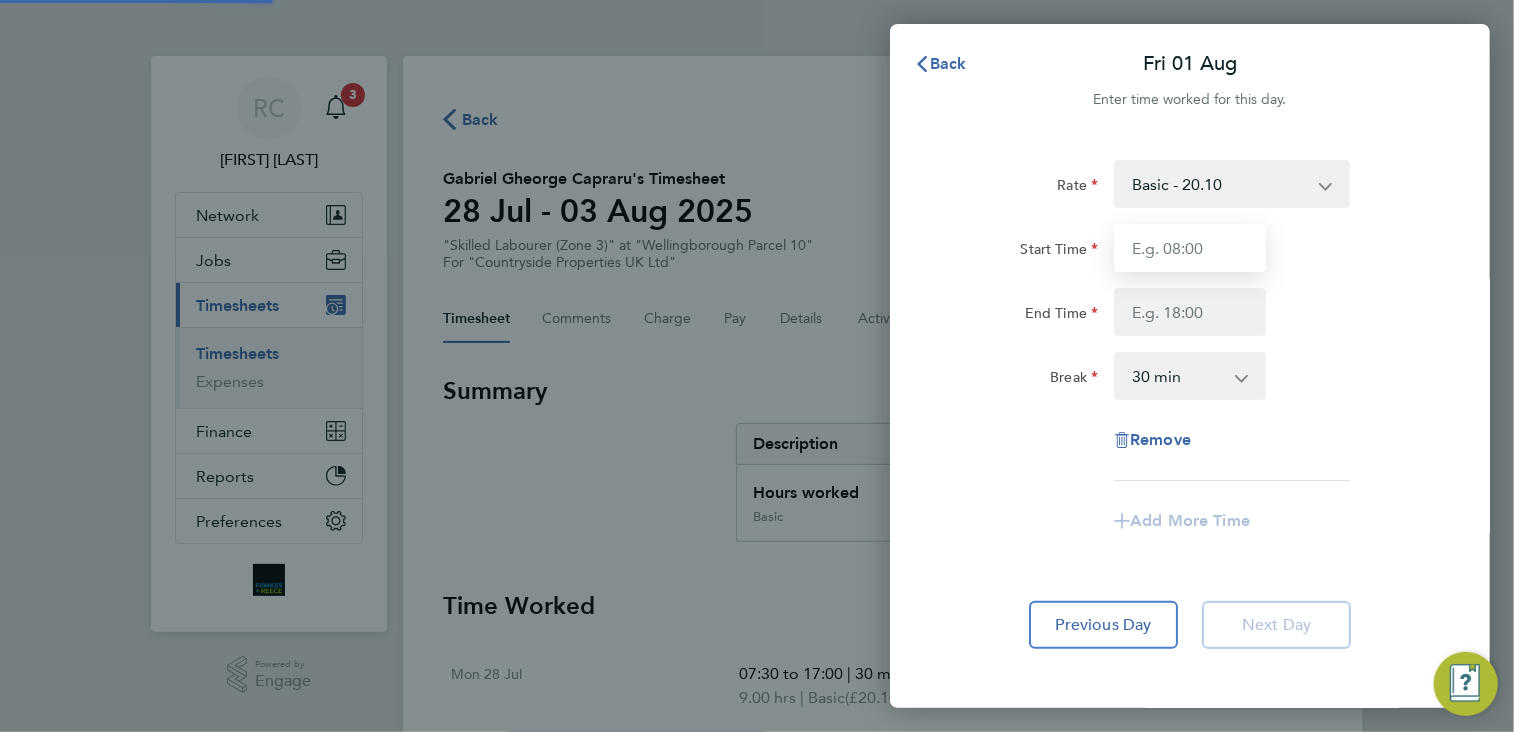 click on "Start Time" at bounding box center [1190, 248] 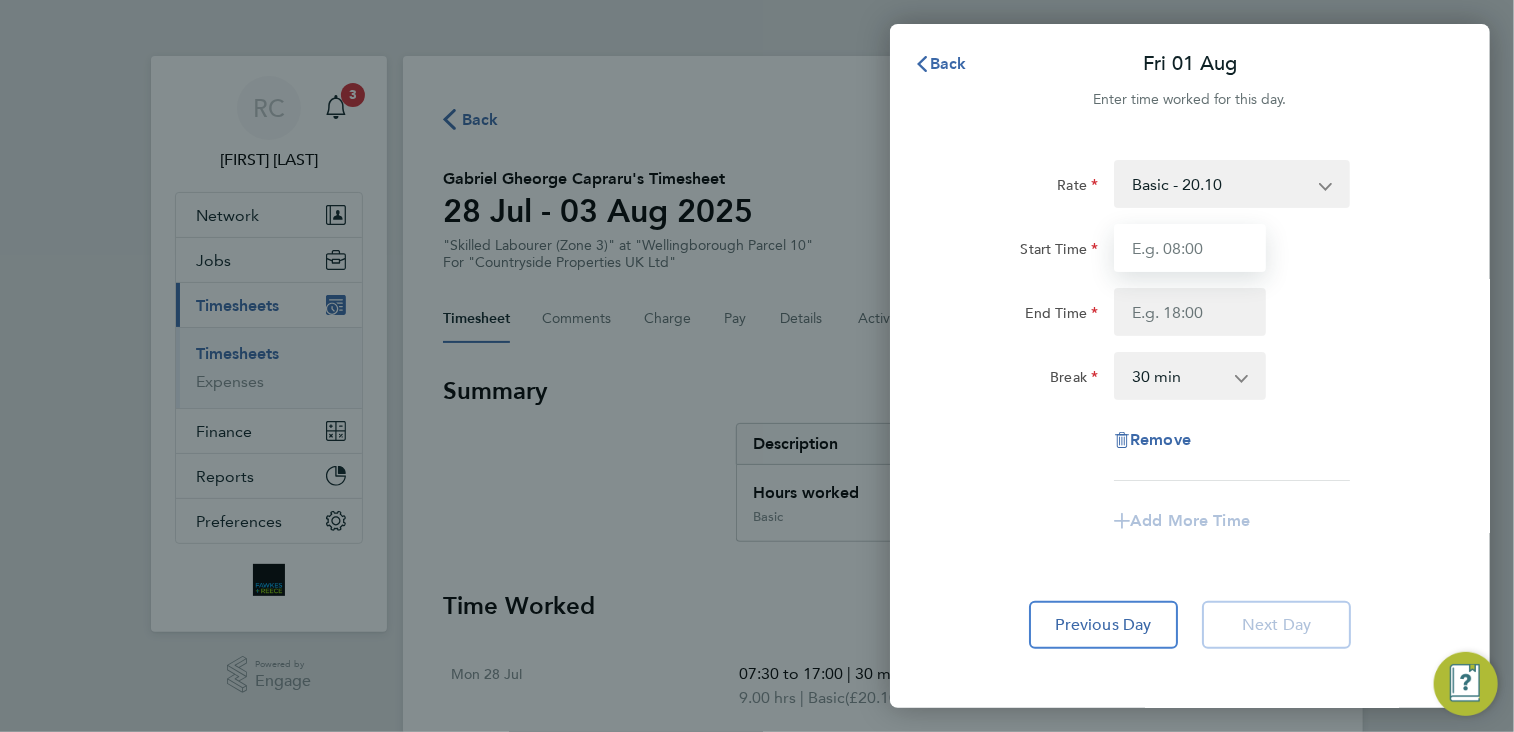 type on "07:30" 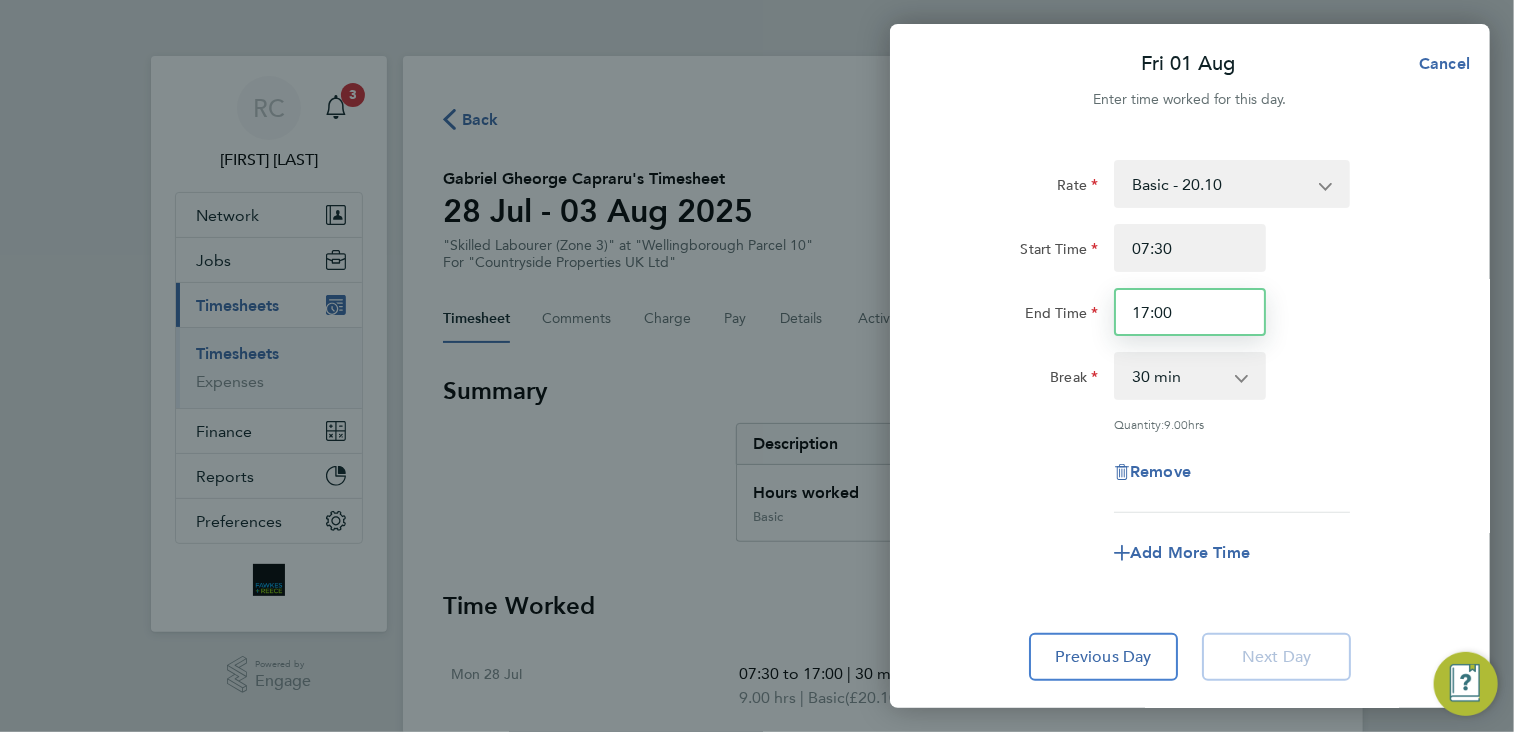 drag, startPoint x: 1194, startPoint y: 322, endPoint x: 1141, endPoint y: 322, distance: 53 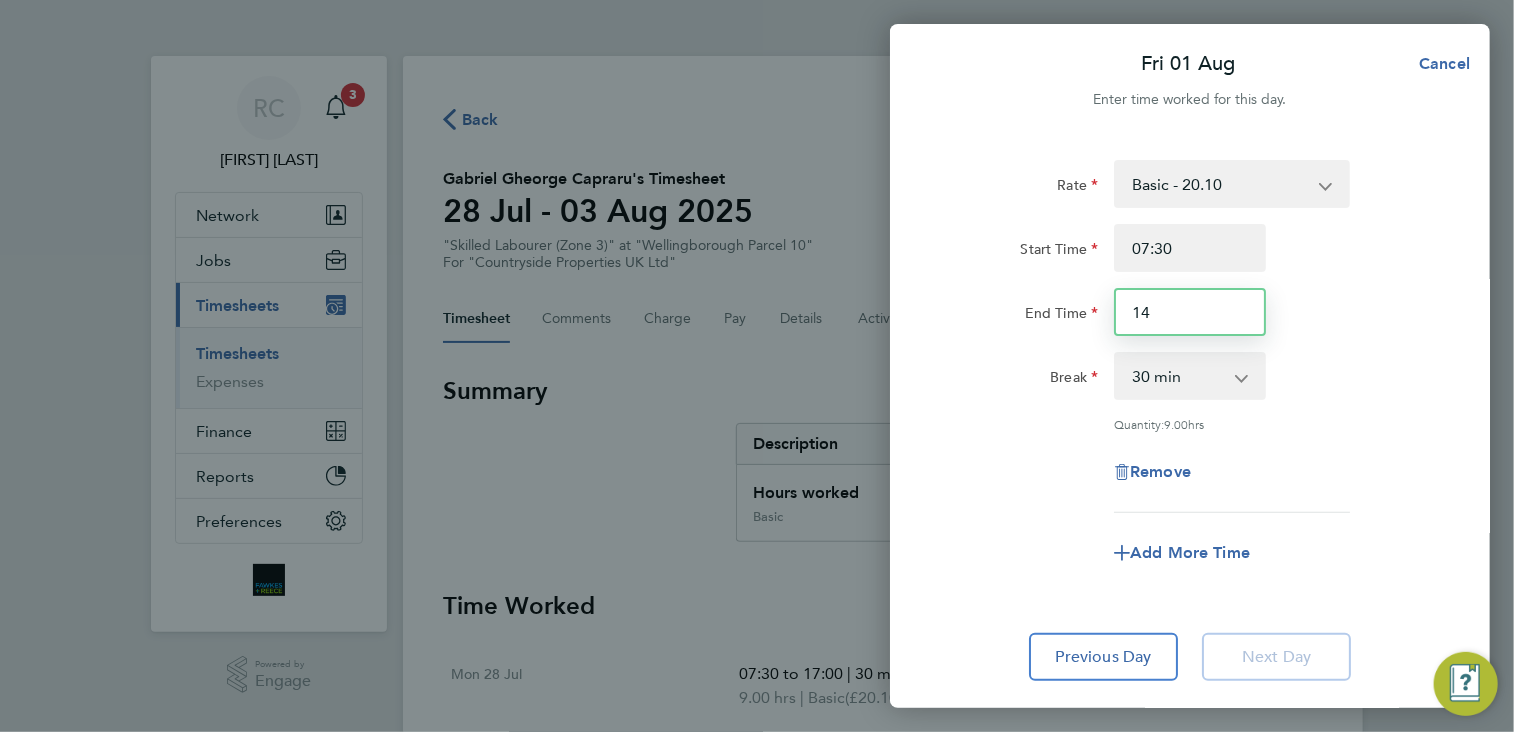 type on "1" 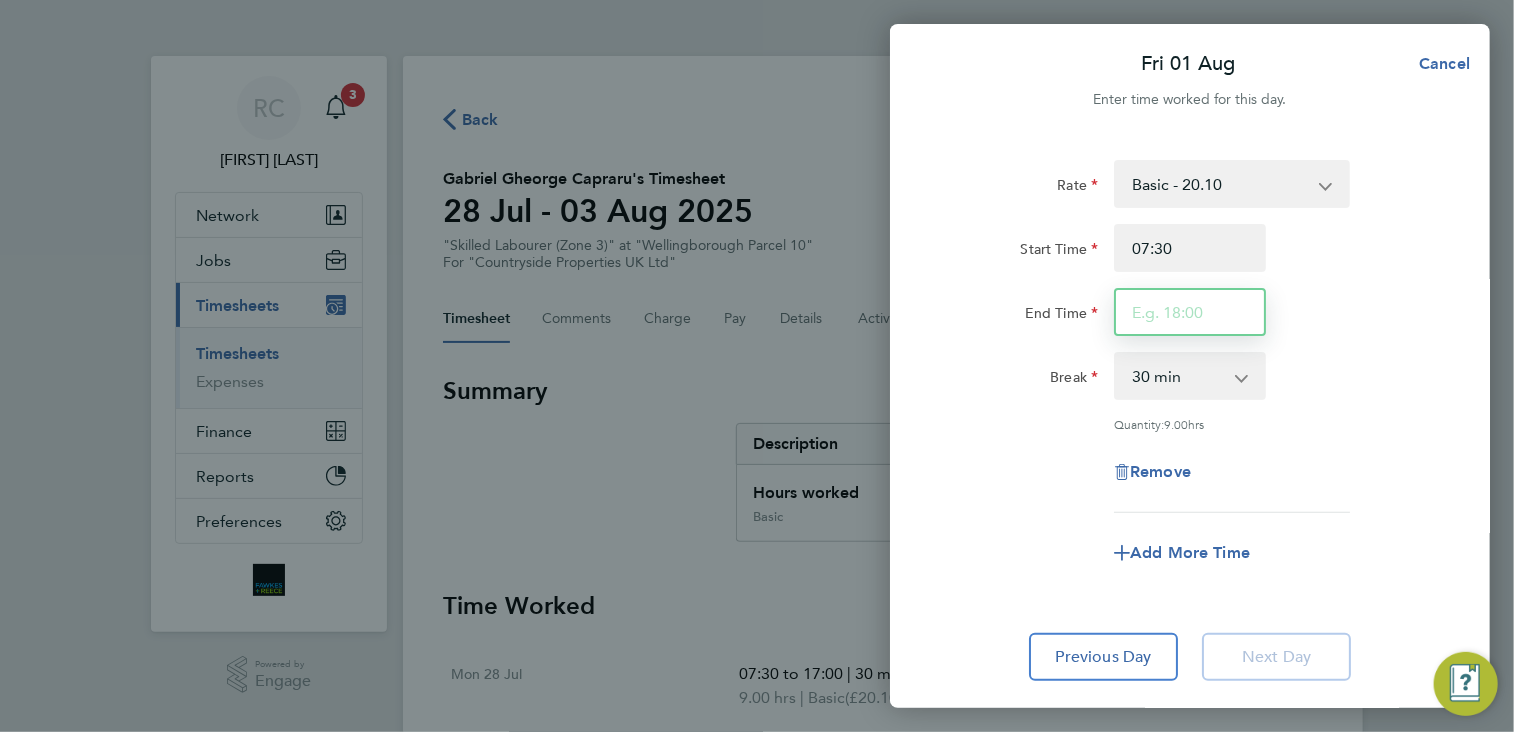 type 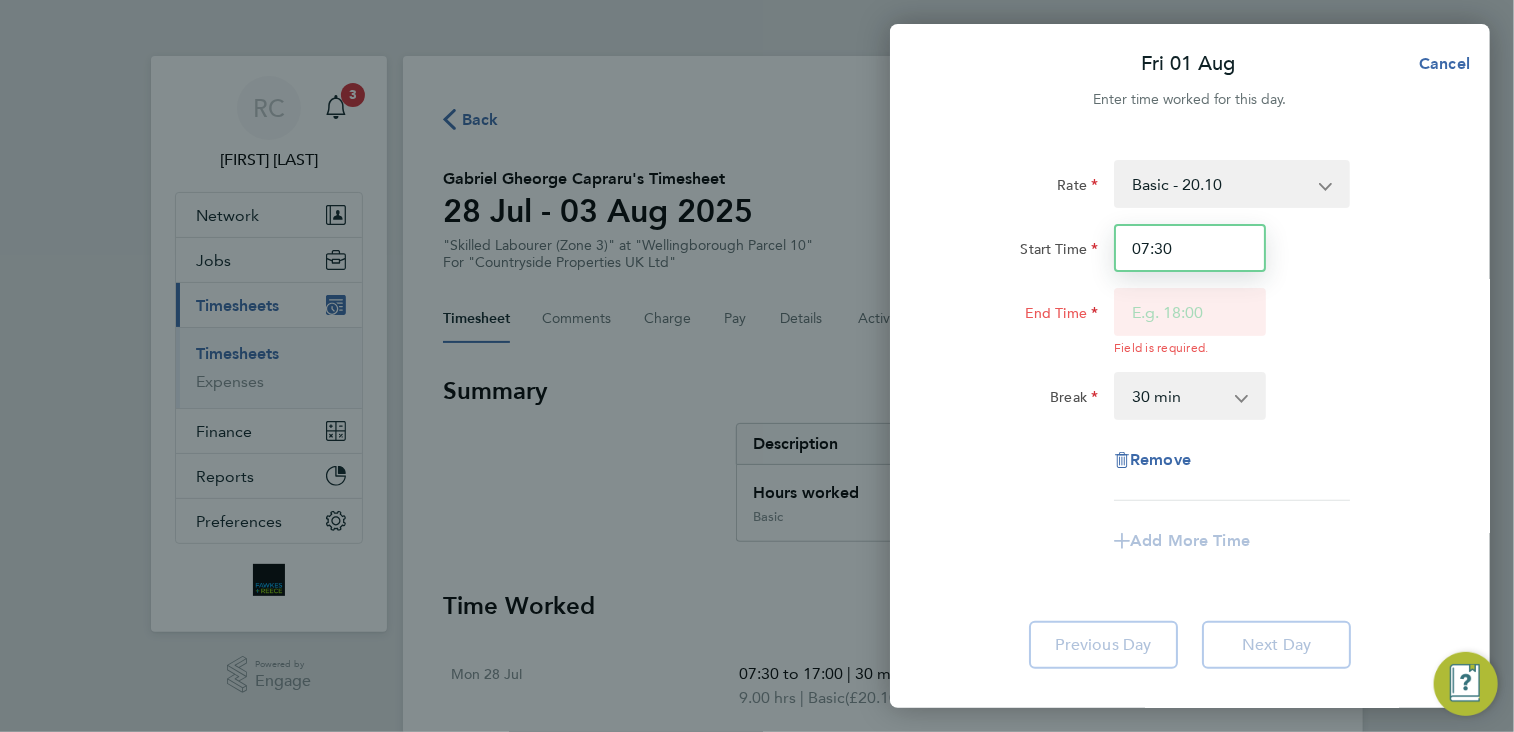 drag, startPoint x: 1199, startPoint y: 233, endPoint x: 1045, endPoint y: 220, distance: 154.54773 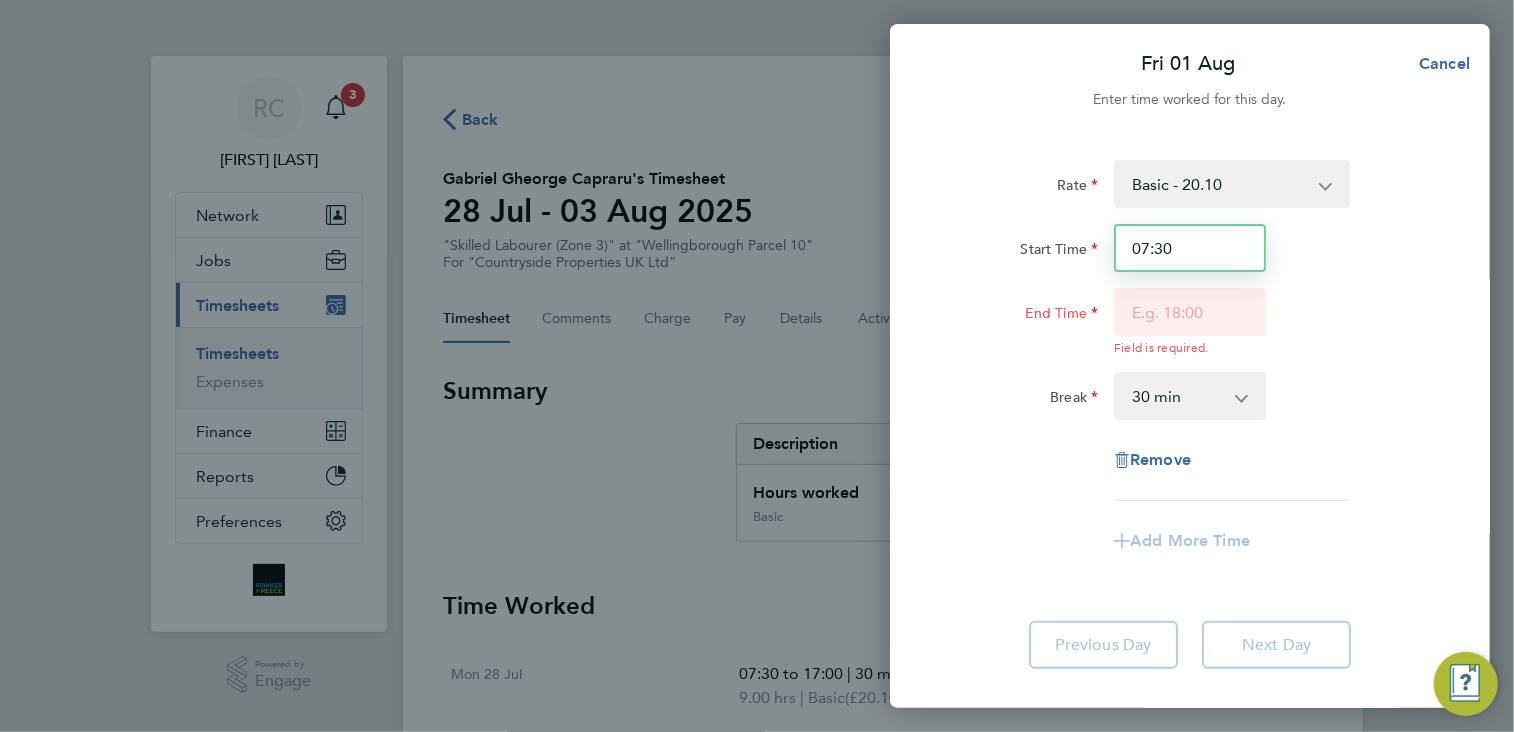 click on "Start Time 07:30" 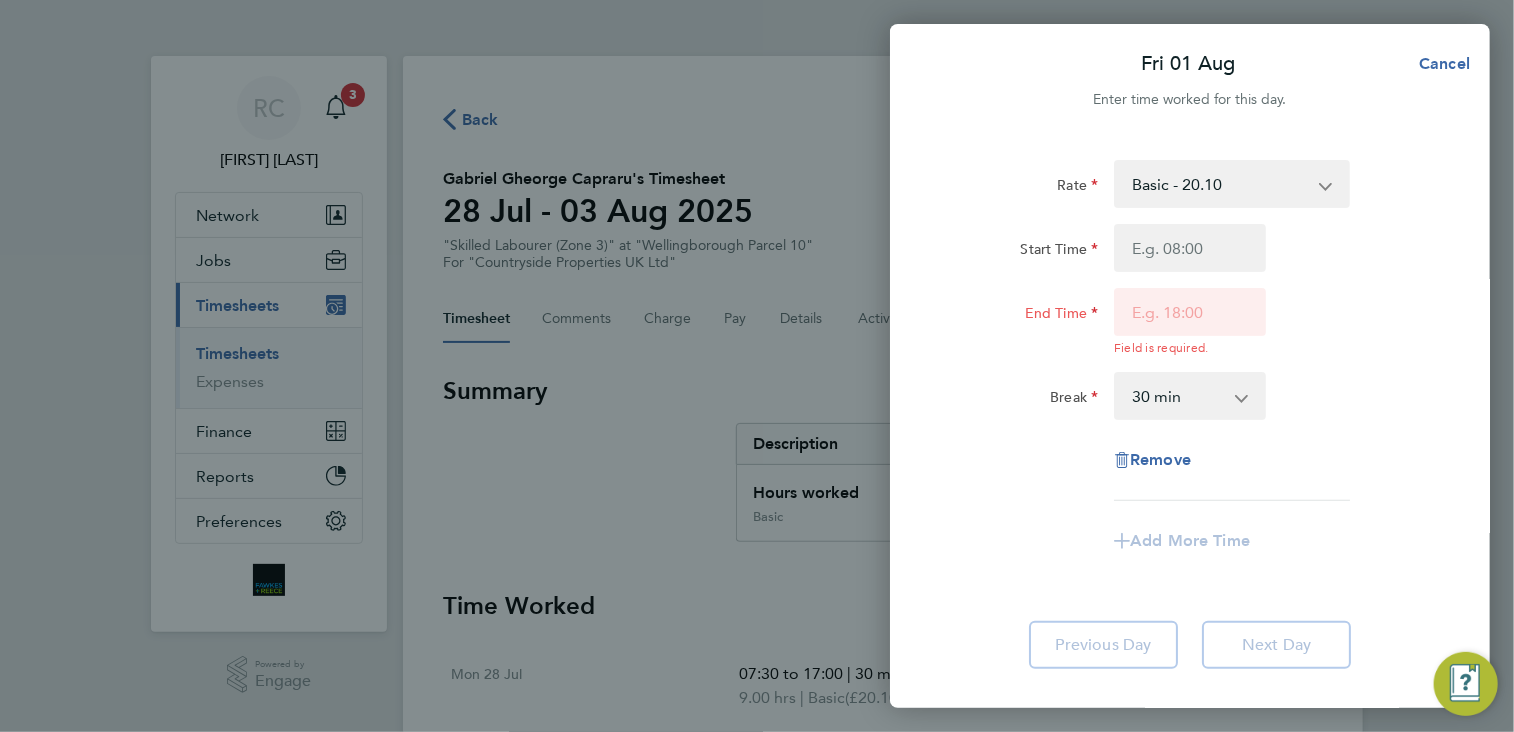 click on "Start Time End Time  Field is required." 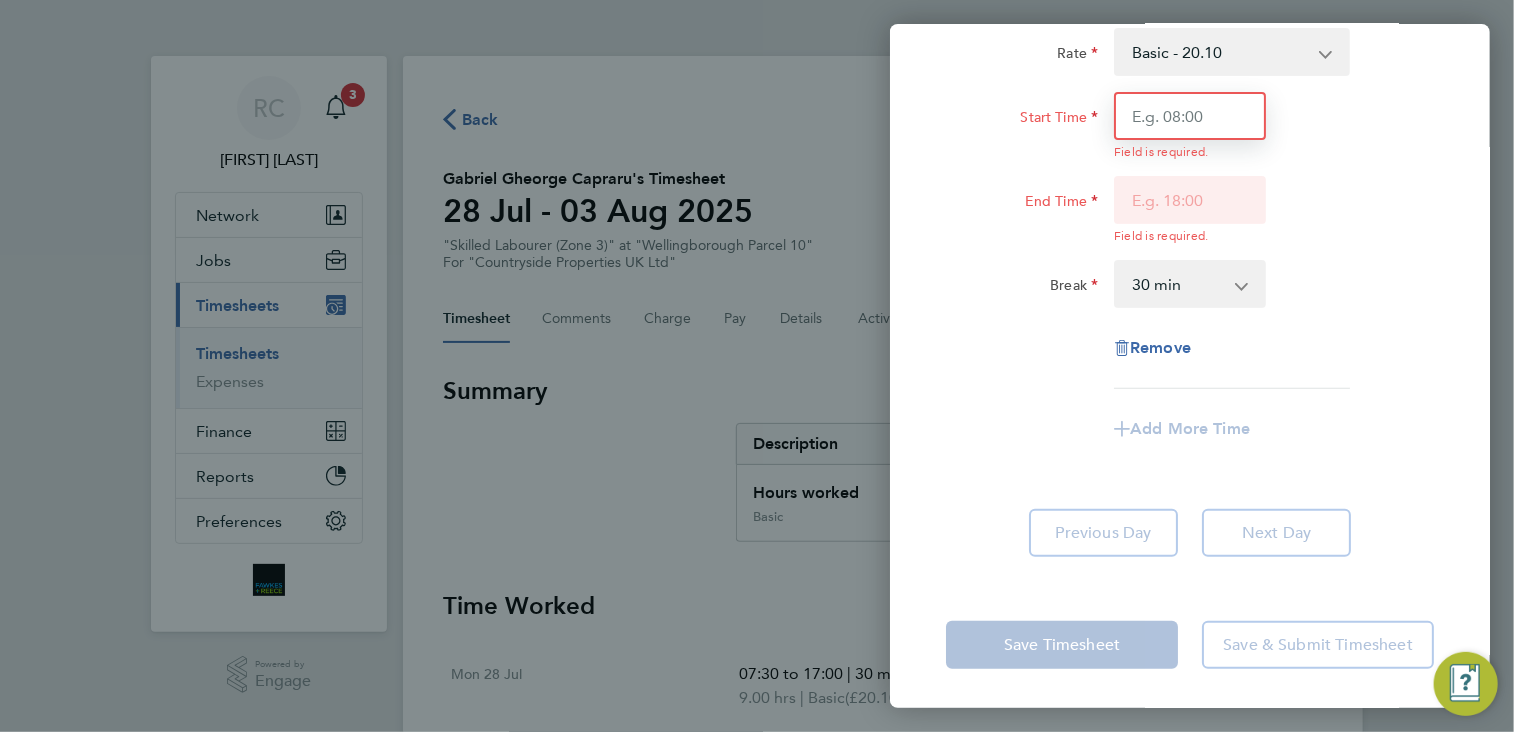 click on "Start Time" at bounding box center [1190, 116] 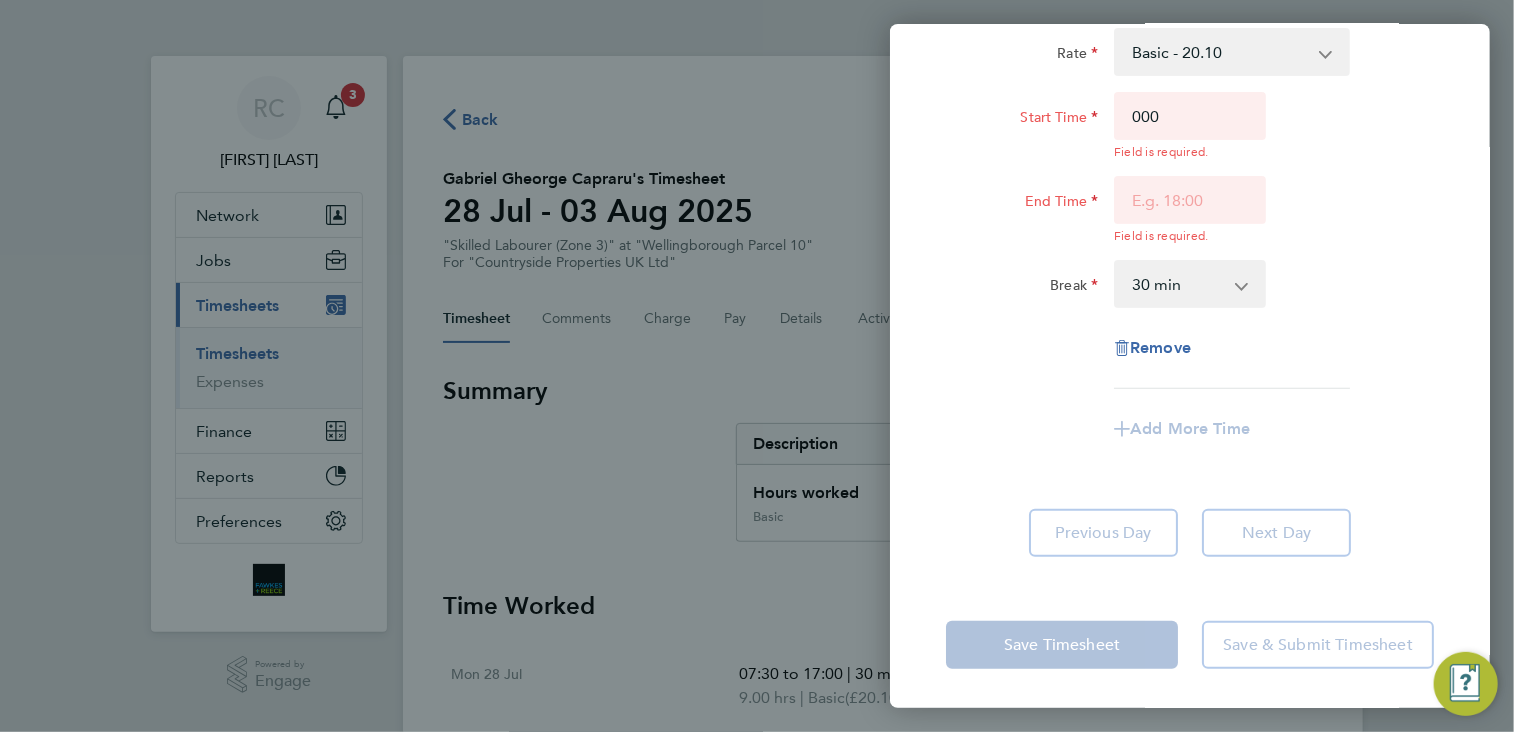type on "00:00" 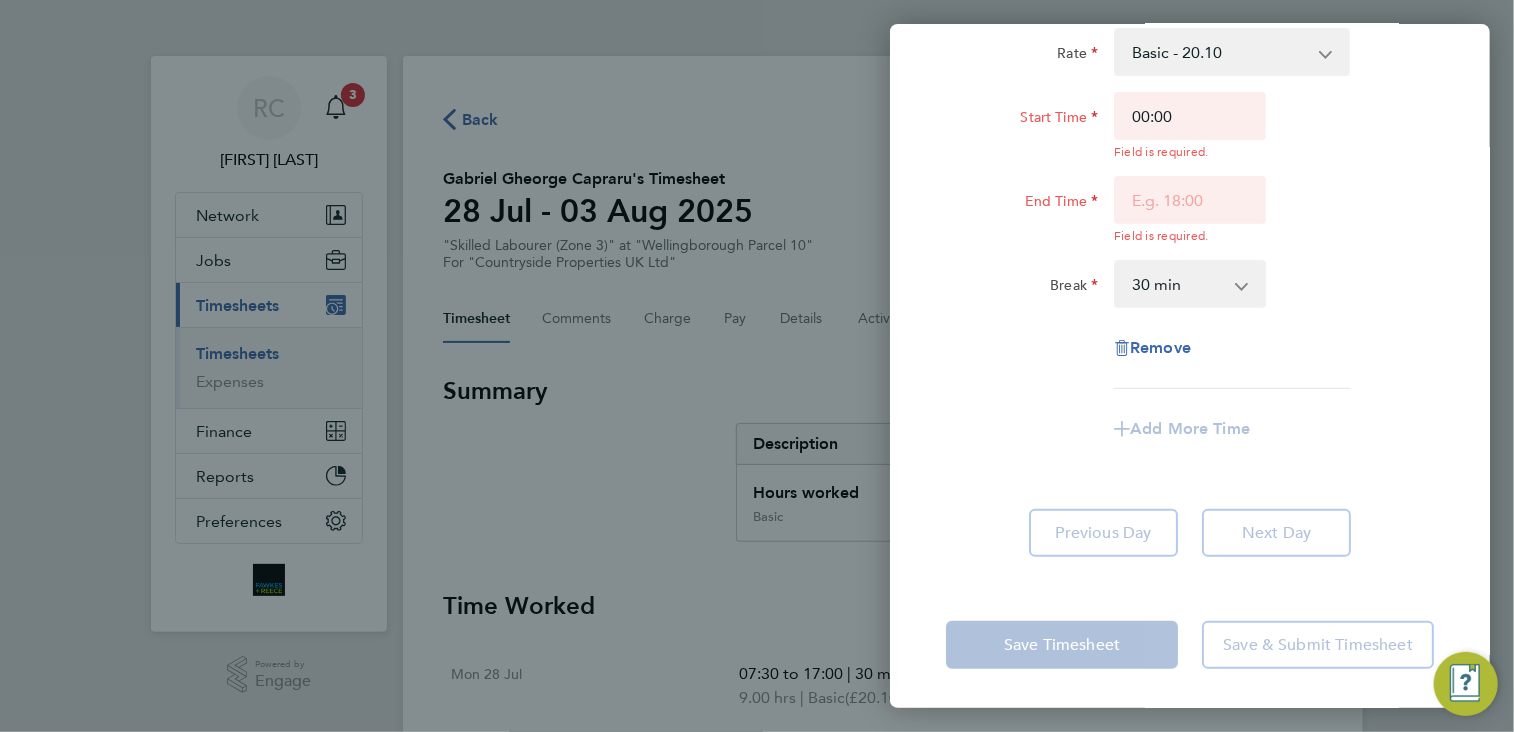 click on "Rate  Basic - [PRICE]
Start Time [TIME]  Field is required.  End Time  Field is required.  Break  0 min   15 min   30 min   45 min   60 min   75 min   90 min
Remove" 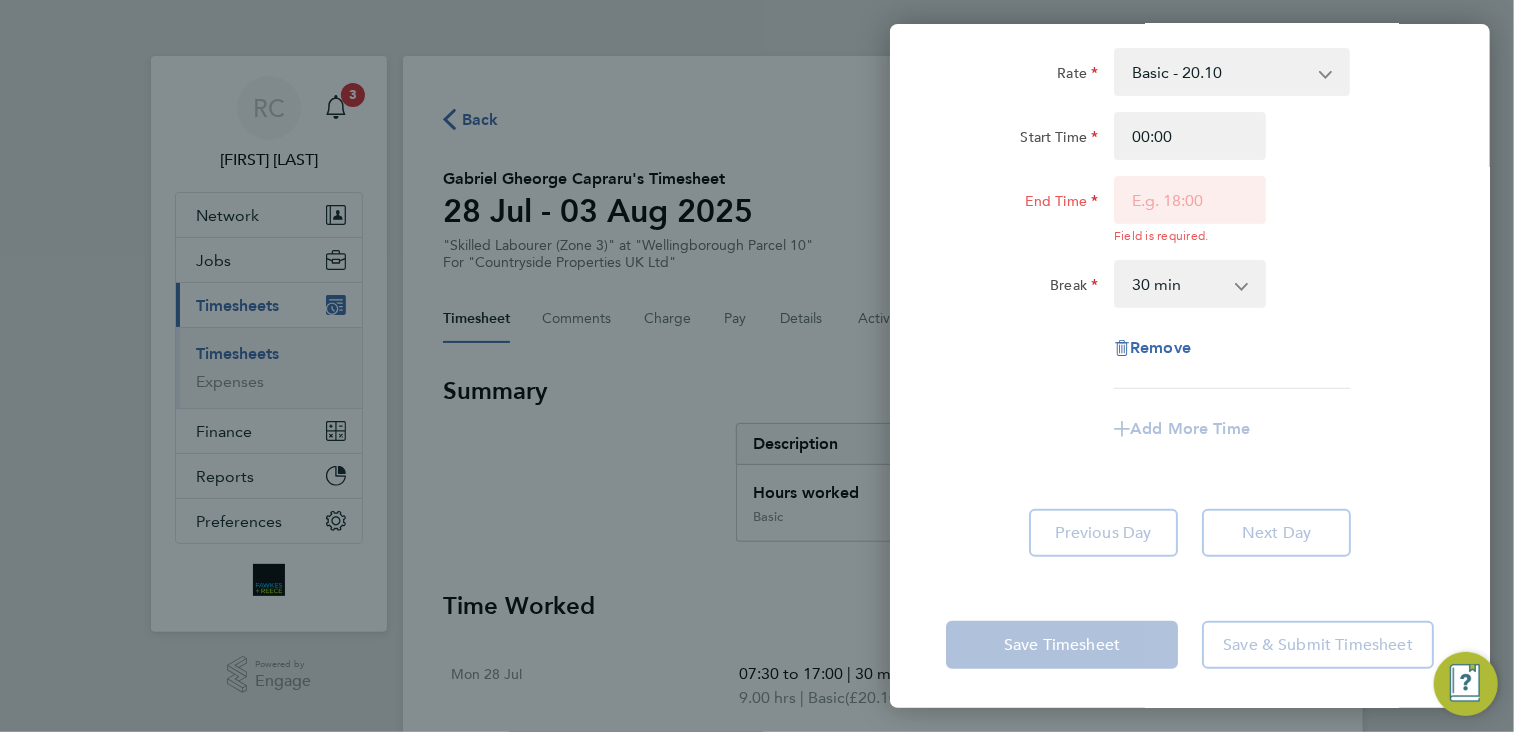 scroll, scrollTop: 0, scrollLeft: 0, axis: both 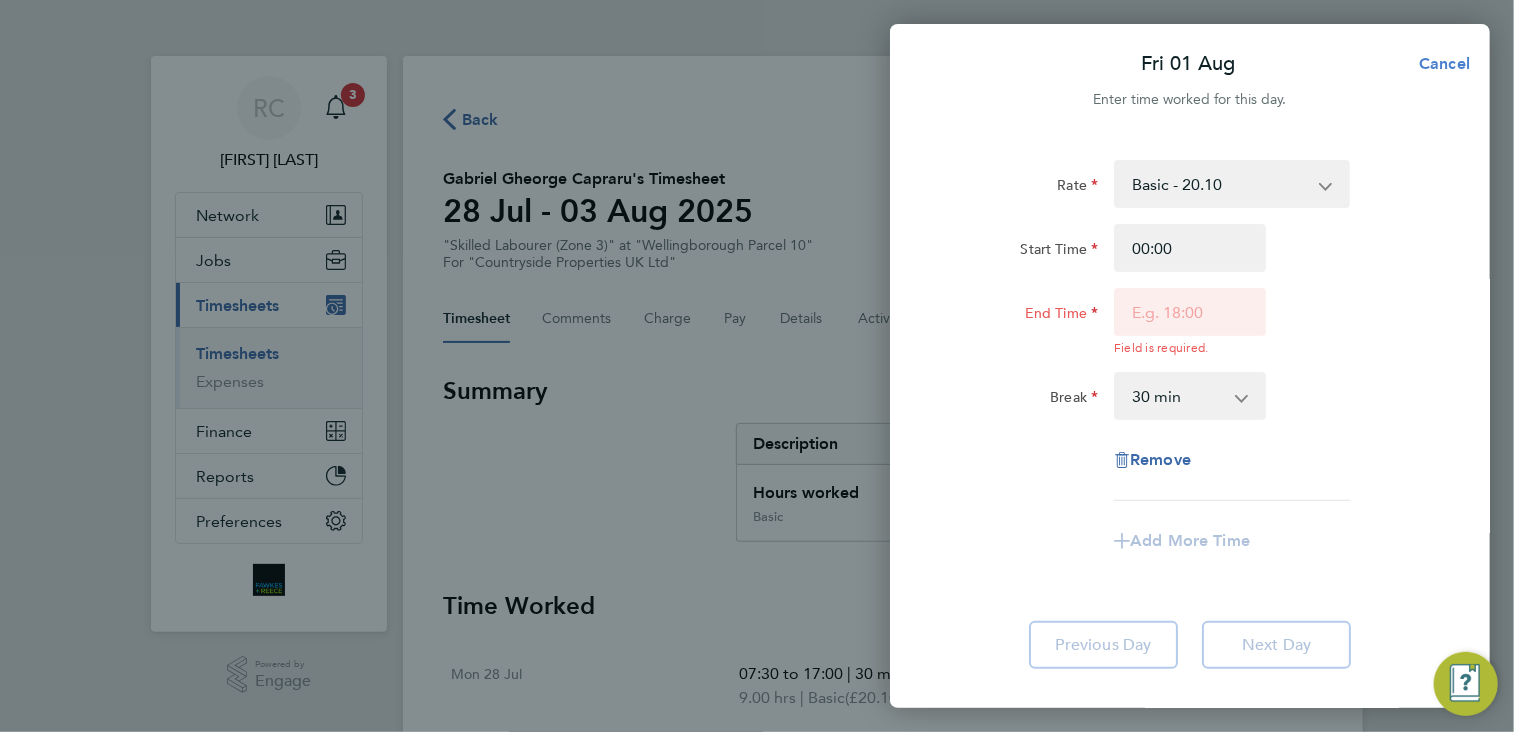 click on "Cancel" 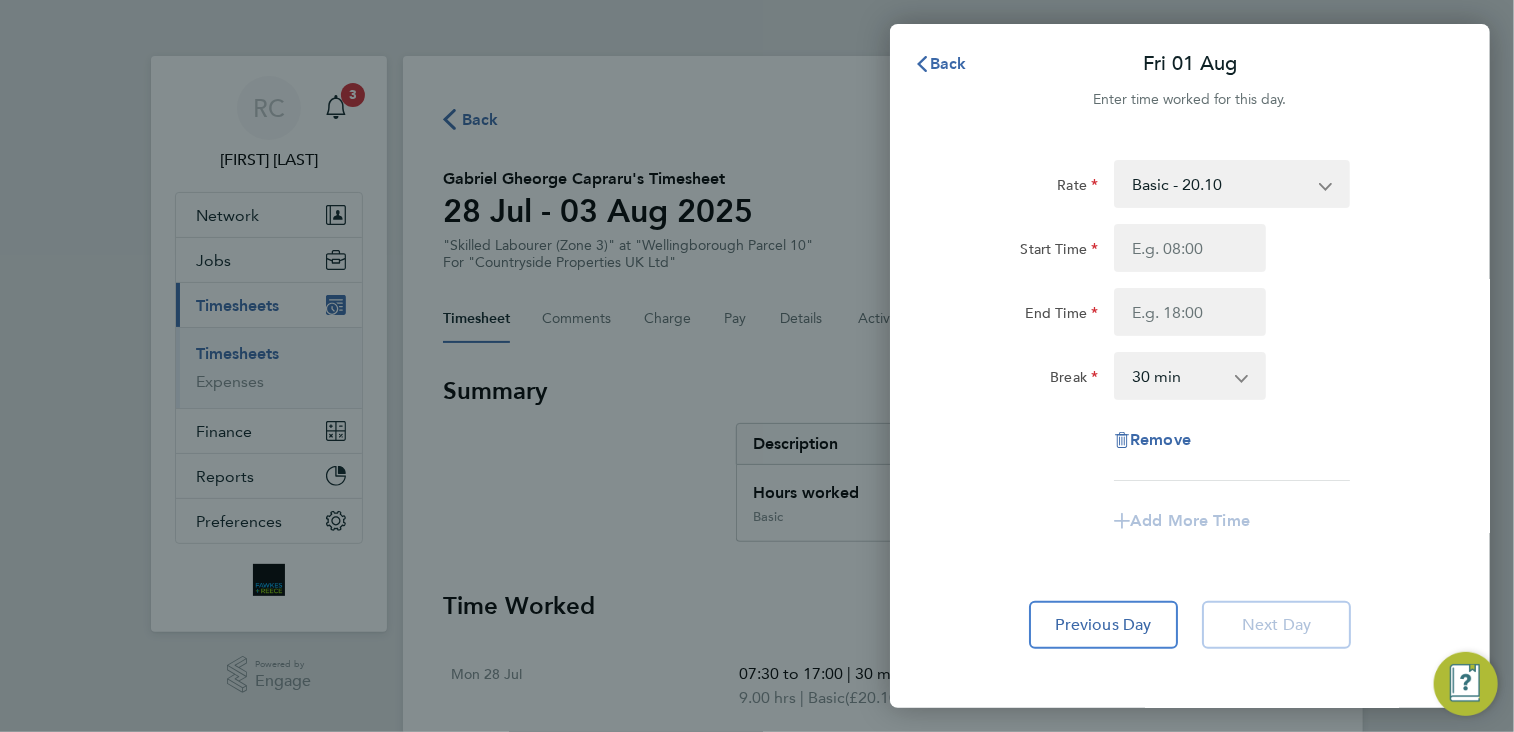 scroll, scrollTop: 92, scrollLeft: 0, axis: vertical 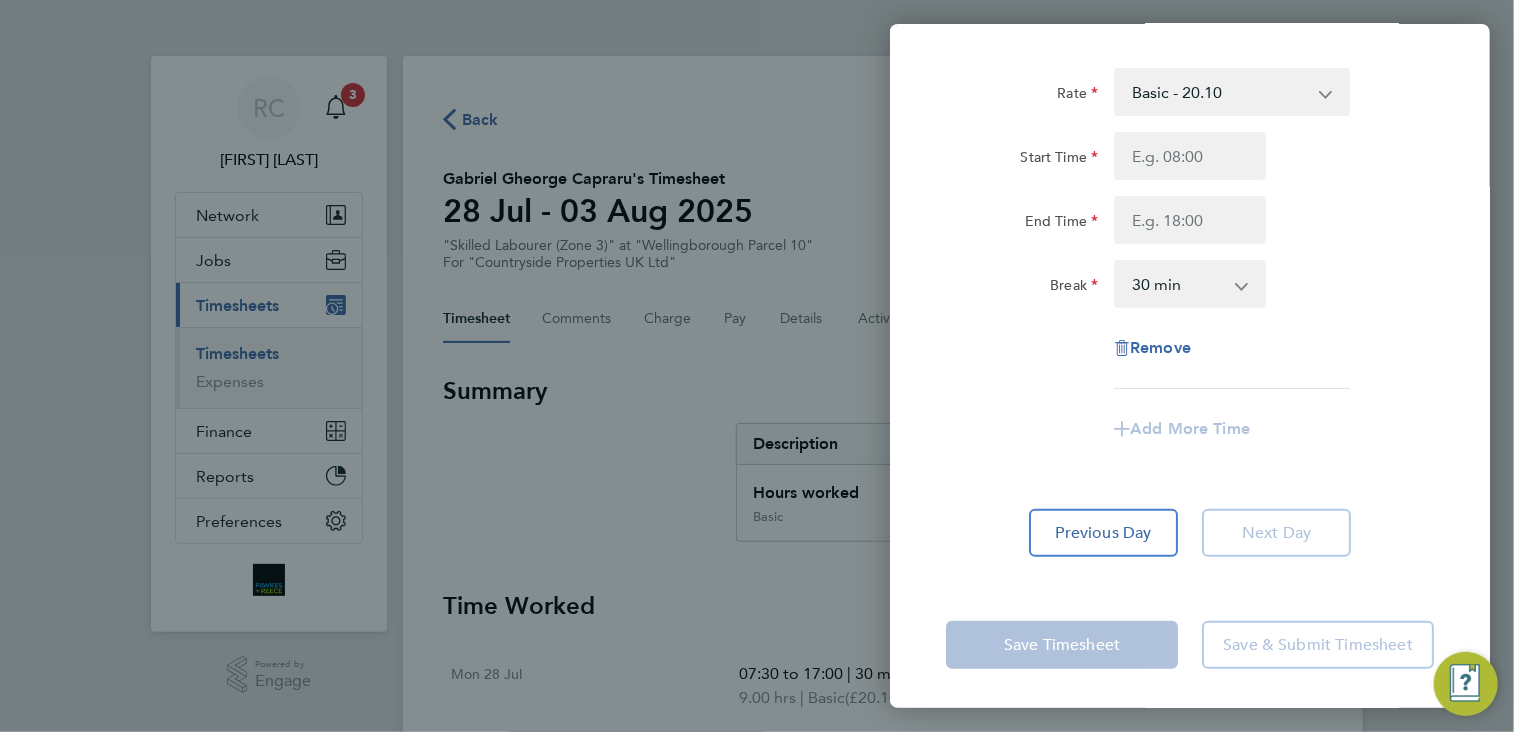 drag, startPoint x: 1370, startPoint y: 368, endPoint x: 1300, endPoint y: 334, distance: 77.820305 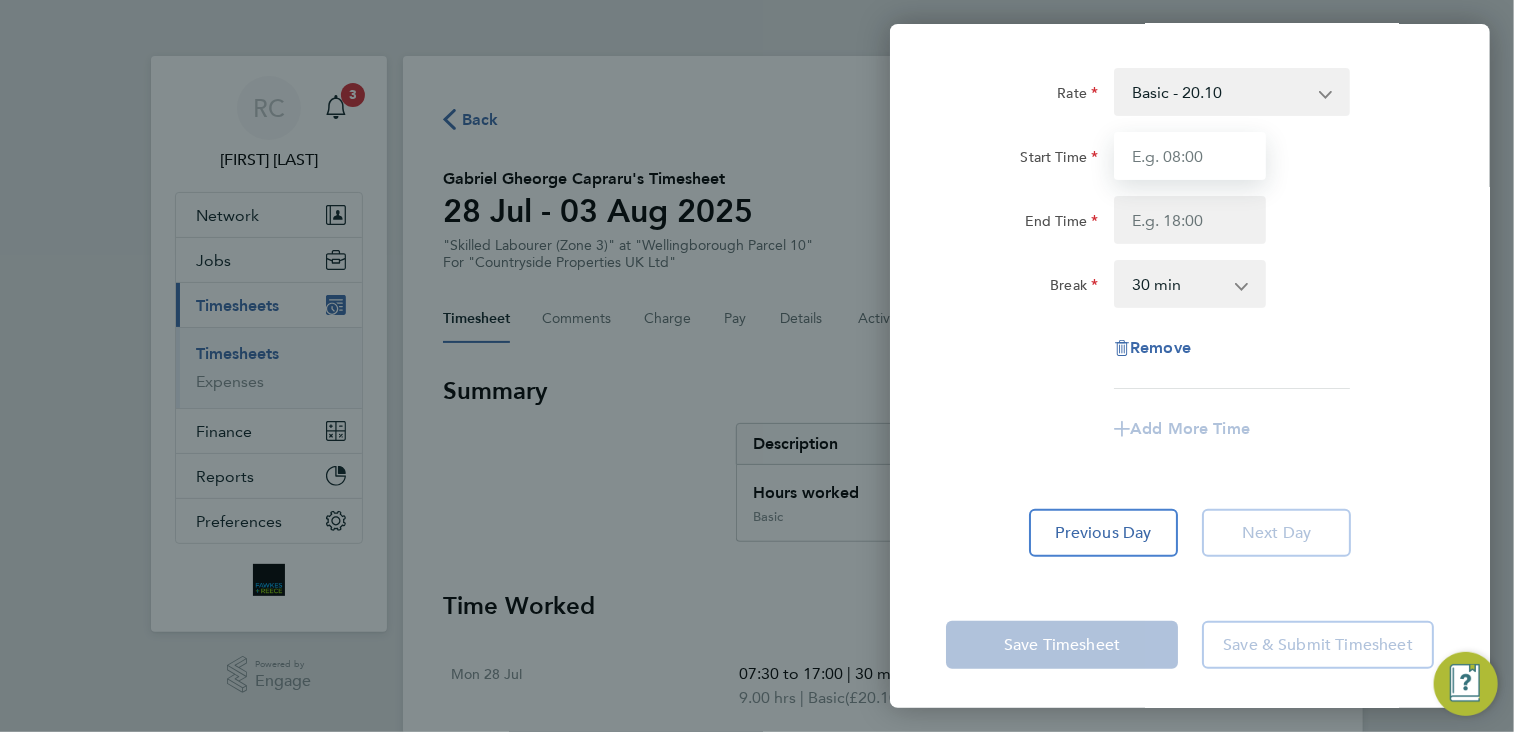 click on "Start Time" at bounding box center [1190, 156] 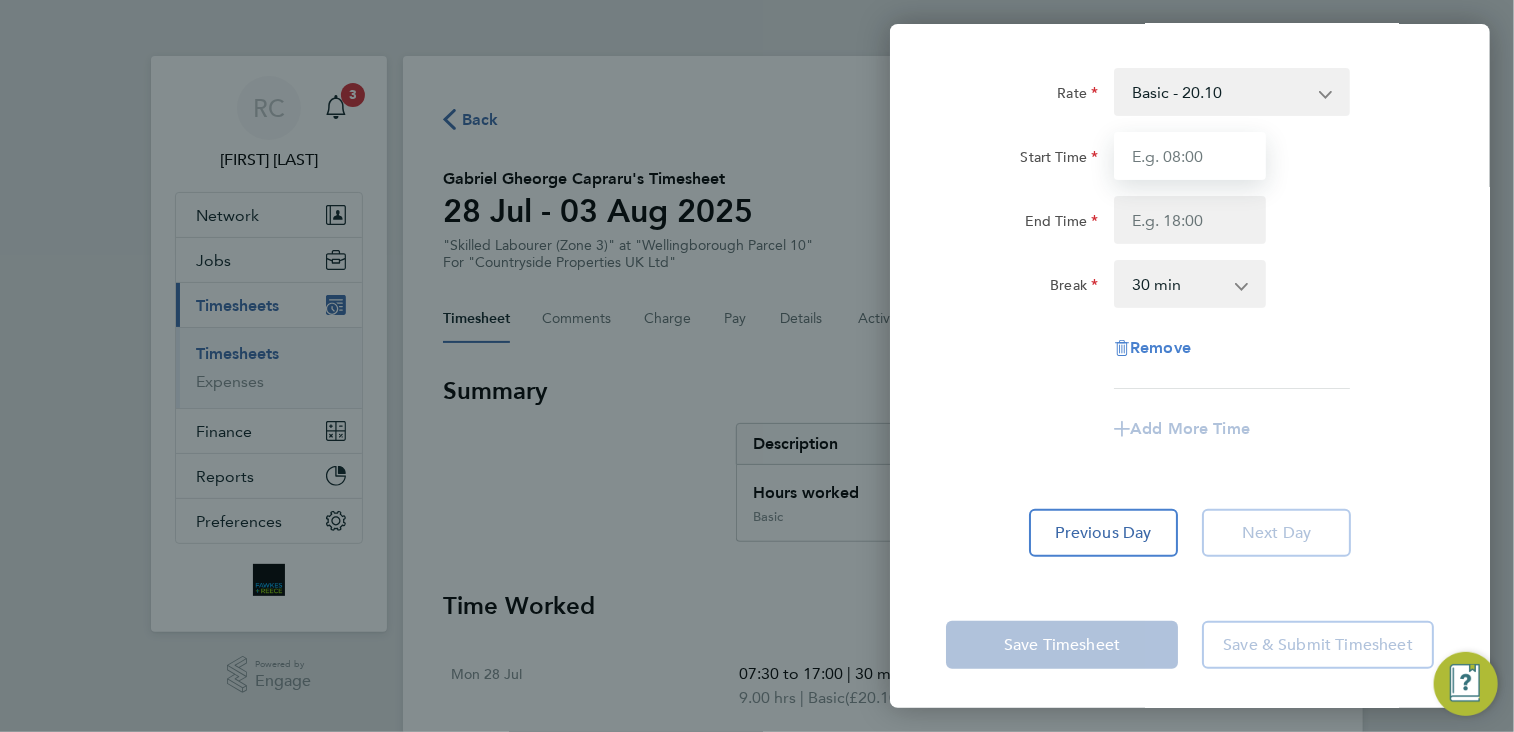 scroll, scrollTop: 0, scrollLeft: 0, axis: both 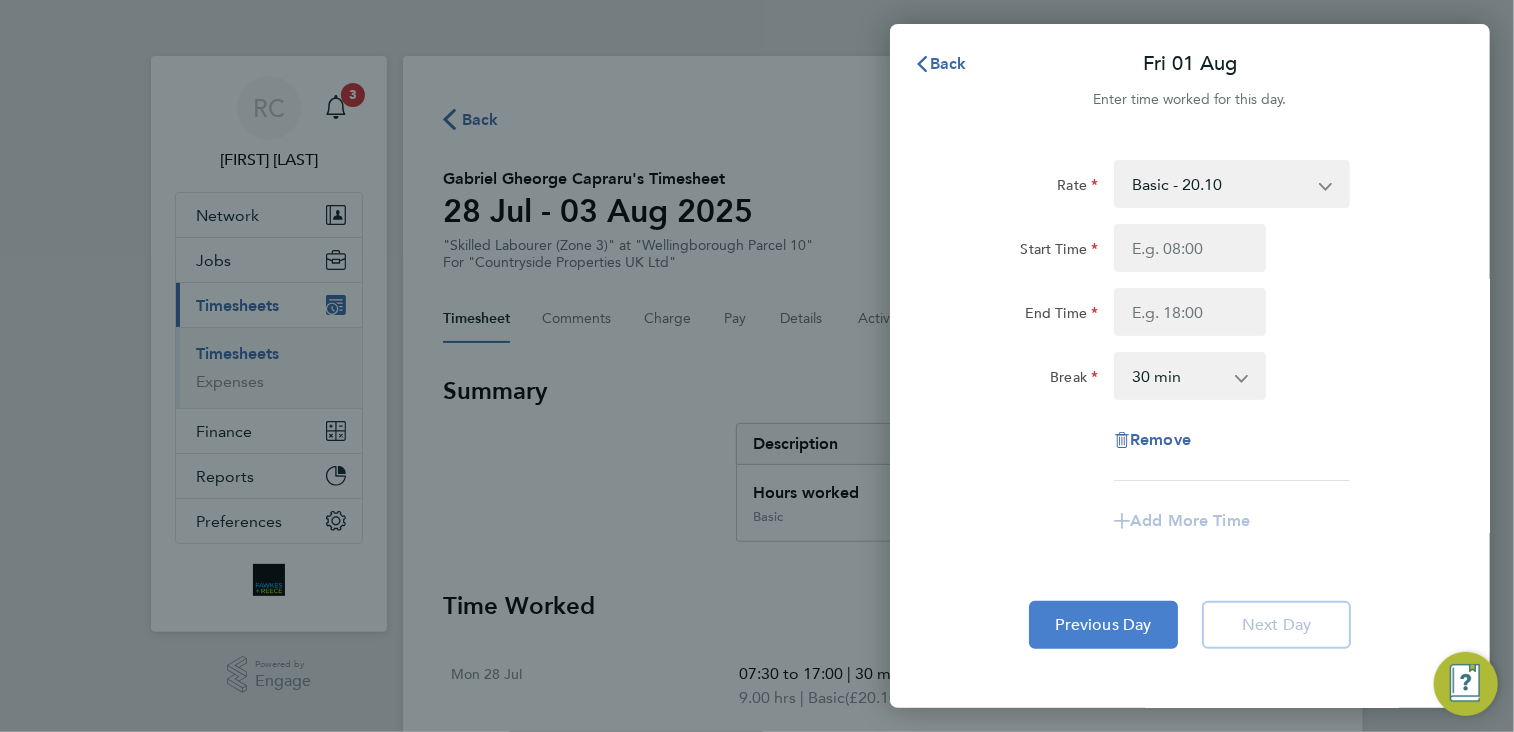 click on "Previous Day" 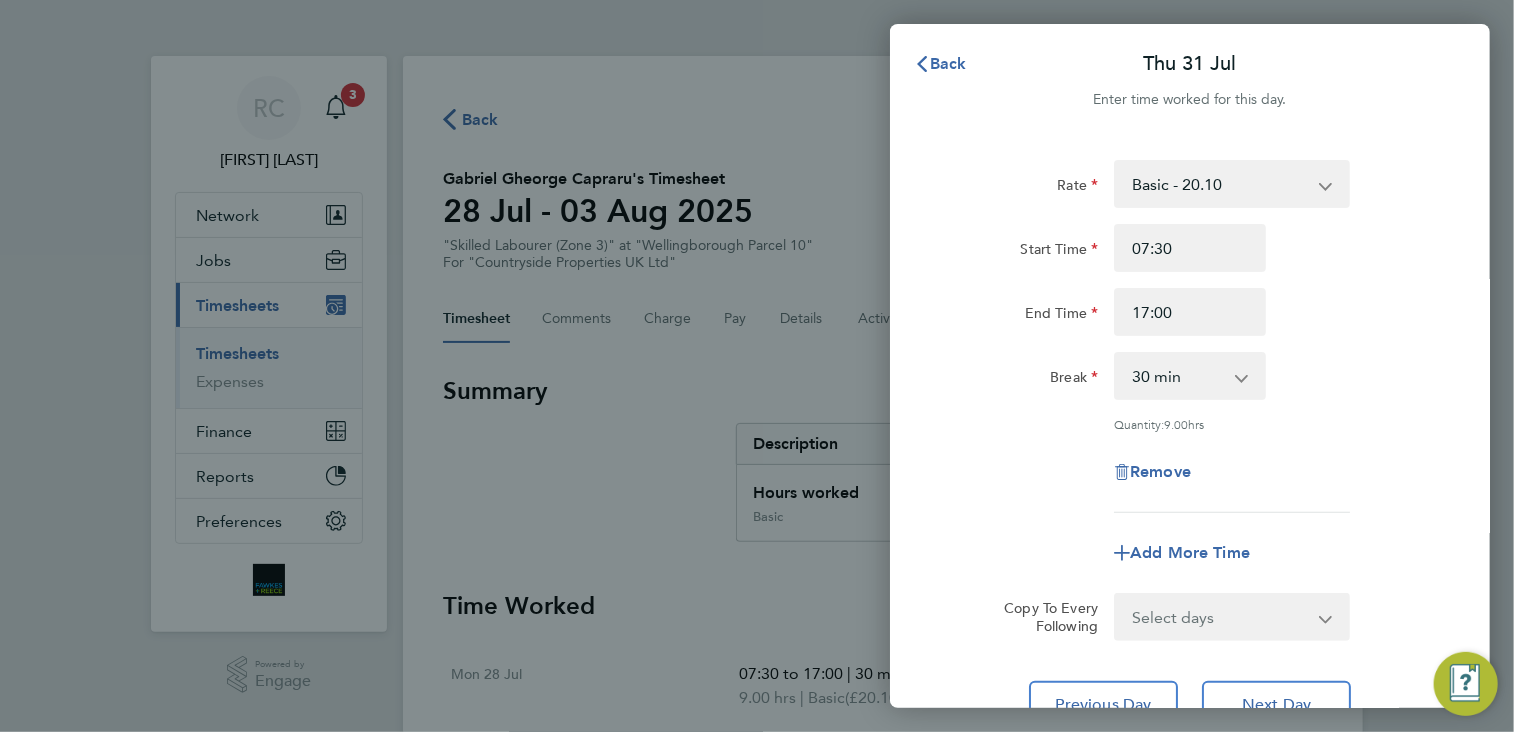 scroll, scrollTop: 170, scrollLeft: 0, axis: vertical 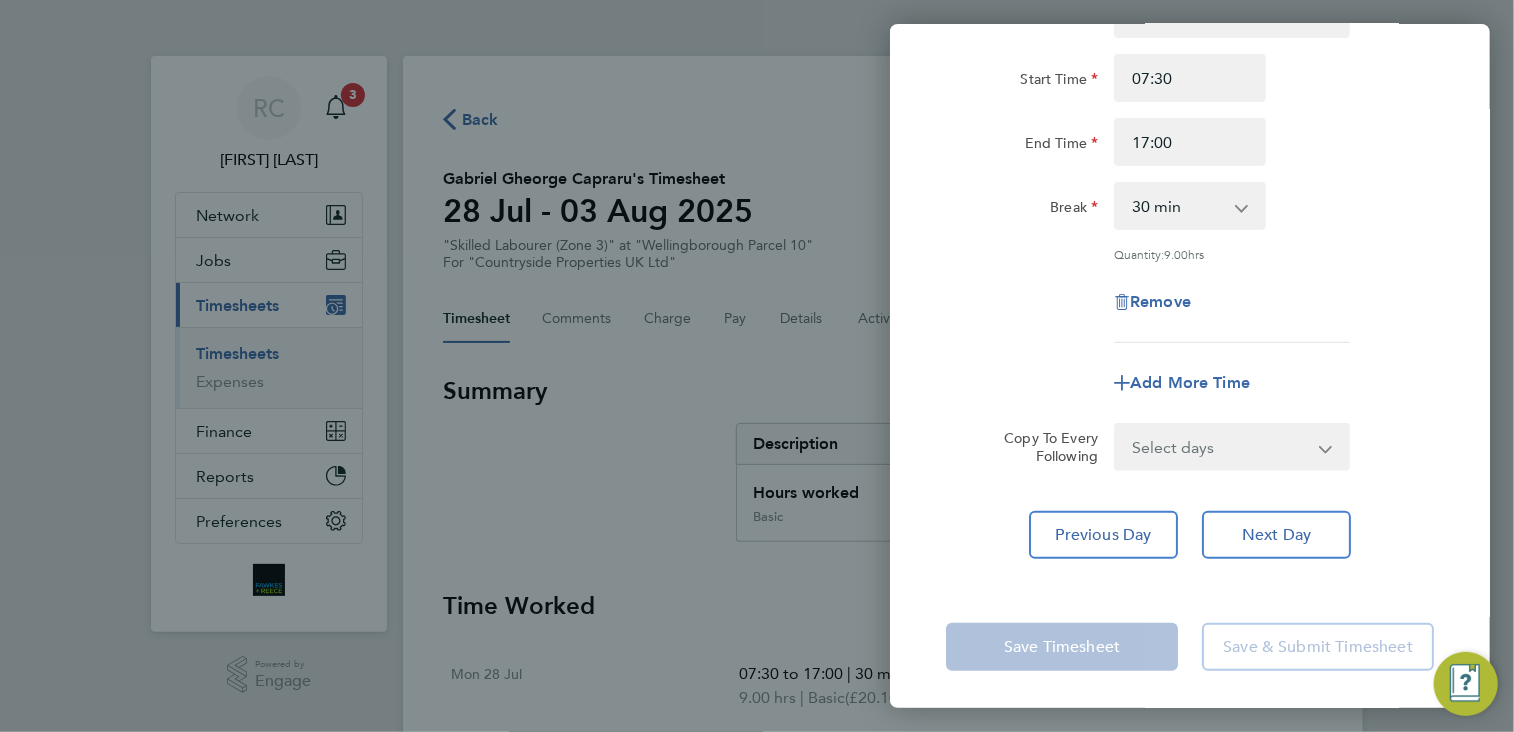 click on "Select days   Friday" at bounding box center (1221, 447) 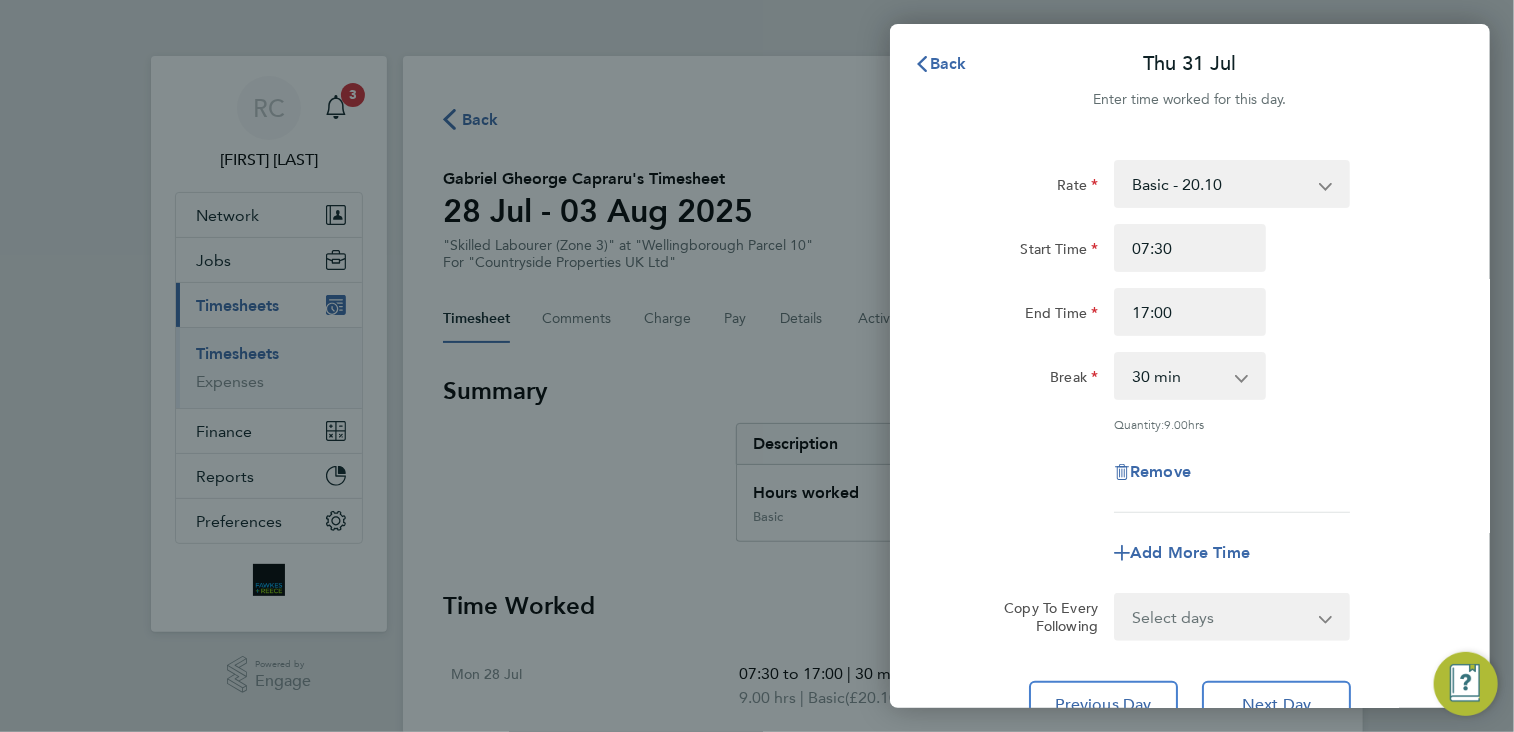 scroll, scrollTop: 170, scrollLeft: 0, axis: vertical 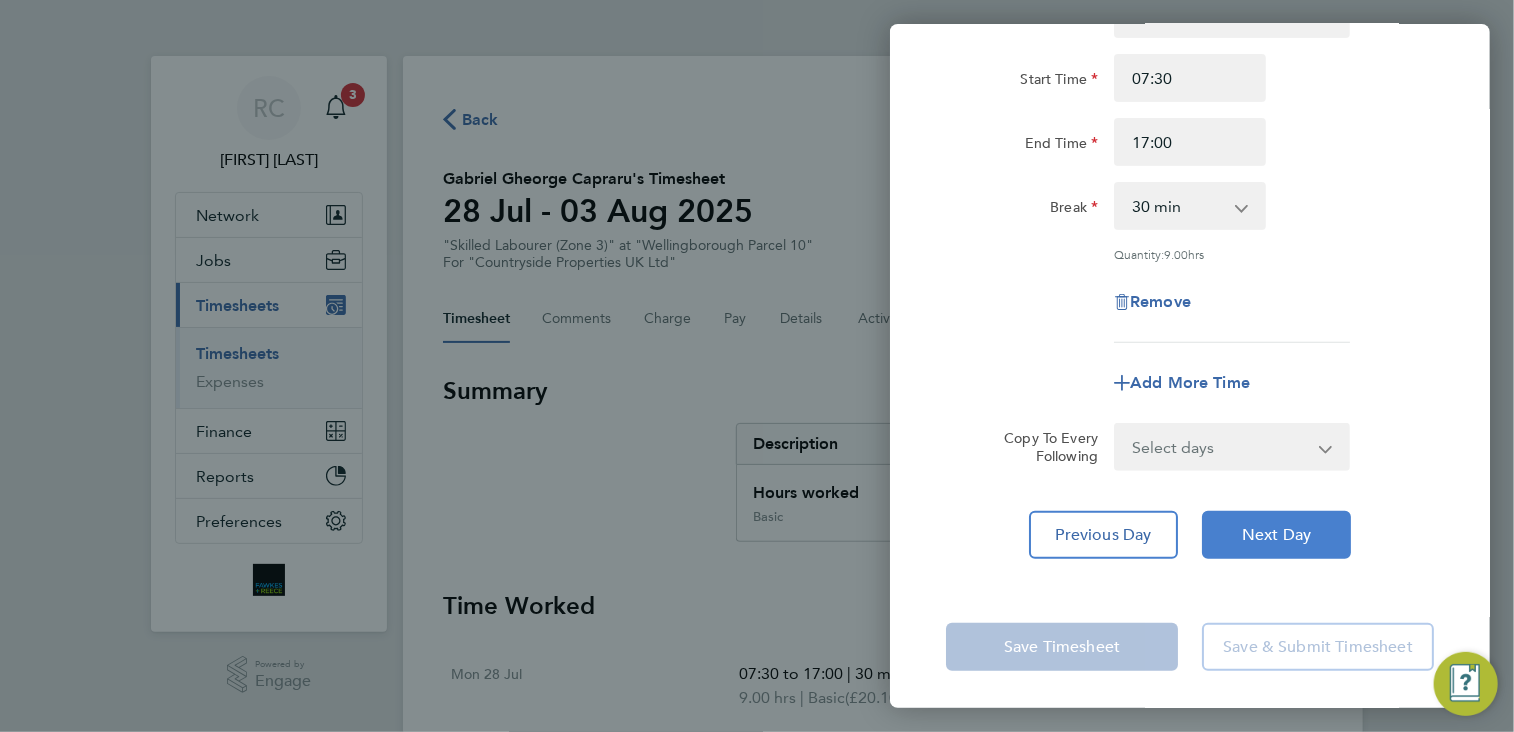 click on "Next Day" 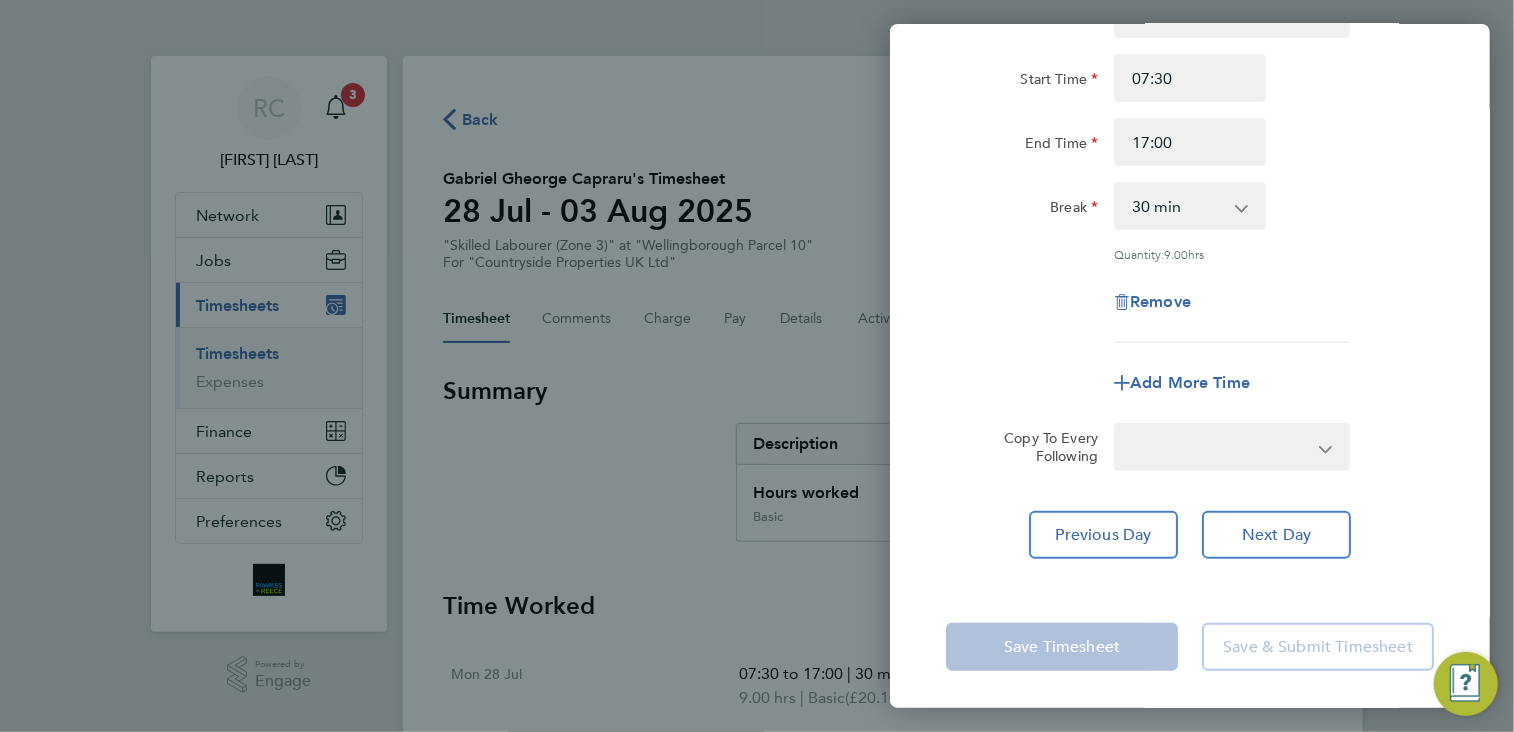 scroll, scrollTop: 92, scrollLeft: 0, axis: vertical 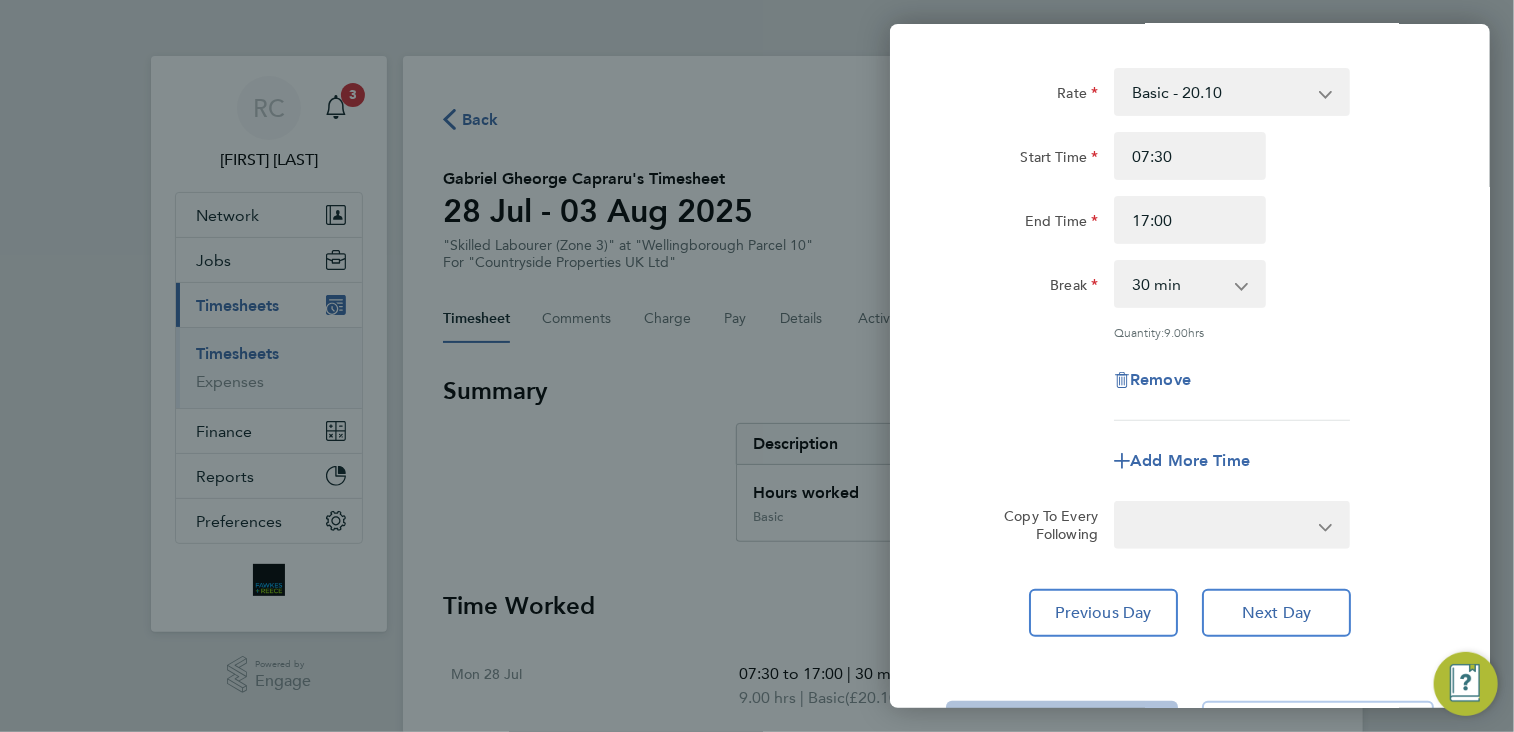 select on "30" 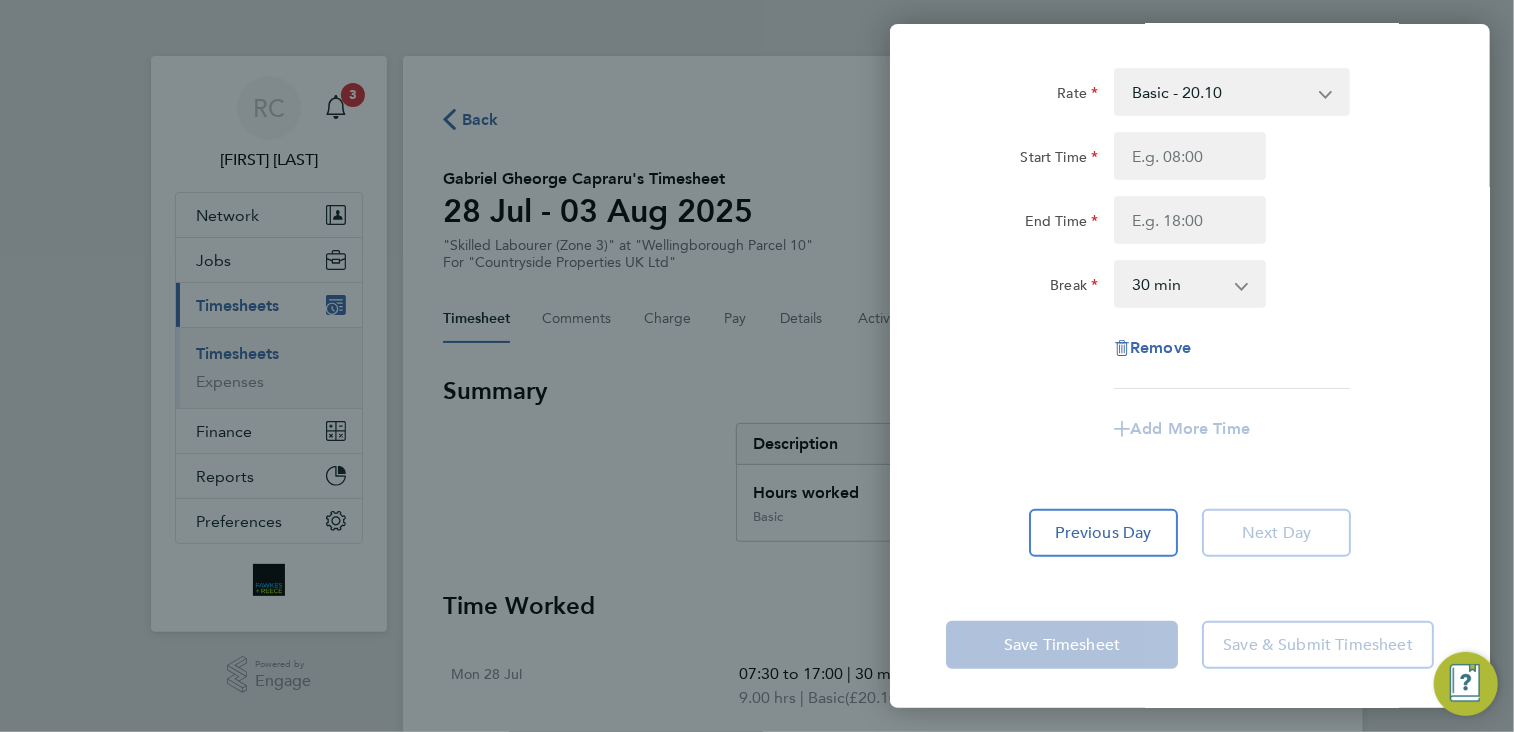 click on "Next Day" 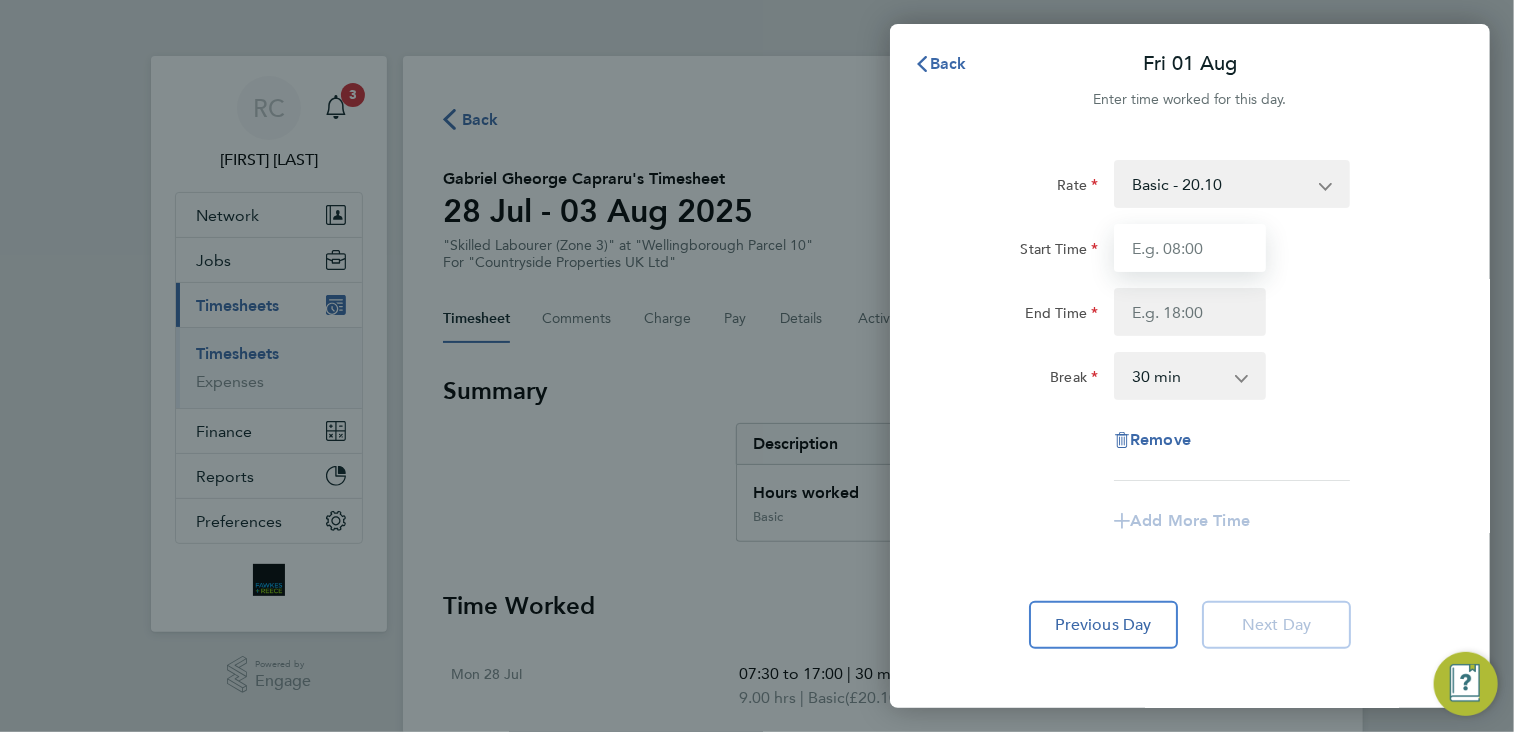 click on "Start Time" at bounding box center (1190, 248) 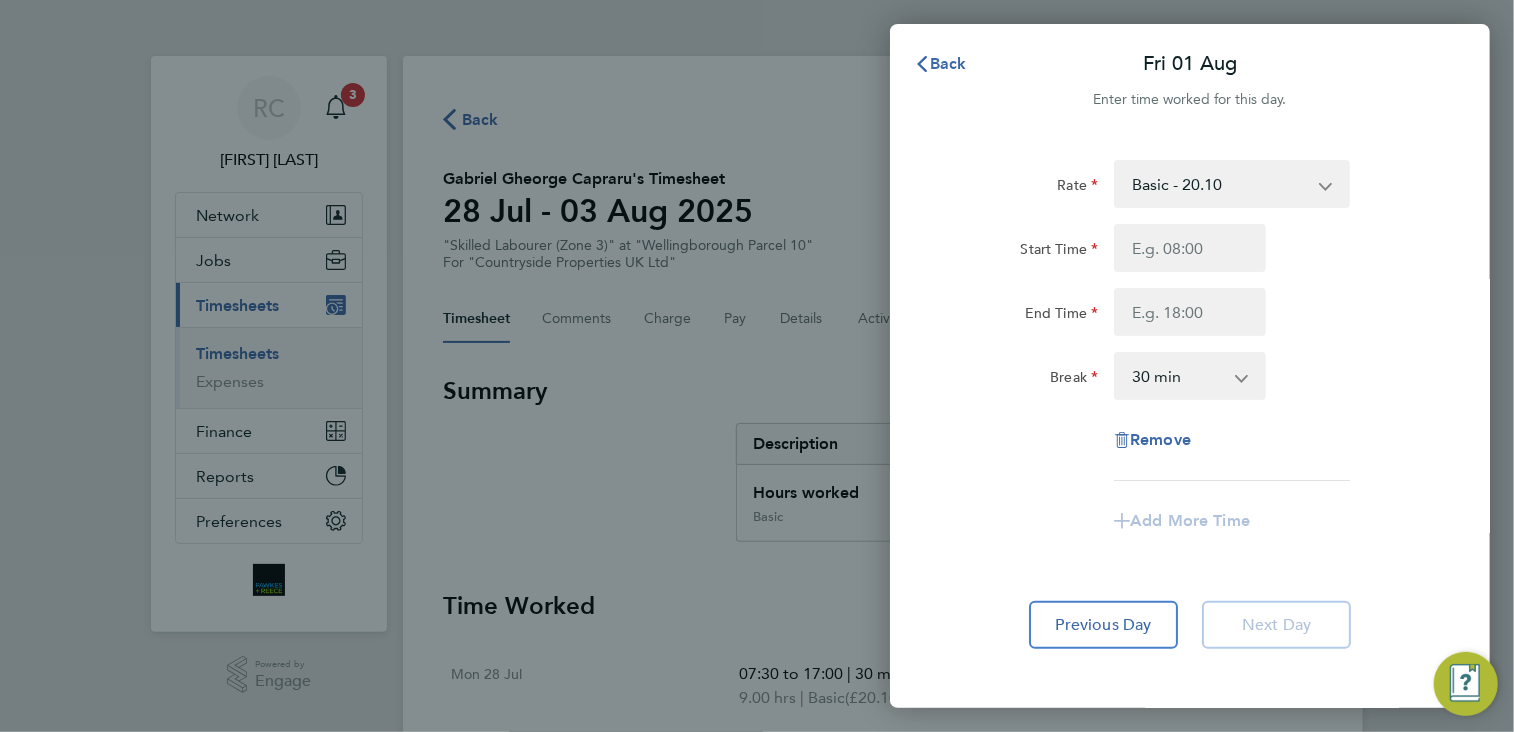 click on "Rate  Basic - 20.10" 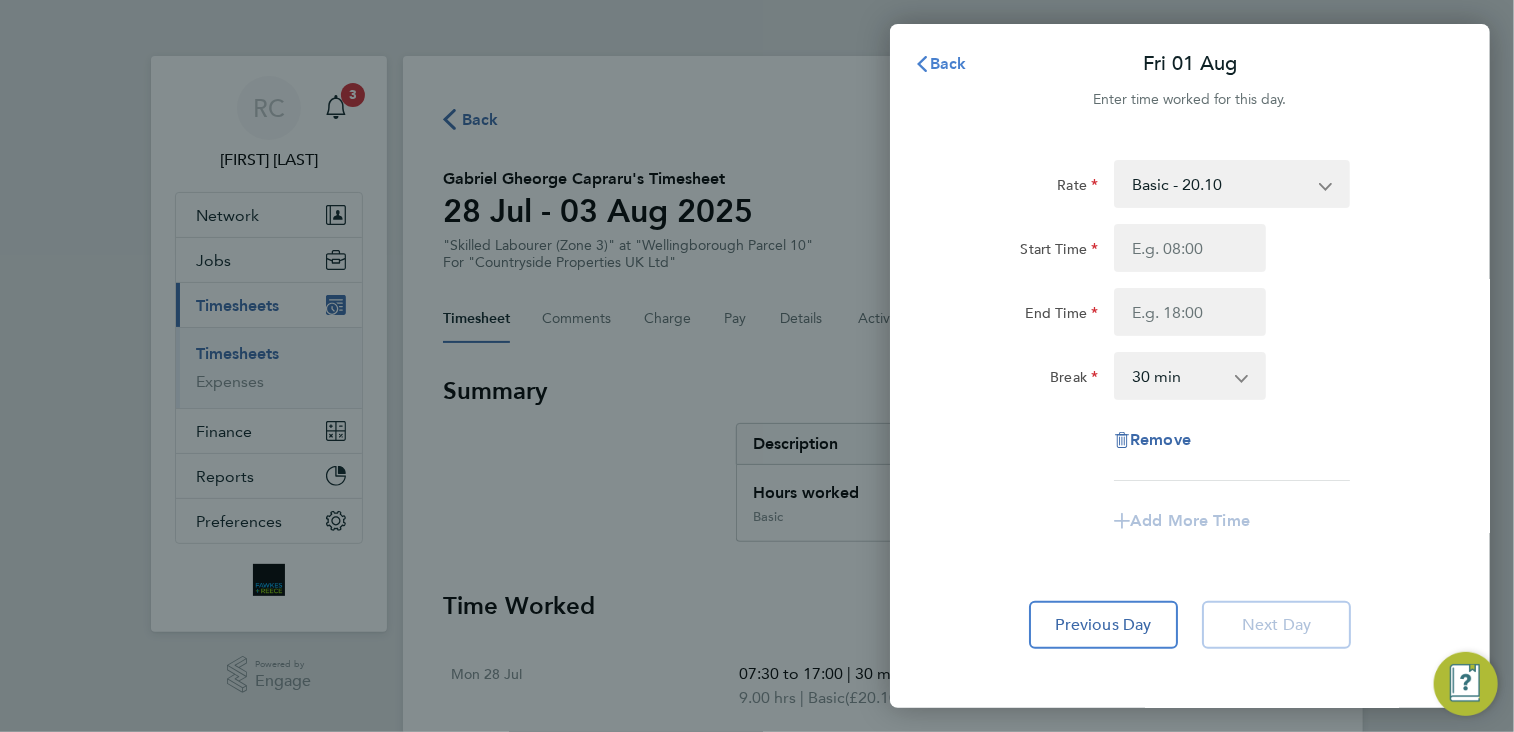 click on "Back" 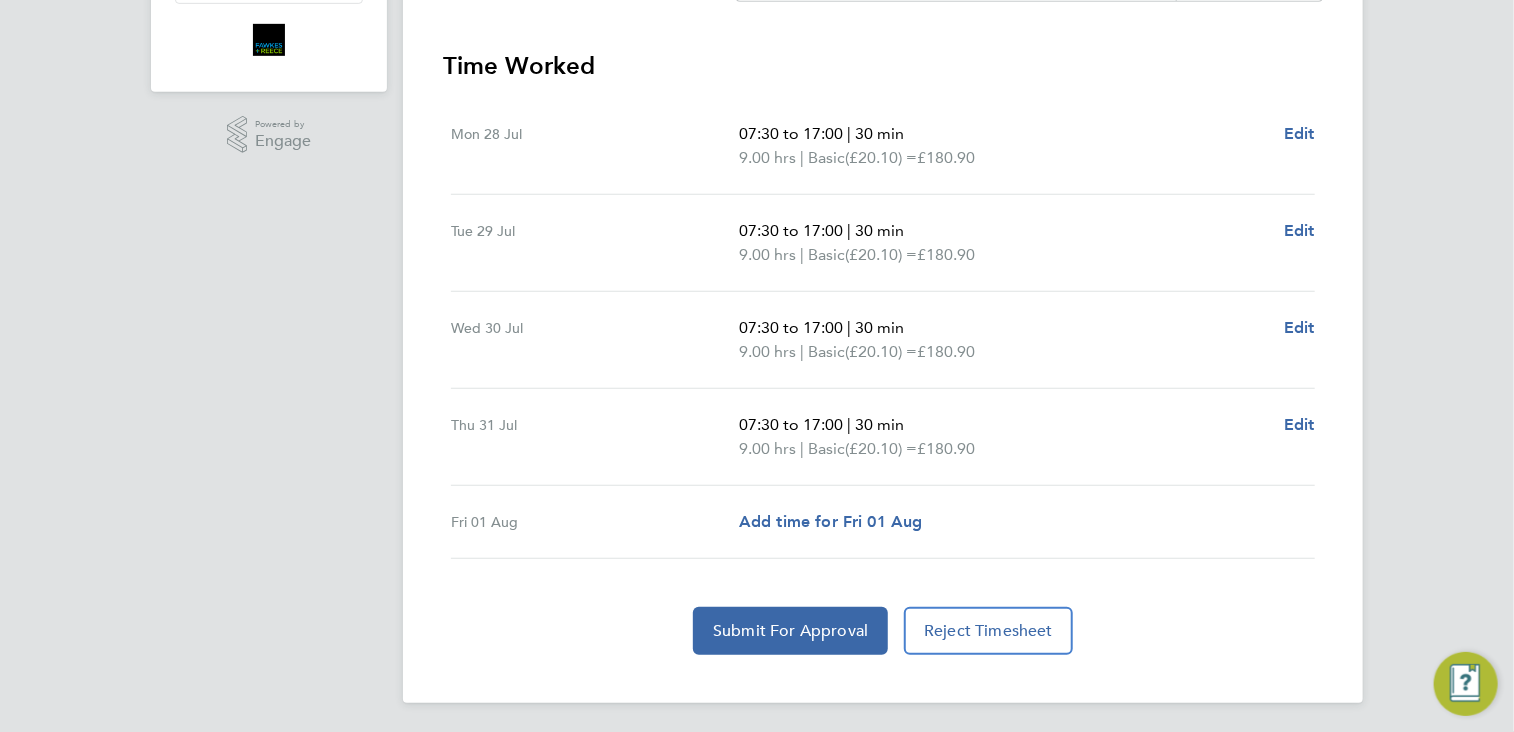 scroll, scrollTop: 40, scrollLeft: 0, axis: vertical 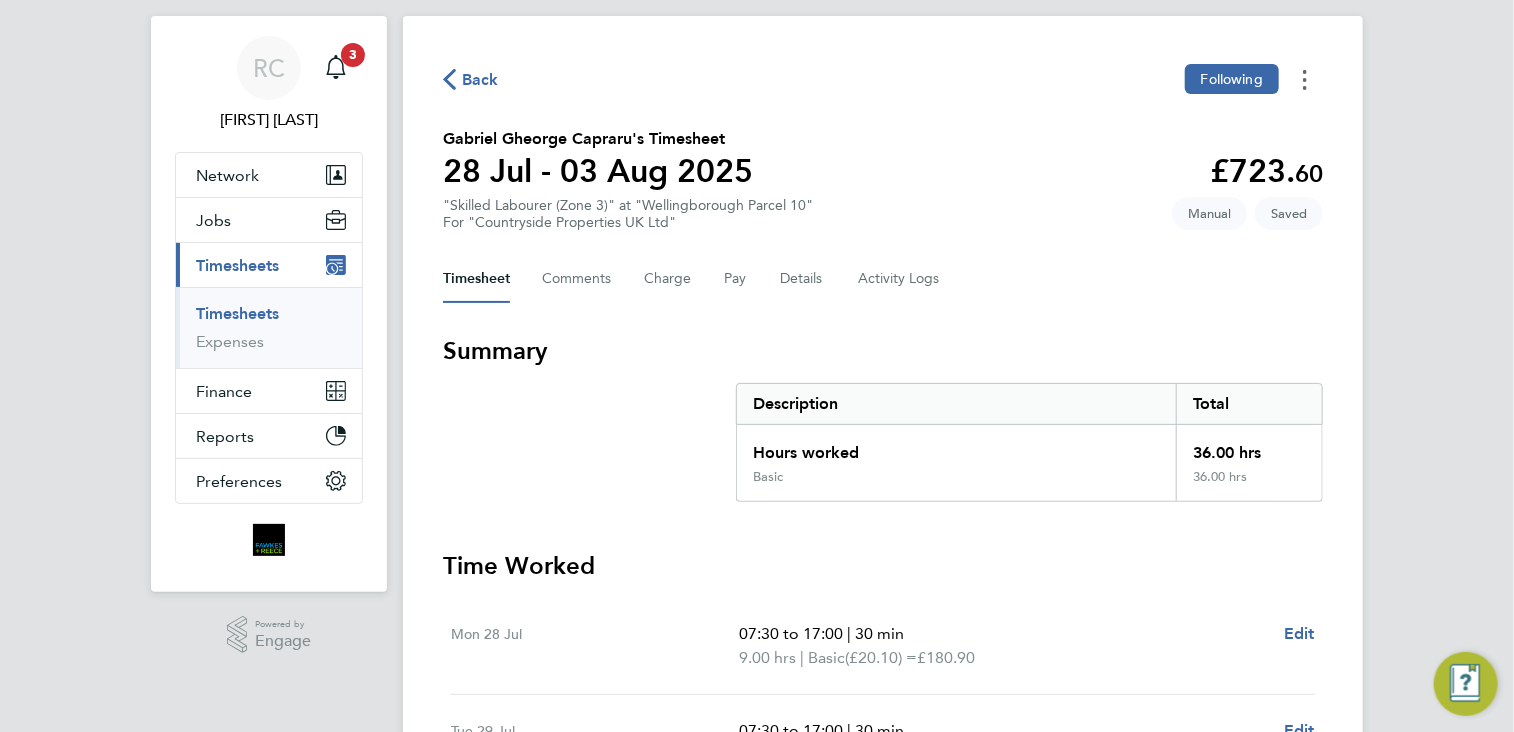 click 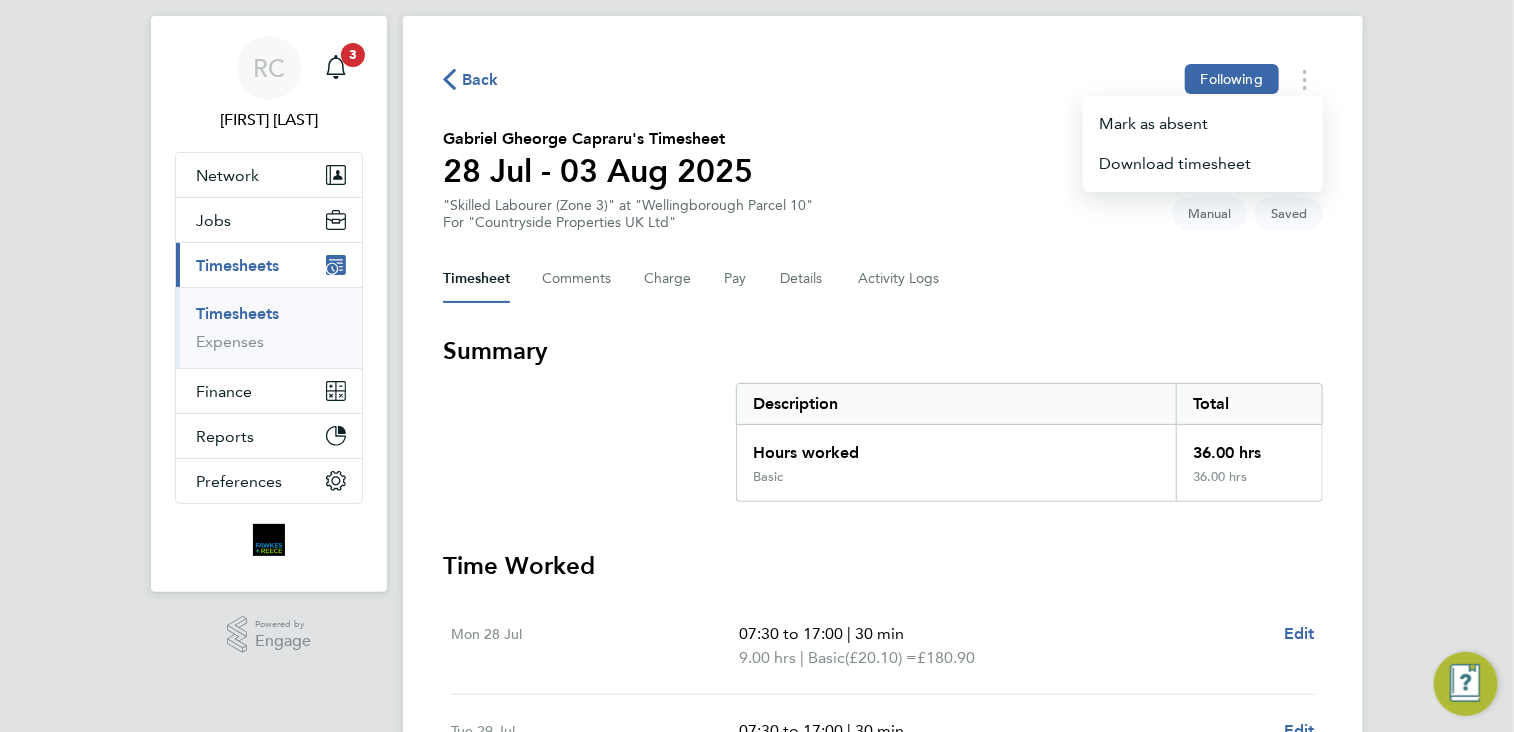 click on "Gabriel Gheorge Capraru's Timesheet   28 Jul - 03 Aug 2025   £723. 60  "Skilled Labourer (Zone 3)" at "Wellingborough Parcel 10"  For "Countryside Properties UK Ltd"  Saved   Manual" 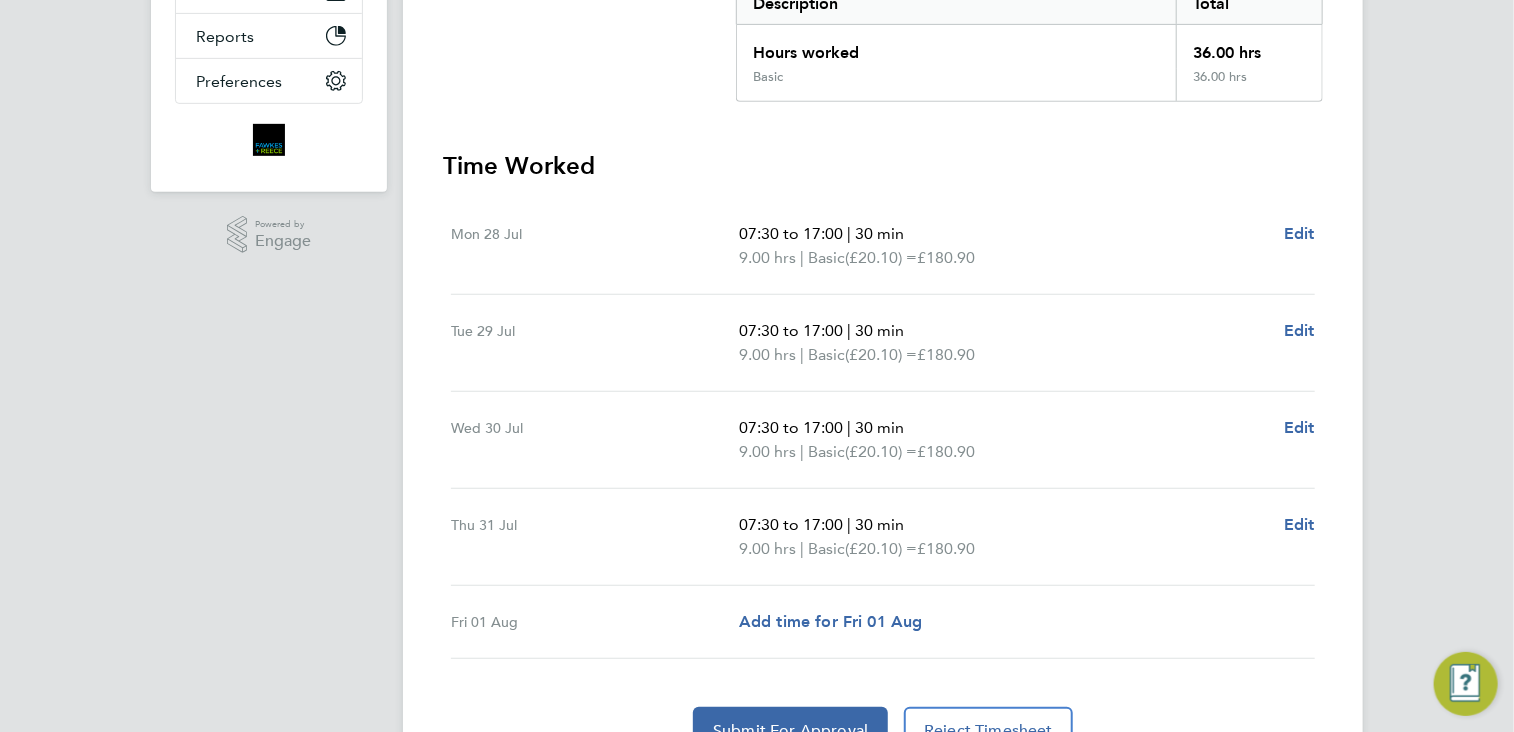 scroll, scrollTop: 540, scrollLeft: 0, axis: vertical 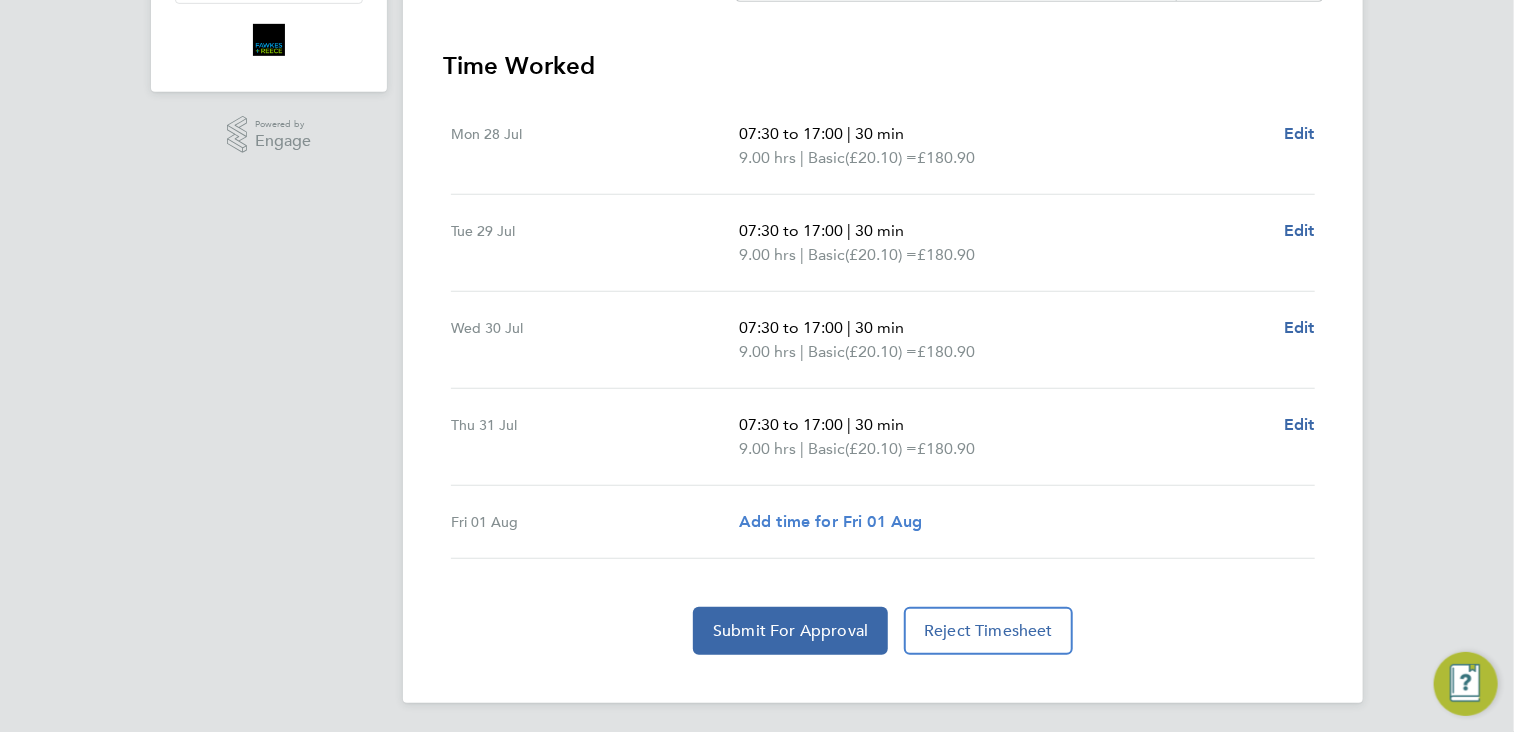 click on "Add time for Fri 01 Aug" at bounding box center [831, 521] 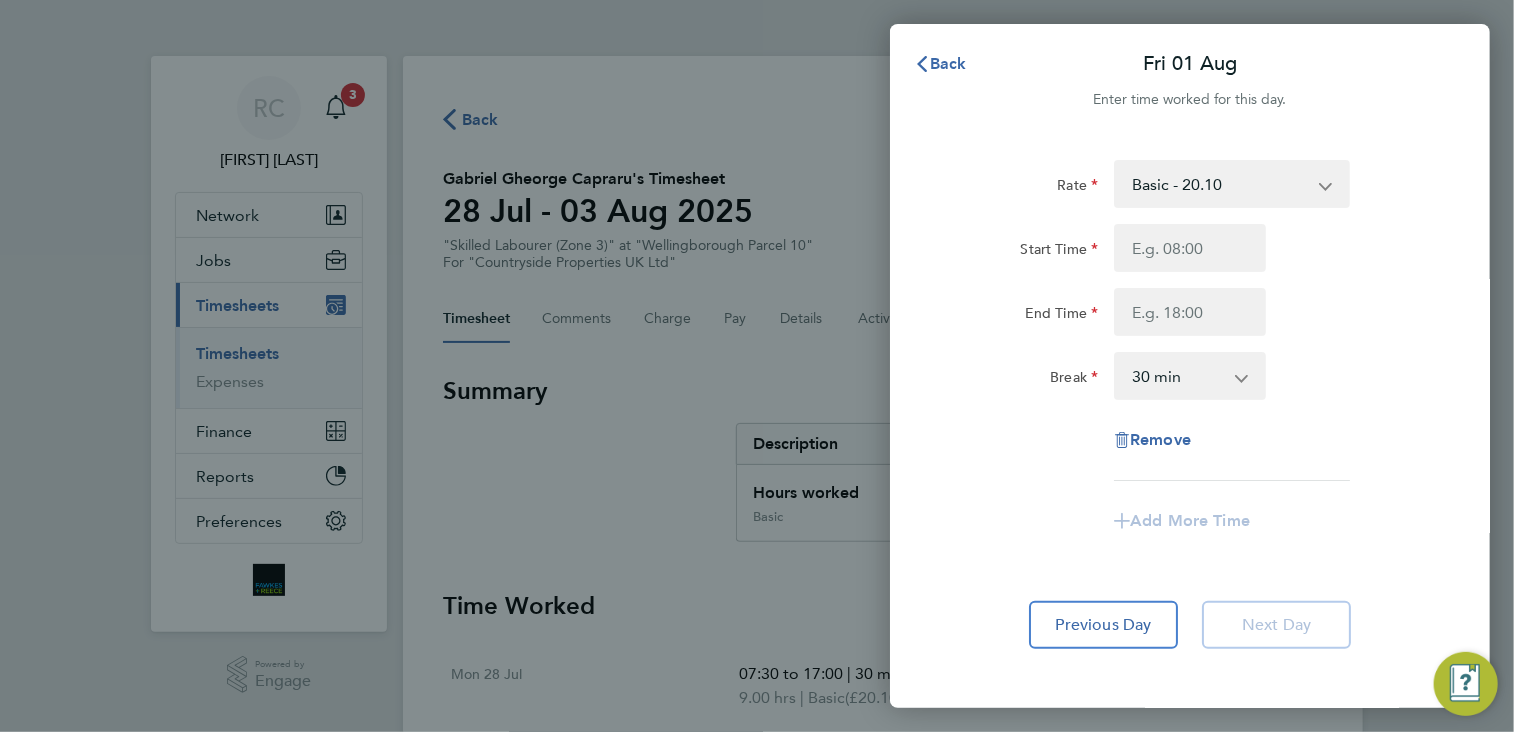 scroll, scrollTop: 0, scrollLeft: 0, axis: both 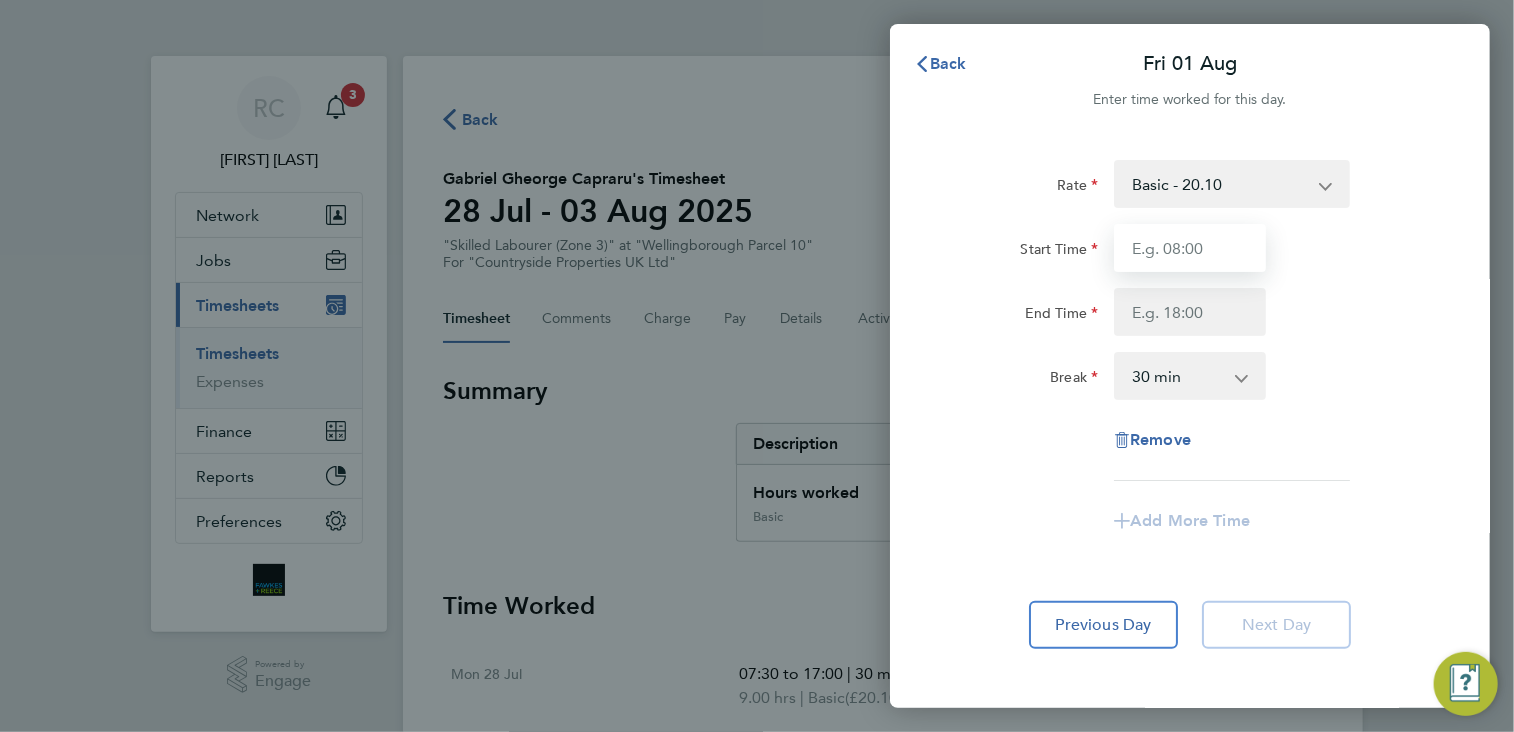 click on "Start Time" at bounding box center [1190, 248] 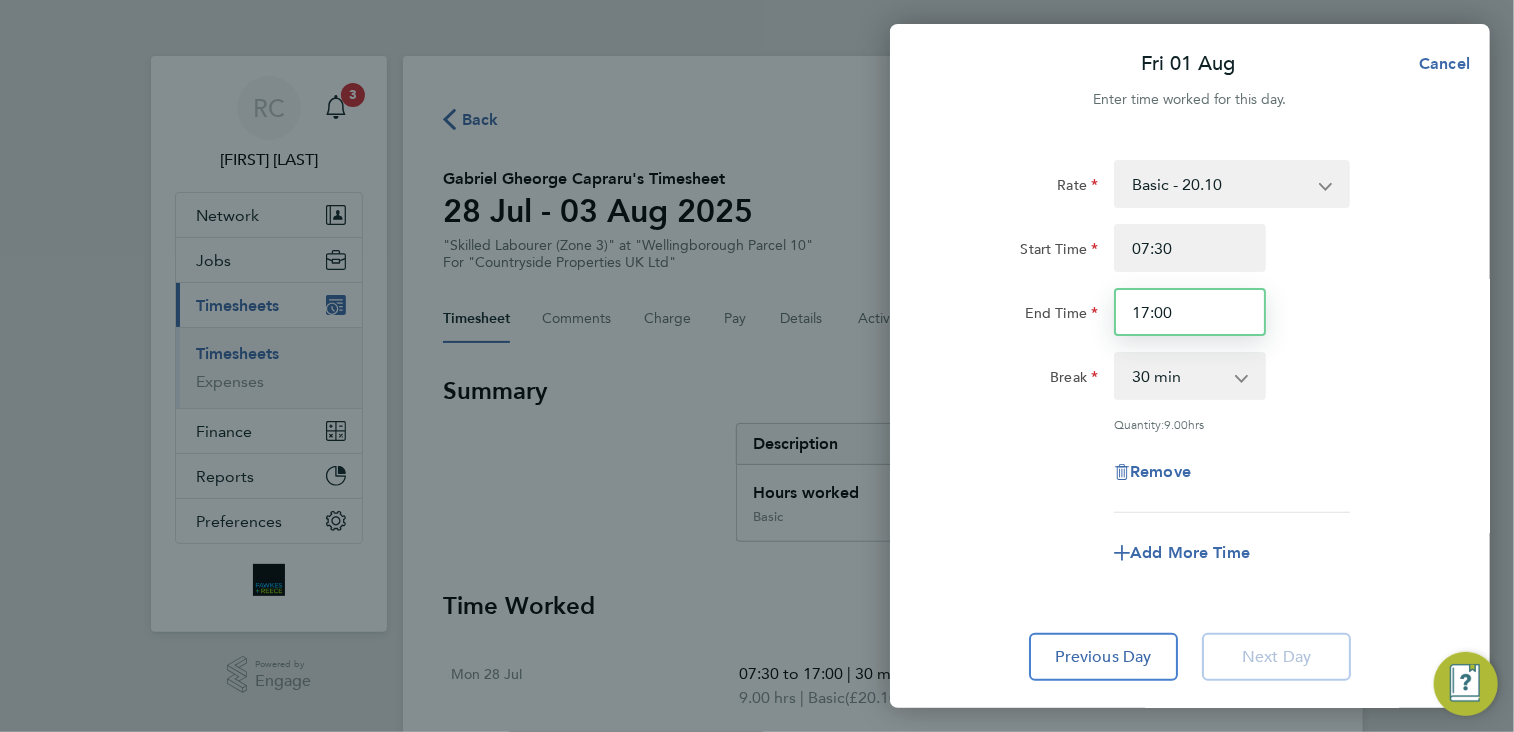 drag, startPoint x: 1182, startPoint y: 321, endPoint x: 1093, endPoint y: 325, distance: 89.08984 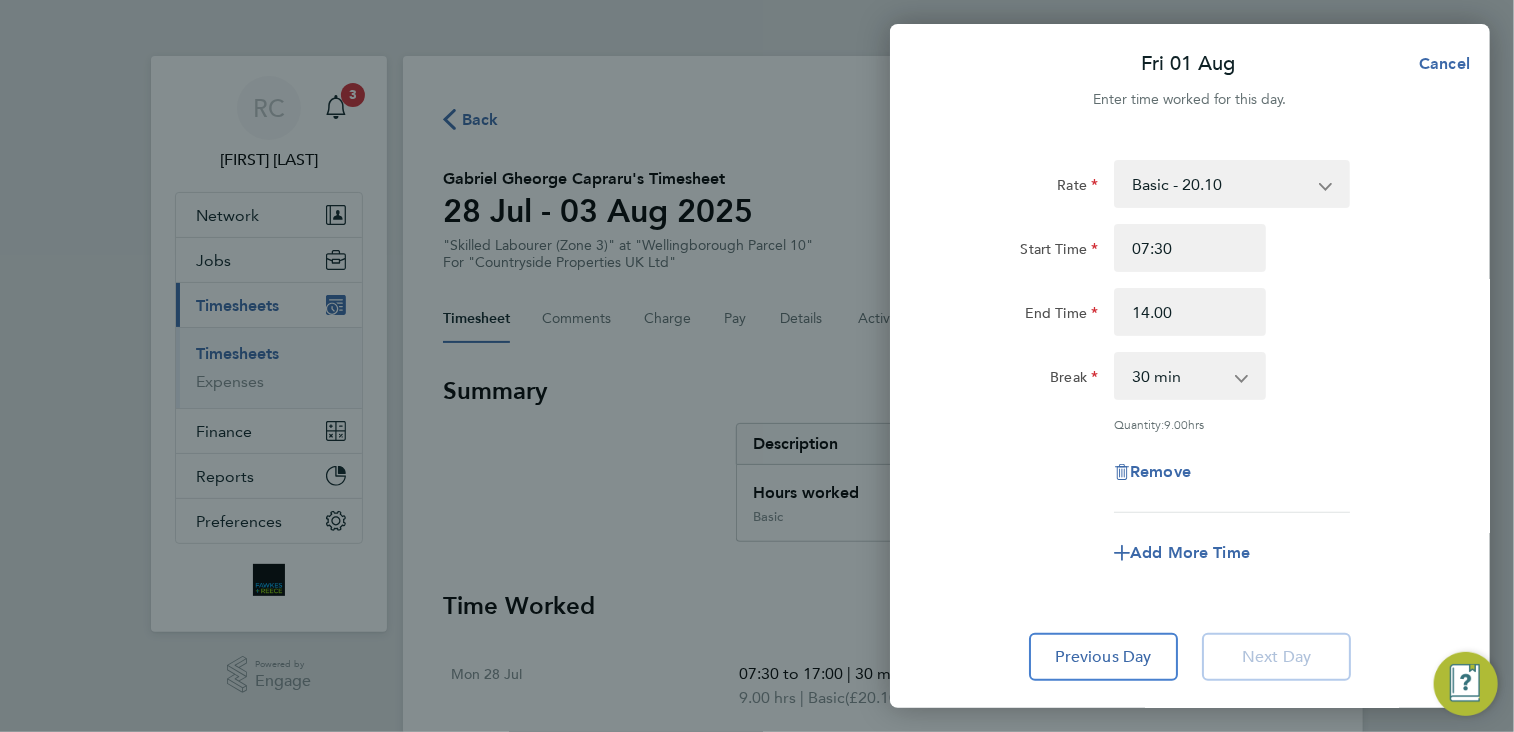 type on "14:00" 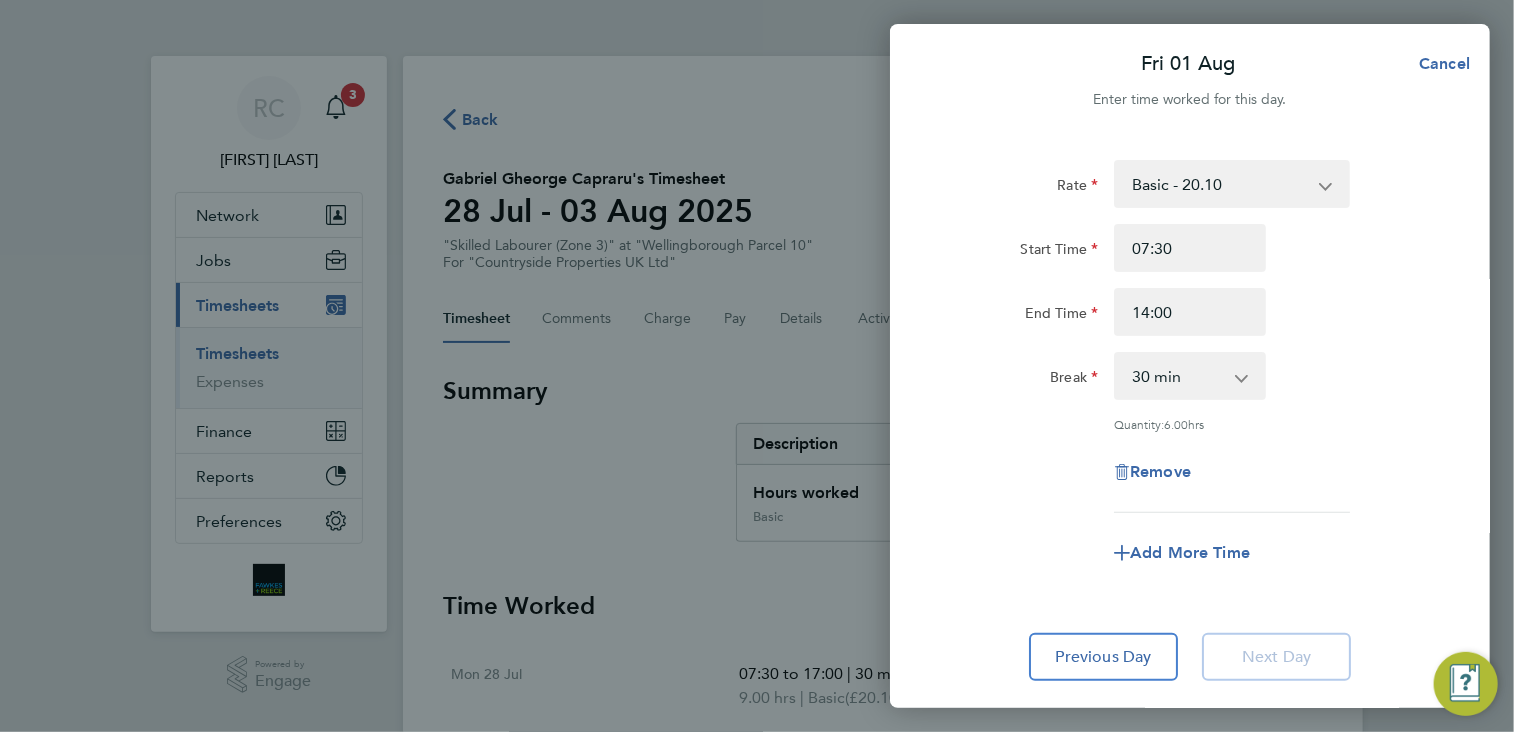 click on "Rate  Basic - [PRICE]
Start Time [TIME] End Time [TIME] Break  0 min   15 min   30 min   45 min   60 min   75 min   90 min
Quantity:  [QUANTITY]  hrs
Remove" 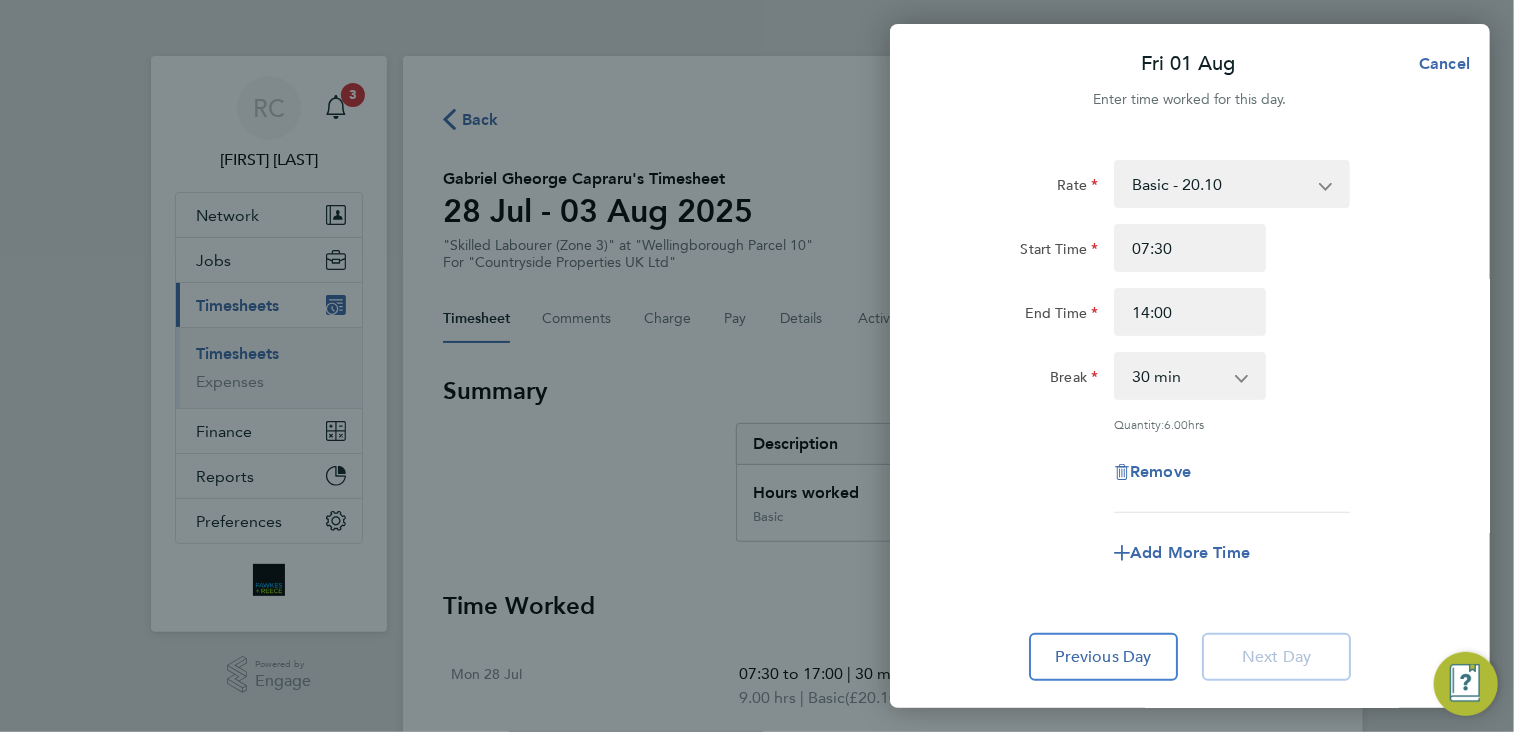 scroll, scrollTop: 122, scrollLeft: 0, axis: vertical 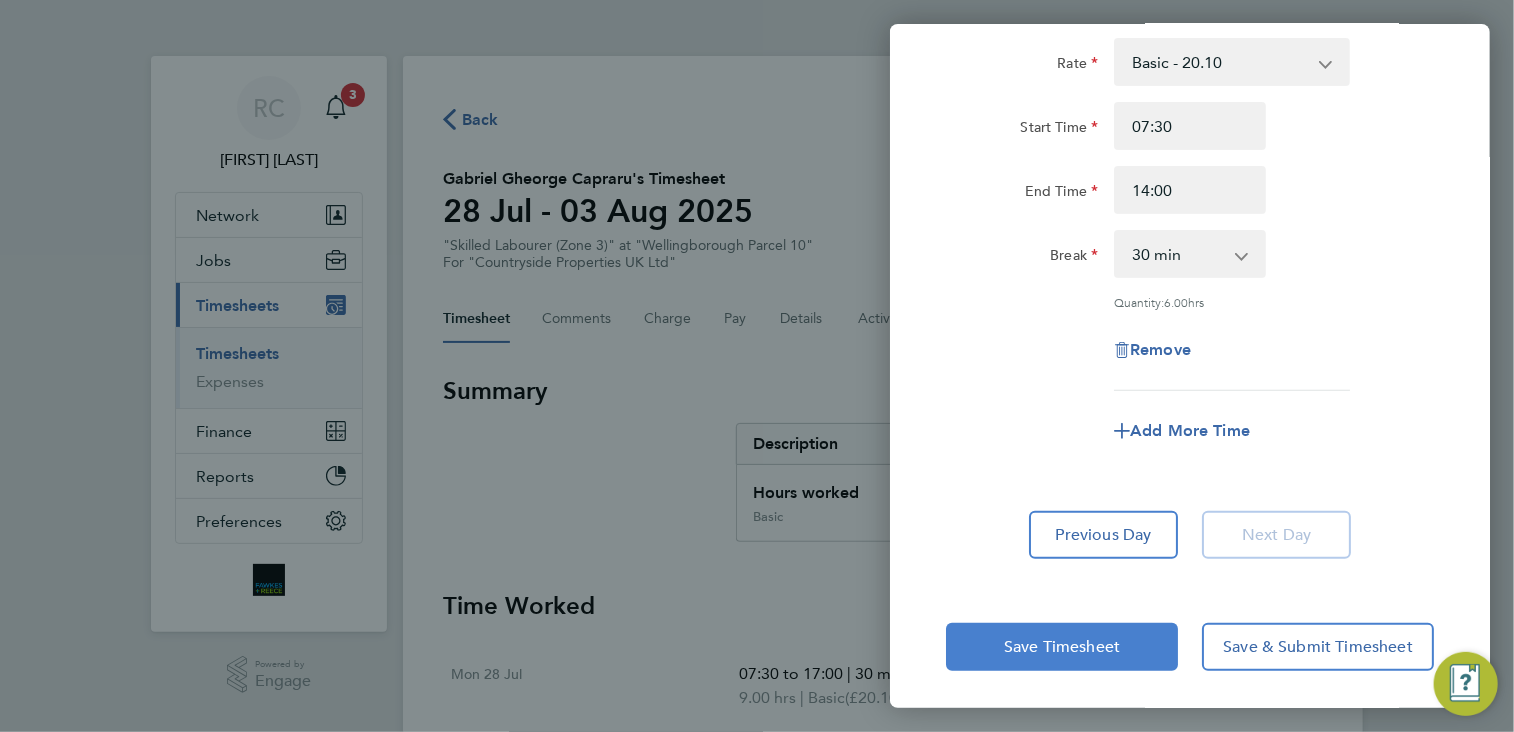 click on "Save Timesheet" 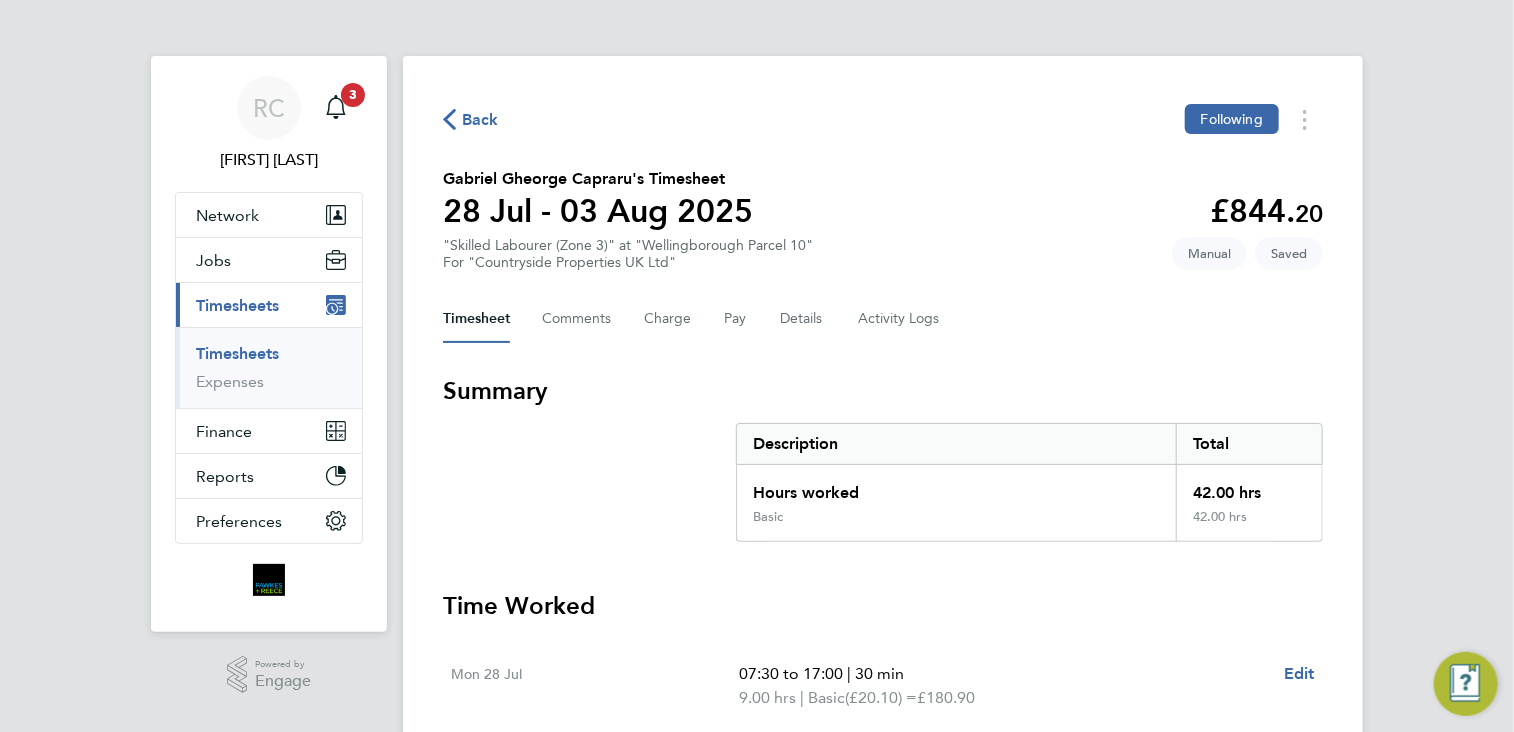 scroll, scrollTop: 564, scrollLeft: 0, axis: vertical 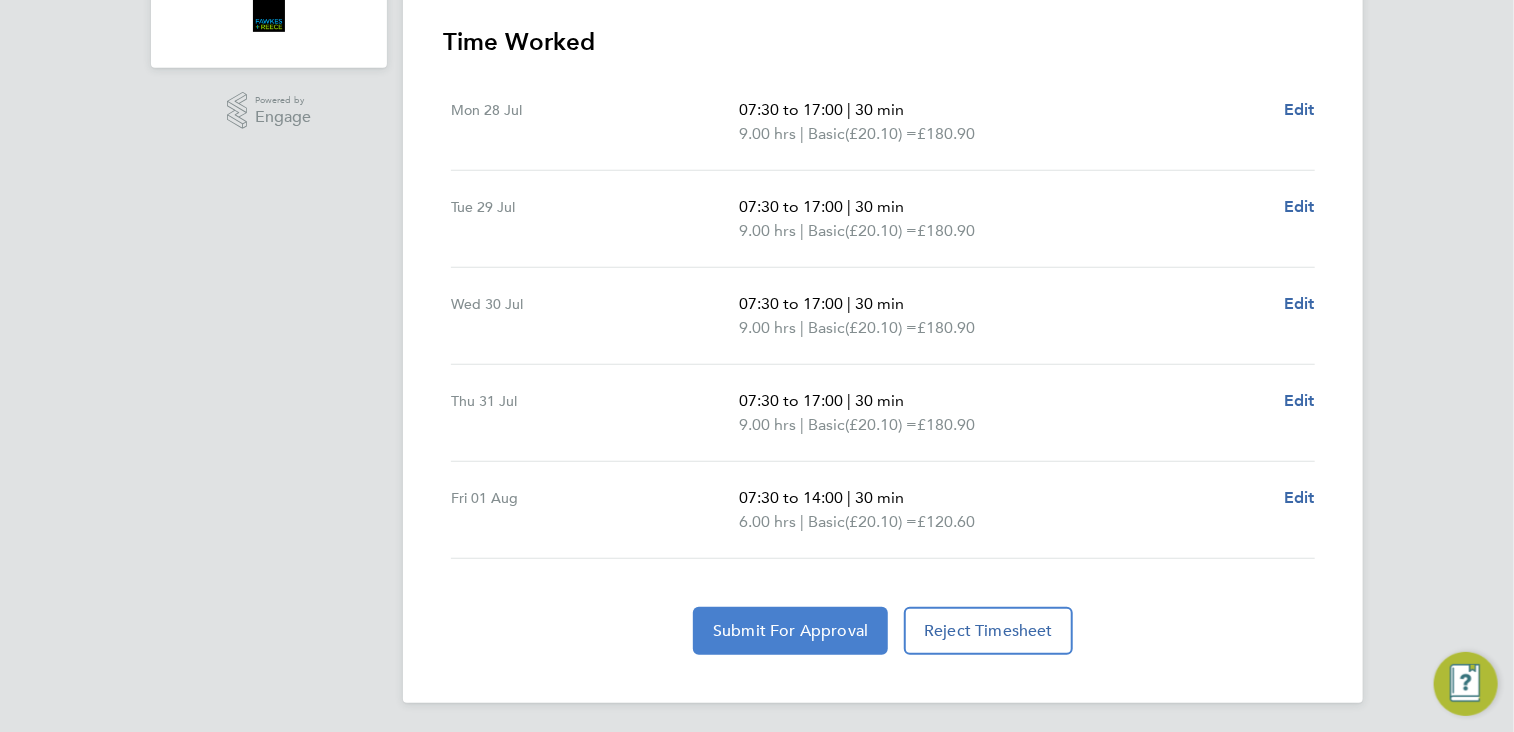 click on "Submit For Approval" 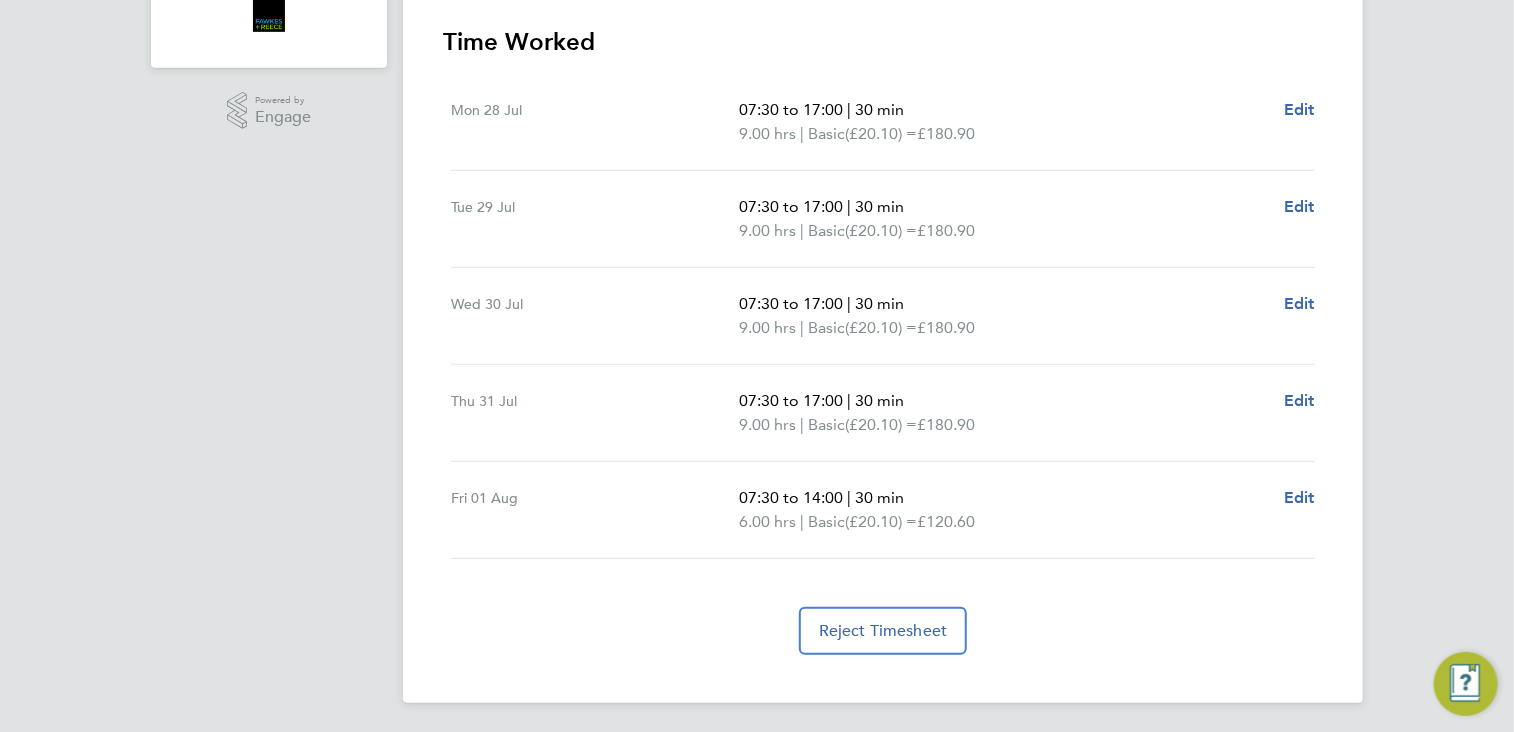 scroll, scrollTop: 0, scrollLeft: 0, axis: both 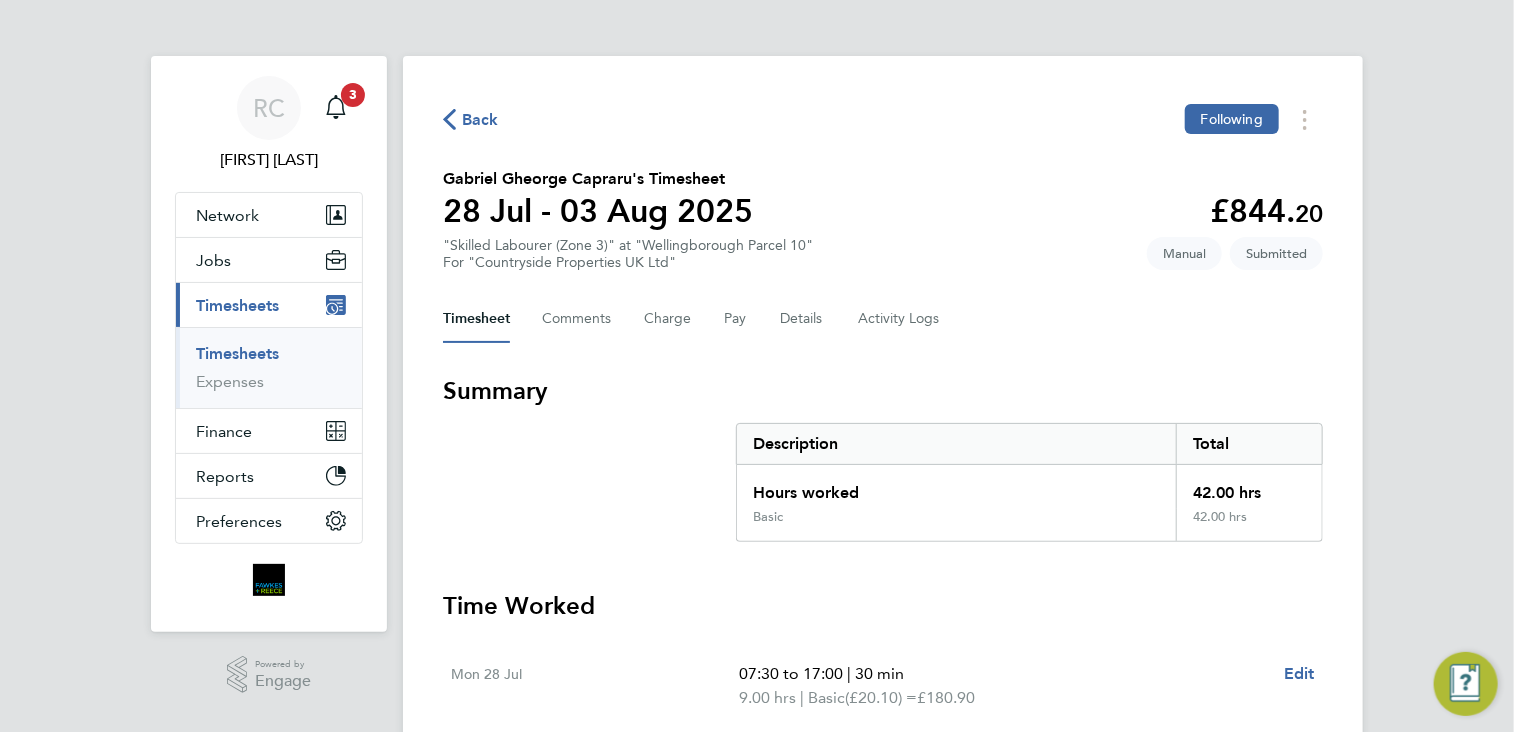 click on "Back" 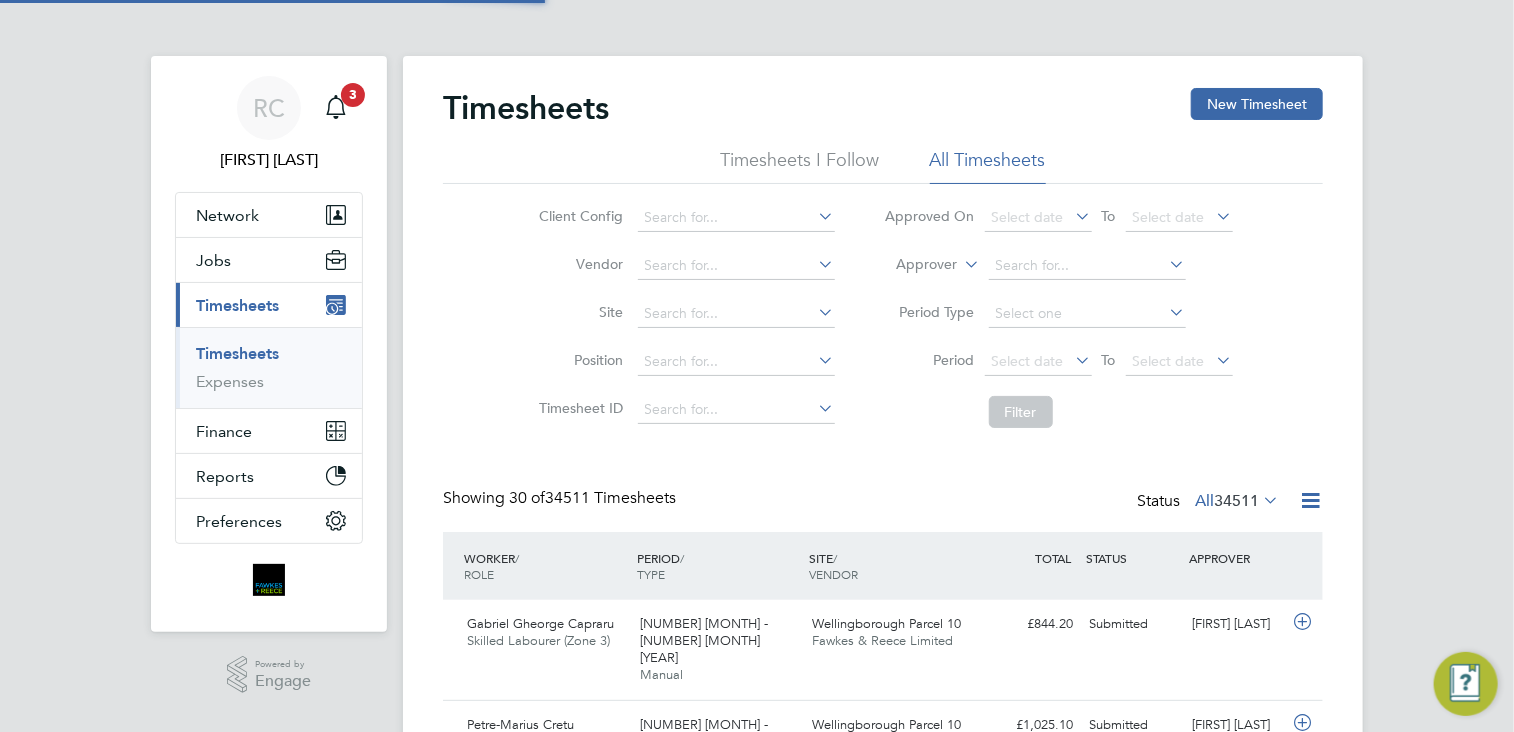 scroll, scrollTop: 9, scrollLeft: 10, axis: both 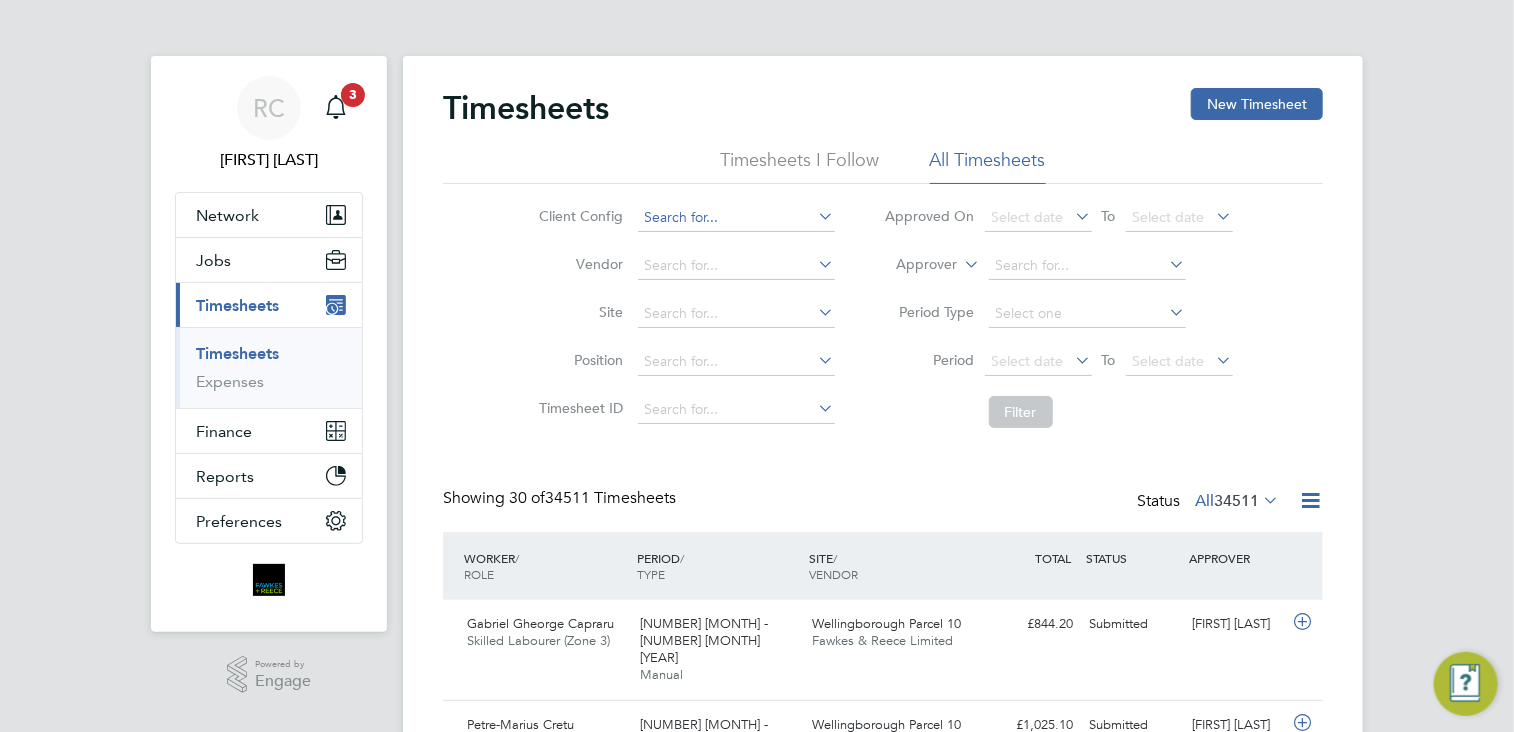 click 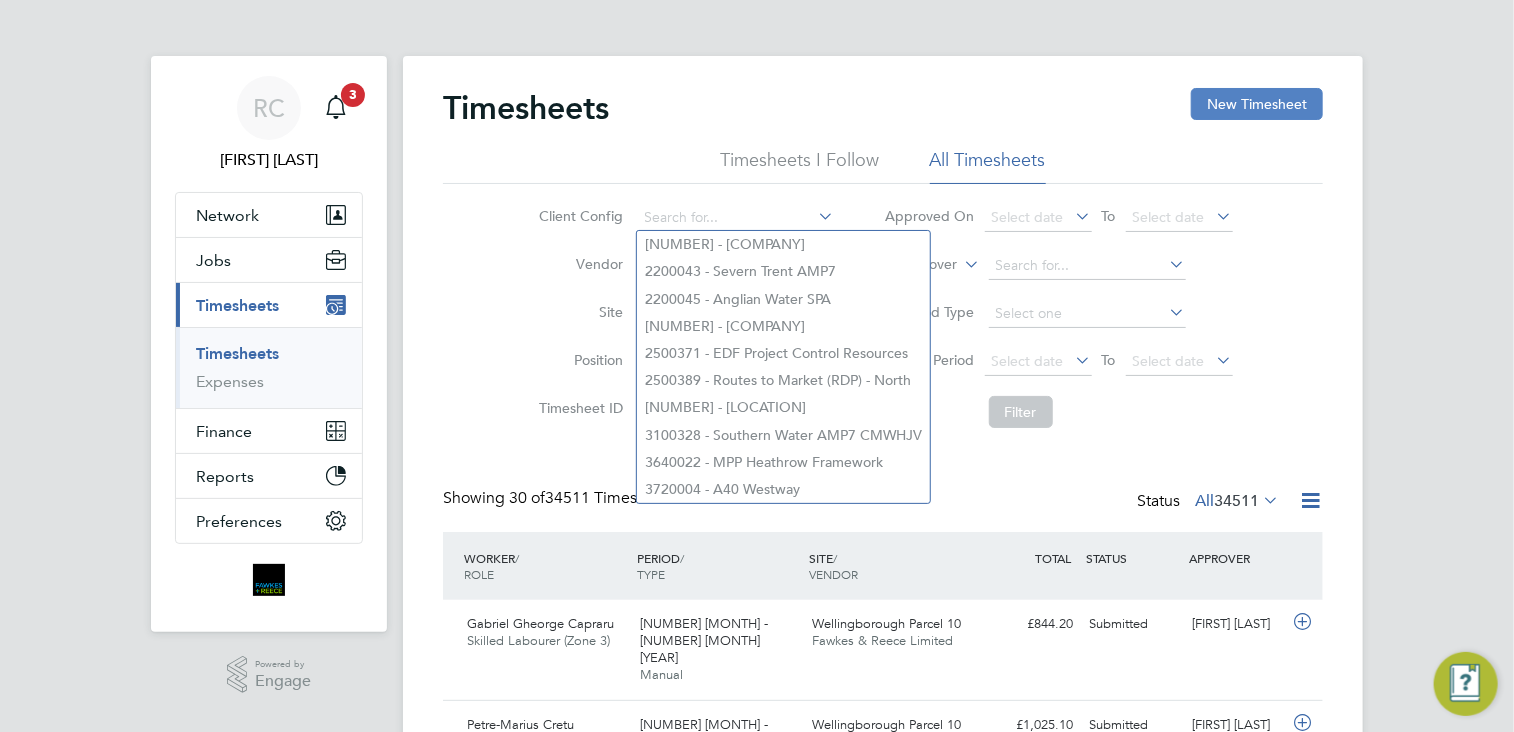 click on "New Timesheet" 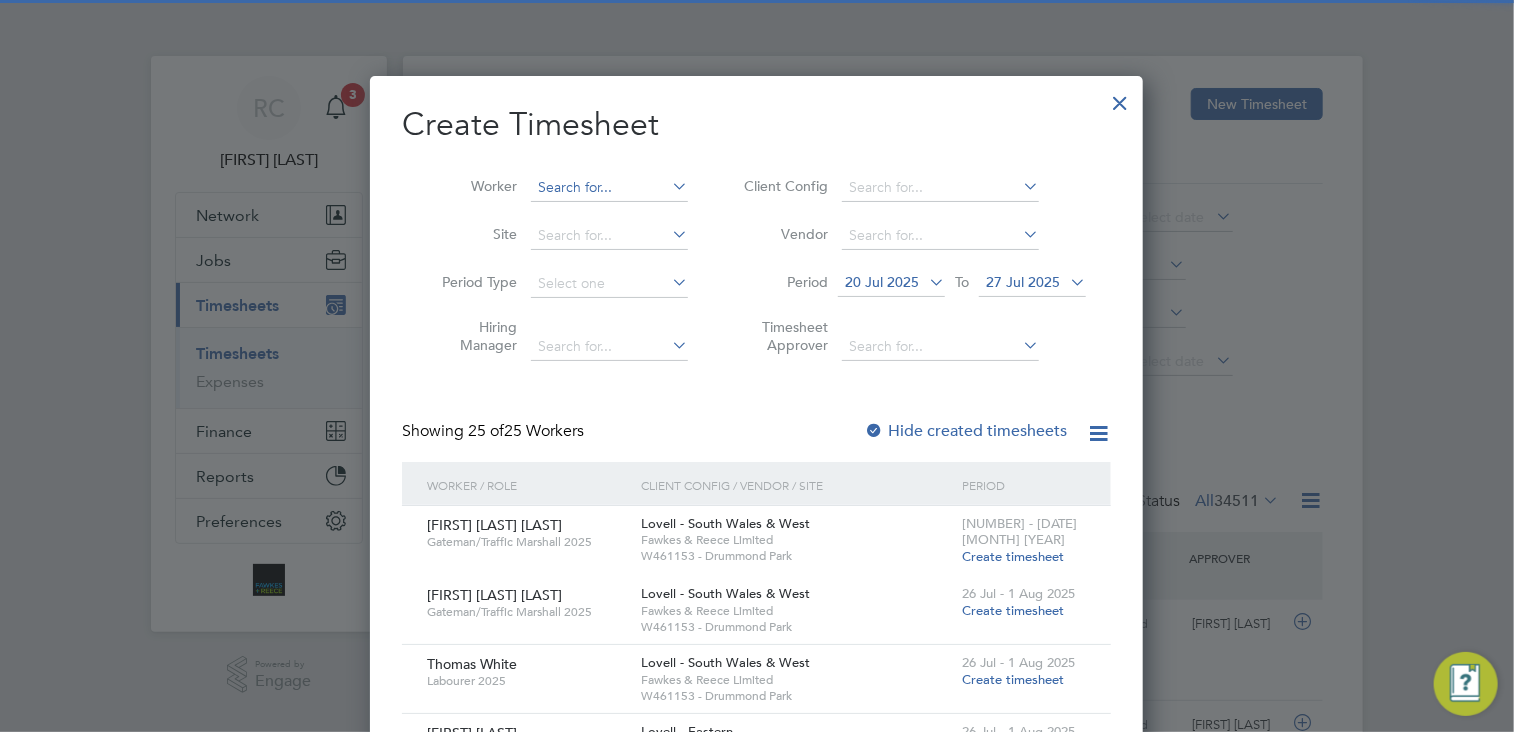 click at bounding box center [609, 188] 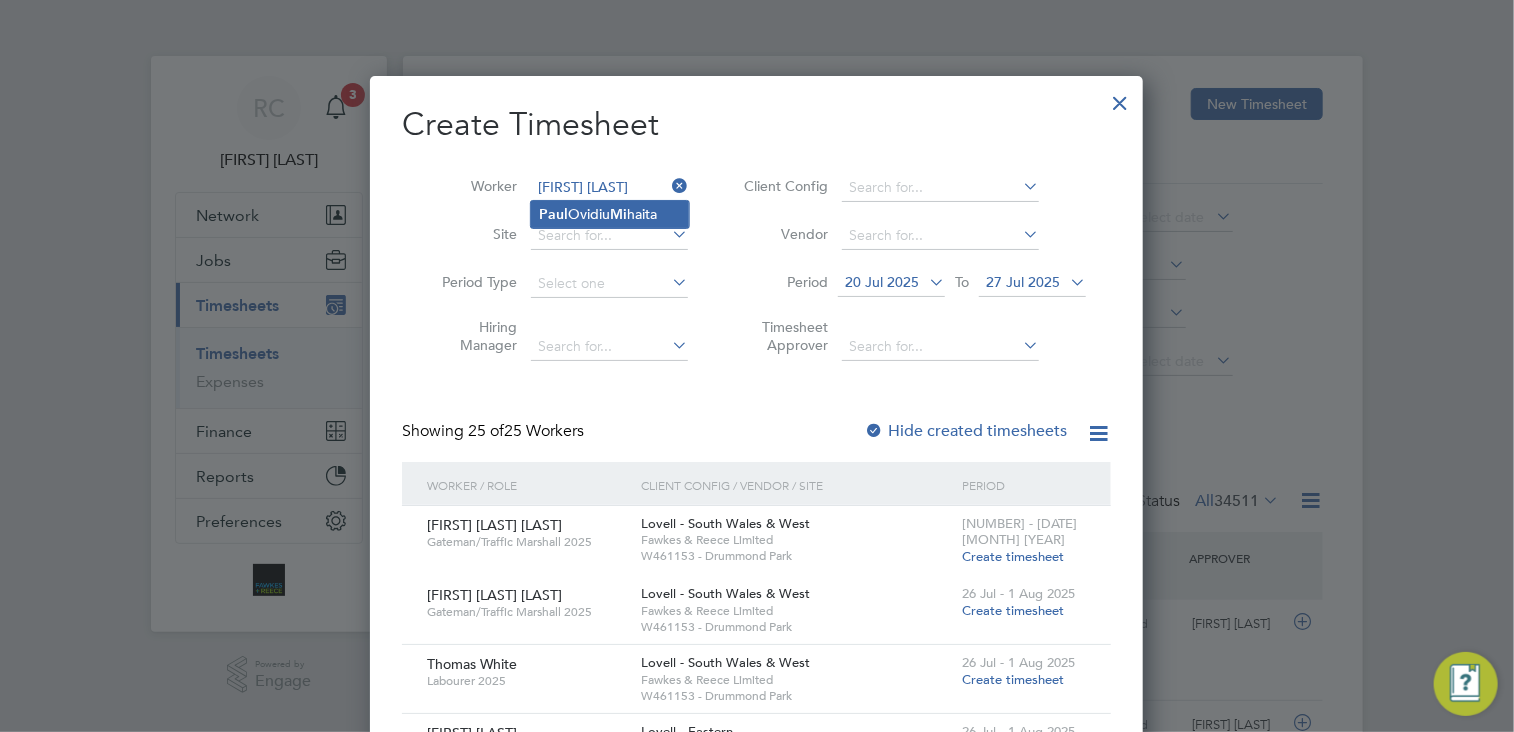 click on "Paul  Ovidiu  Mi haita" 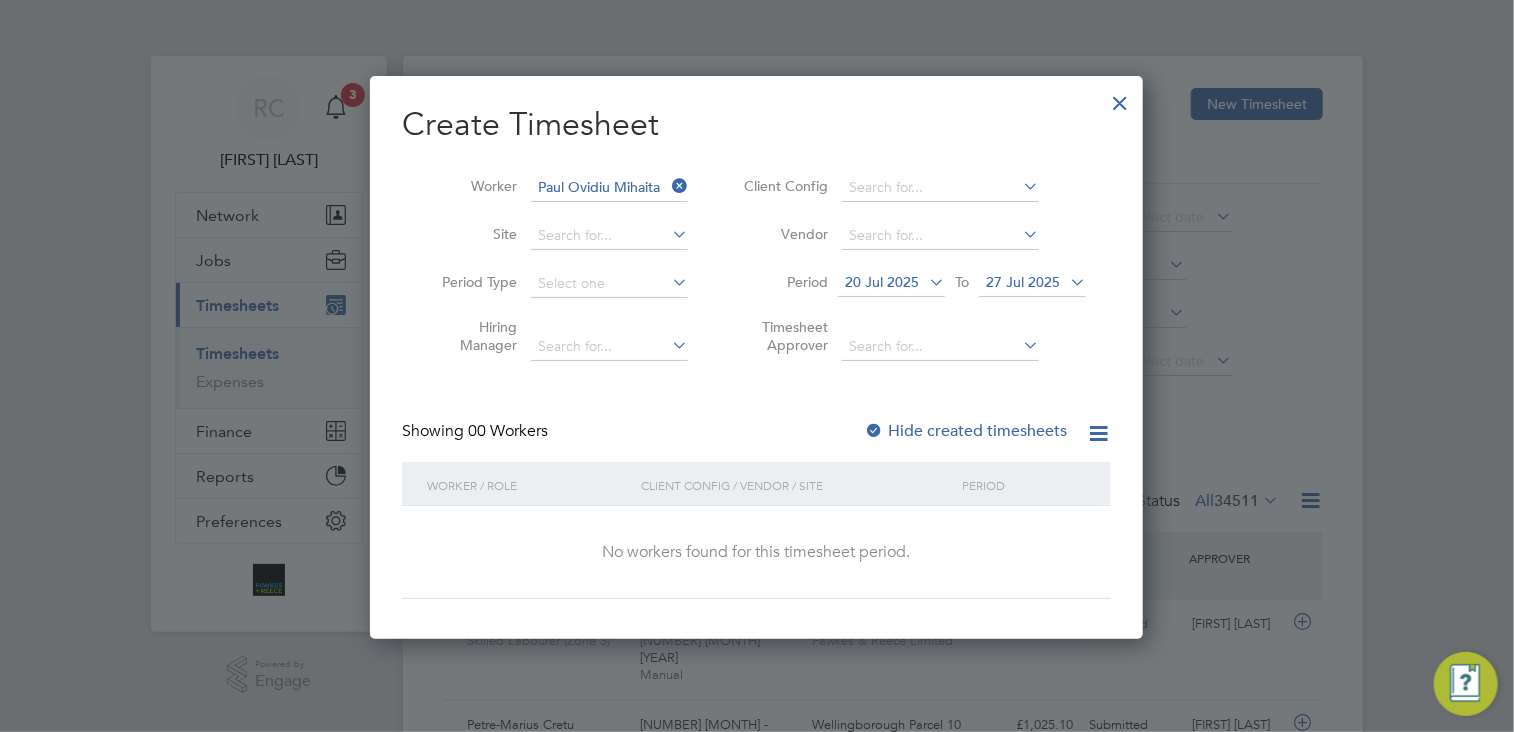 click at bounding box center [925, 282] 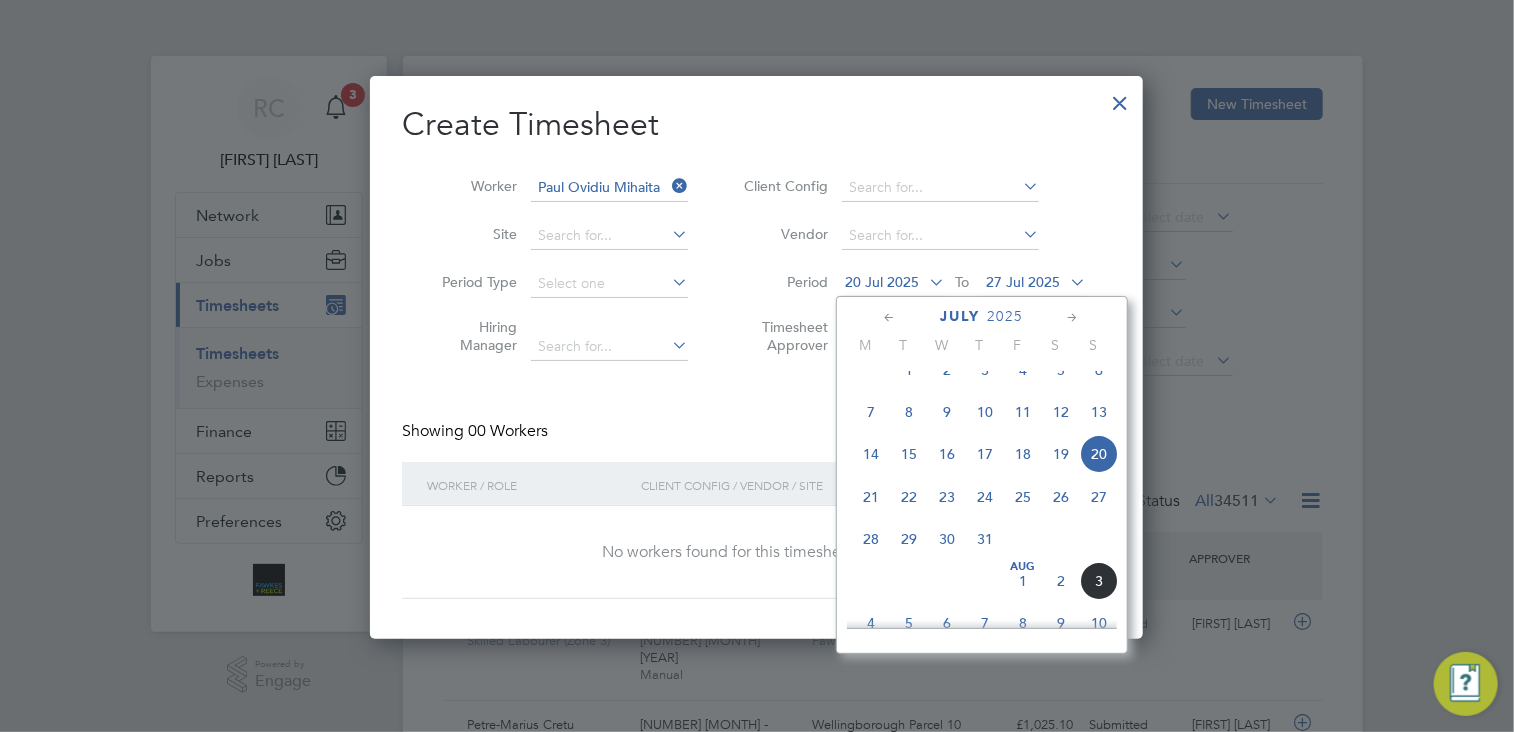click on "28" 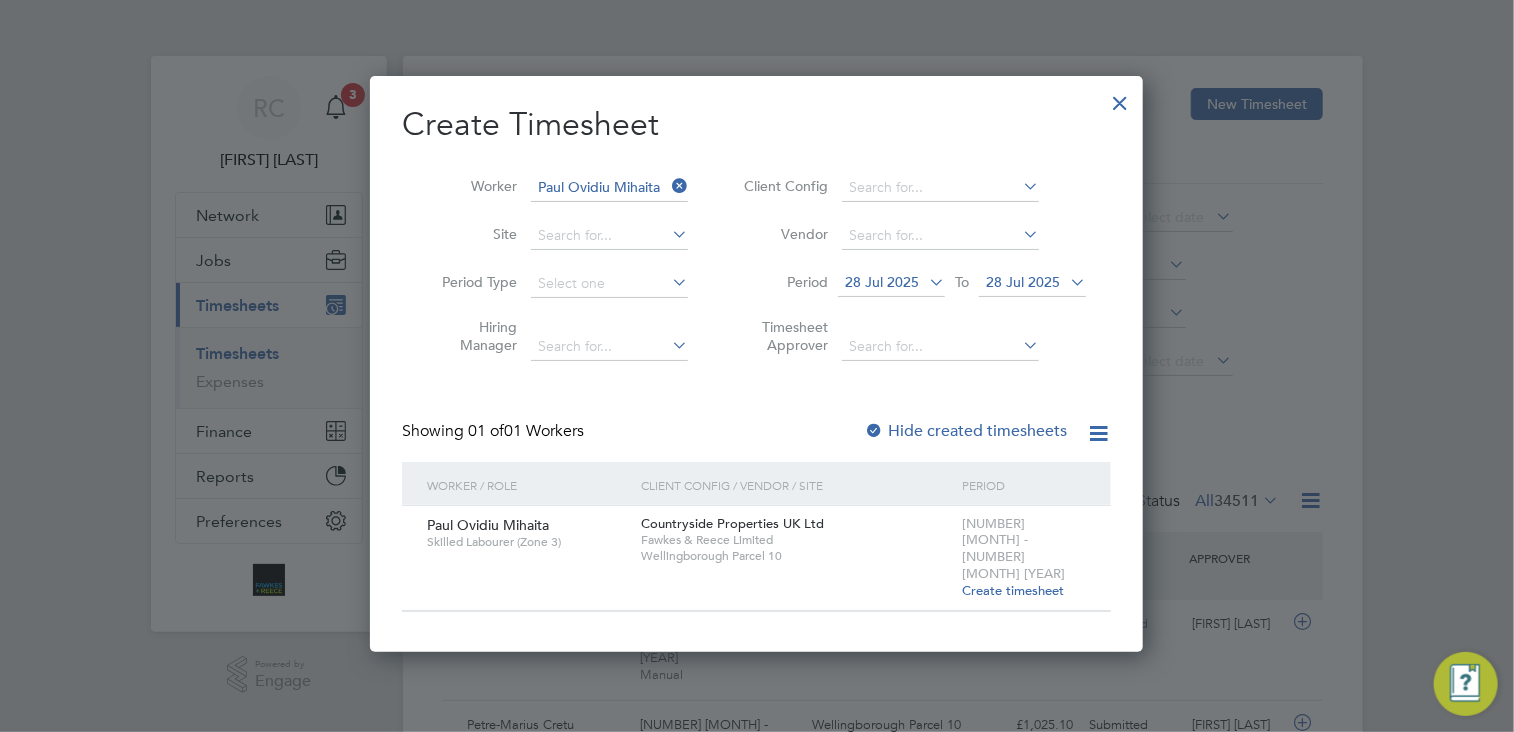 drag, startPoint x: 996, startPoint y: 539, endPoint x: 990, endPoint y: 514, distance: 25.70992 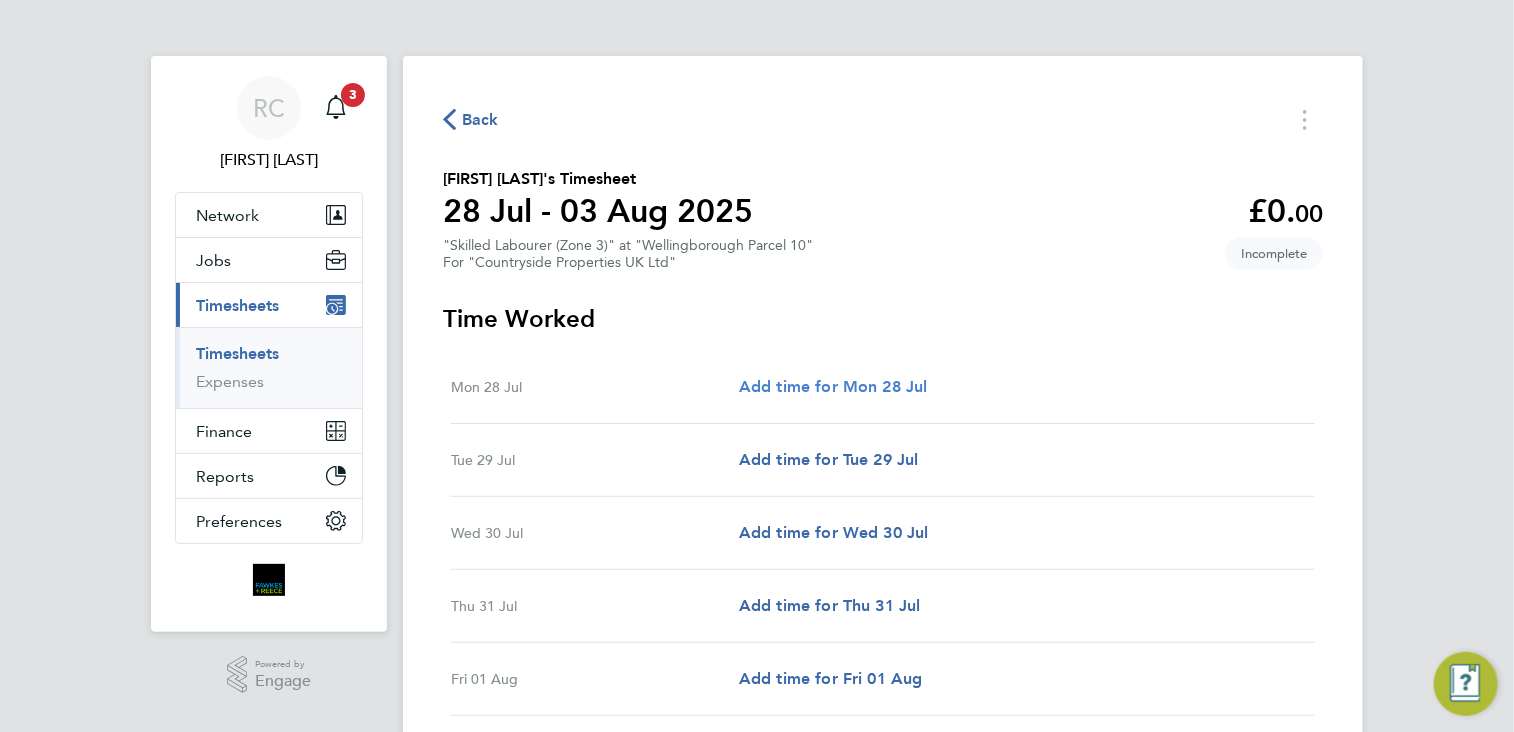 click on "Add time for Mon 28 Jul" at bounding box center [833, 386] 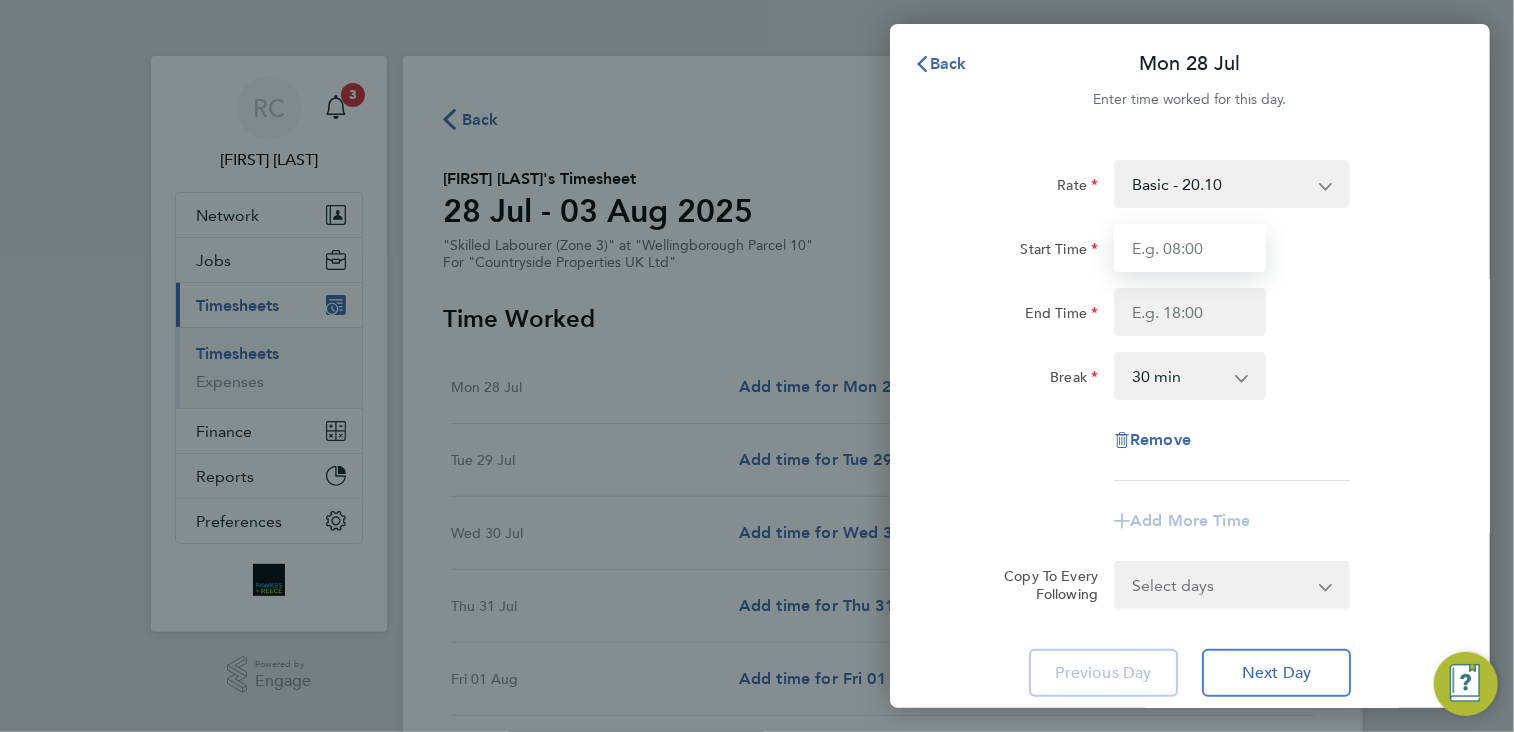 click on "Start Time" at bounding box center (1190, 248) 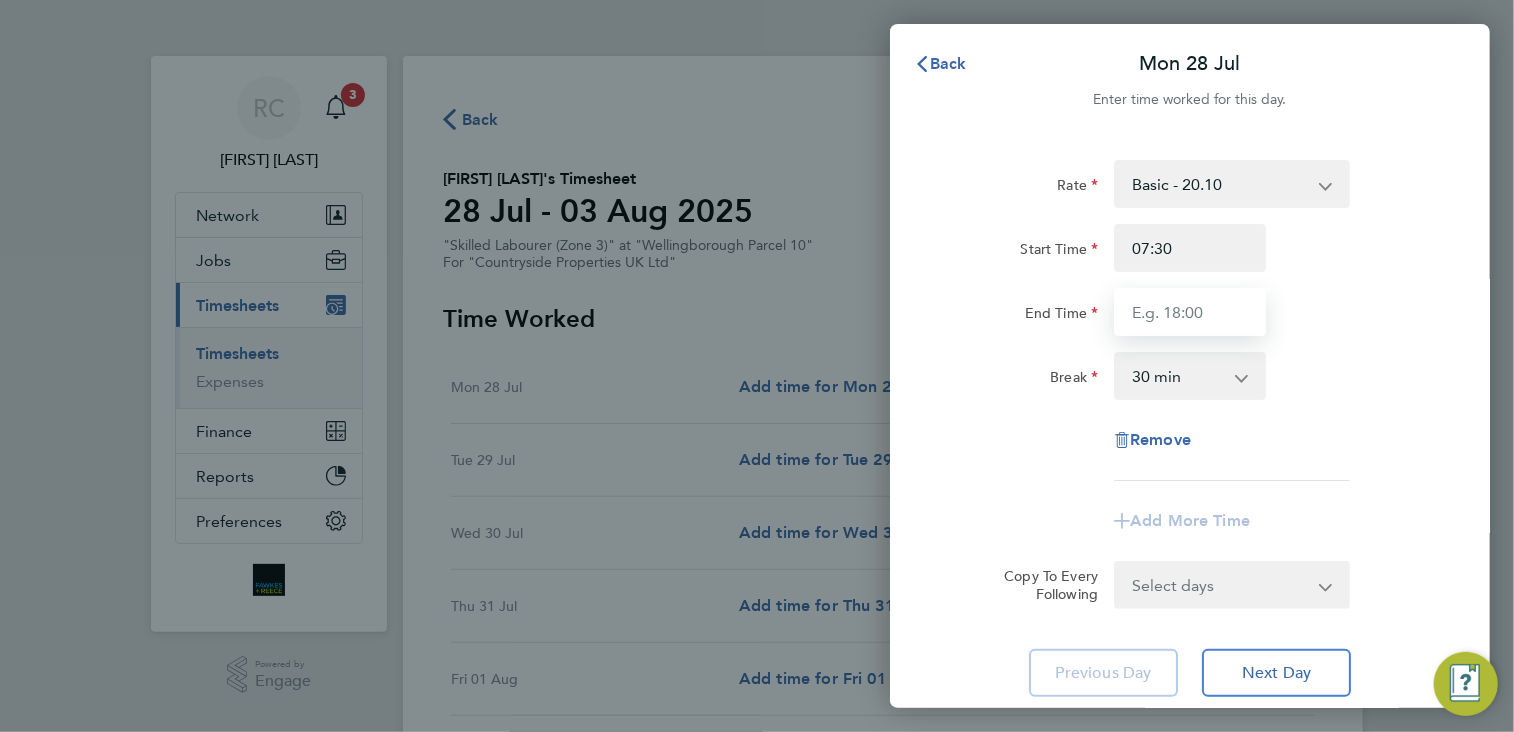 type on "17:00" 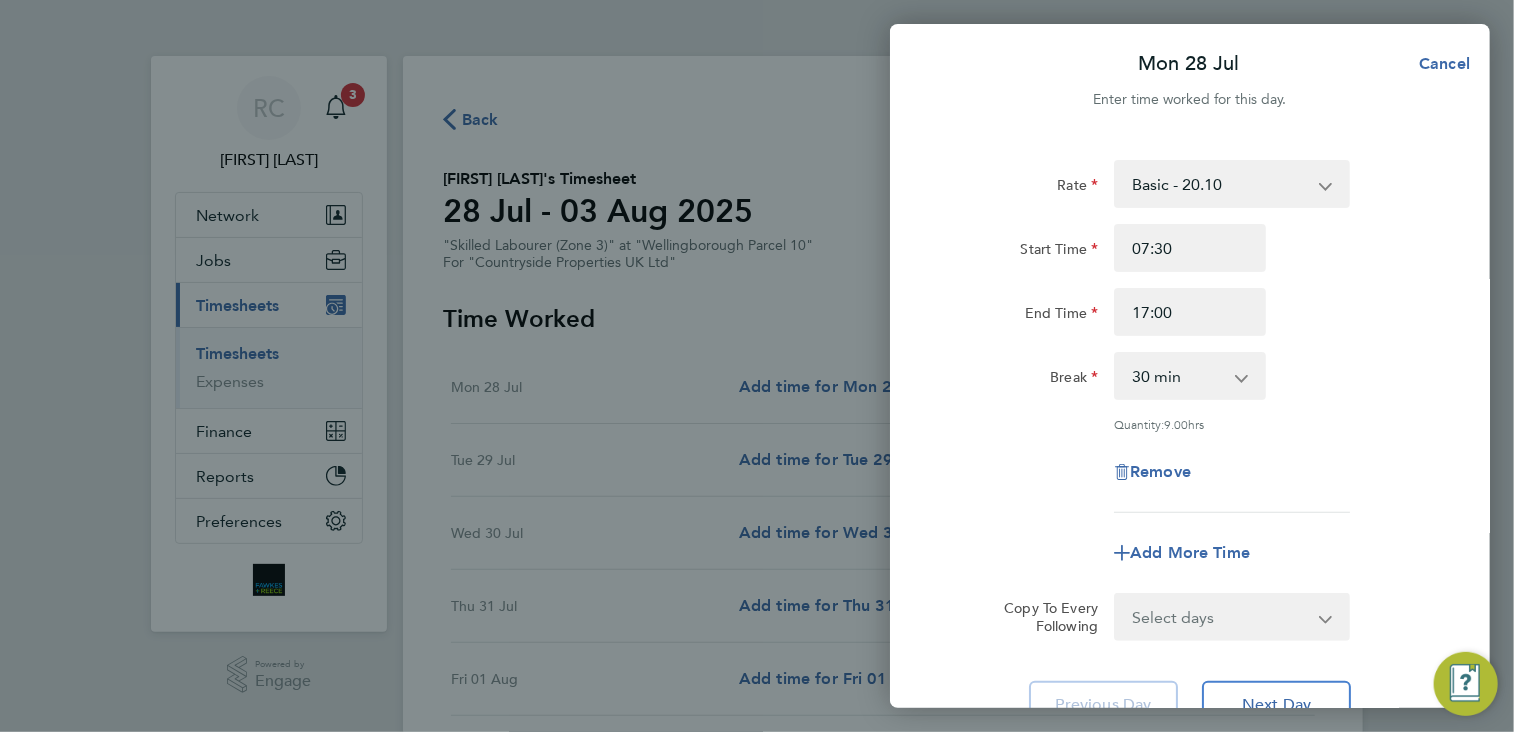 drag, startPoint x: 1353, startPoint y: 476, endPoint x: 1332, endPoint y: 548, distance: 75 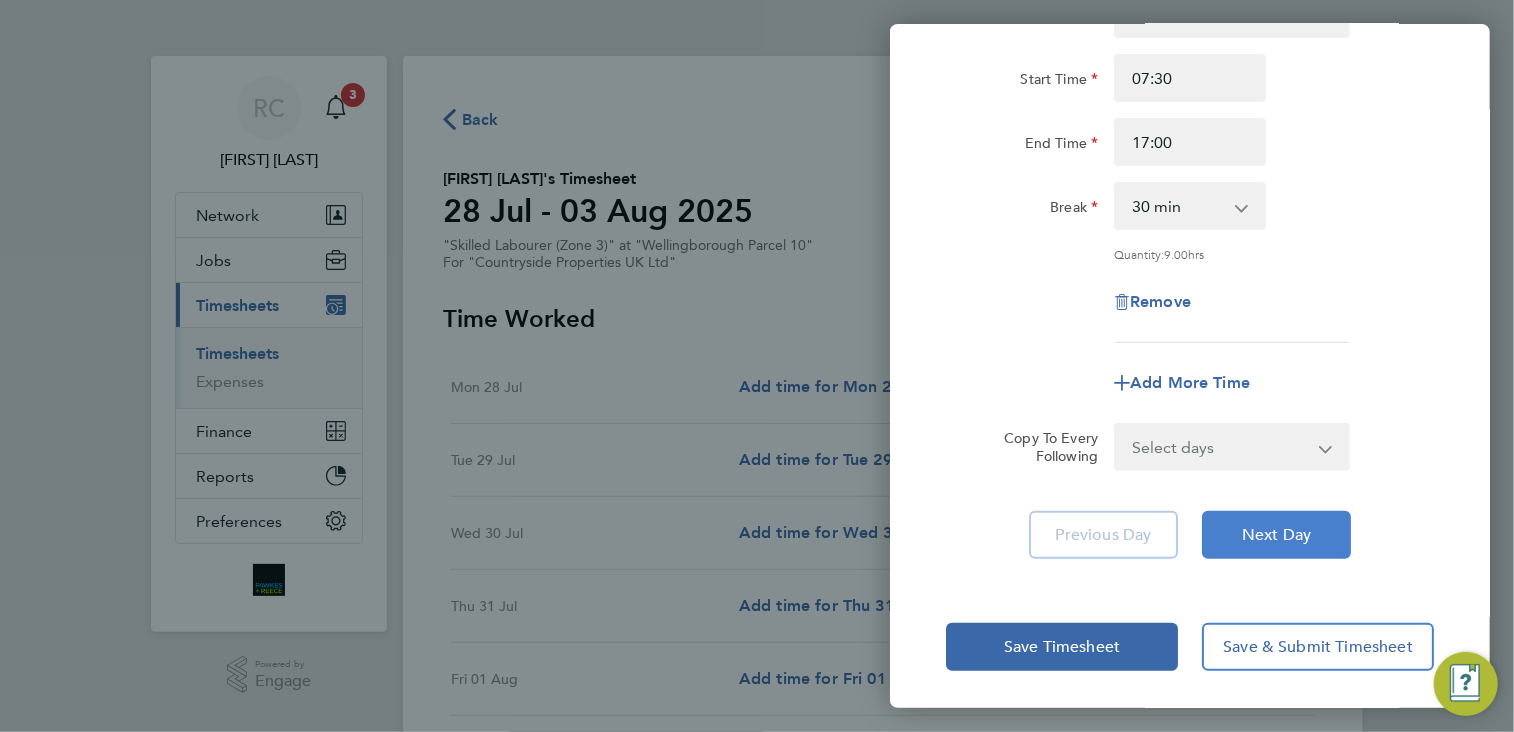 click on "Next Day" 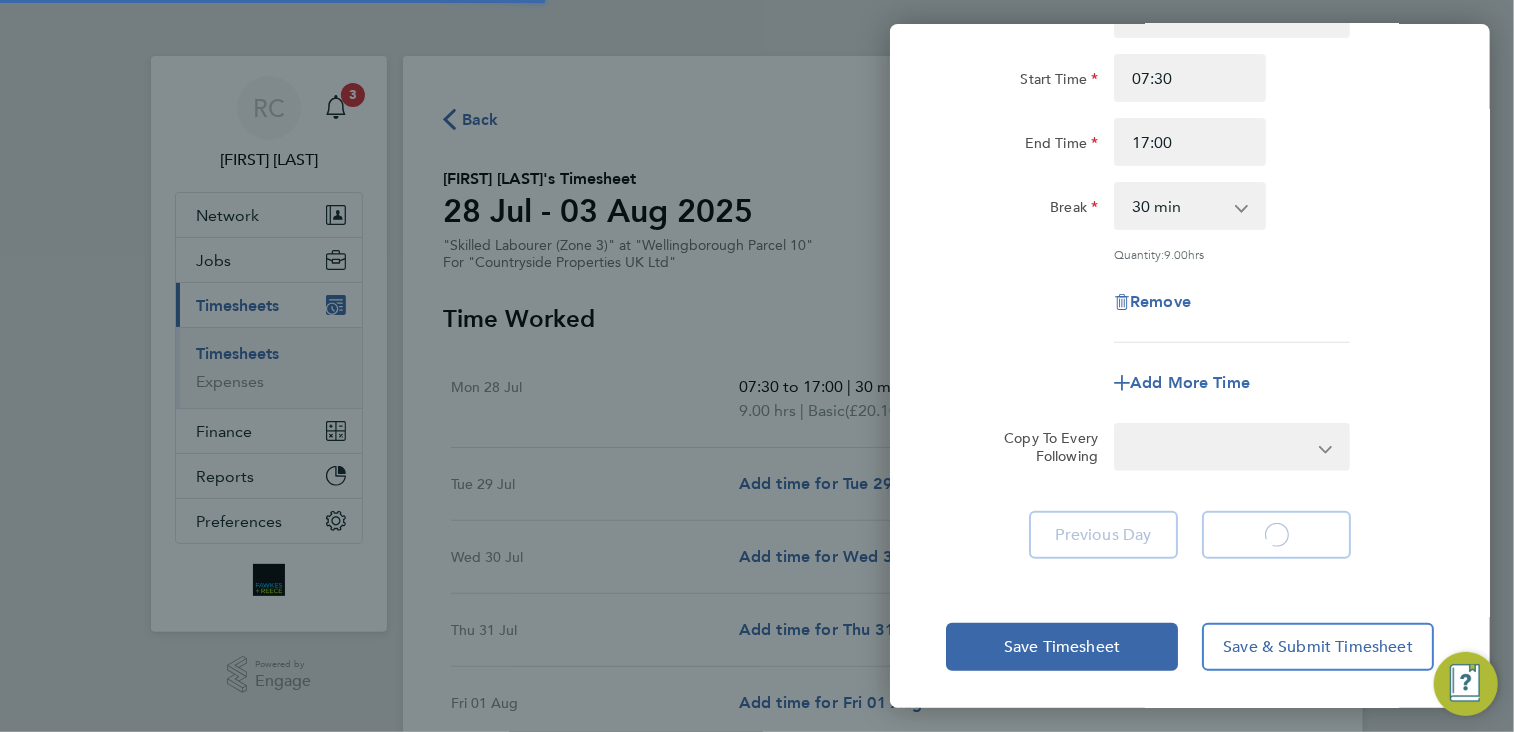 select on "30" 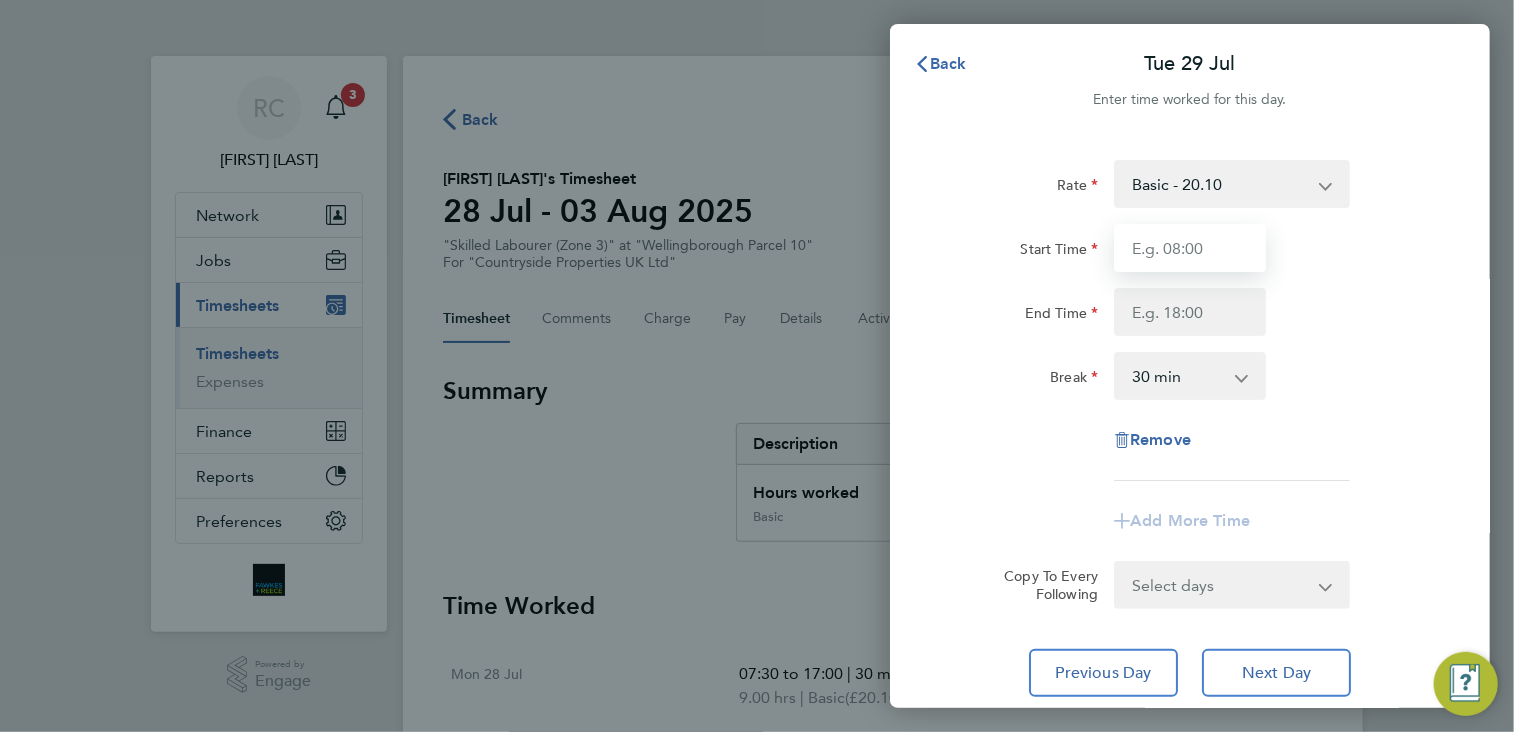 click on "Start Time" at bounding box center [1190, 248] 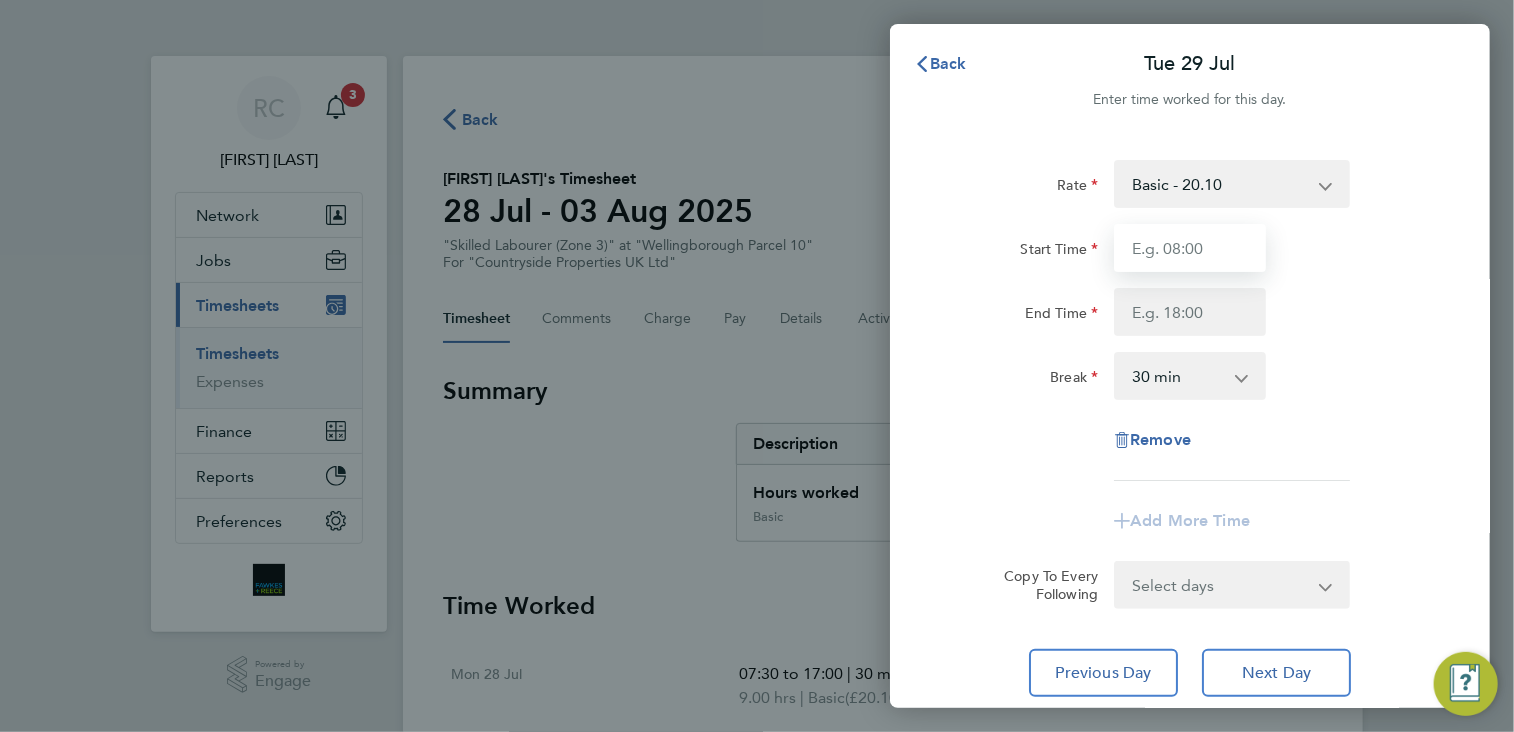 type on "07:30" 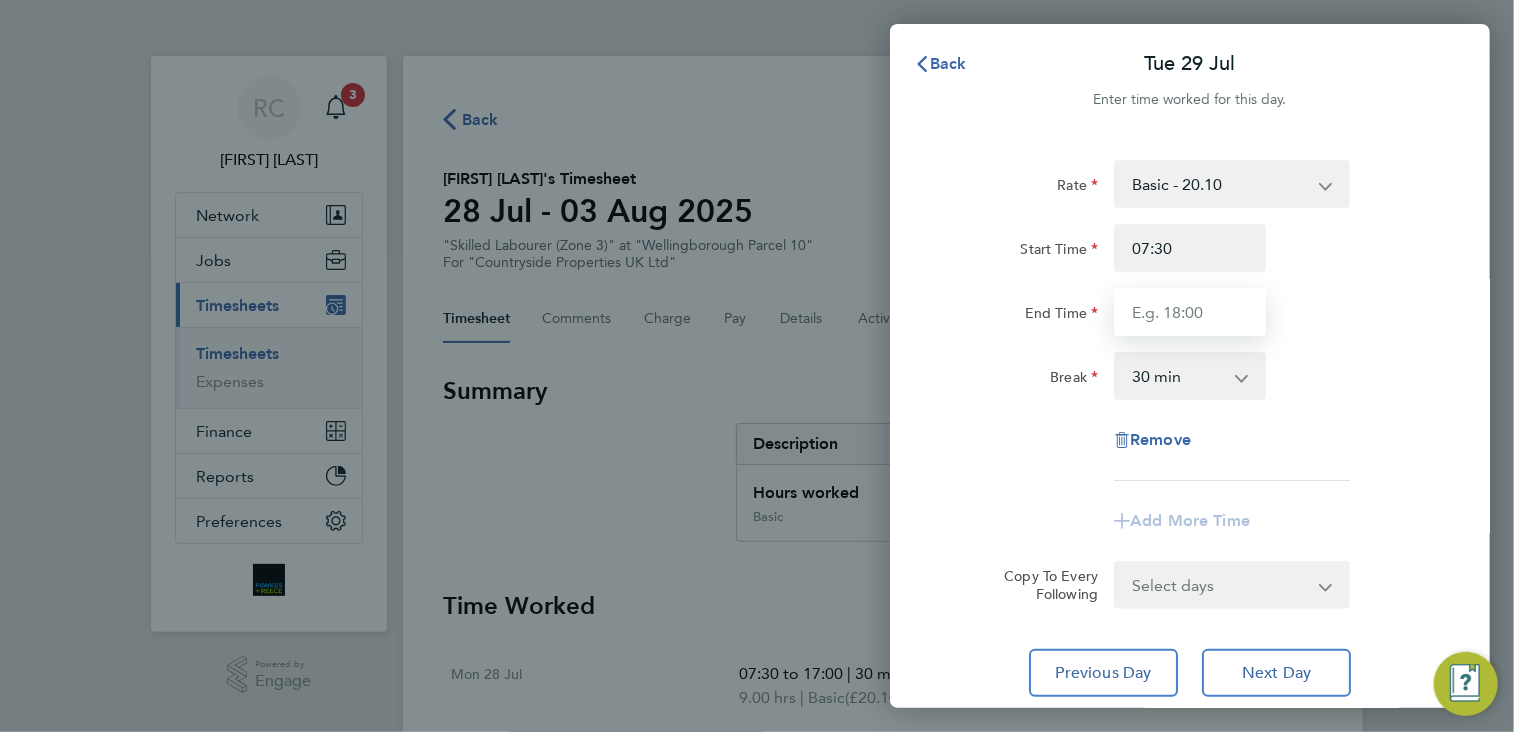 type on "17:00" 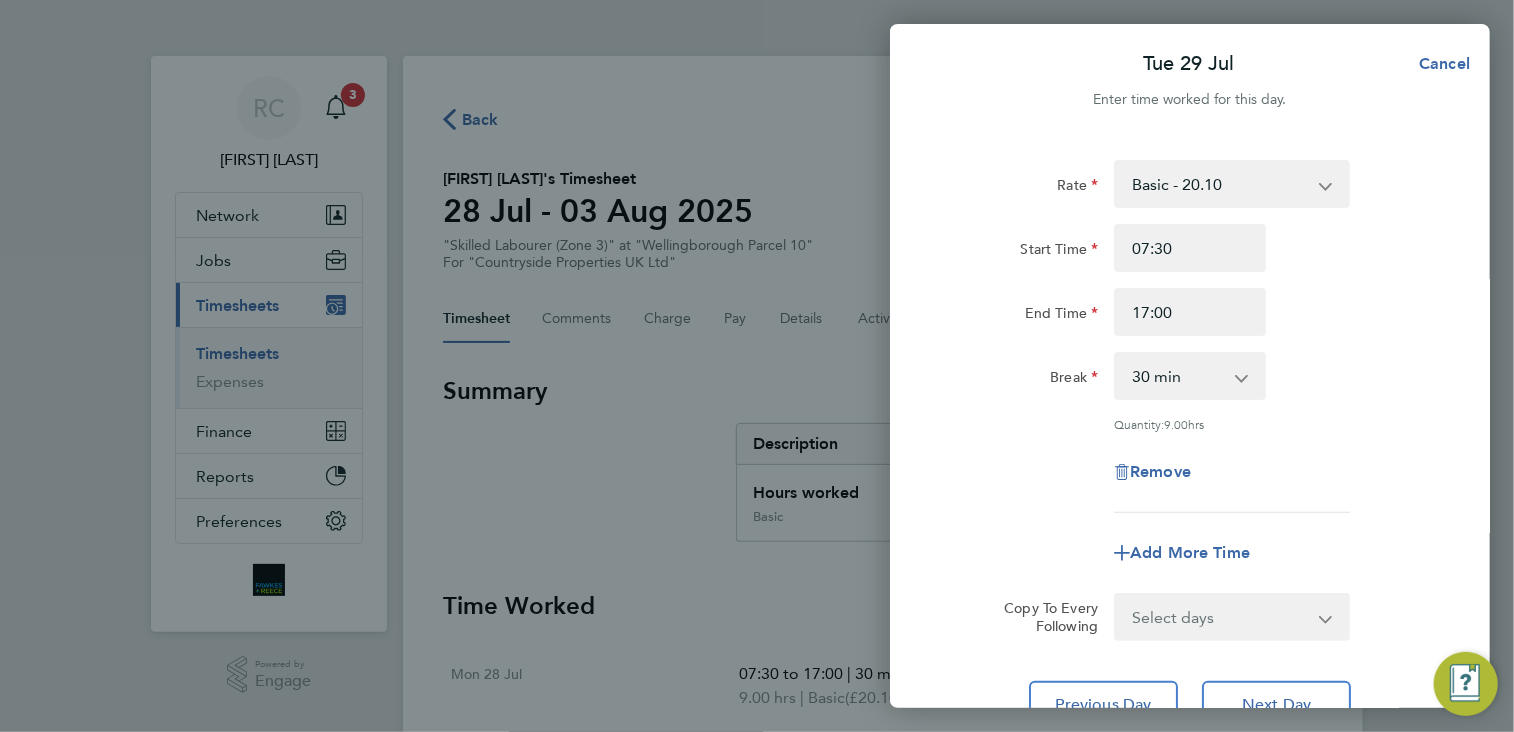 click on "Quantity:  9.00  hrs" 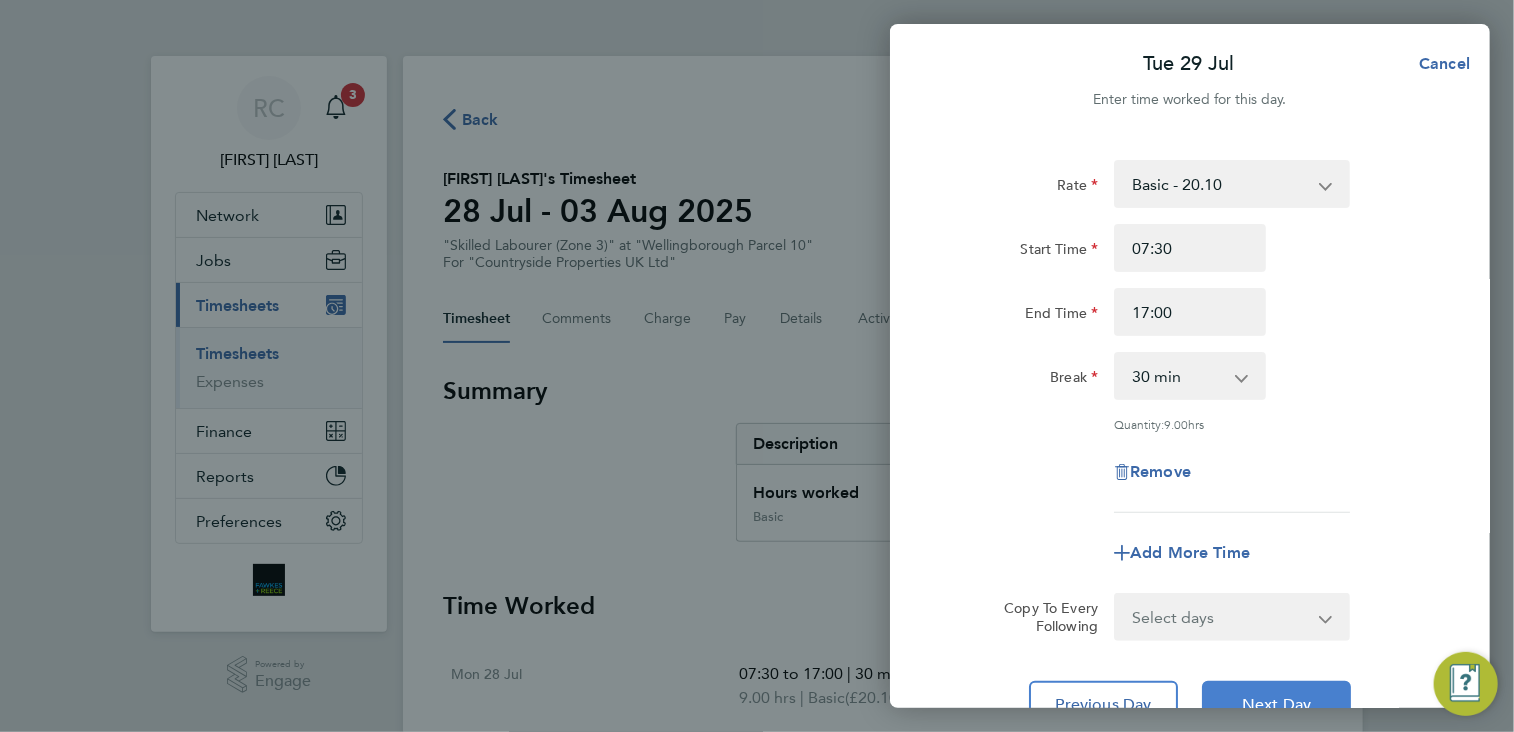 click on "Next Day" 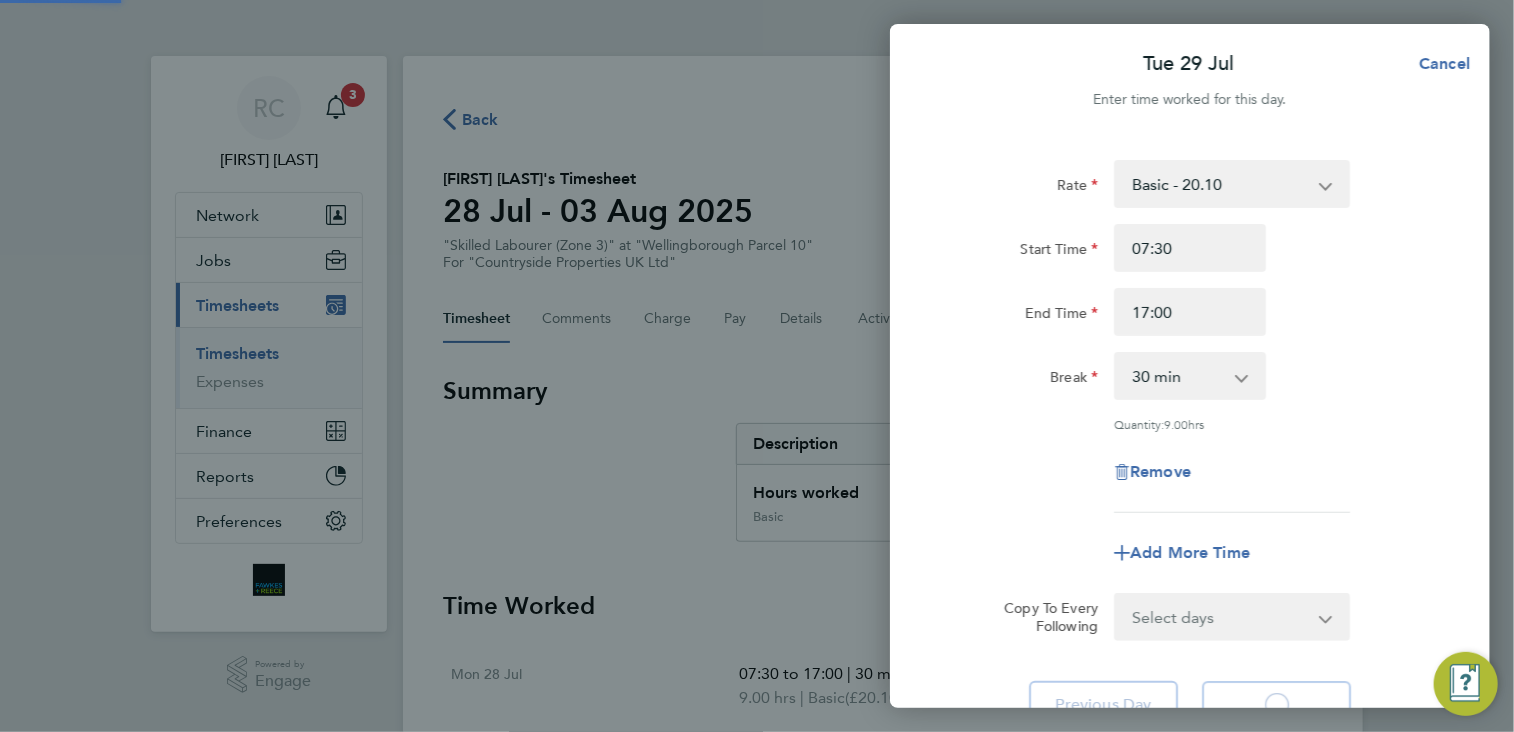 select on "30" 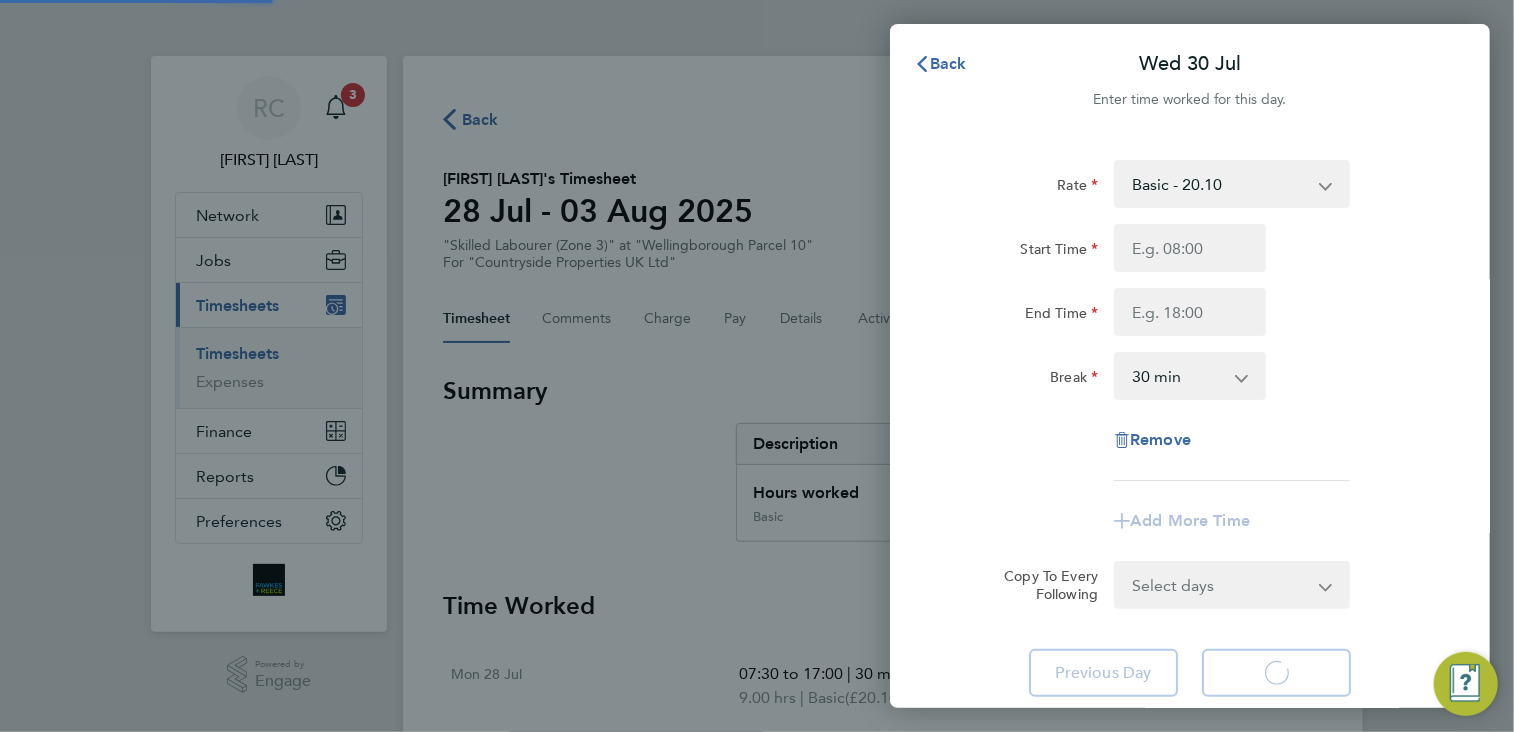 select on "30" 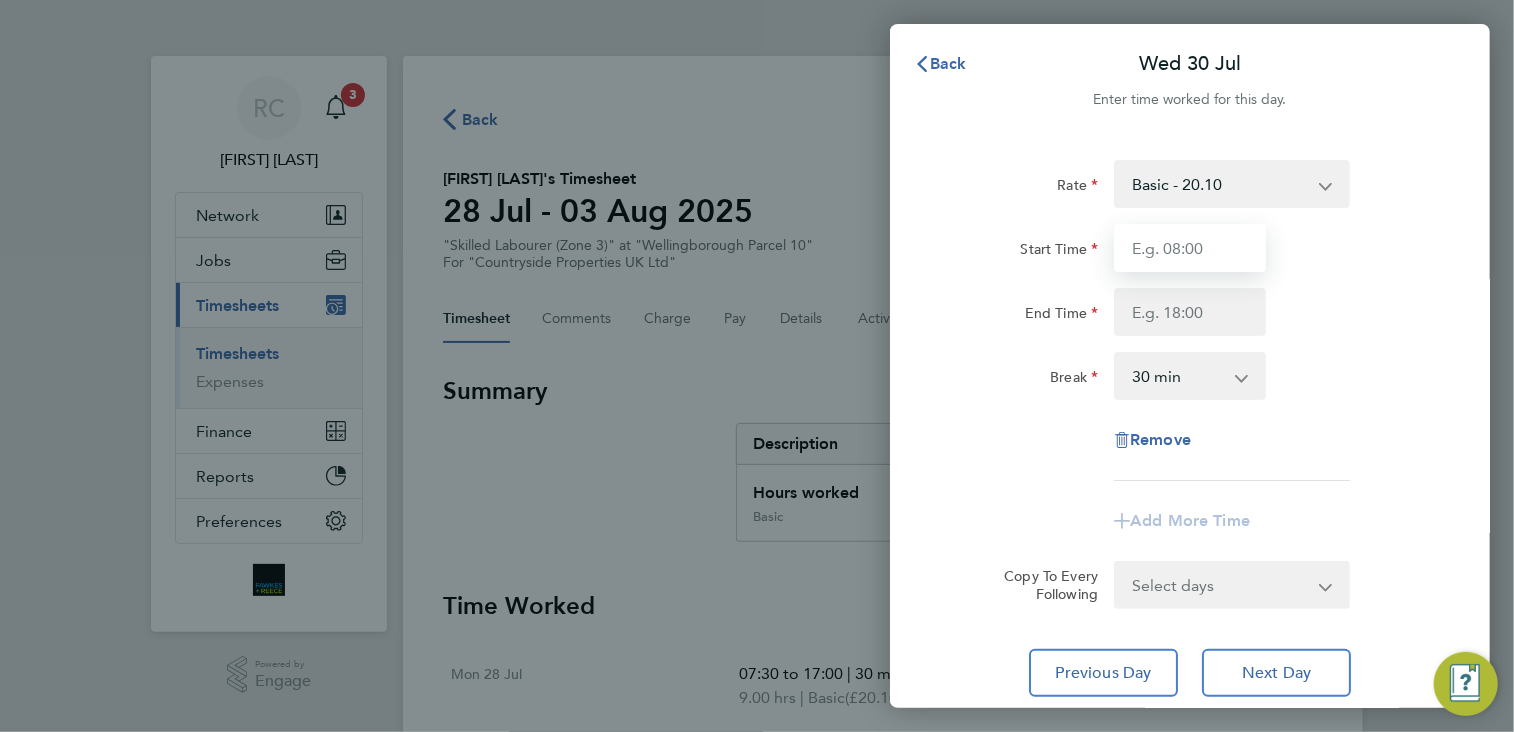 click on "Start Time" at bounding box center (1190, 248) 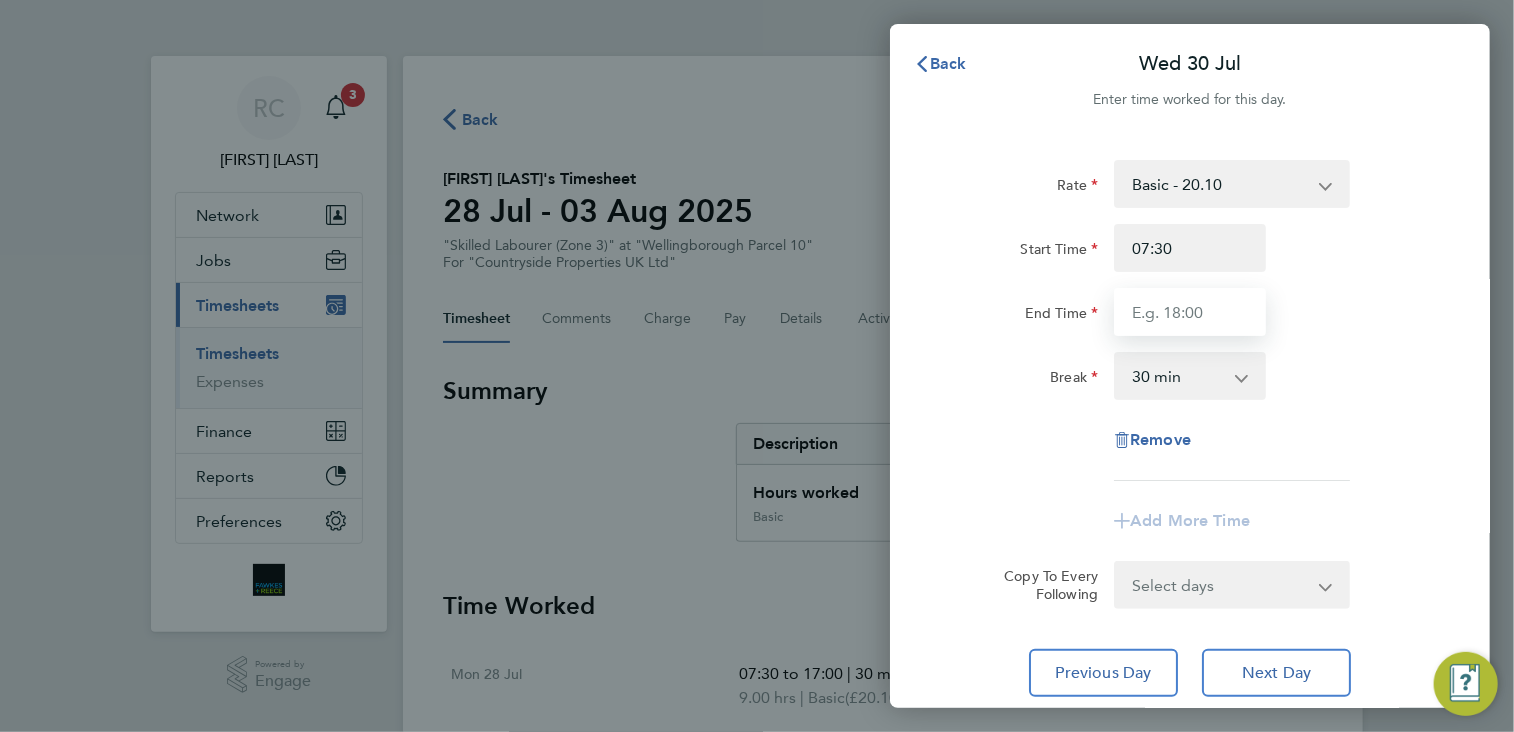 type on "17:00" 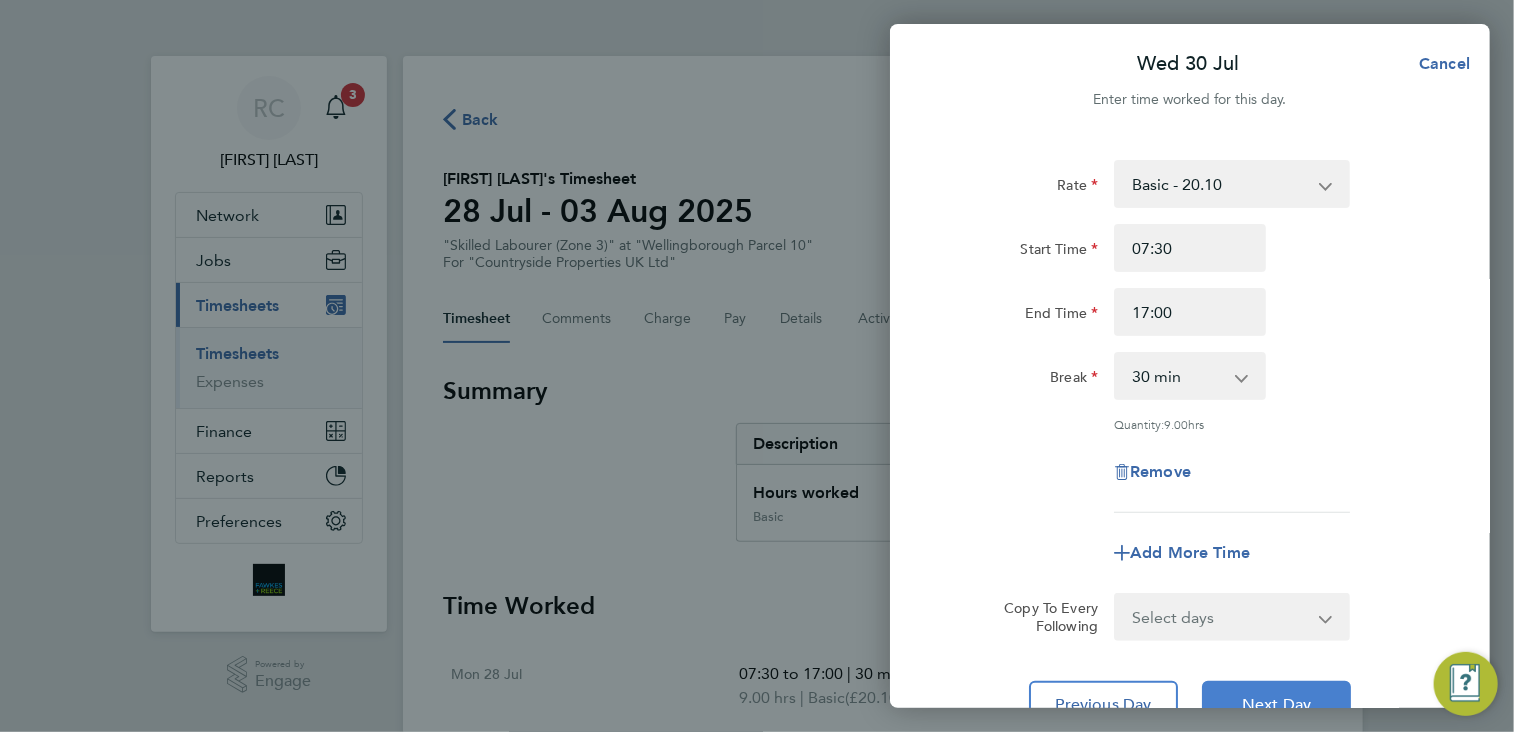 click on "Next Day" 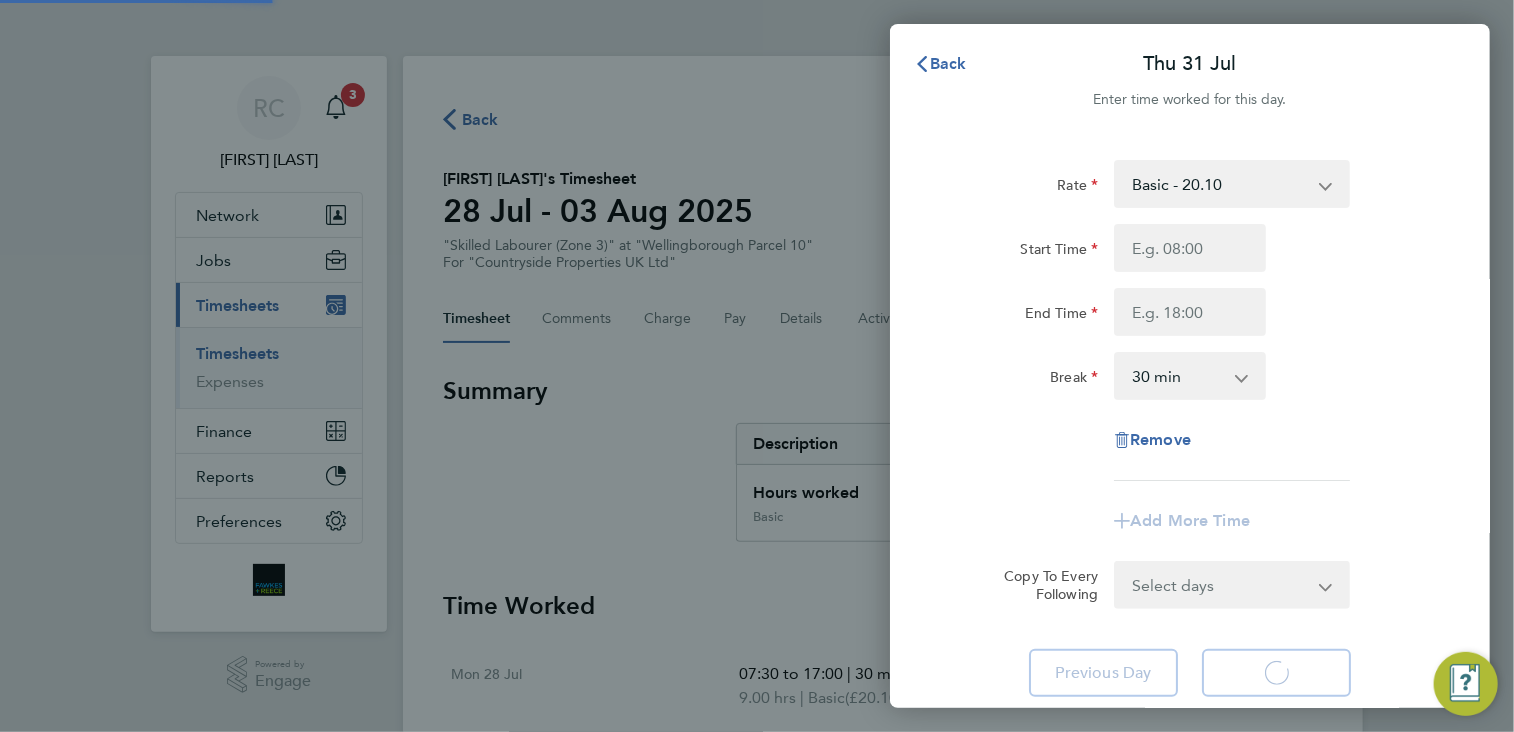 select on "30" 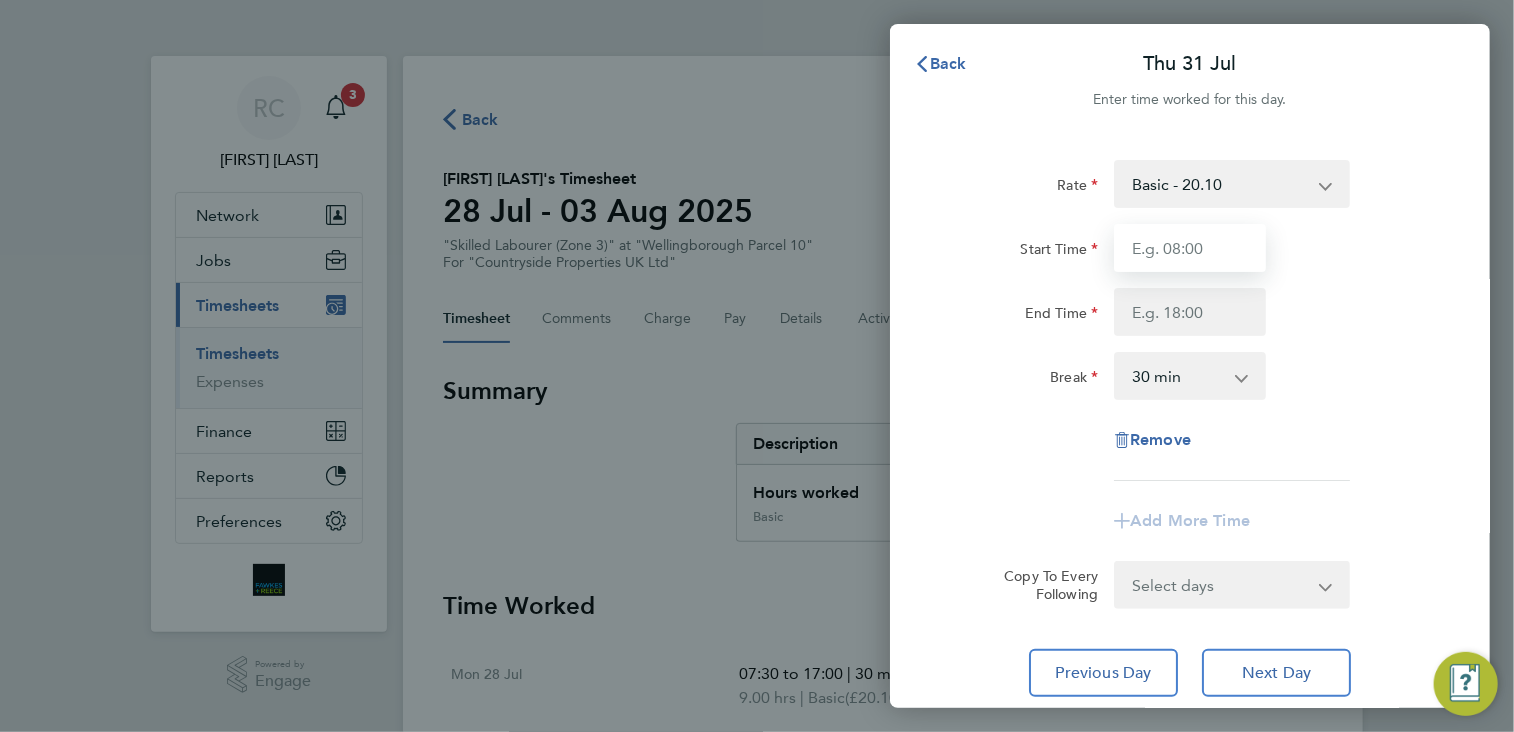 click on "Start Time" at bounding box center (1190, 248) 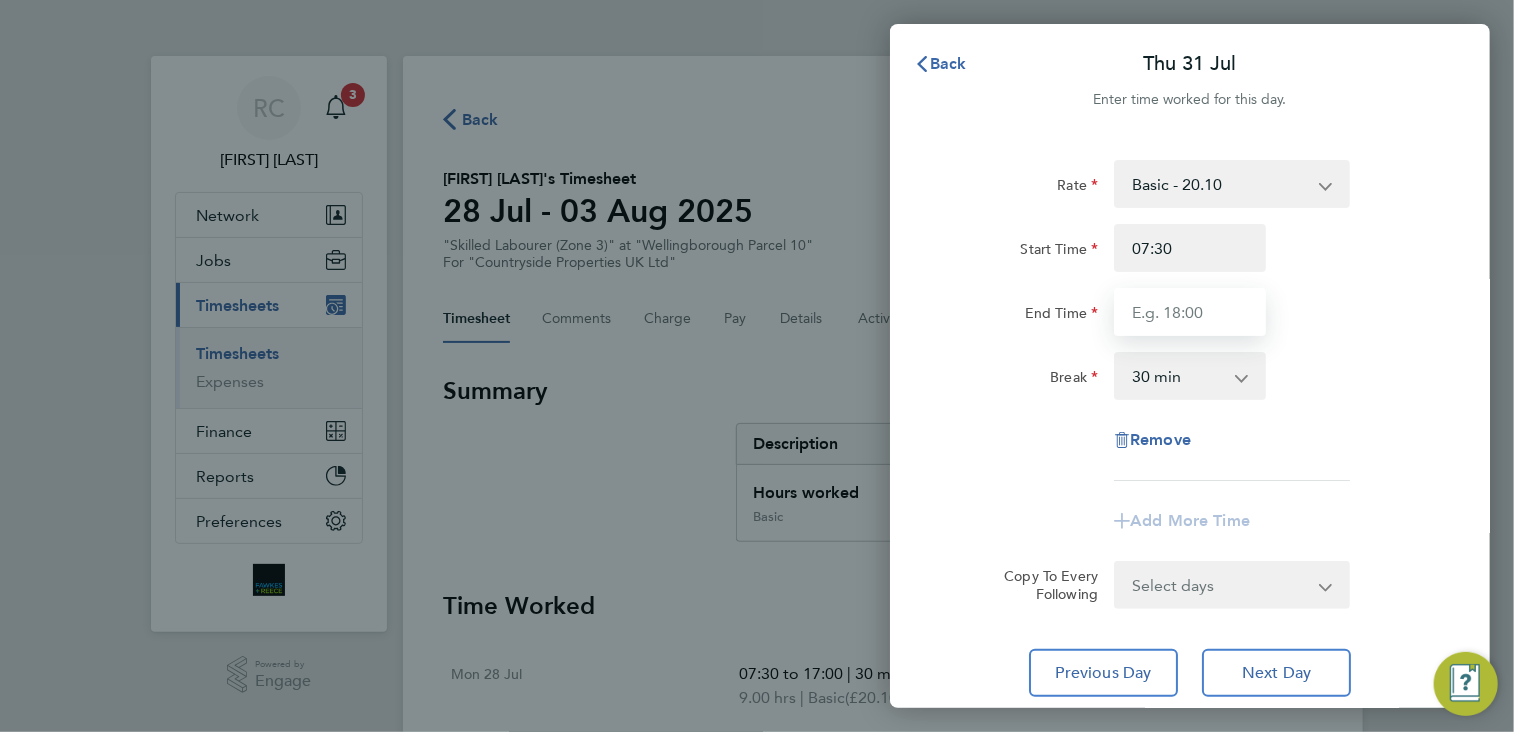 type on "17:00" 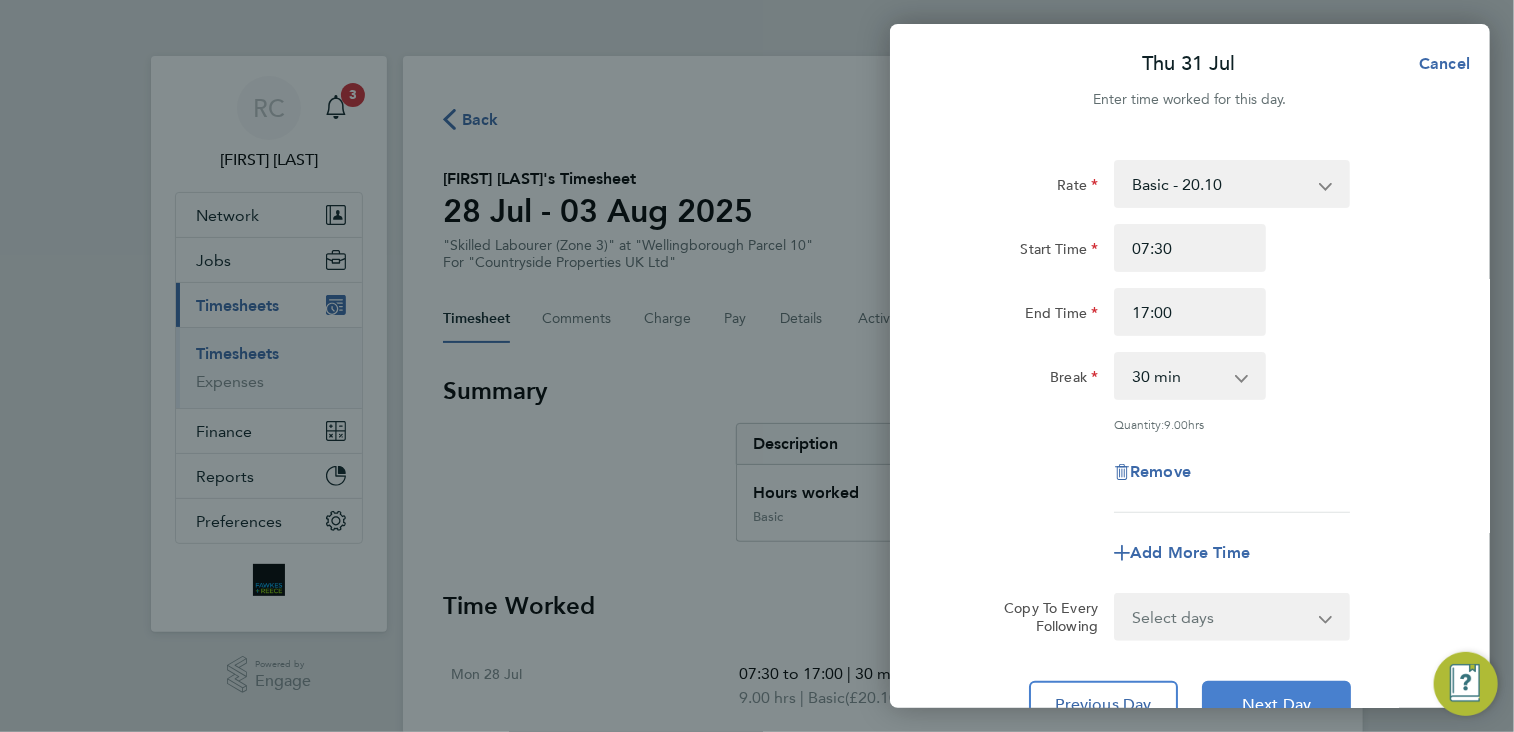 click on "Next Day" 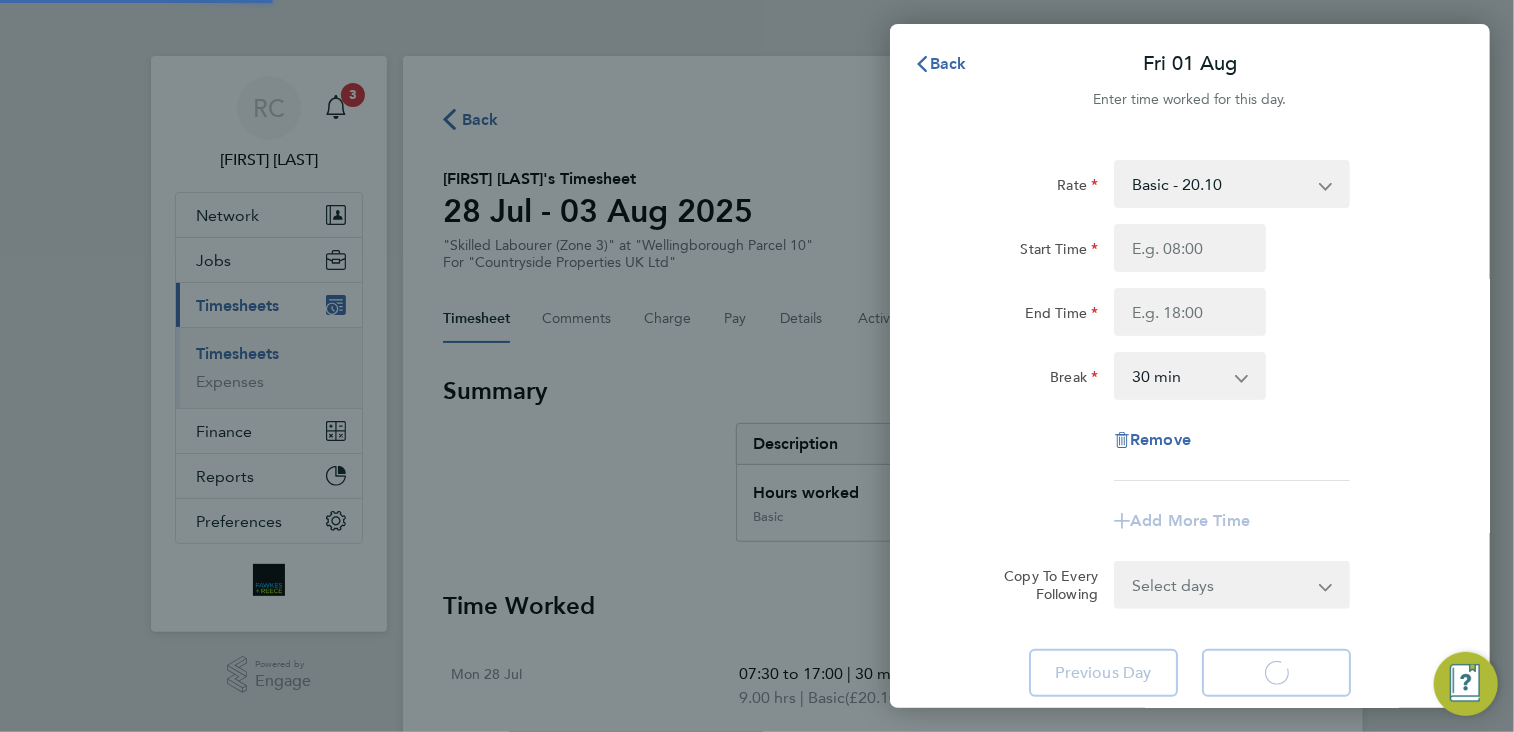 select on "30" 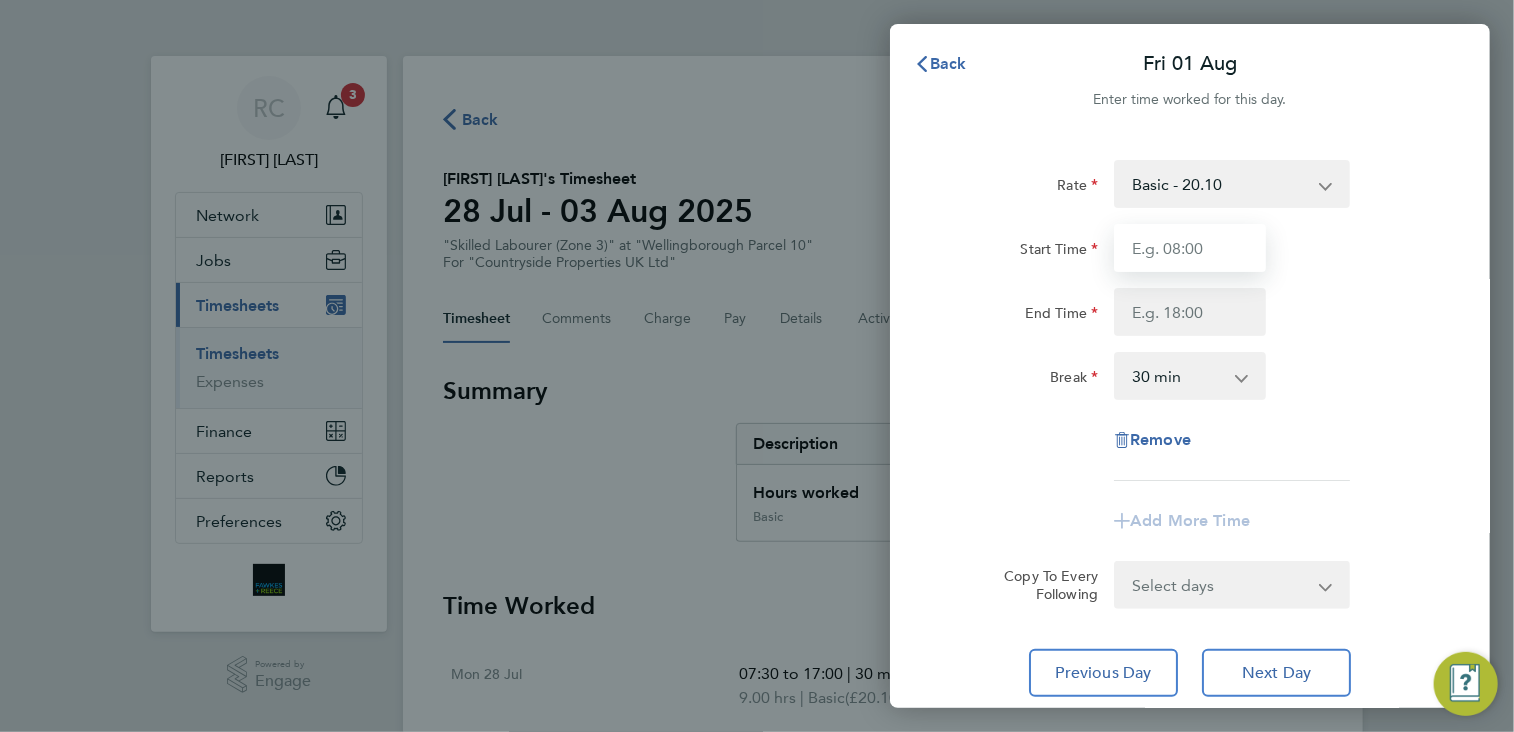 click on "Start Time" at bounding box center (1190, 248) 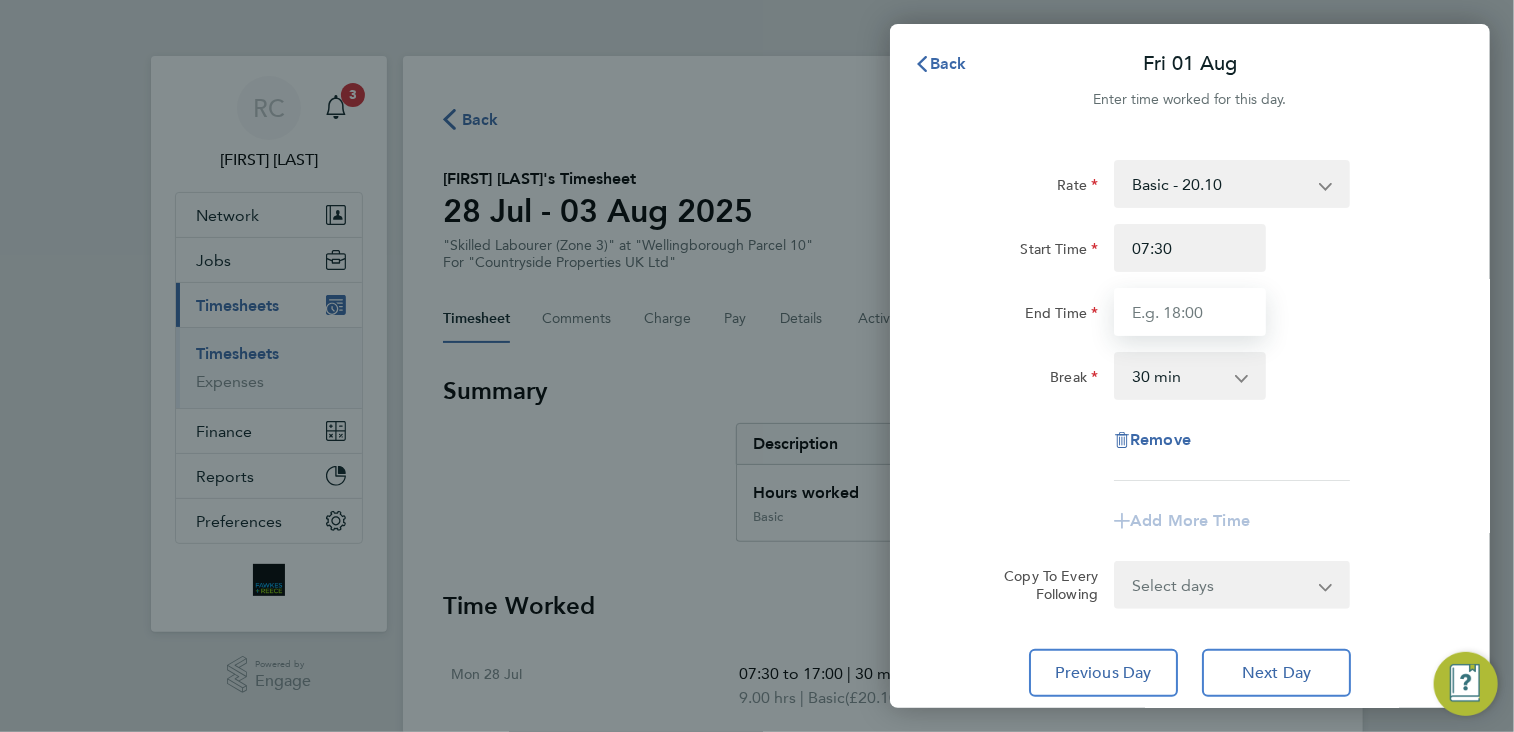 type on "17:00" 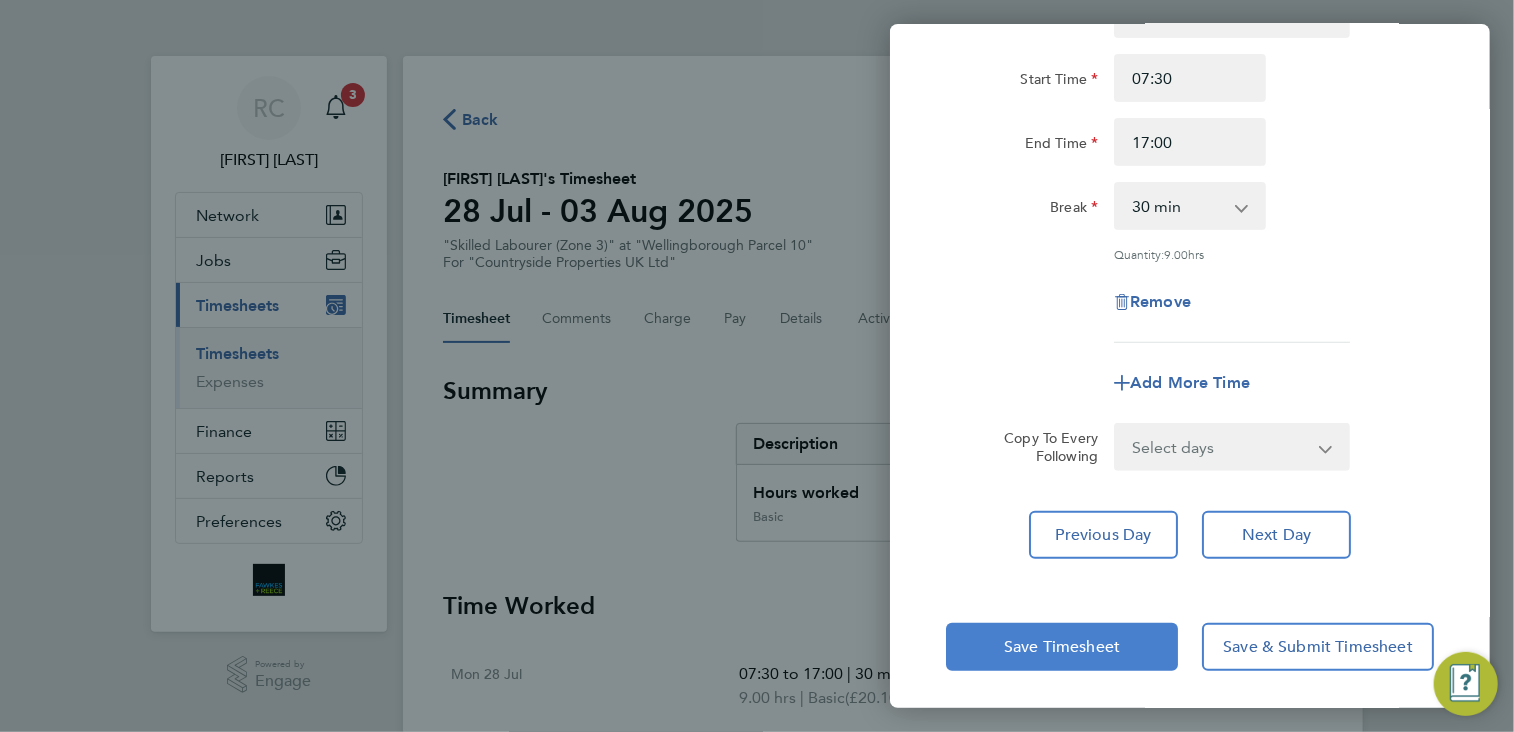 click on "Save Timesheet" 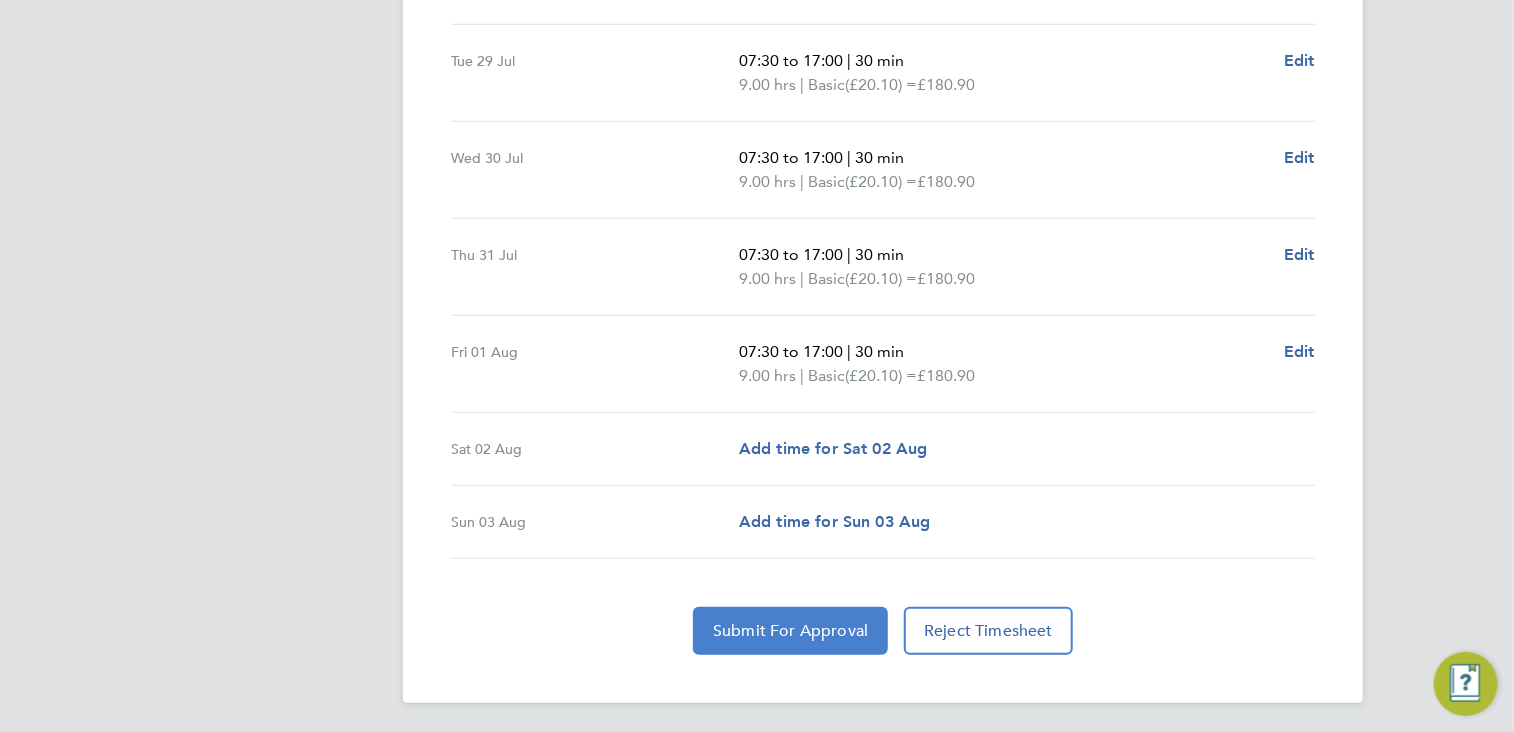 click on "Submit For Approval" 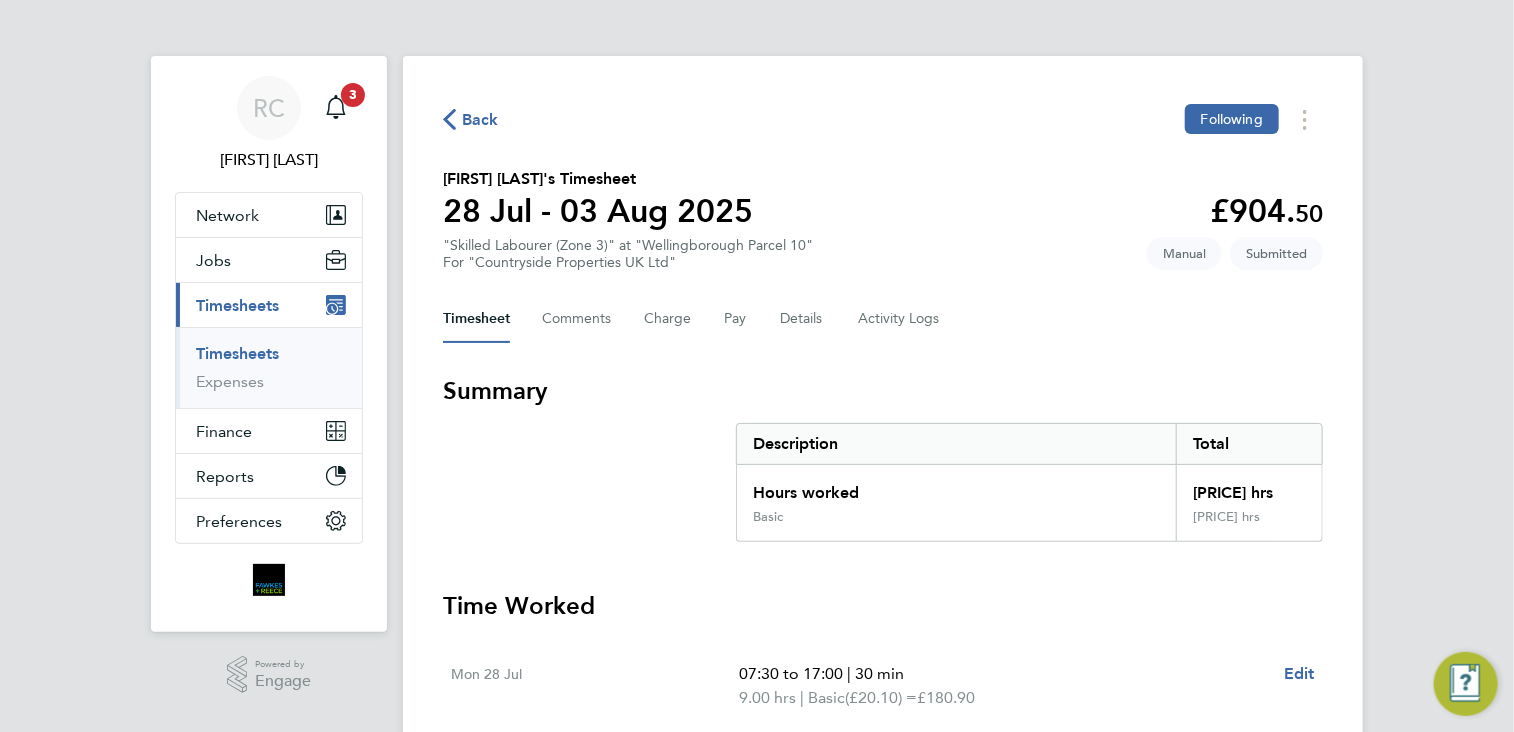 click on "Back" 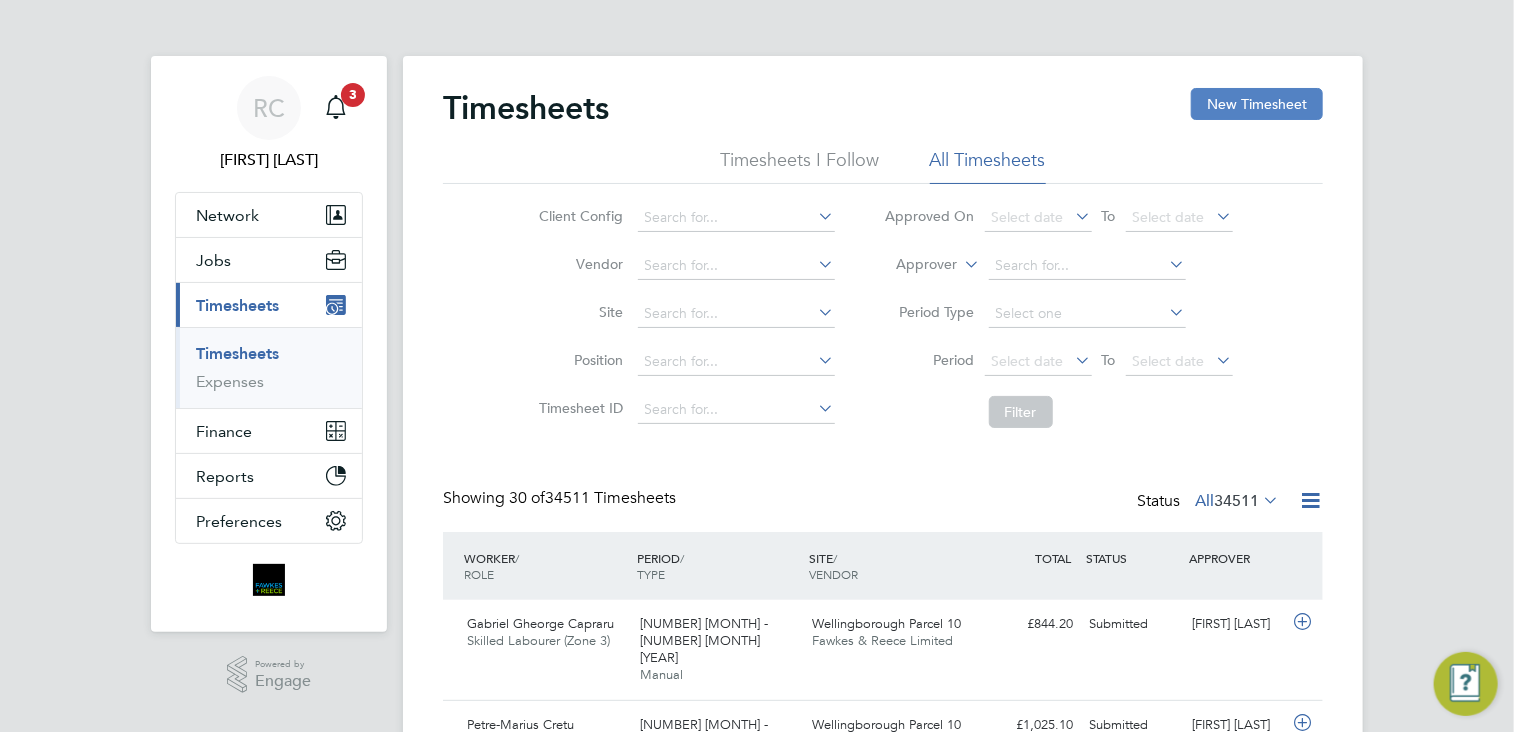click on "New Timesheet" 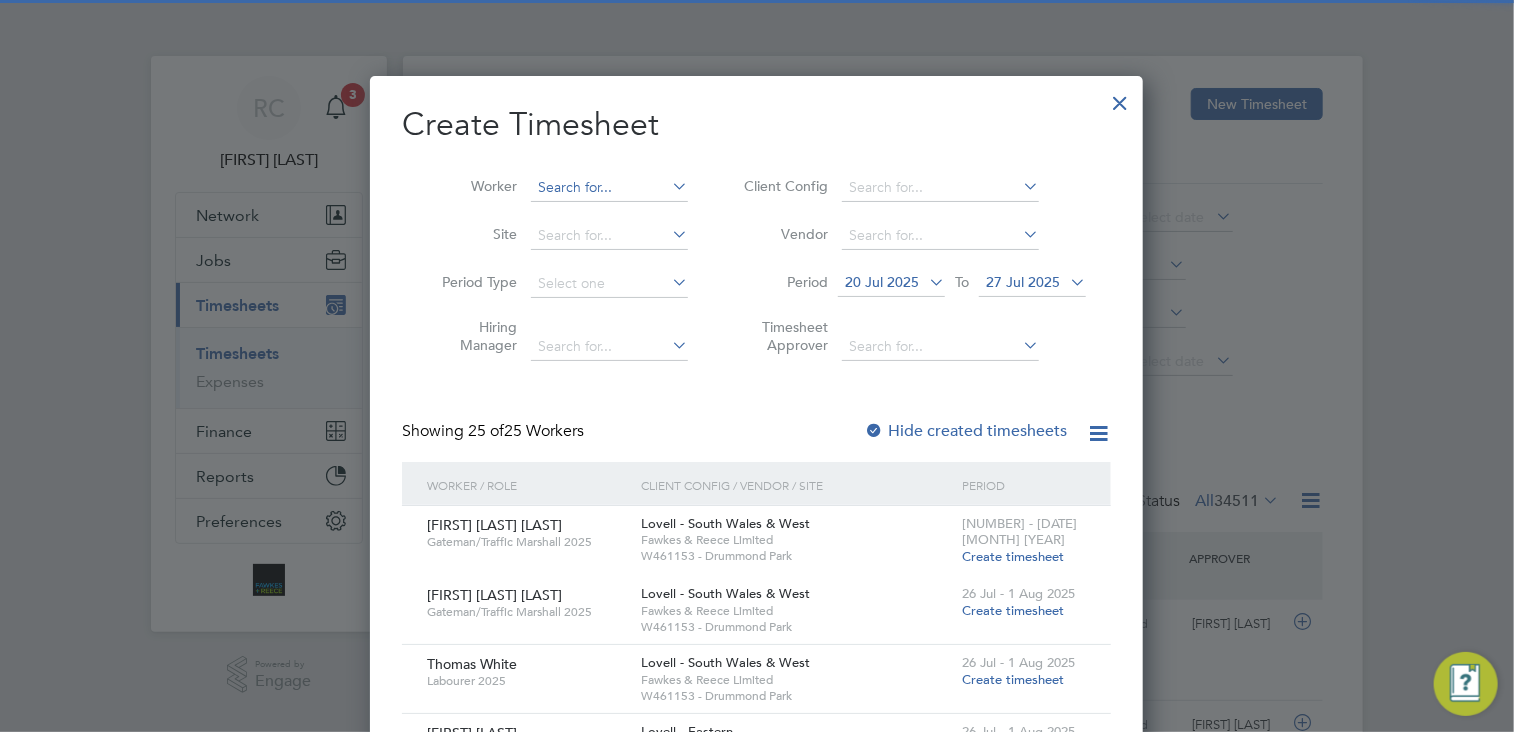 click at bounding box center [609, 188] 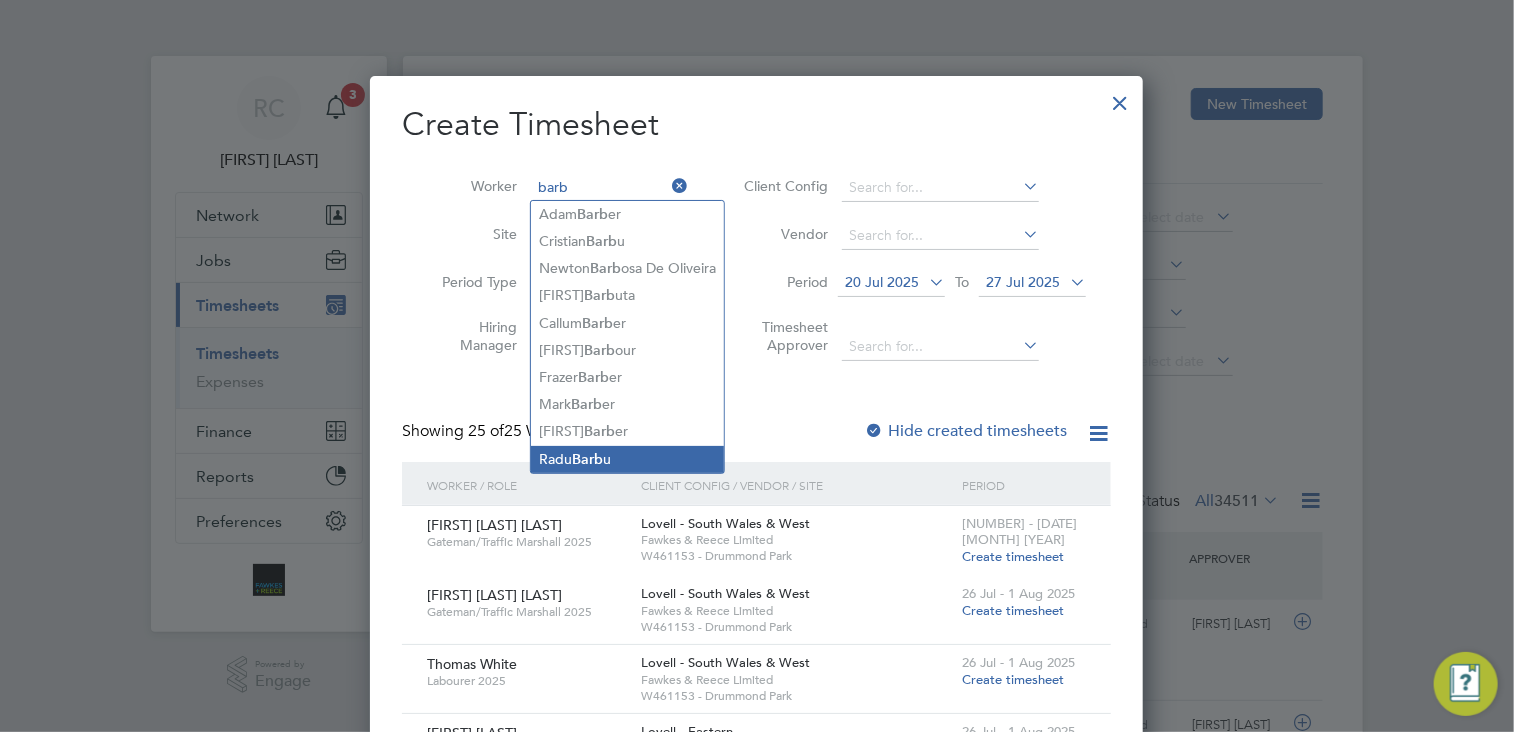 click on "Radu  Barb u" 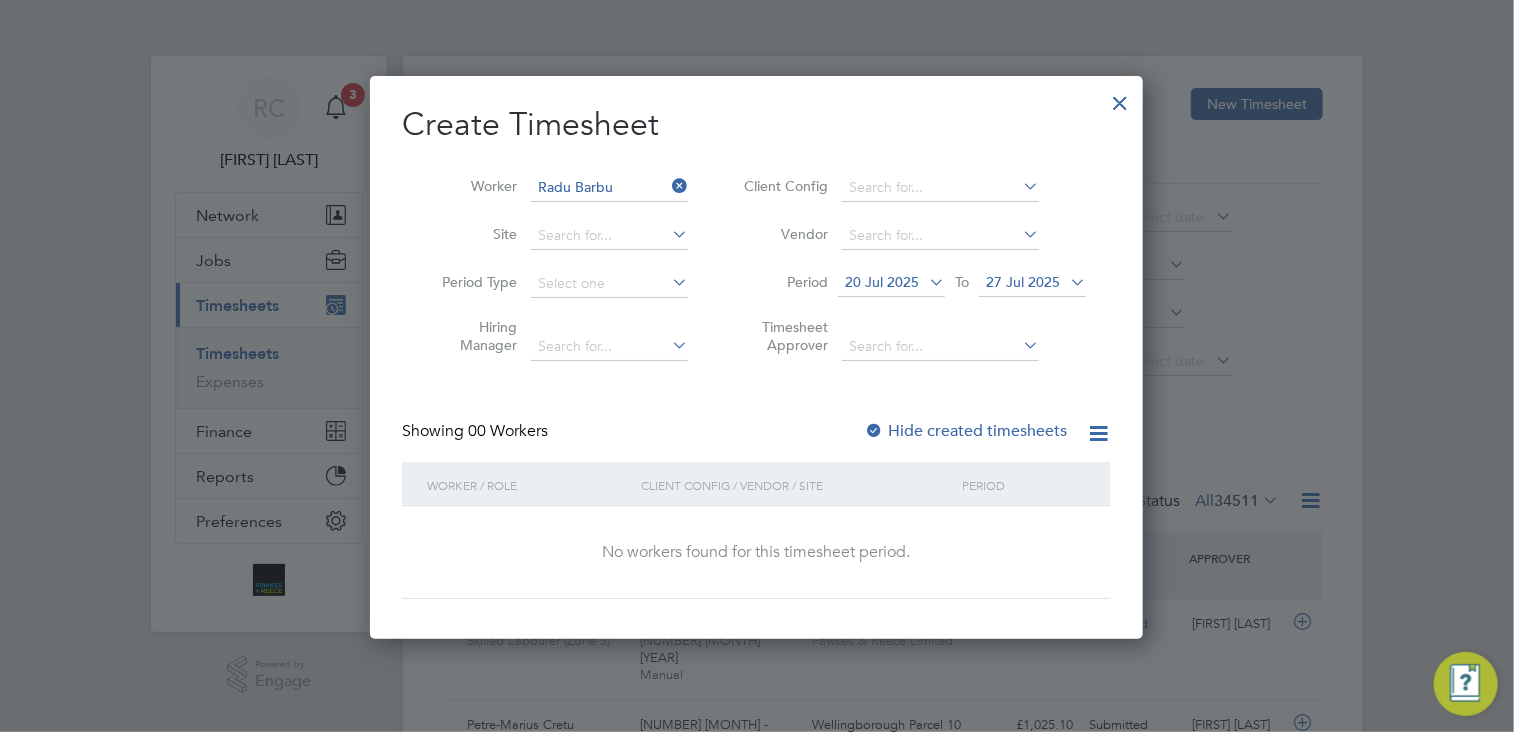 click at bounding box center (925, 282) 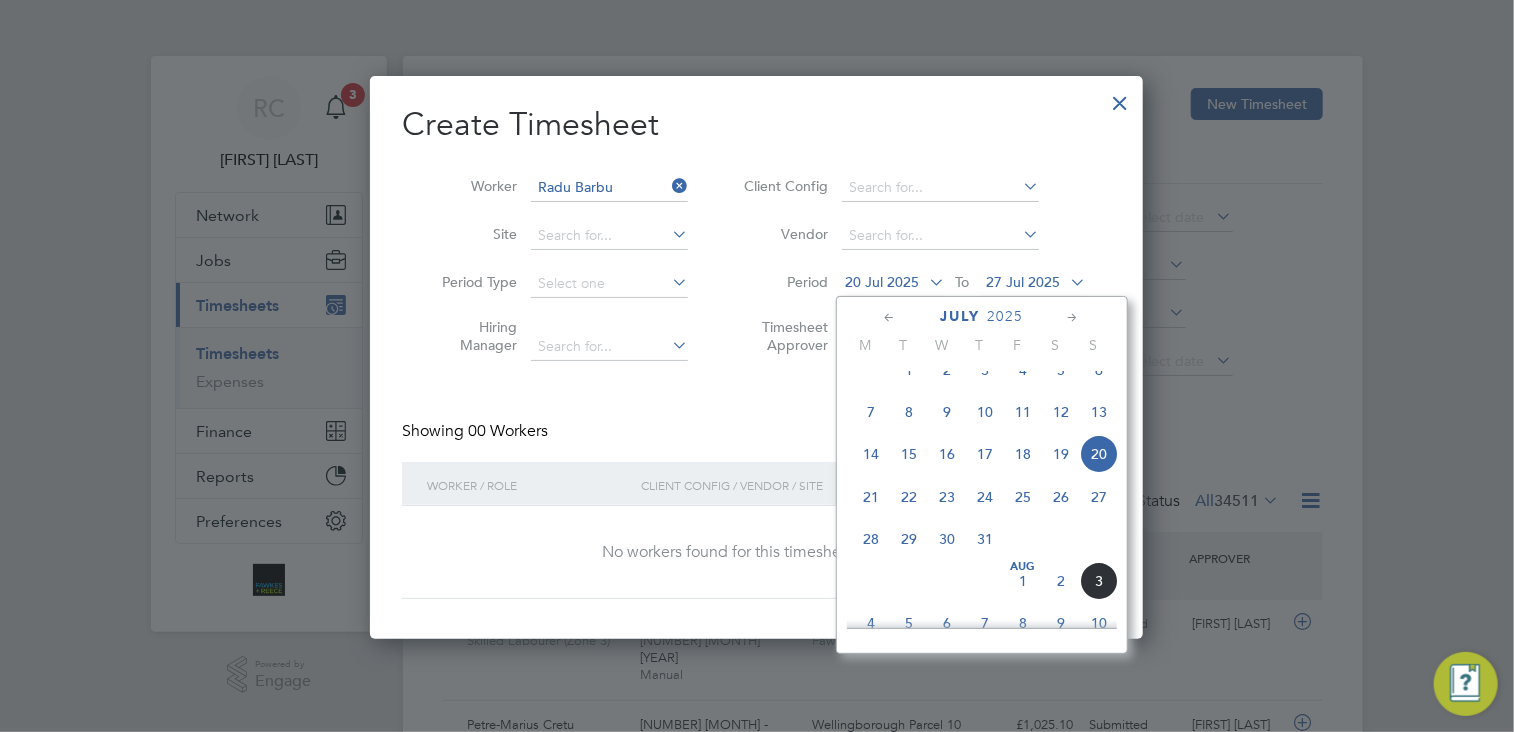 click on "28" 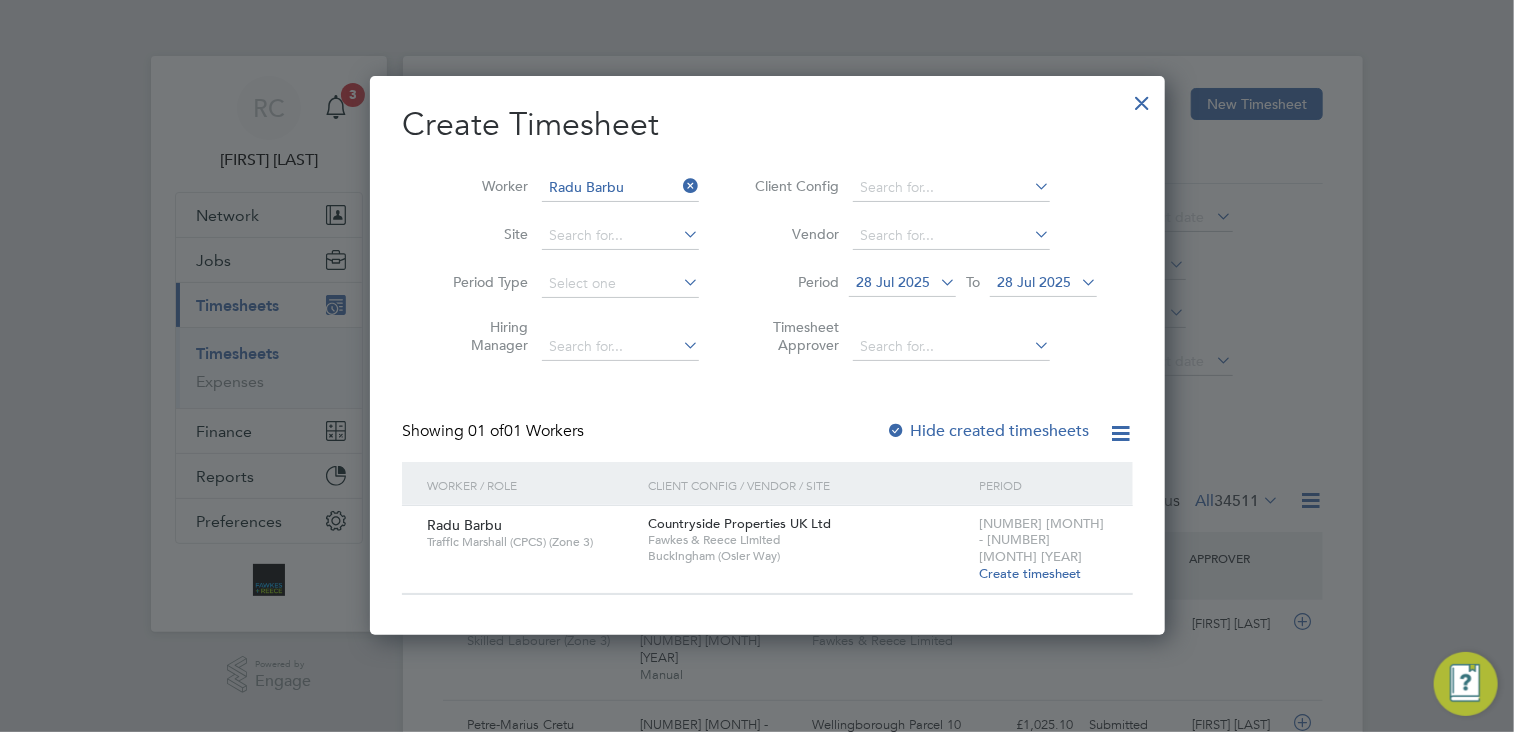 click on "Create timesheet" at bounding box center (1031, 573) 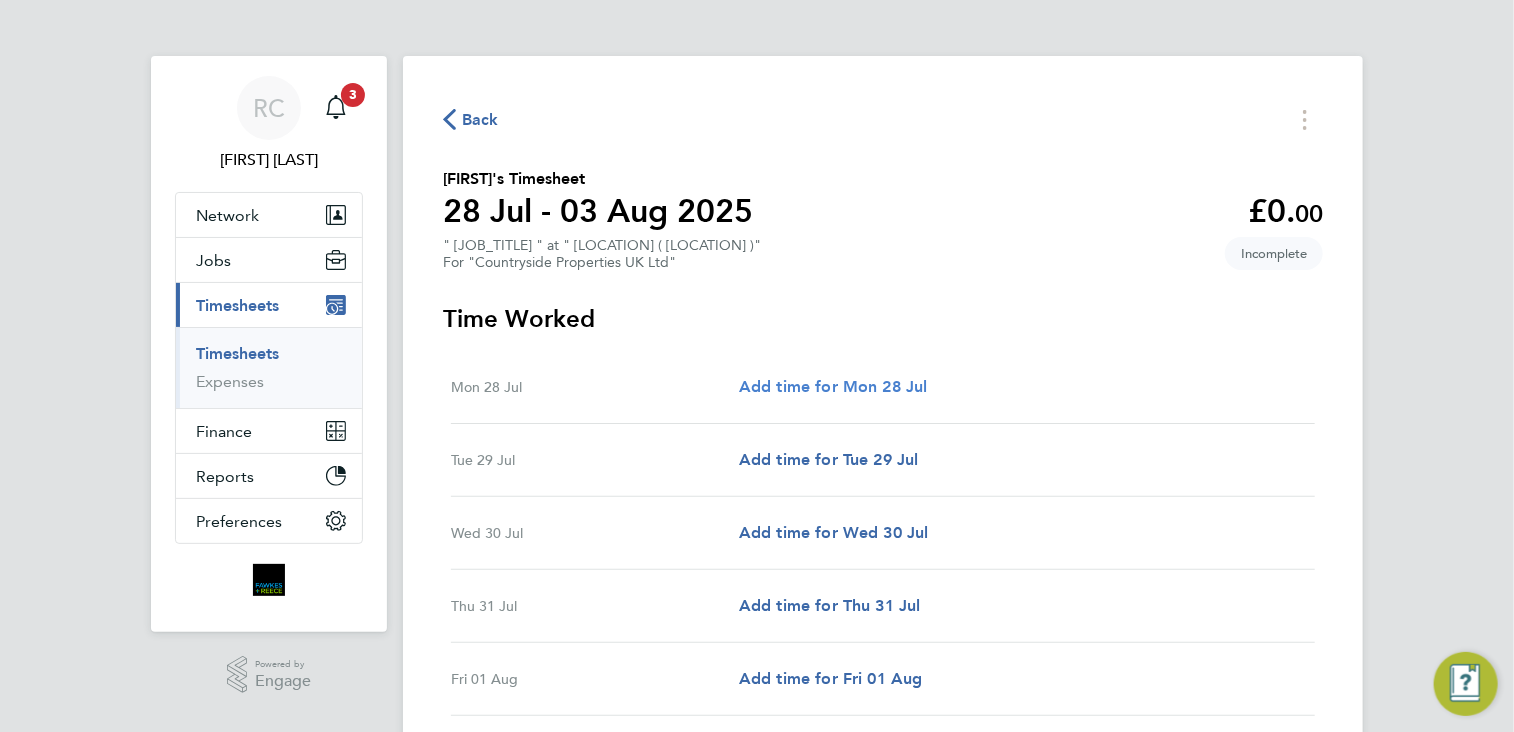 click on "Add time for Mon 28 Jul" at bounding box center (833, 386) 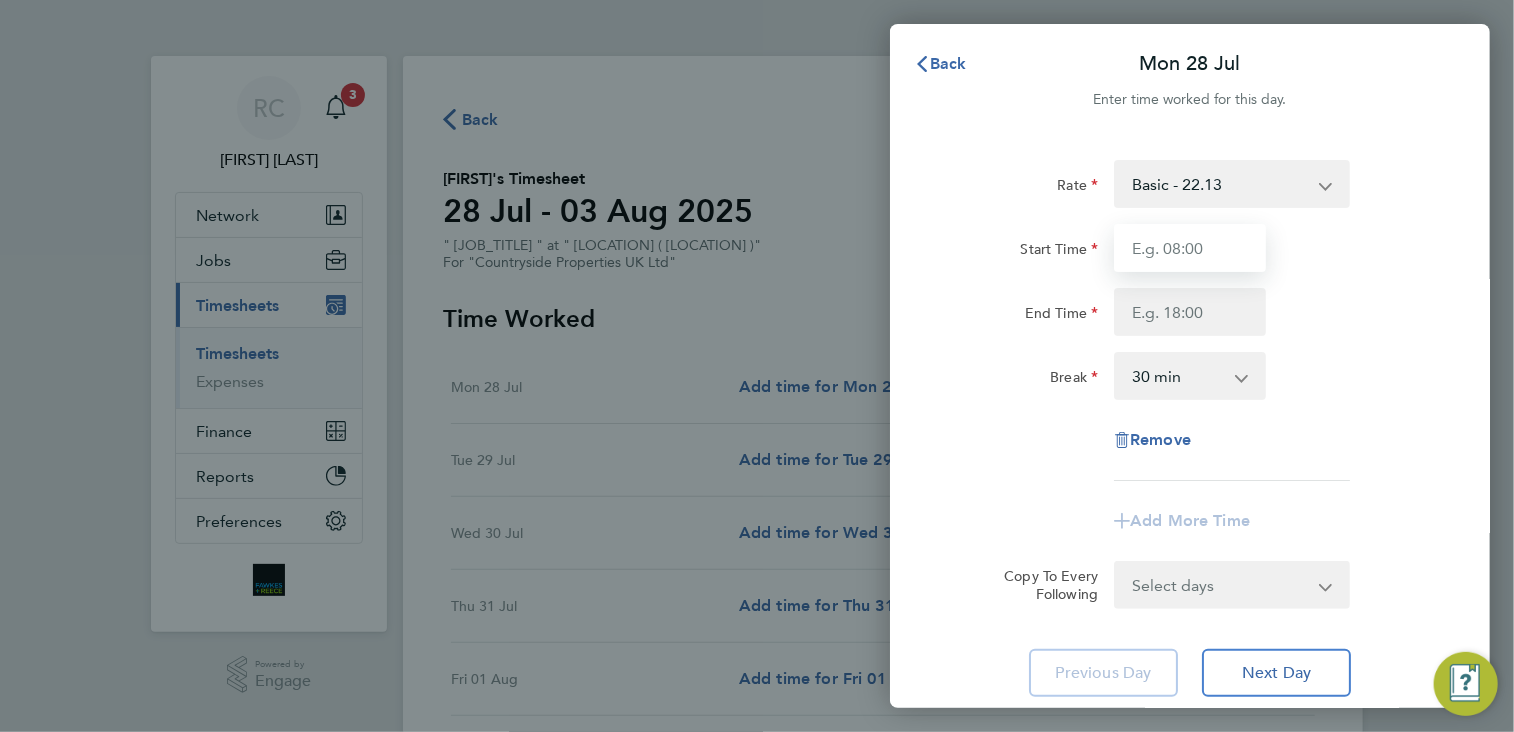 drag, startPoint x: 1180, startPoint y: 239, endPoint x: 1201, endPoint y: 239, distance: 21 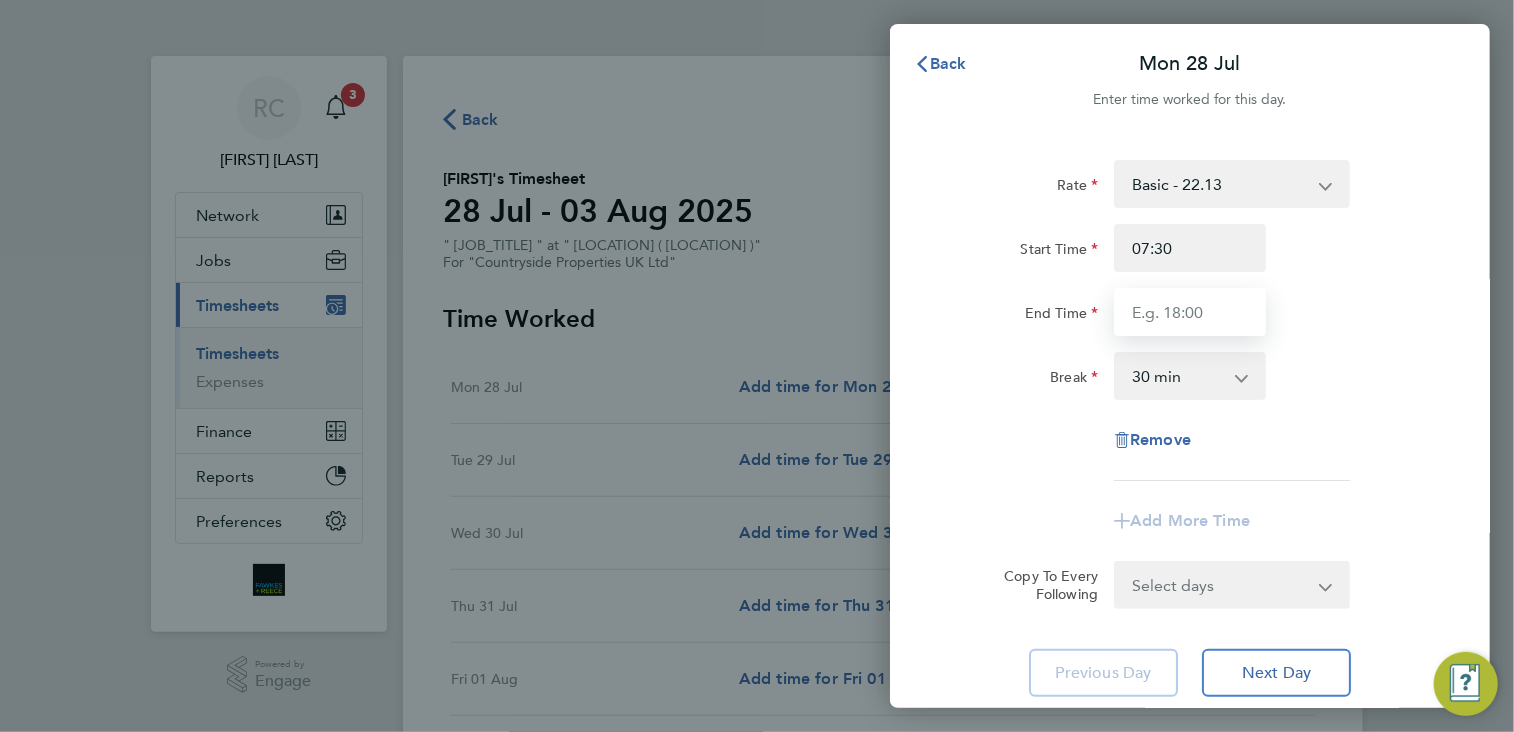 type on "17:00" 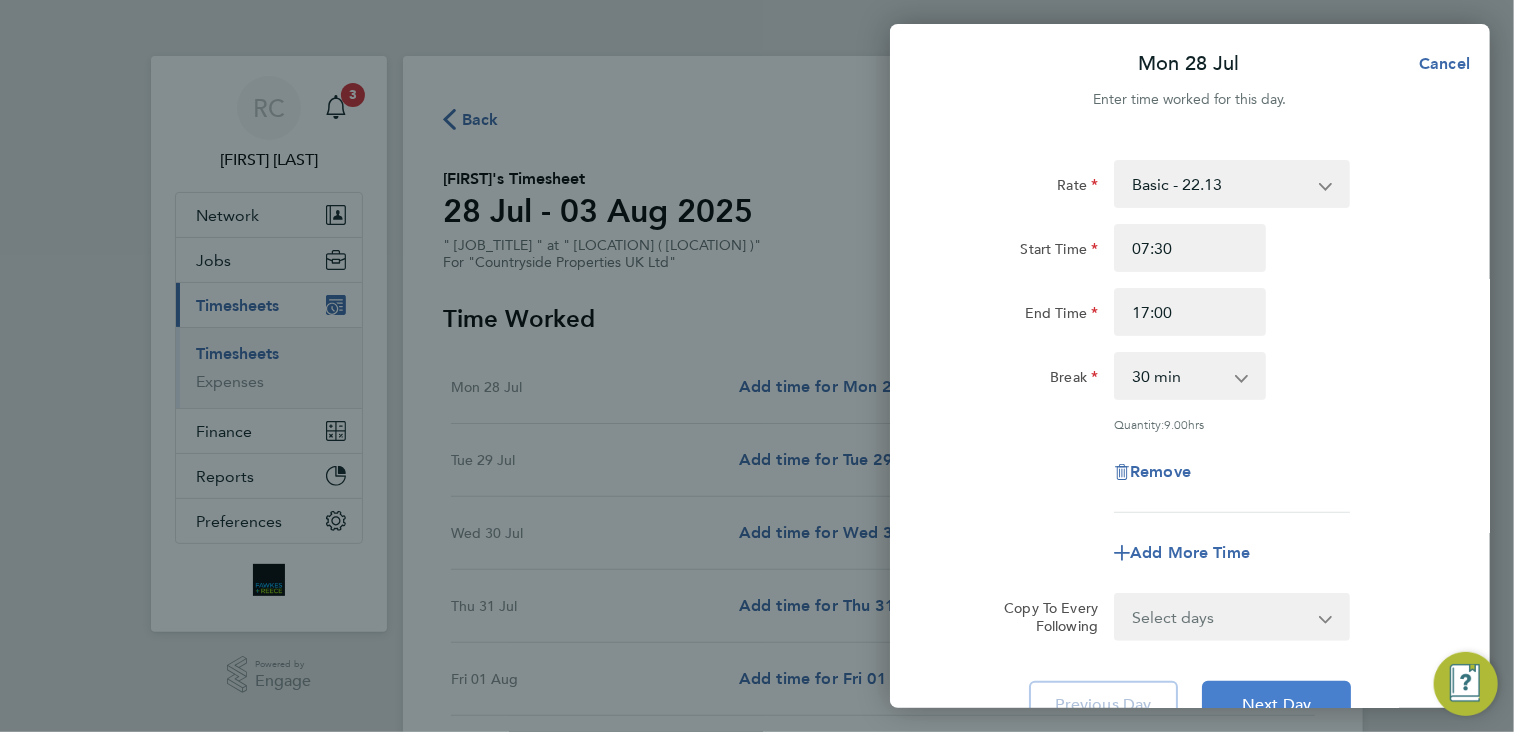 click on "Next Day" 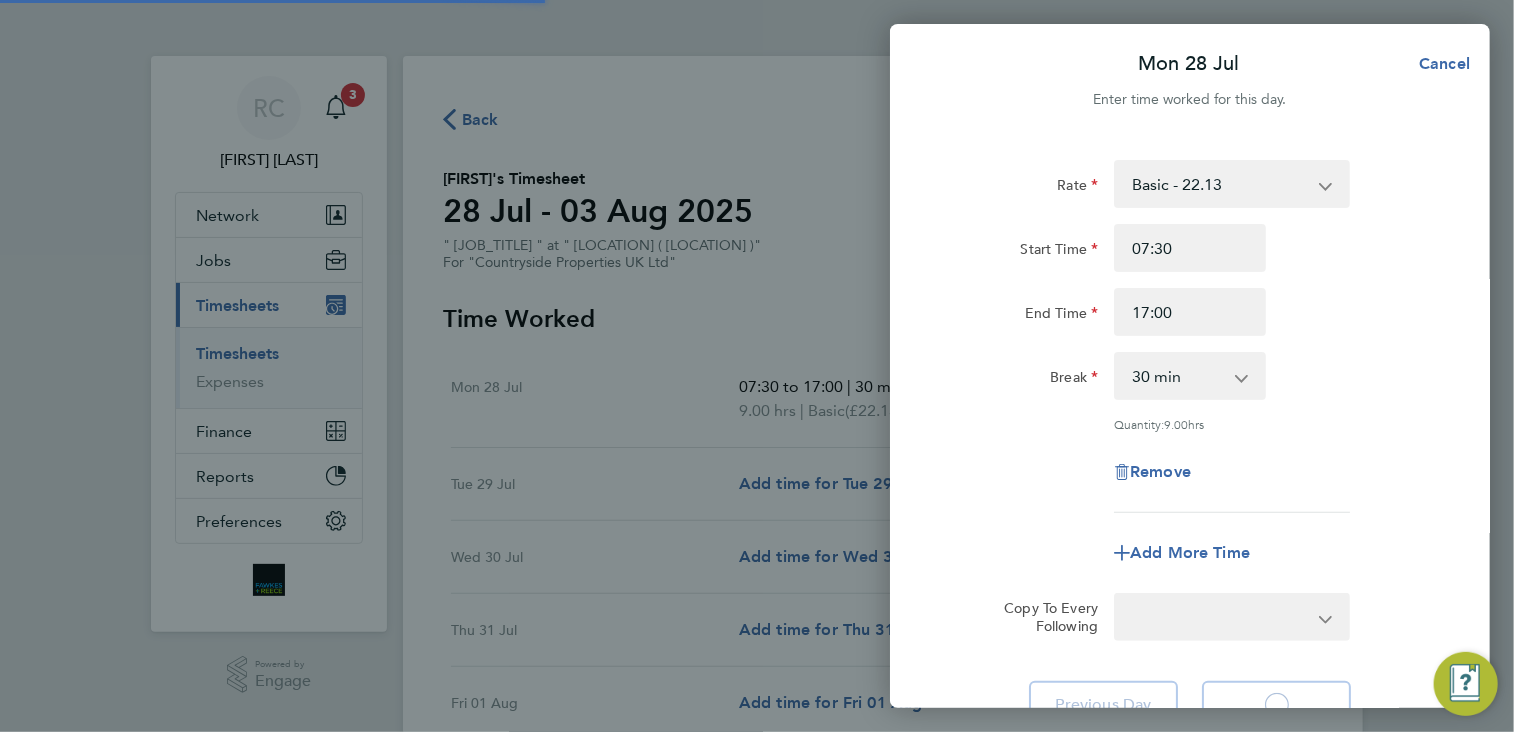 select on "30" 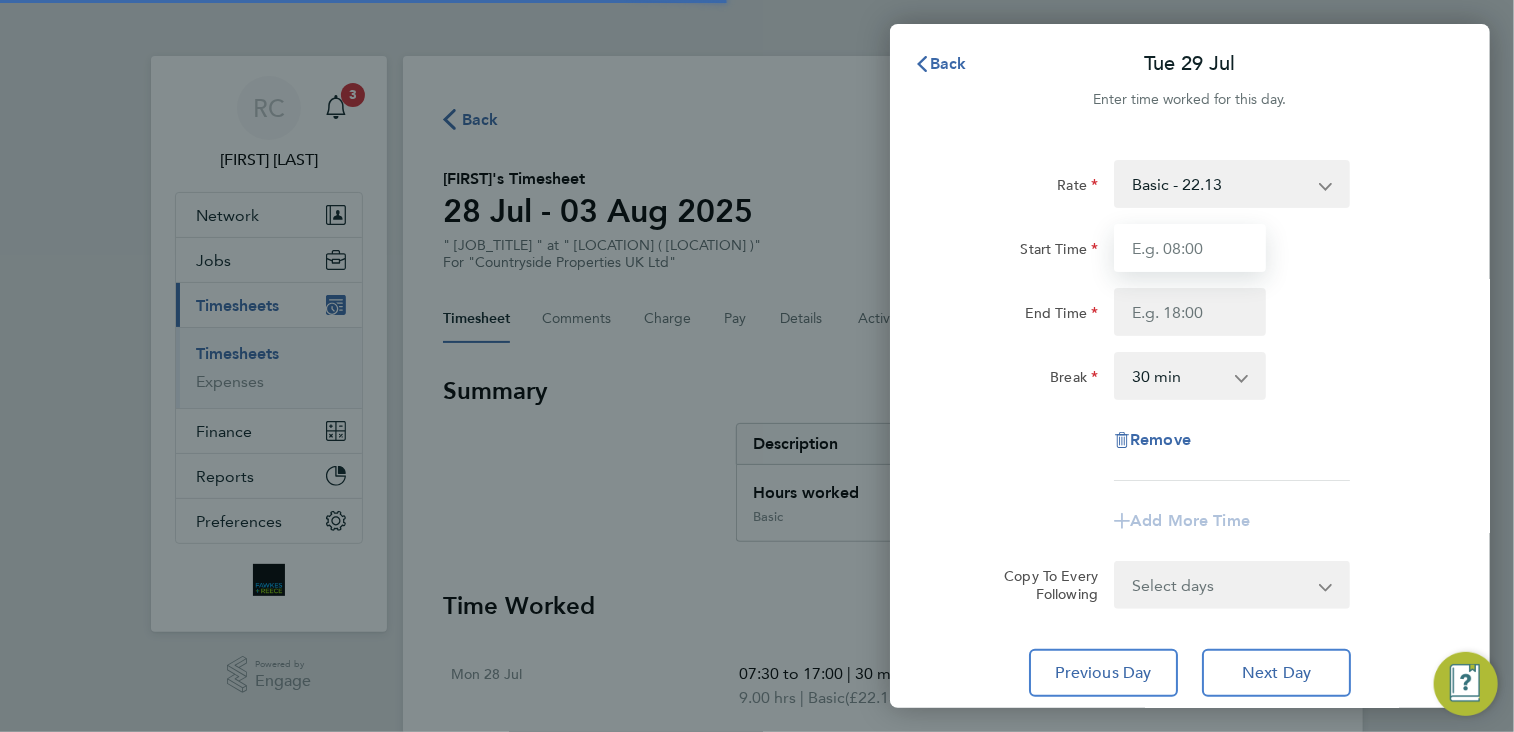 click on "Start Time" at bounding box center (1190, 248) 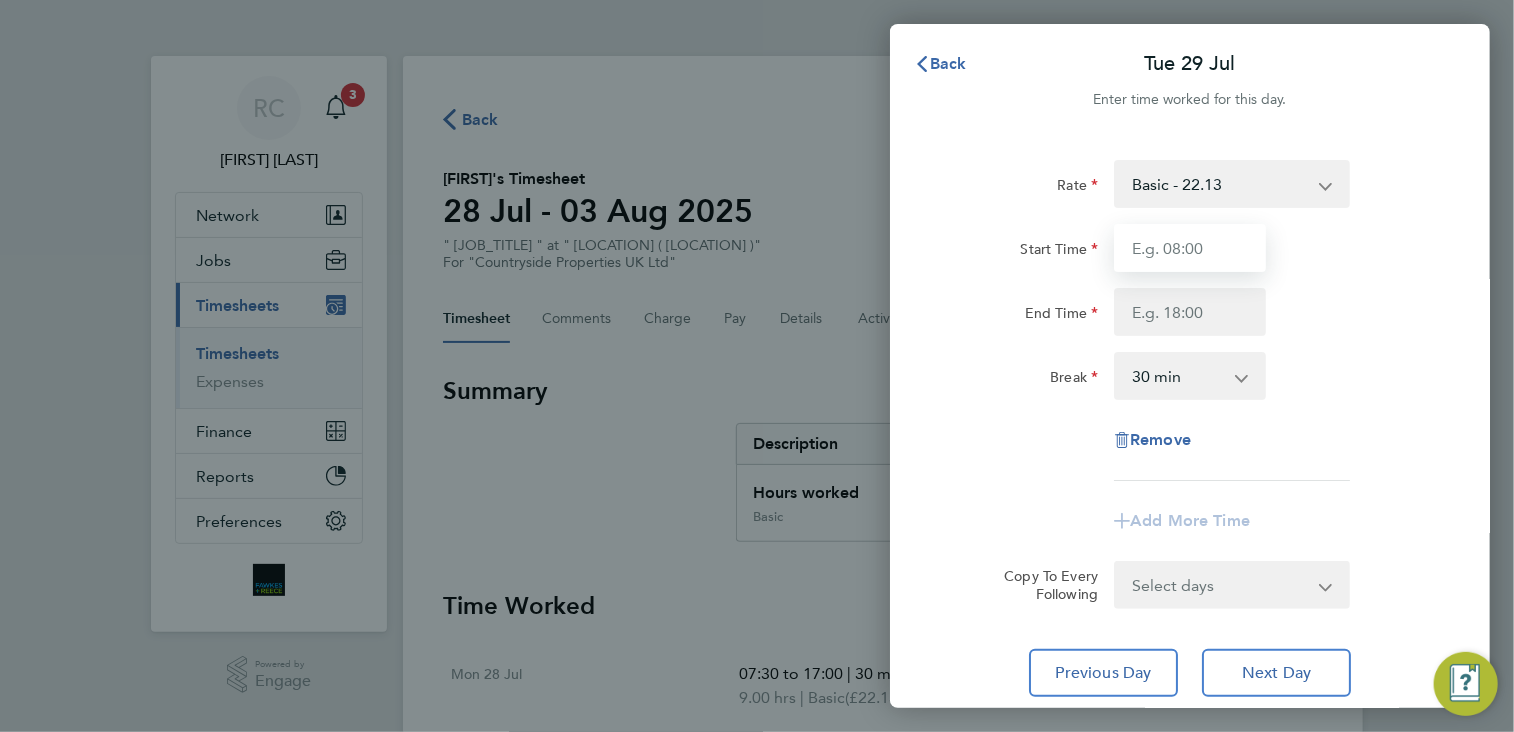 type on "07:30" 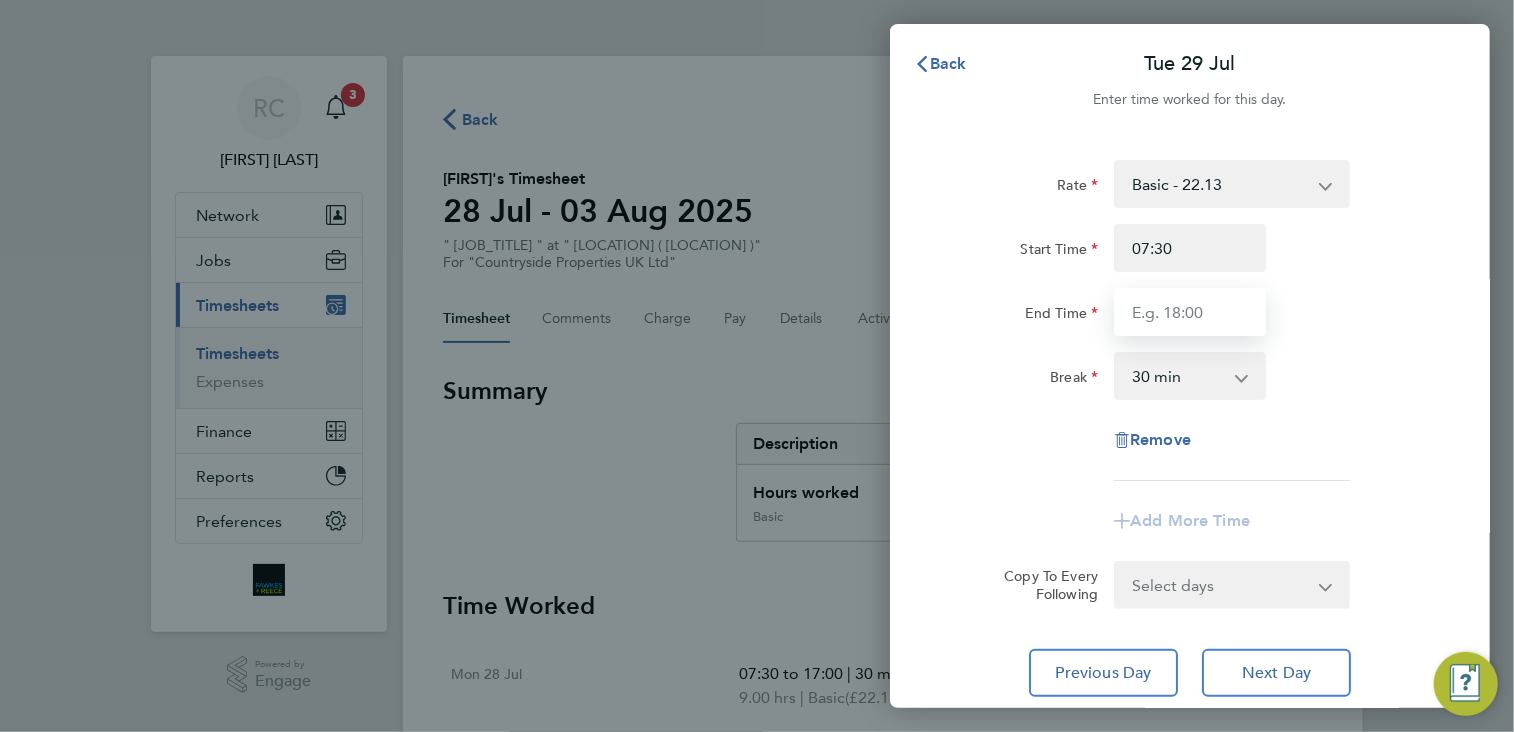 type on "17:00" 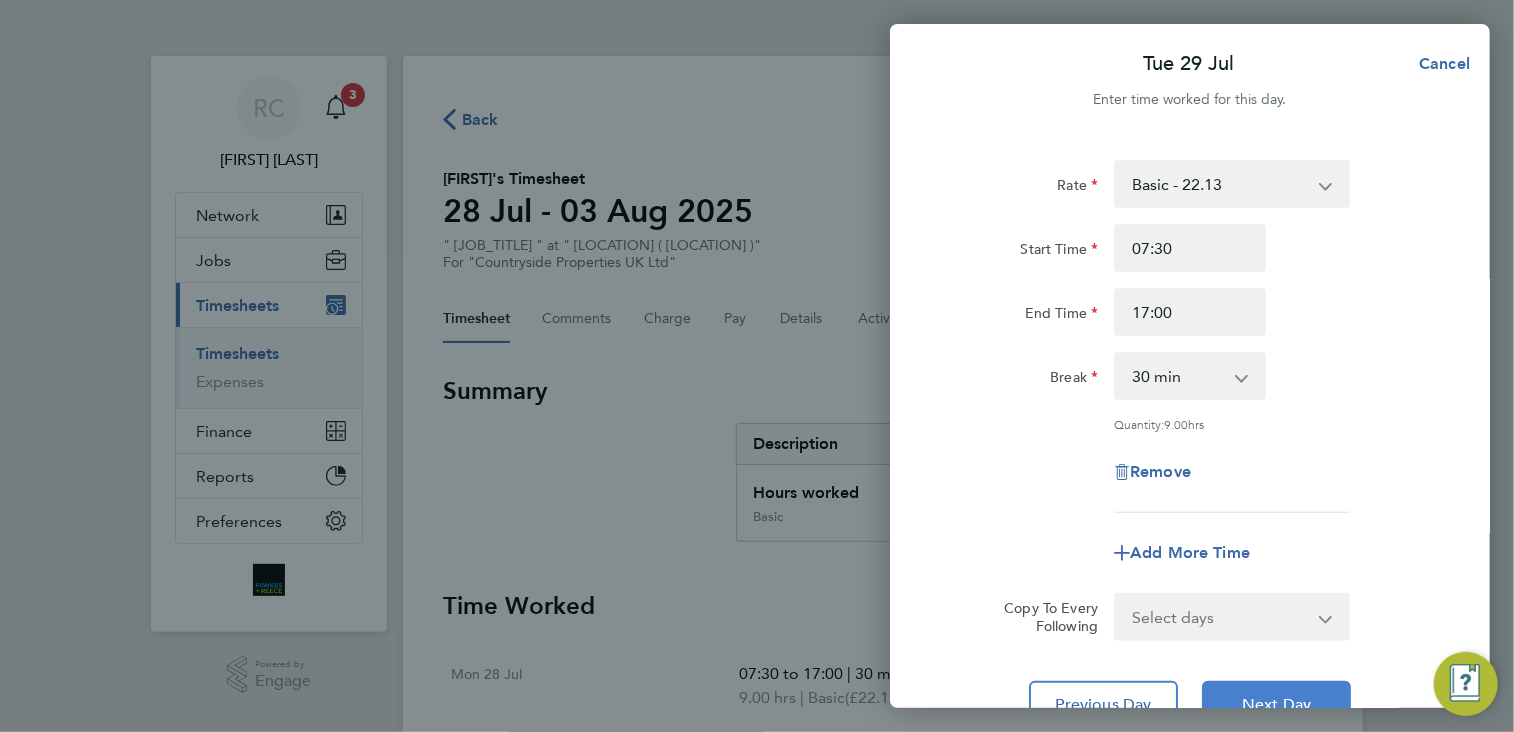 click on "Next Day" 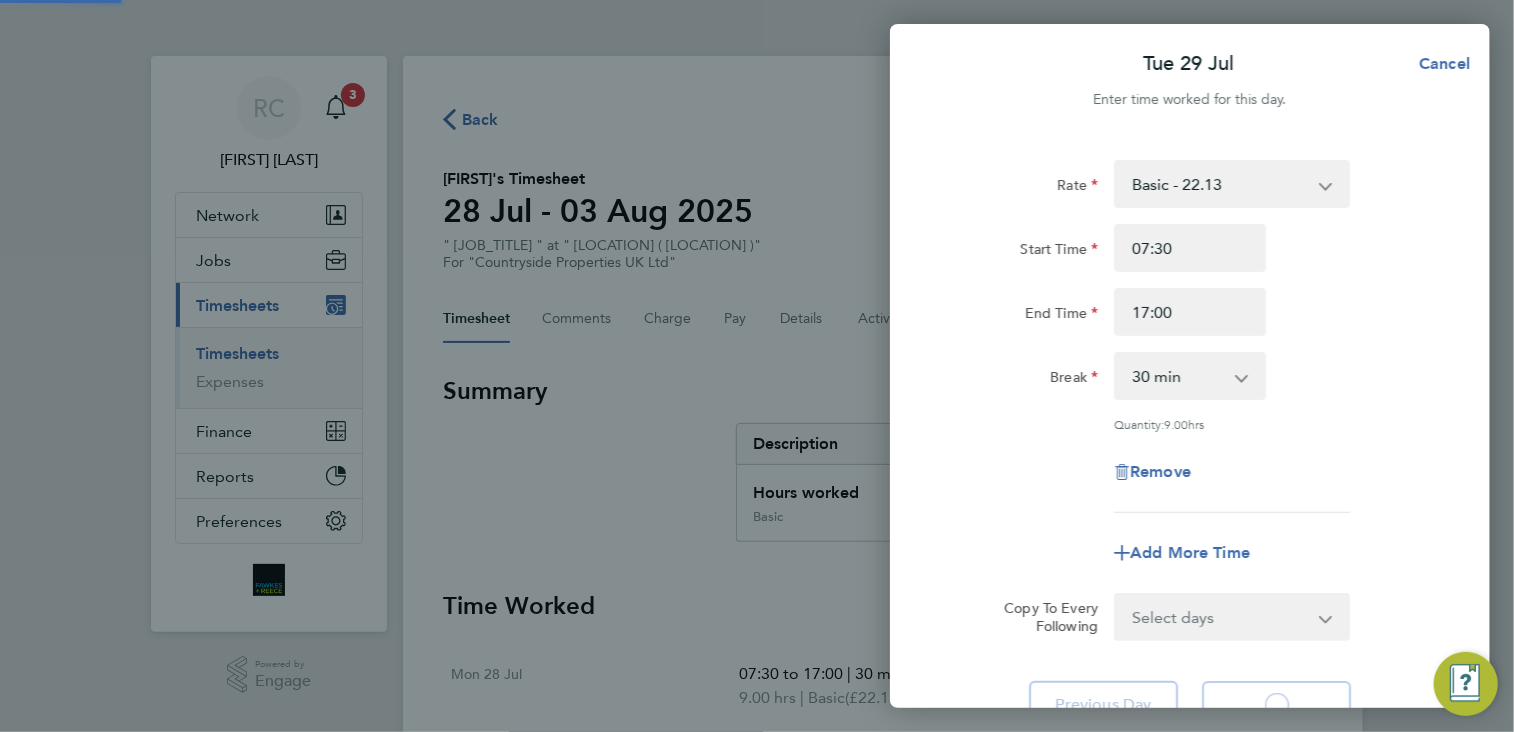 select on "30" 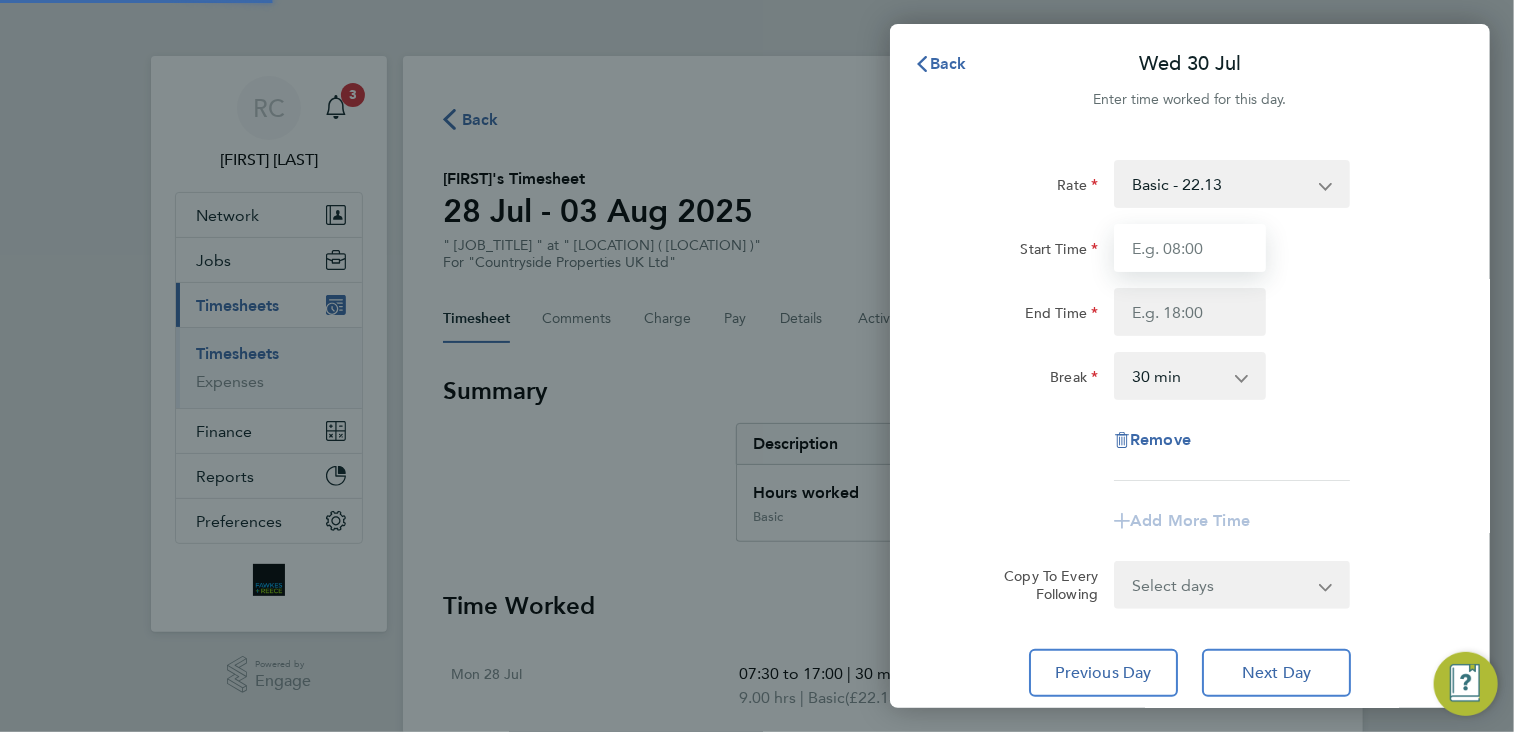 click on "Start Time" at bounding box center [1190, 248] 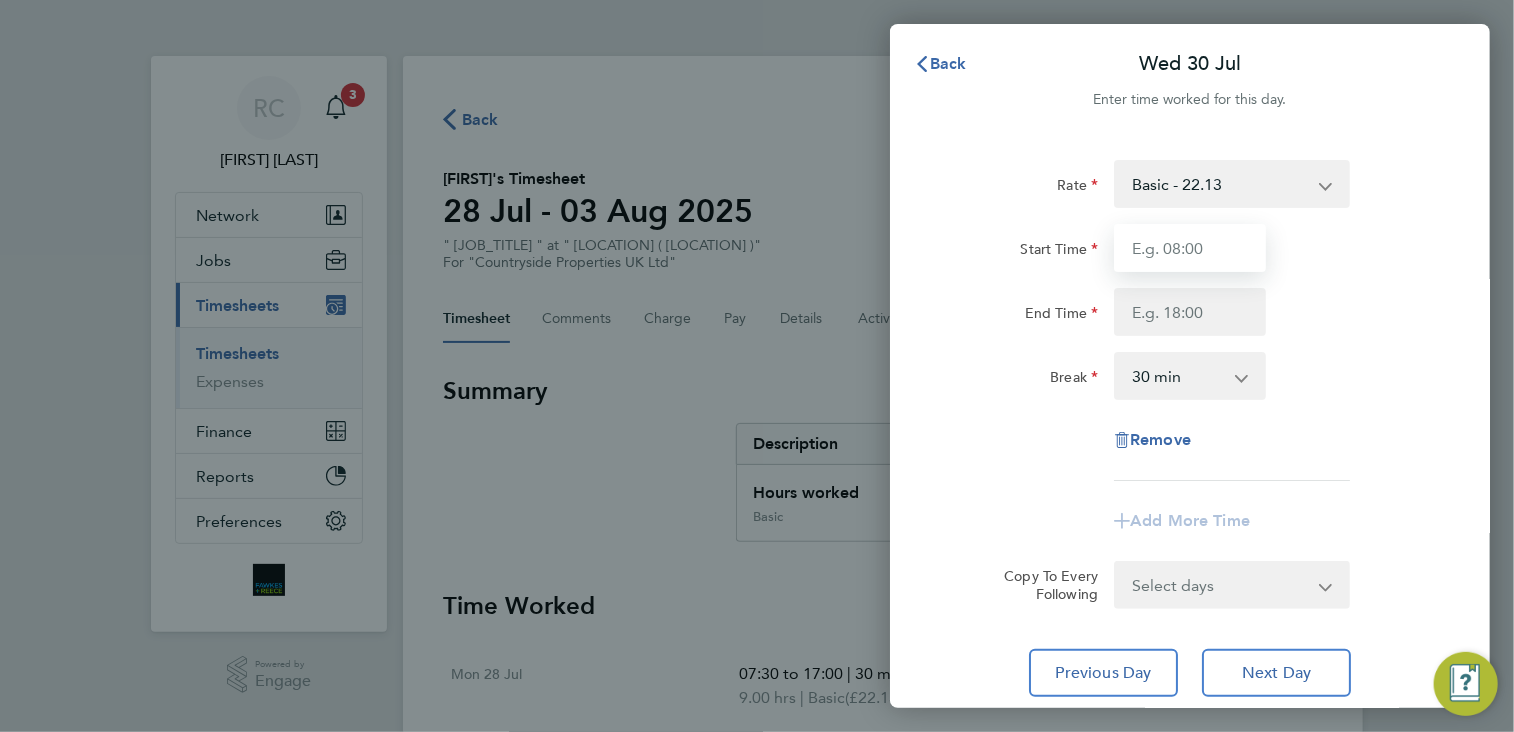 type on "07:30" 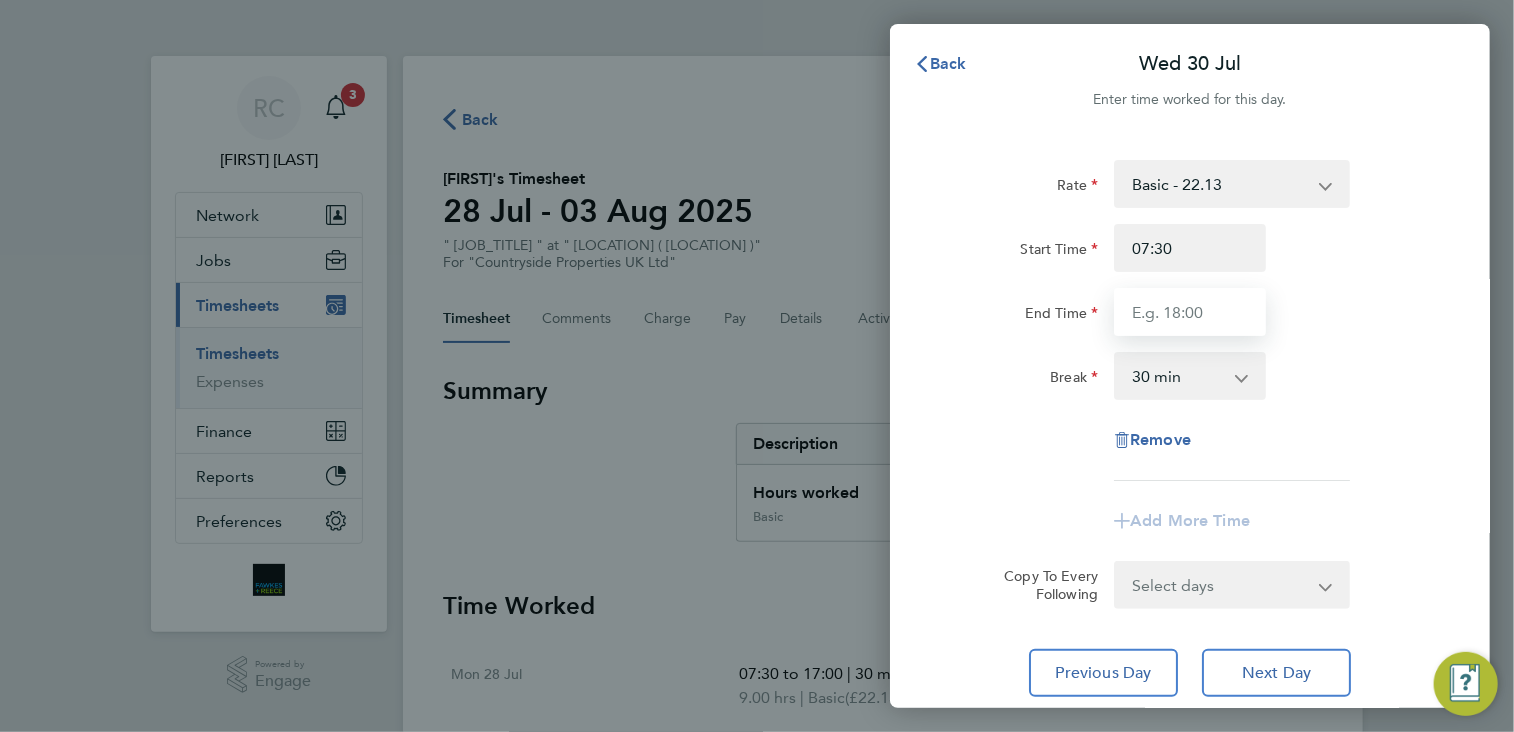 type on "17:00" 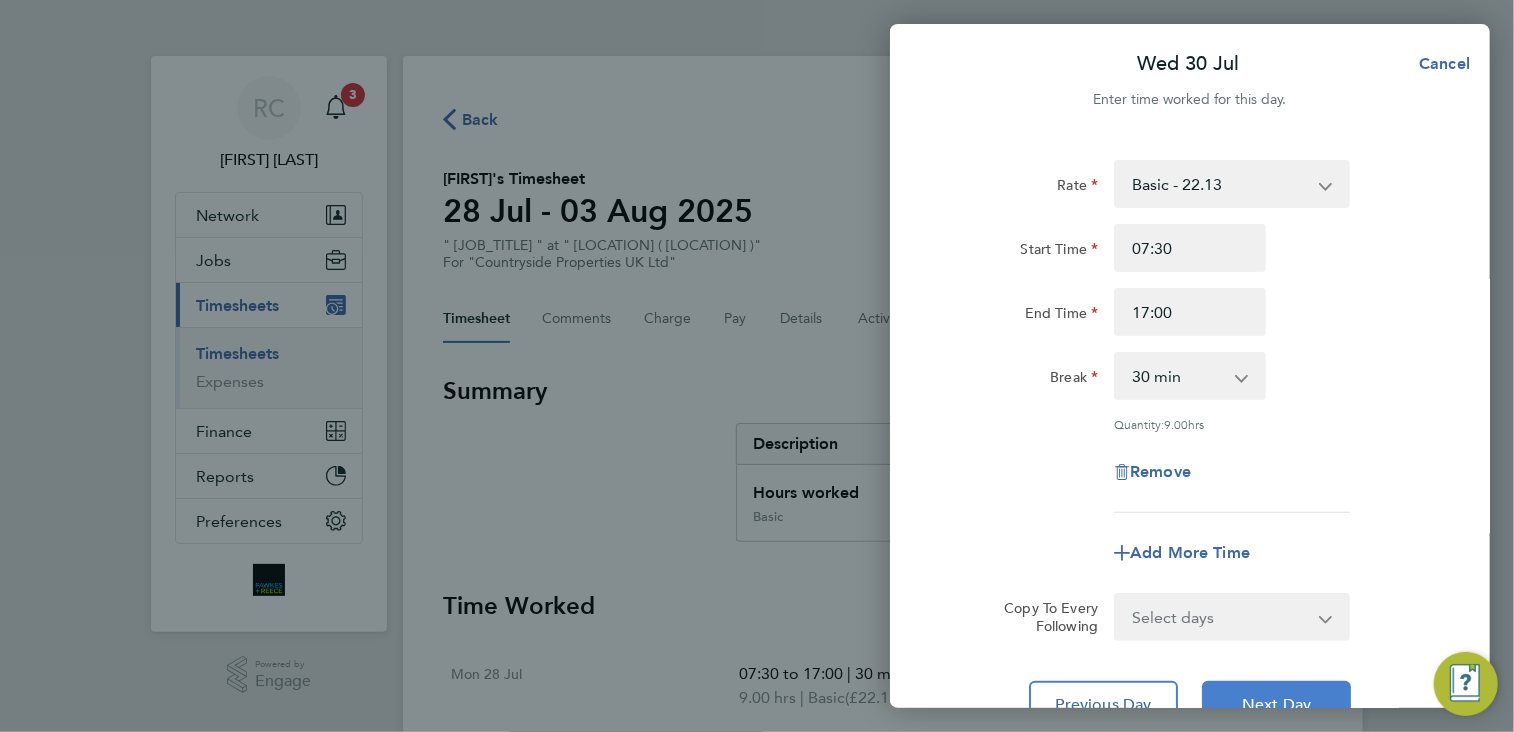 click on "Next Day" 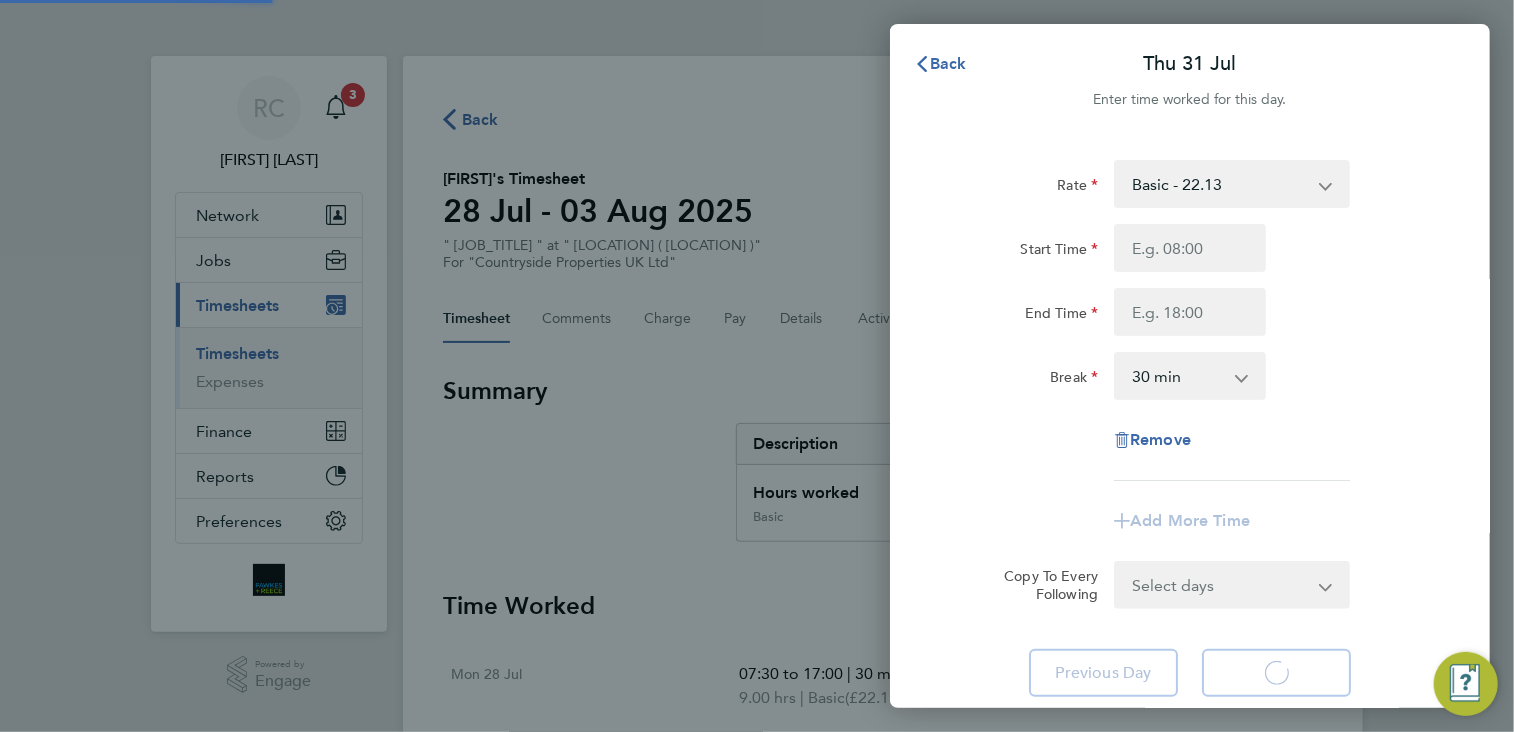 select on "30" 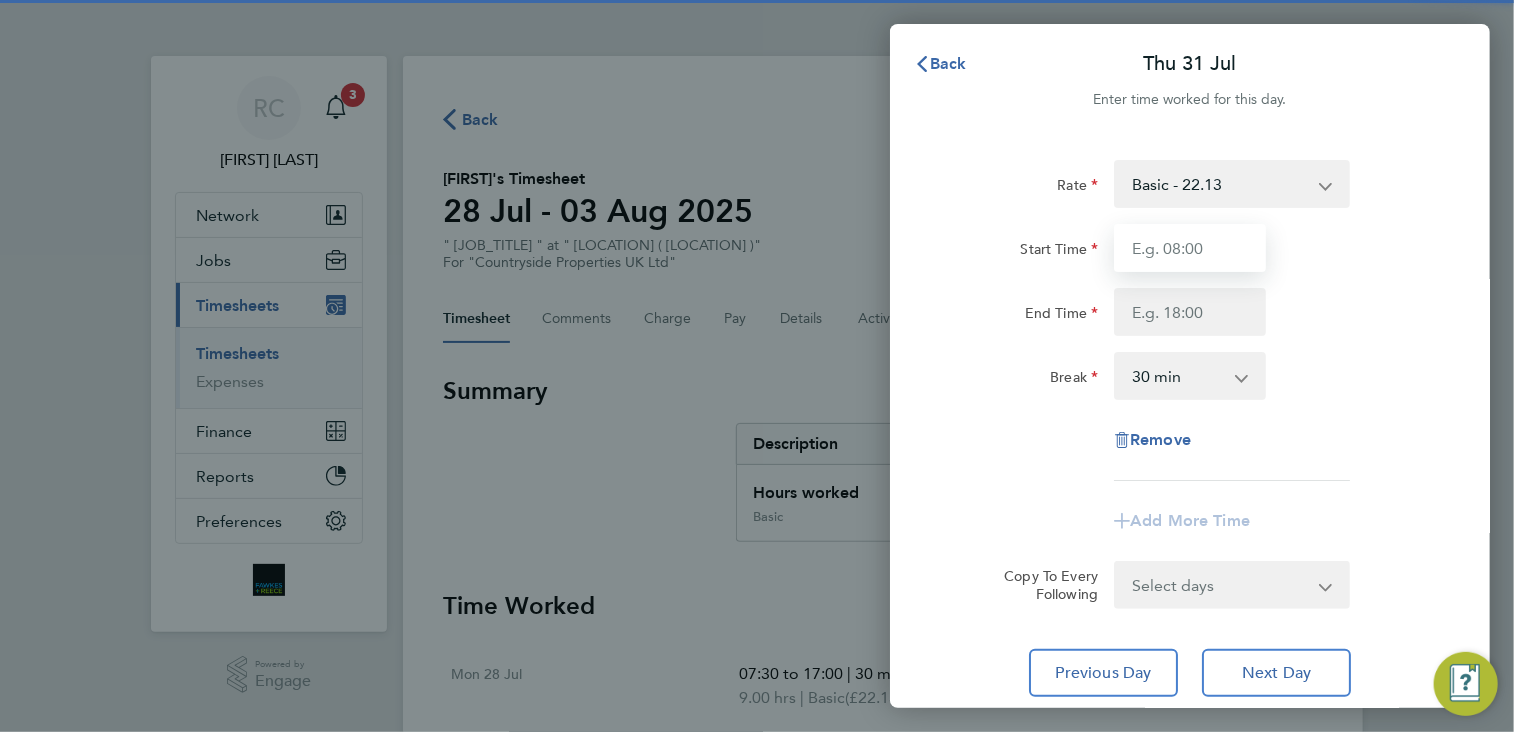 click on "Start Time" at bounding box center [1190, 248] 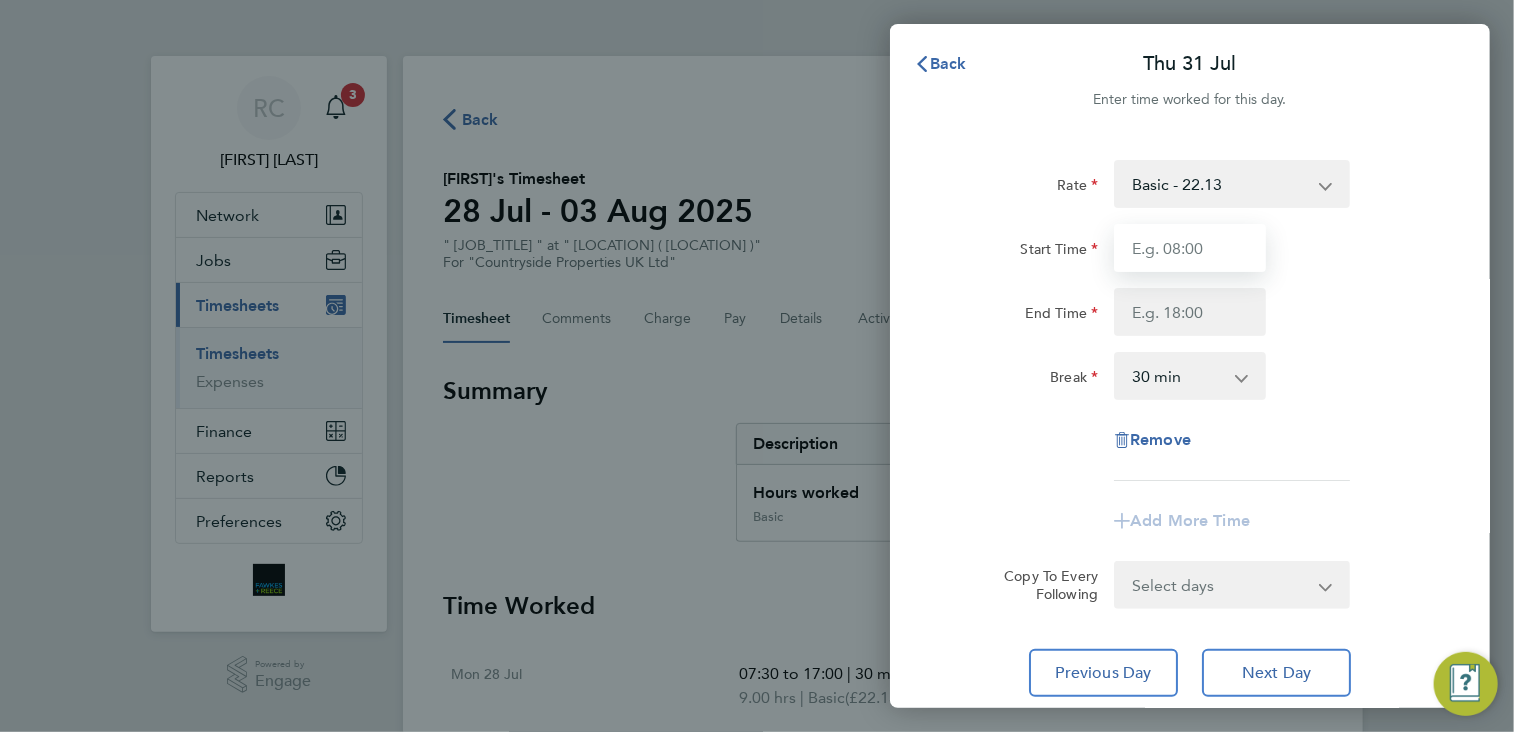 type on "07:30" 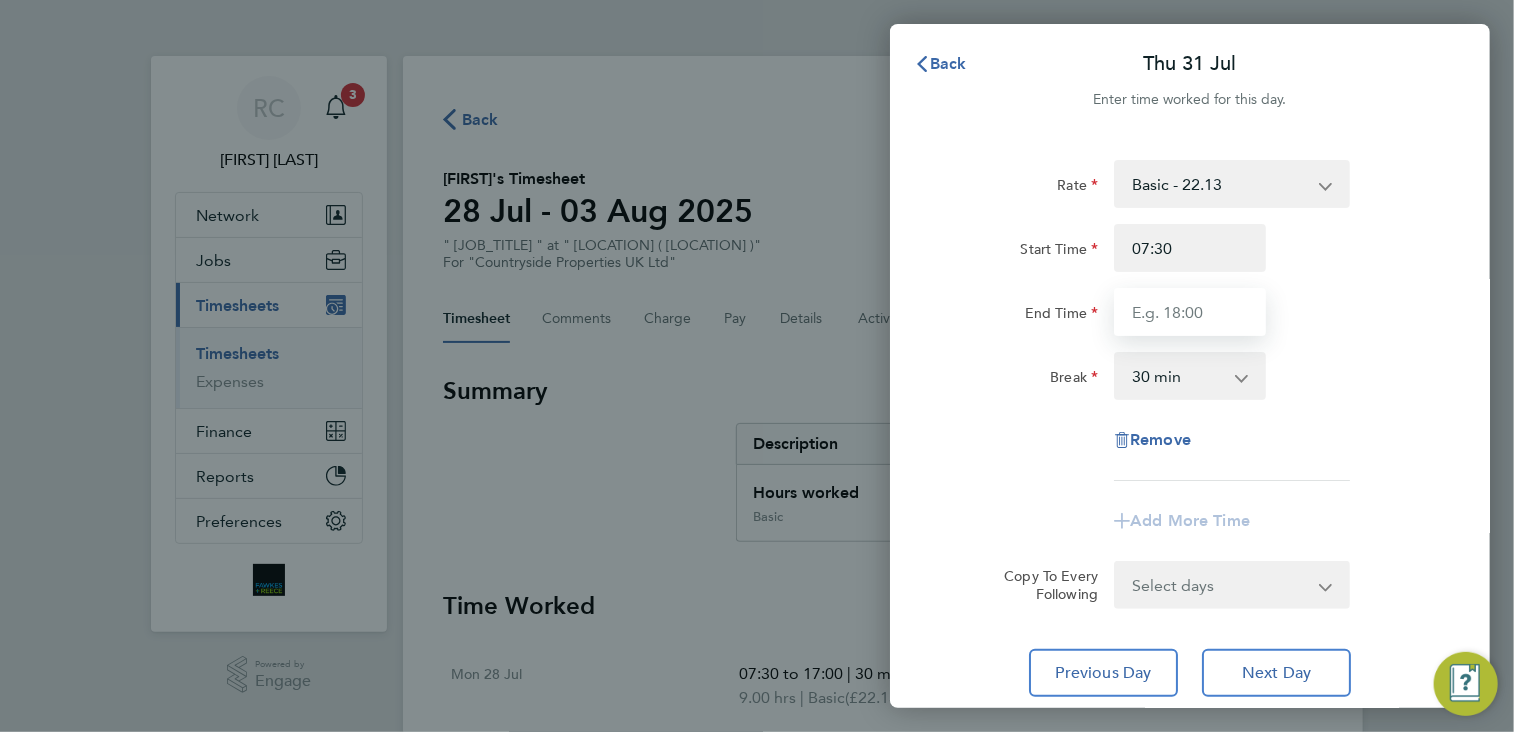 type on "17:00" 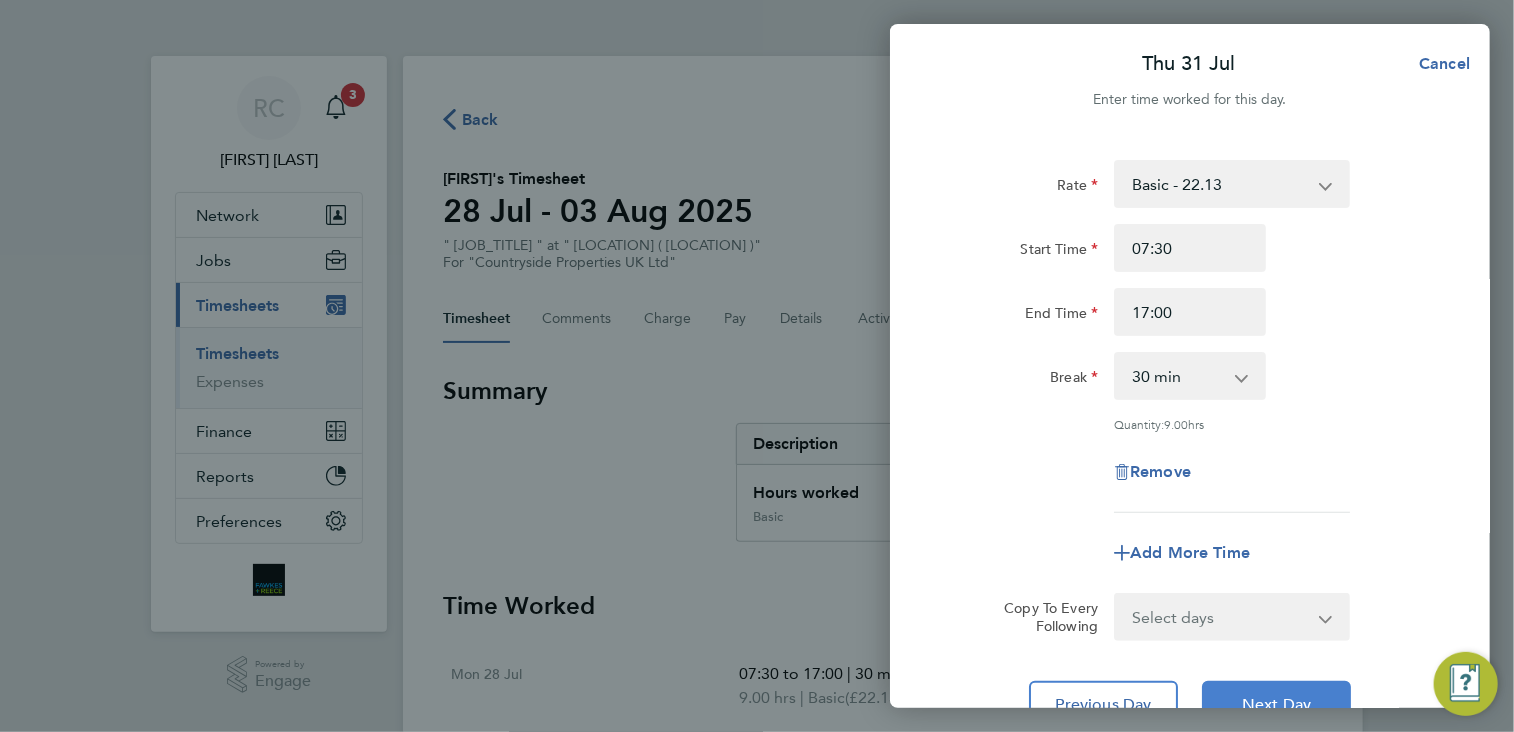 click on "Next Day" 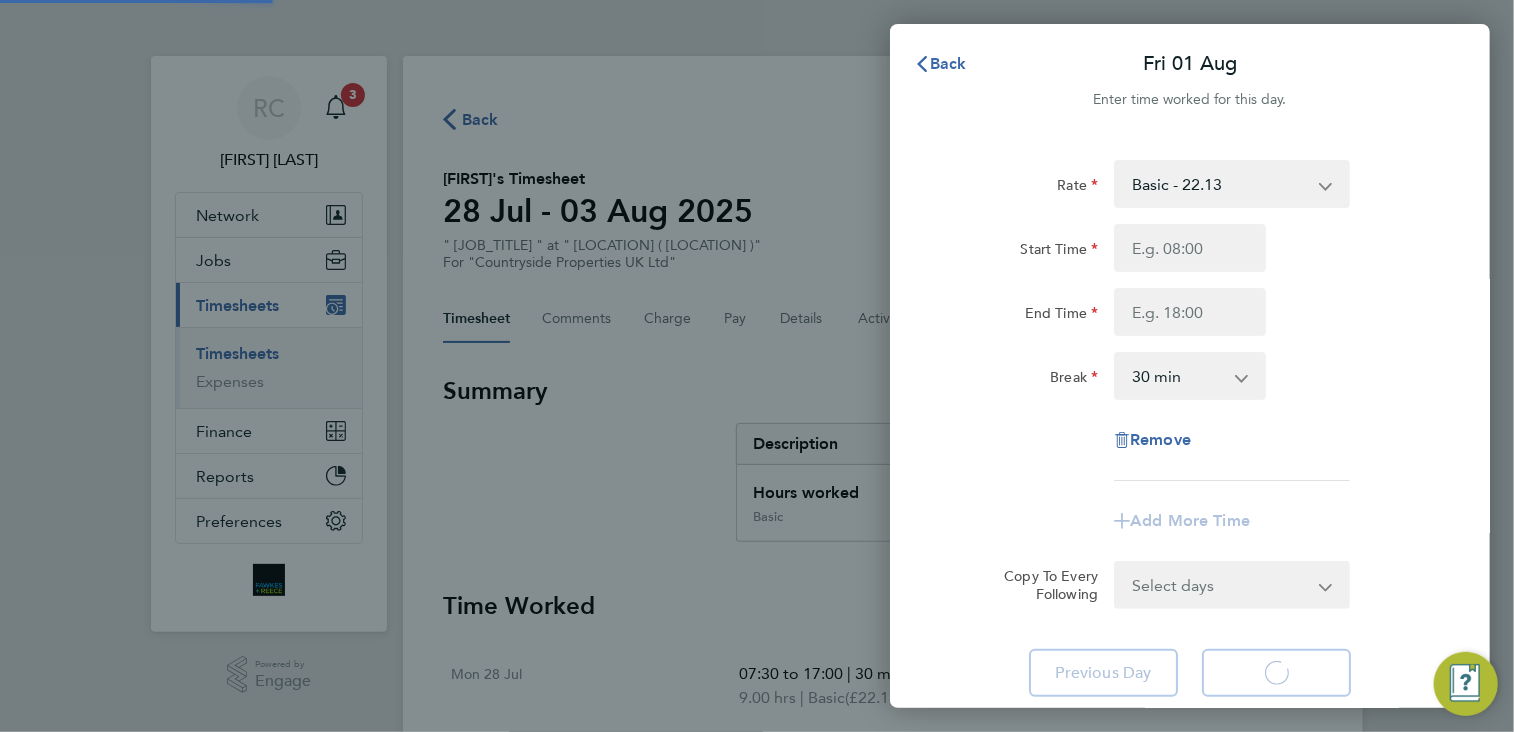 select on "30" 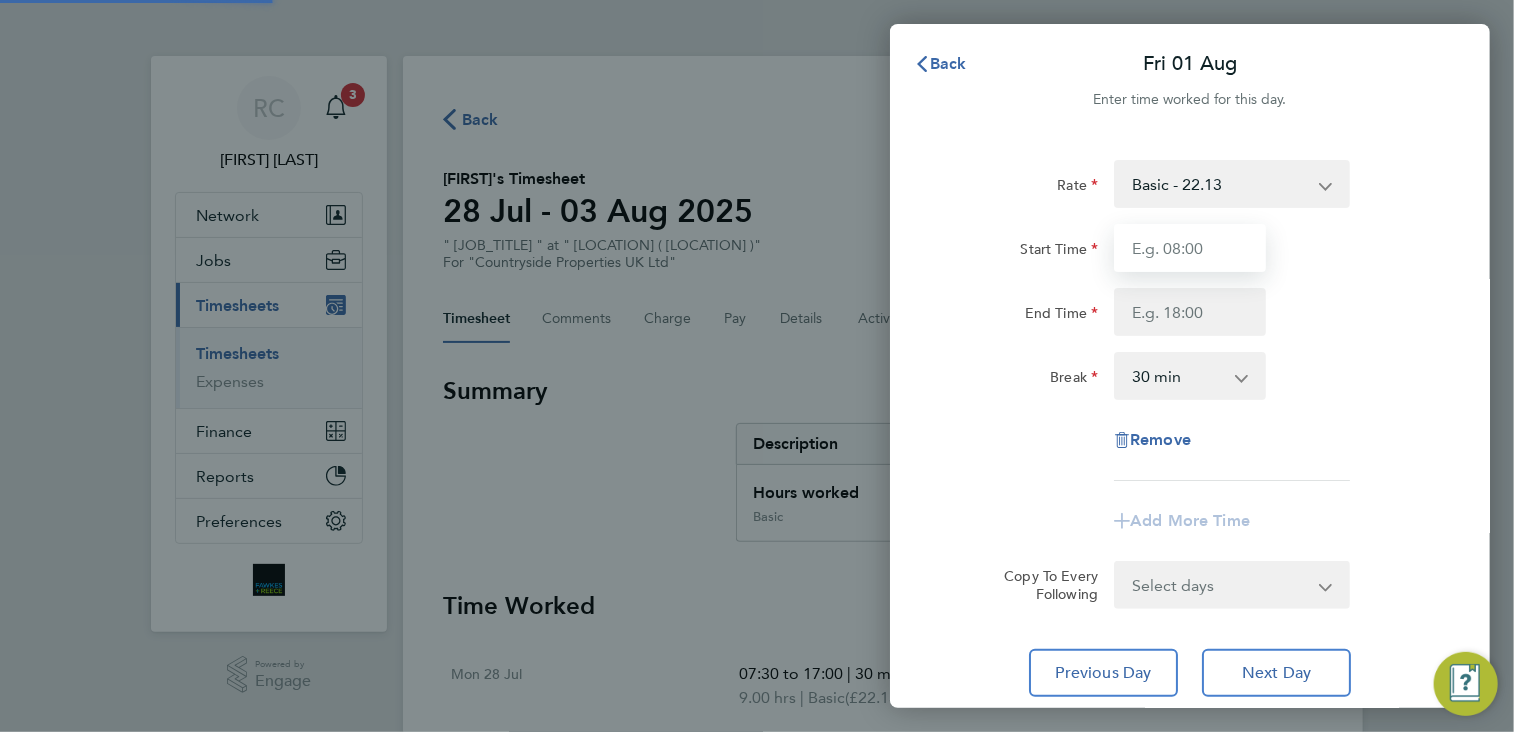 click on "Start Time" at bounding box center [1190, 248] 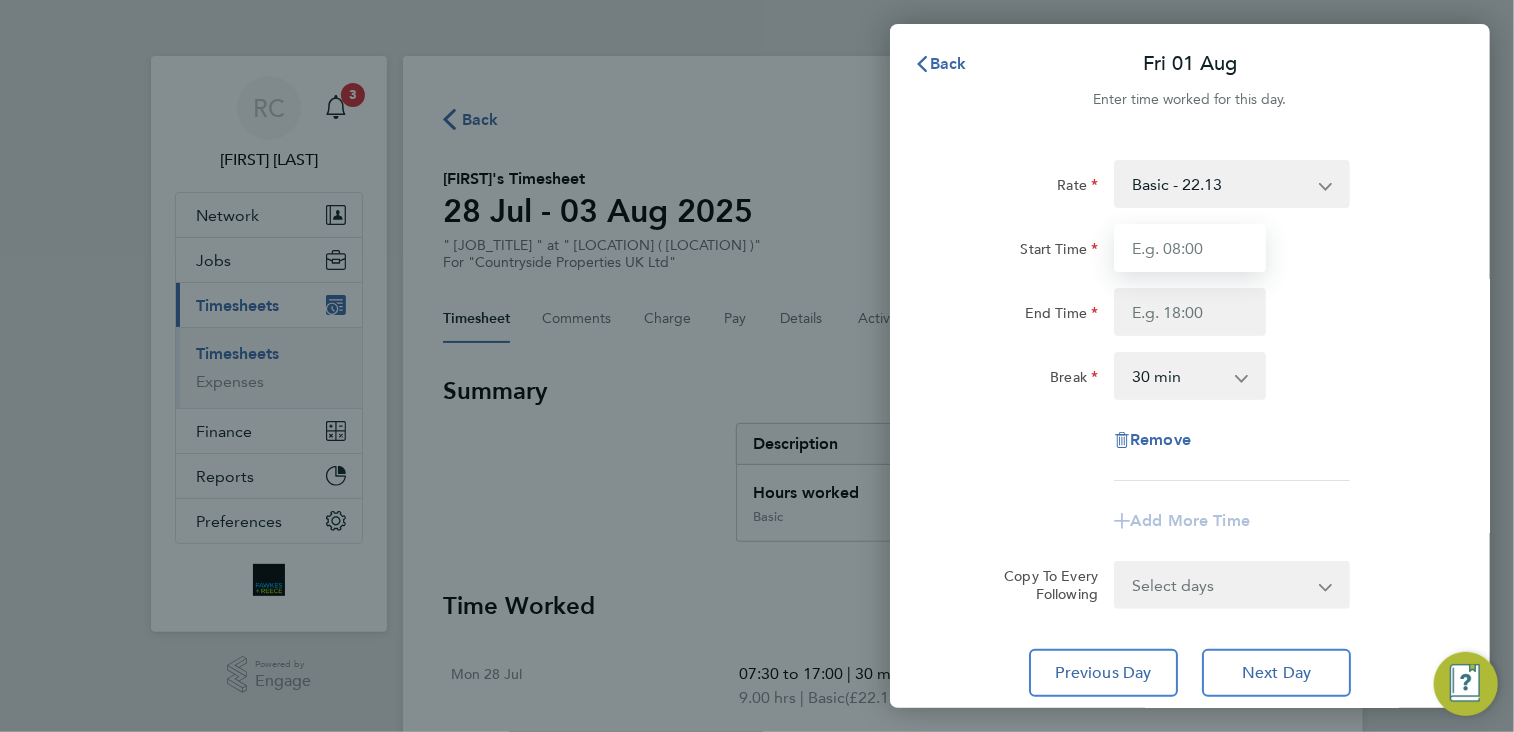 type on "07:30" 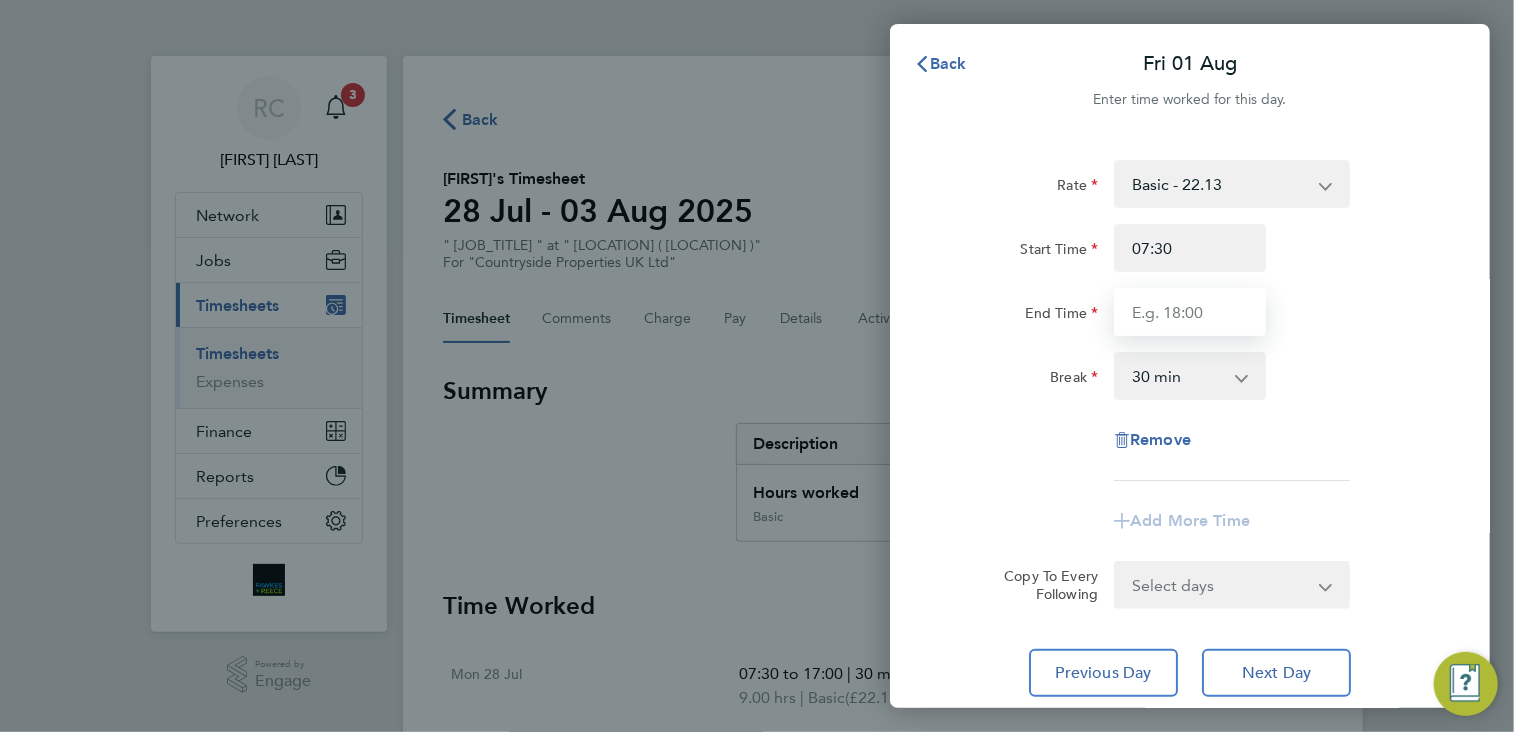 type on "17:00" 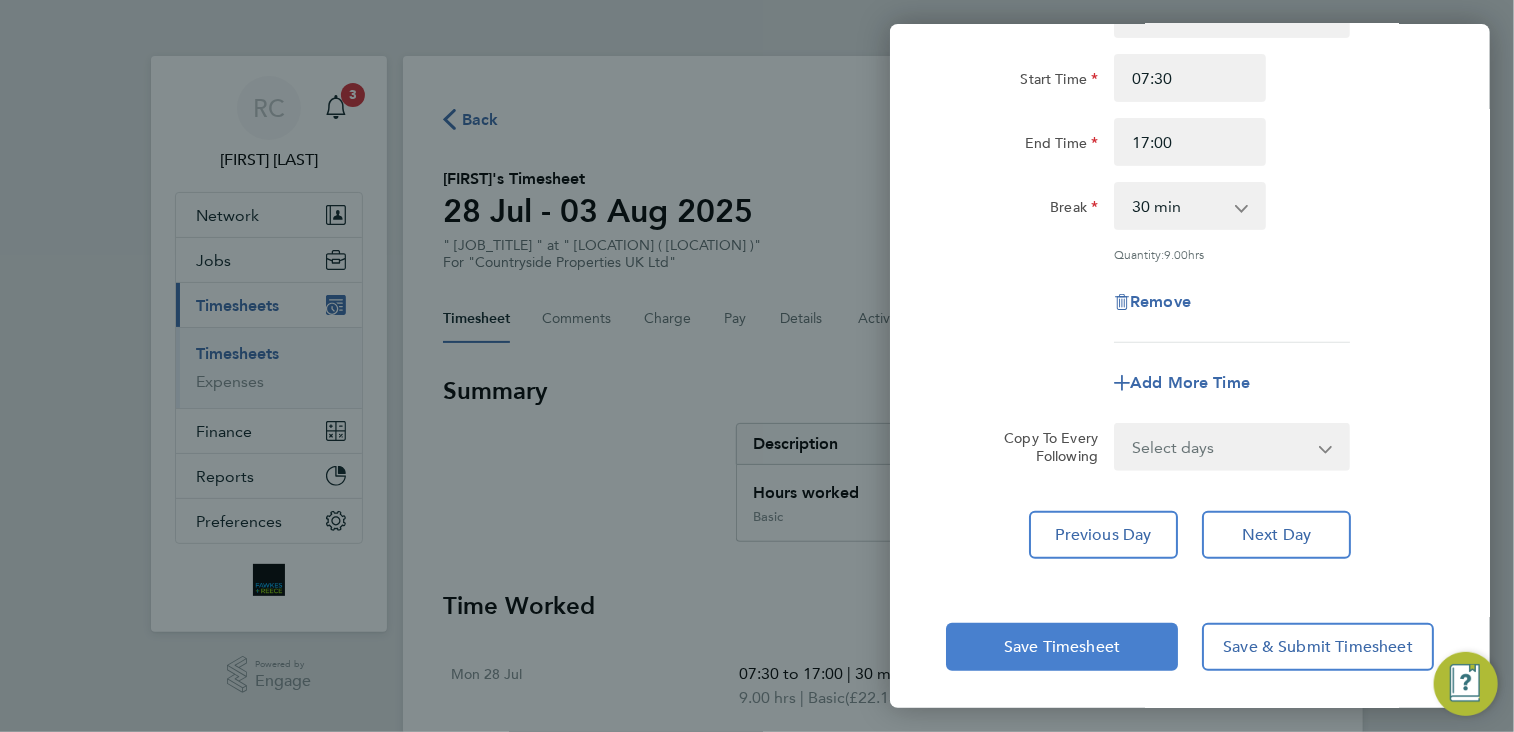 click on "Save Timesheet" 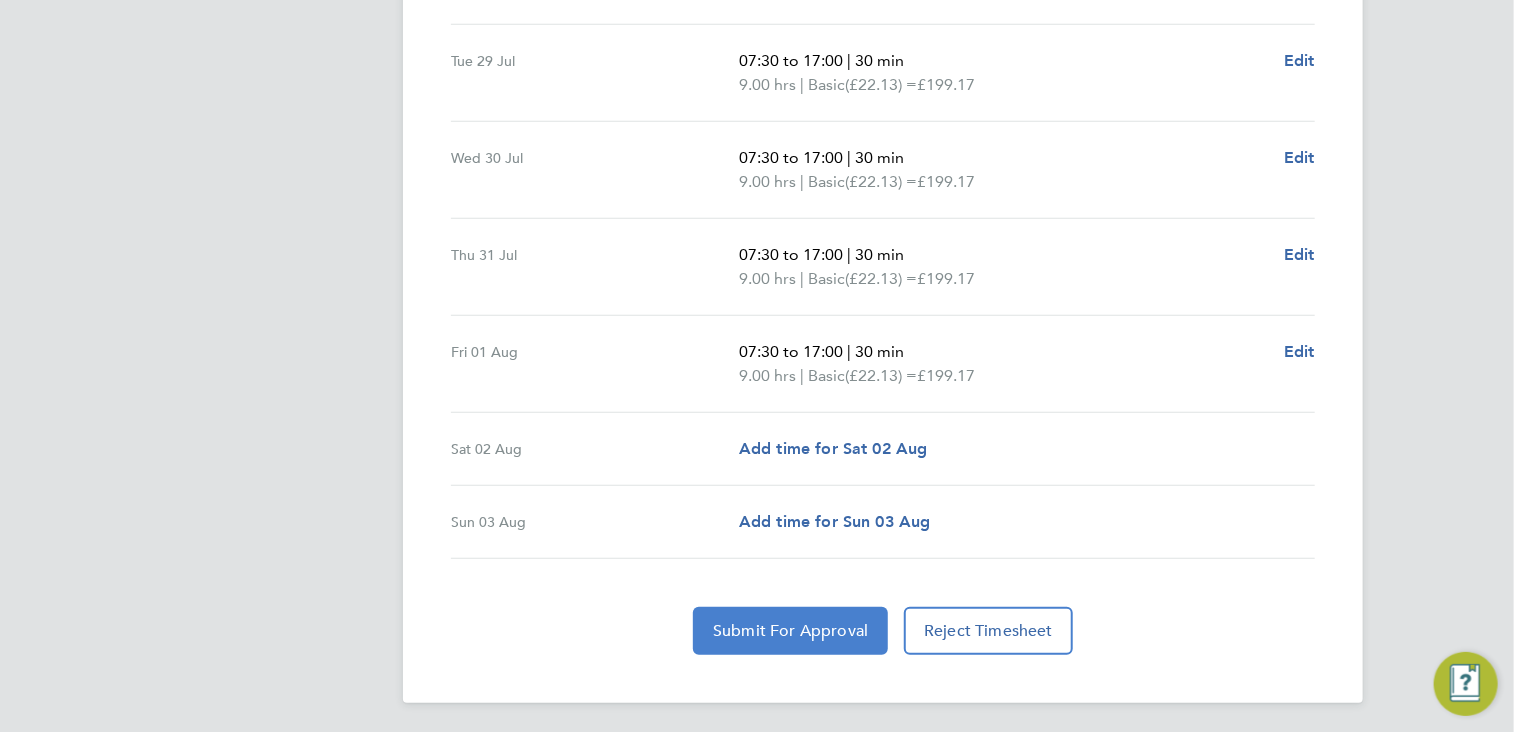click on "Submit For Approval" 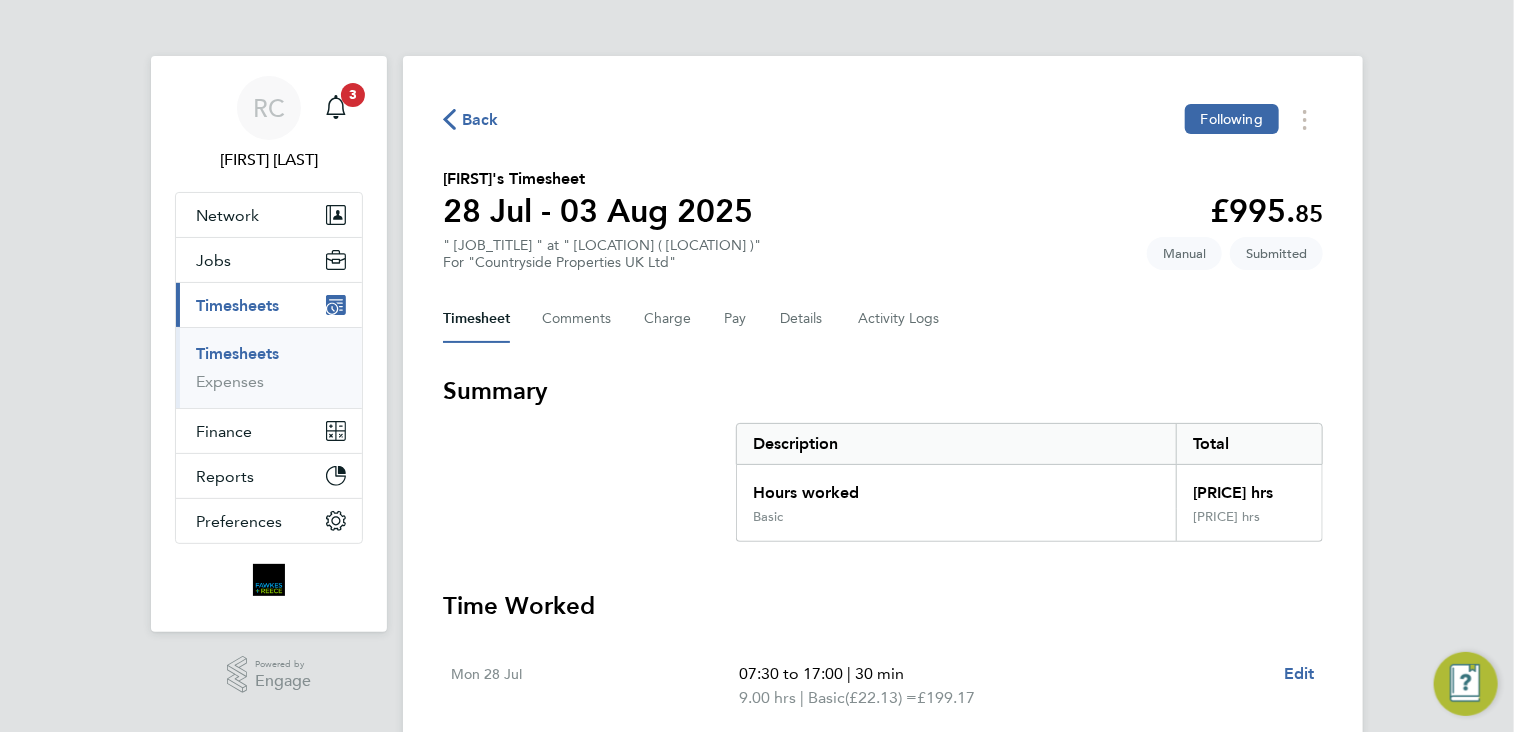 click on "Back" 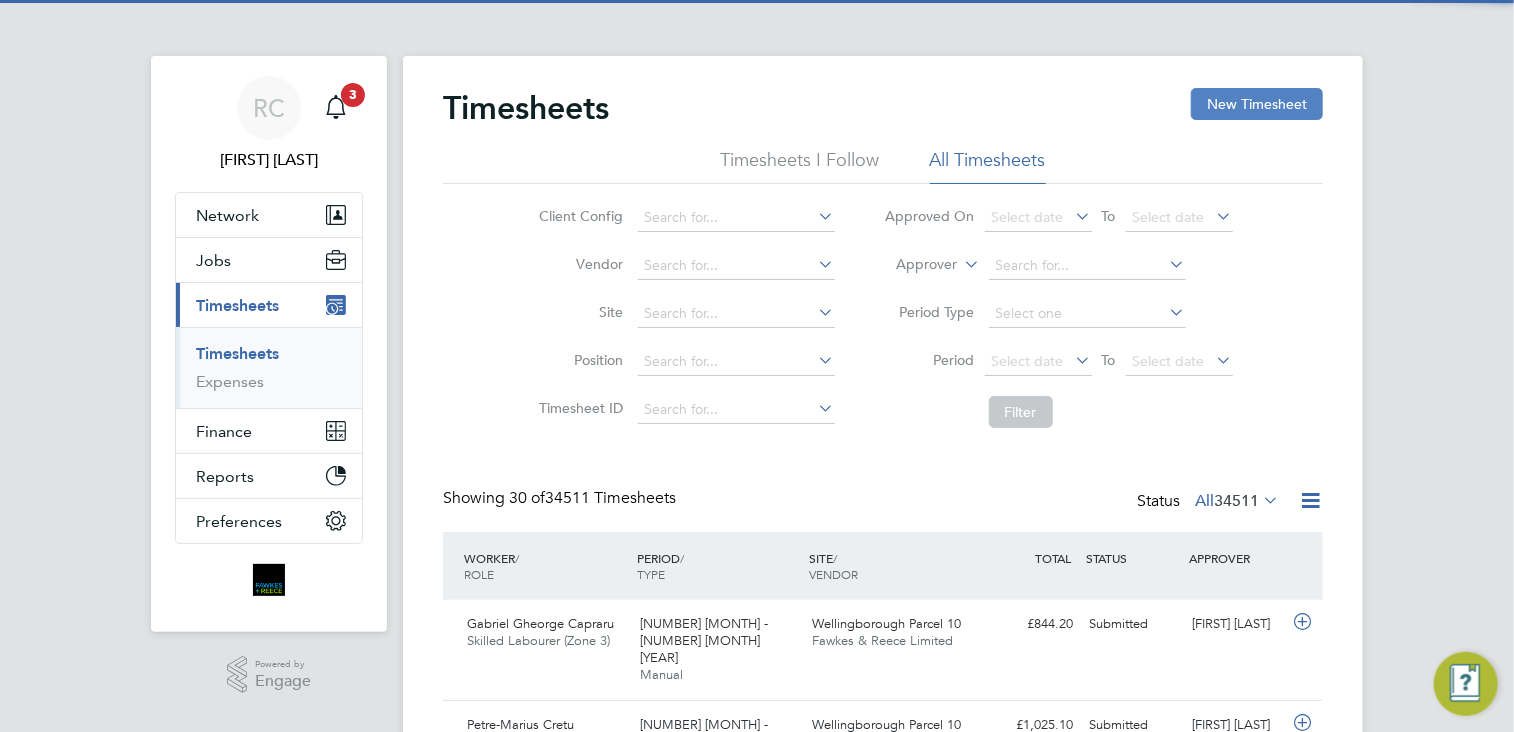 click on "New Timesheet" 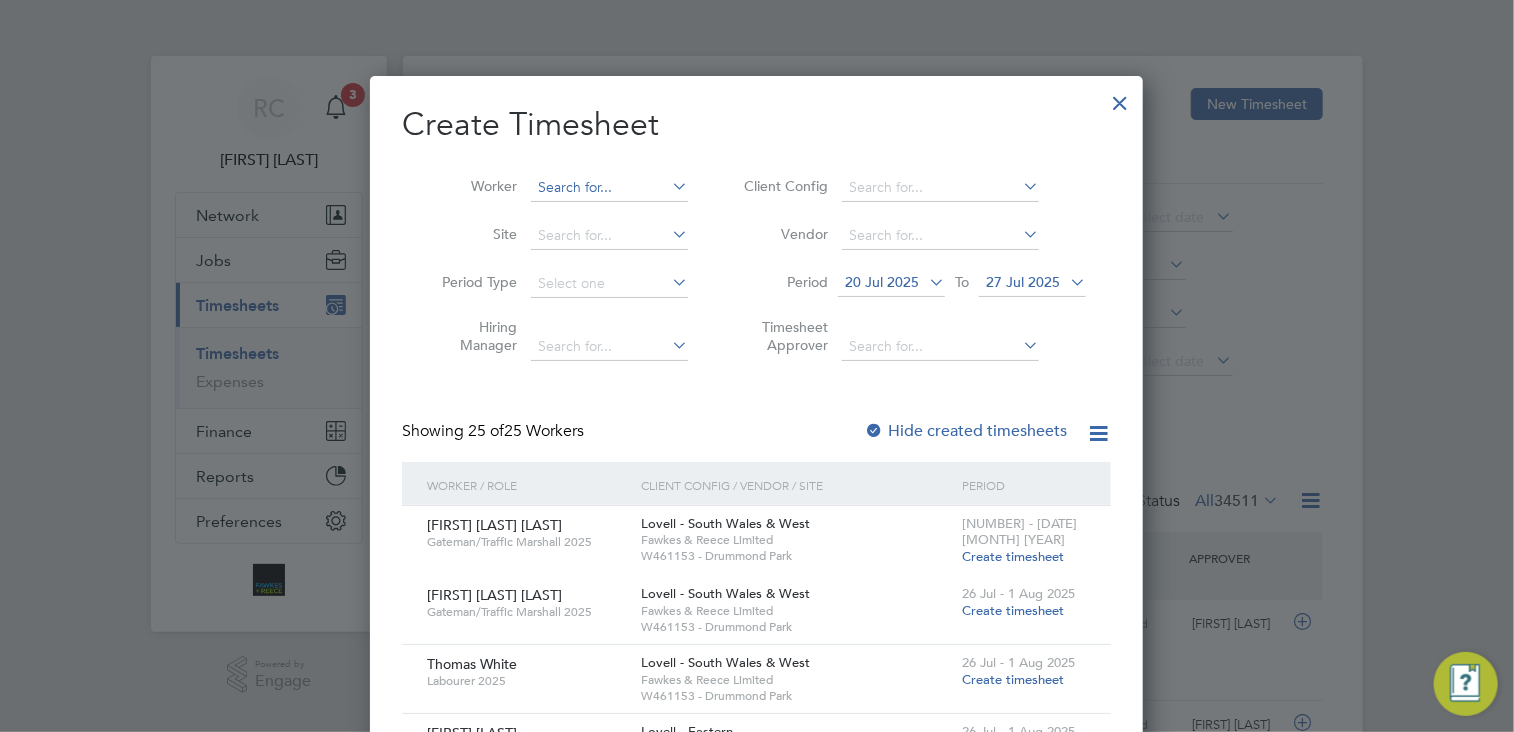 click at bounding box center [609, 188] 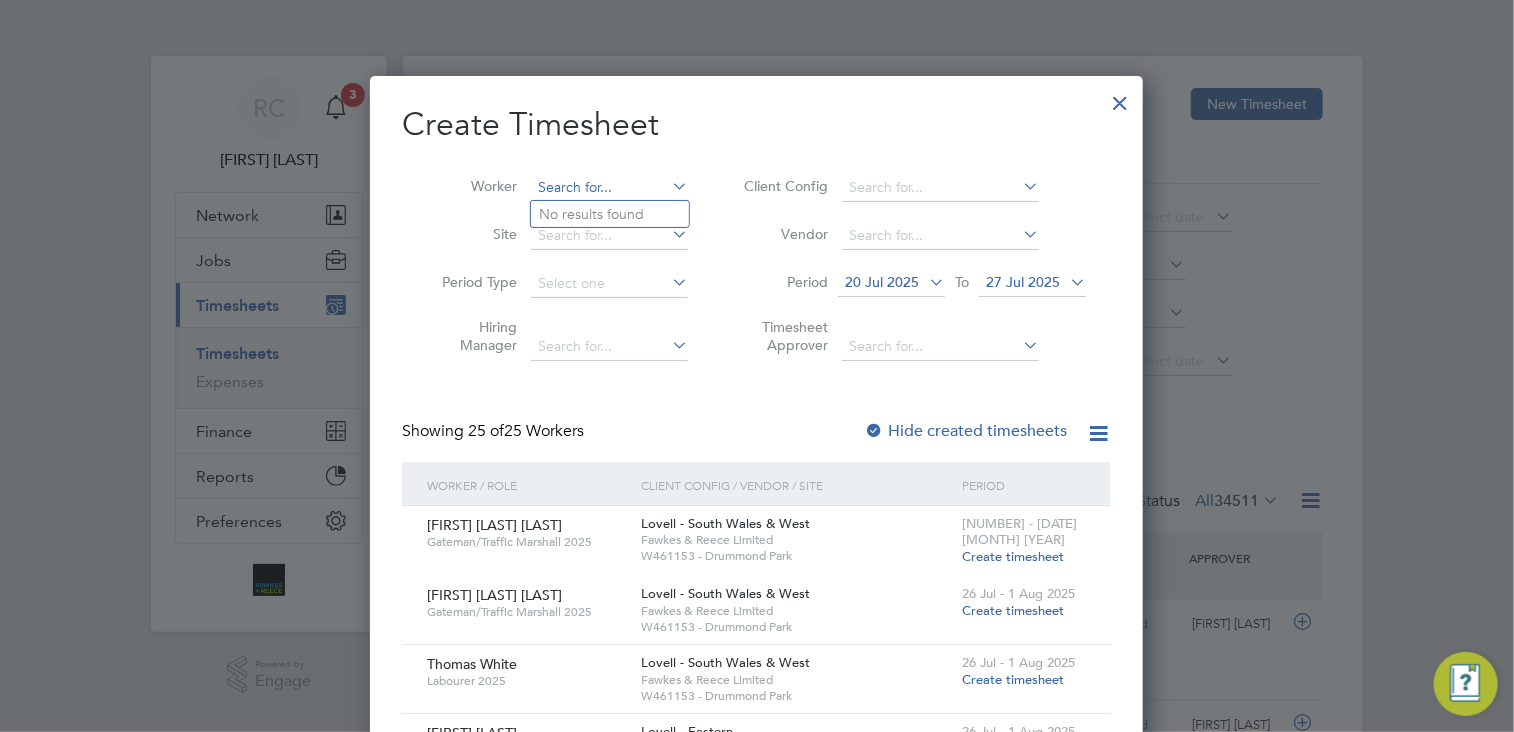 type on "s" 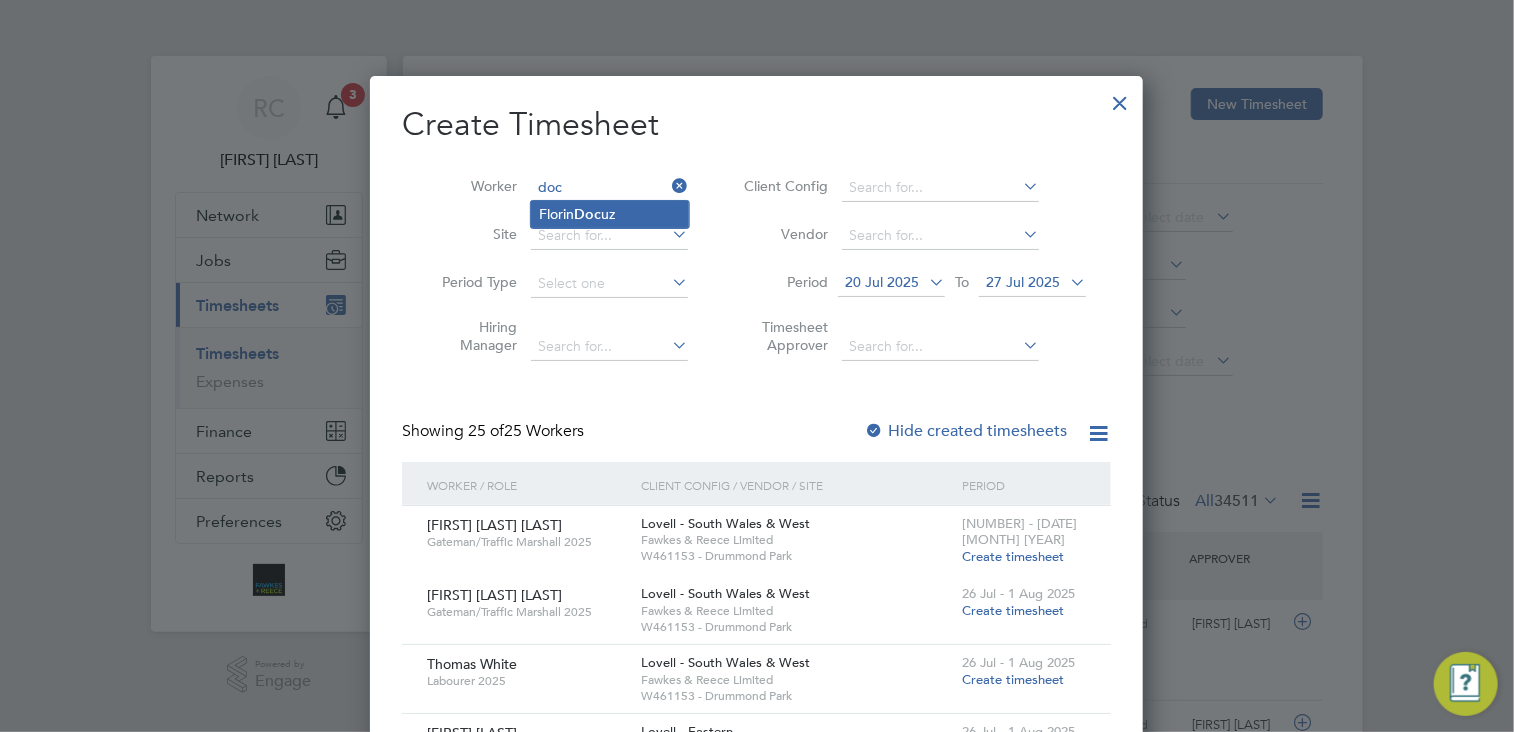 click on "Doc" 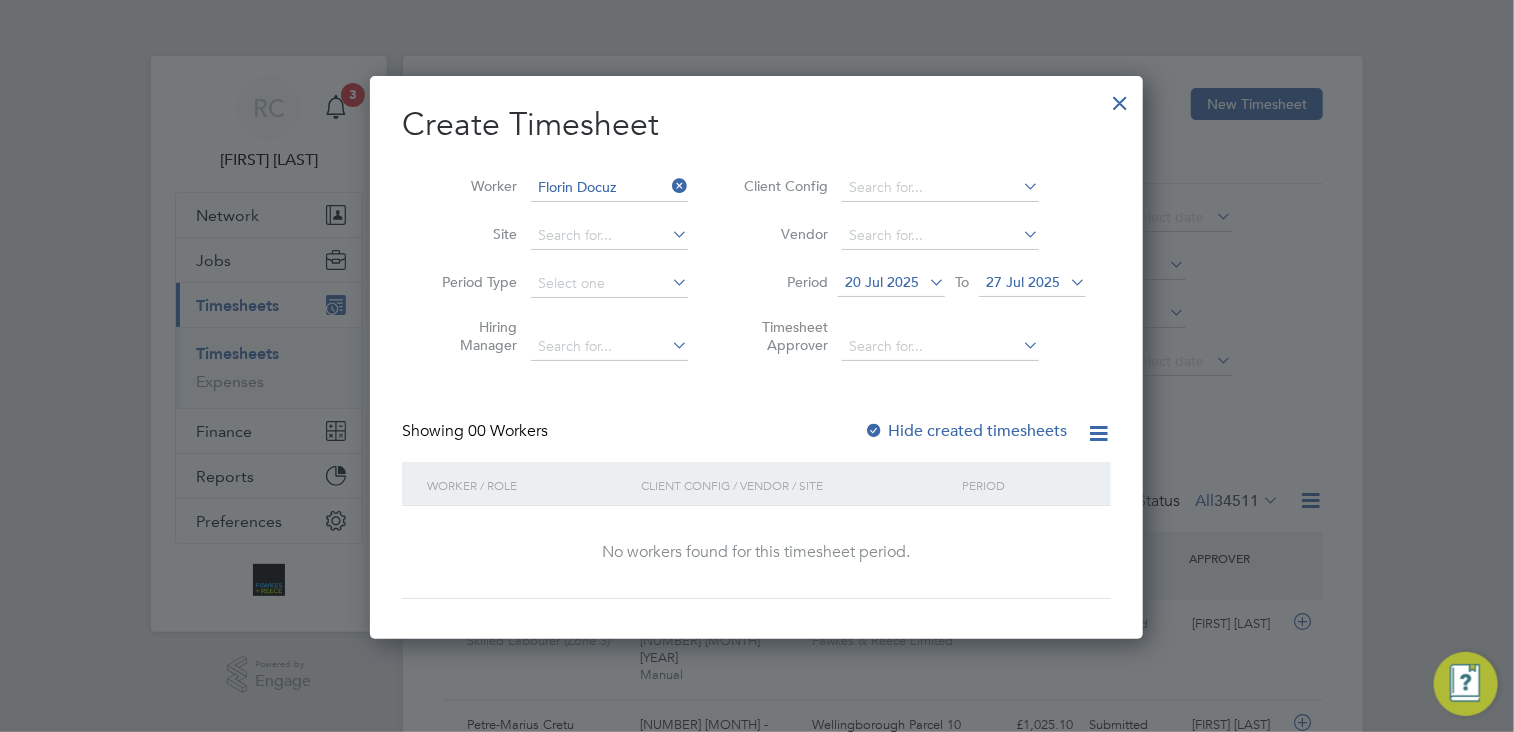 click at bounding box center [925, 282] 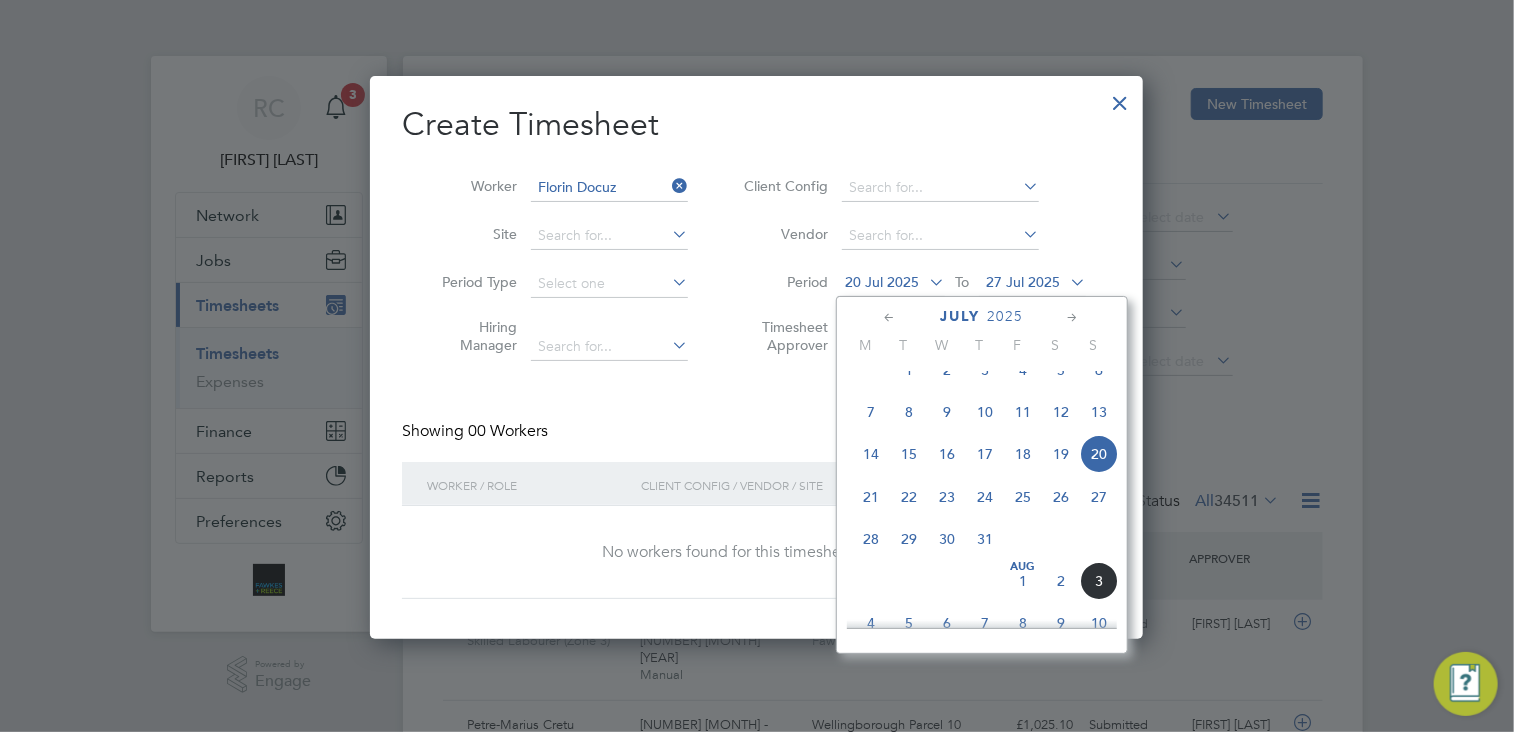 click on "28" 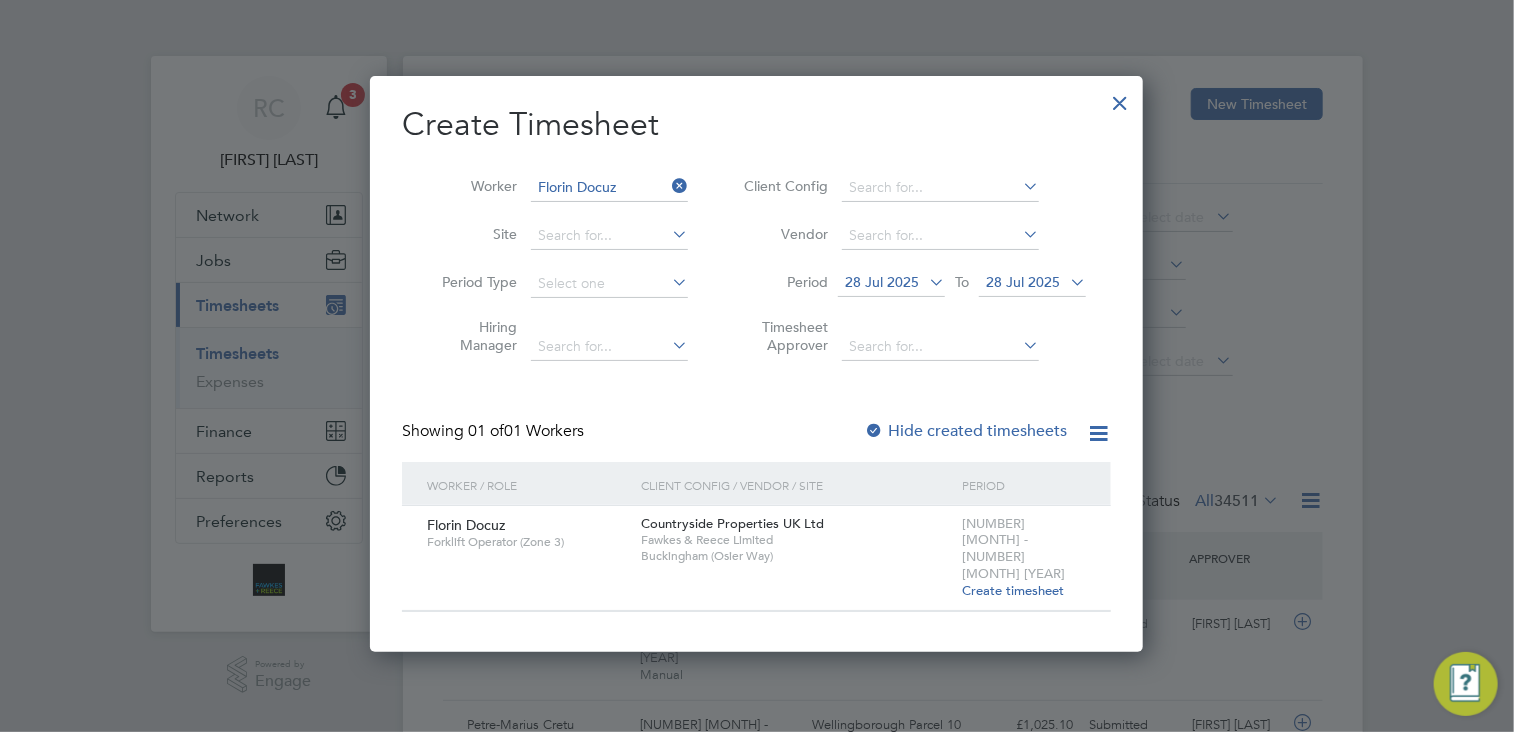click on "Create timesheet" at bounding box center (1013, 590) 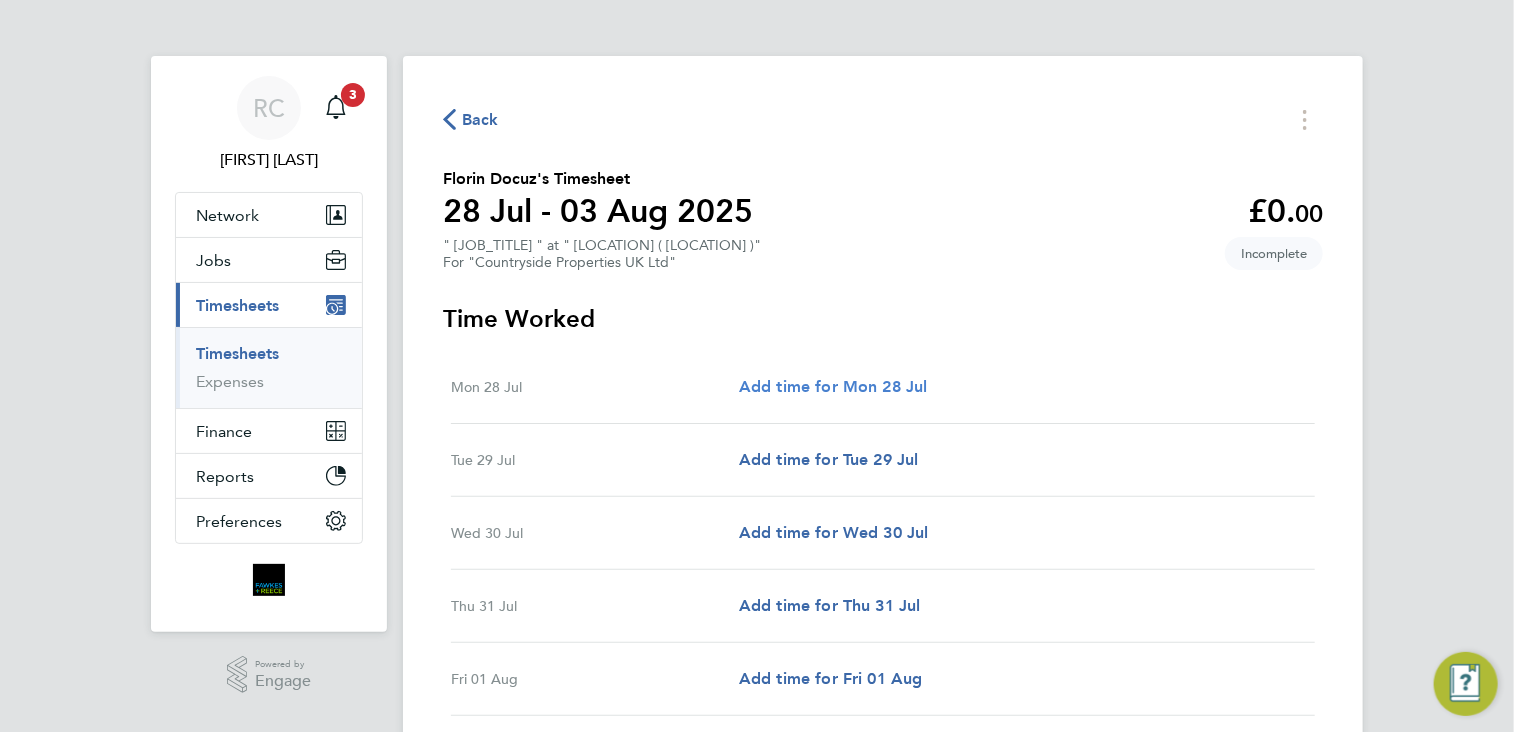 click on "Add time for Mon 28 Jul" at bounding box center (833, 386) 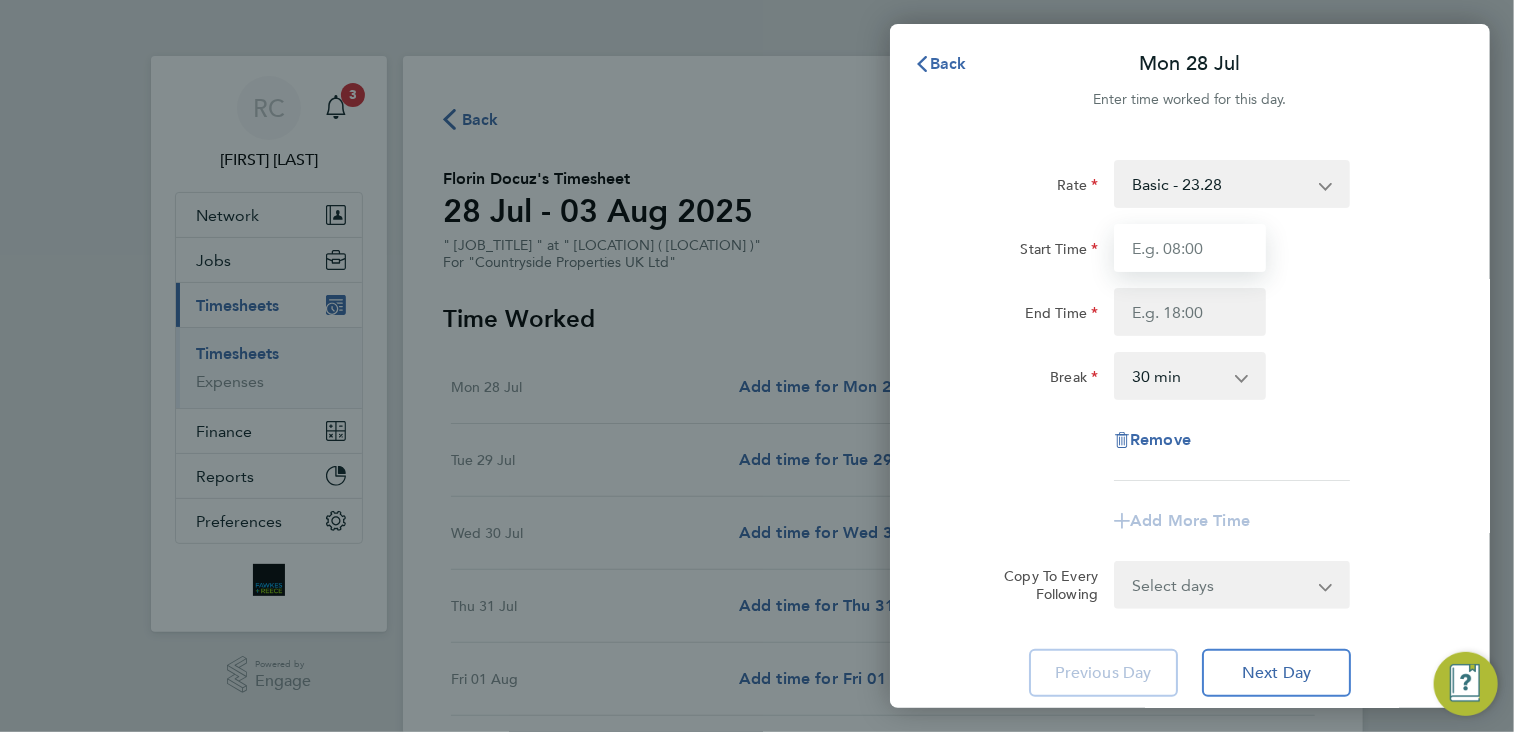 click on "Start Time" at bounding box center (1190, 248) 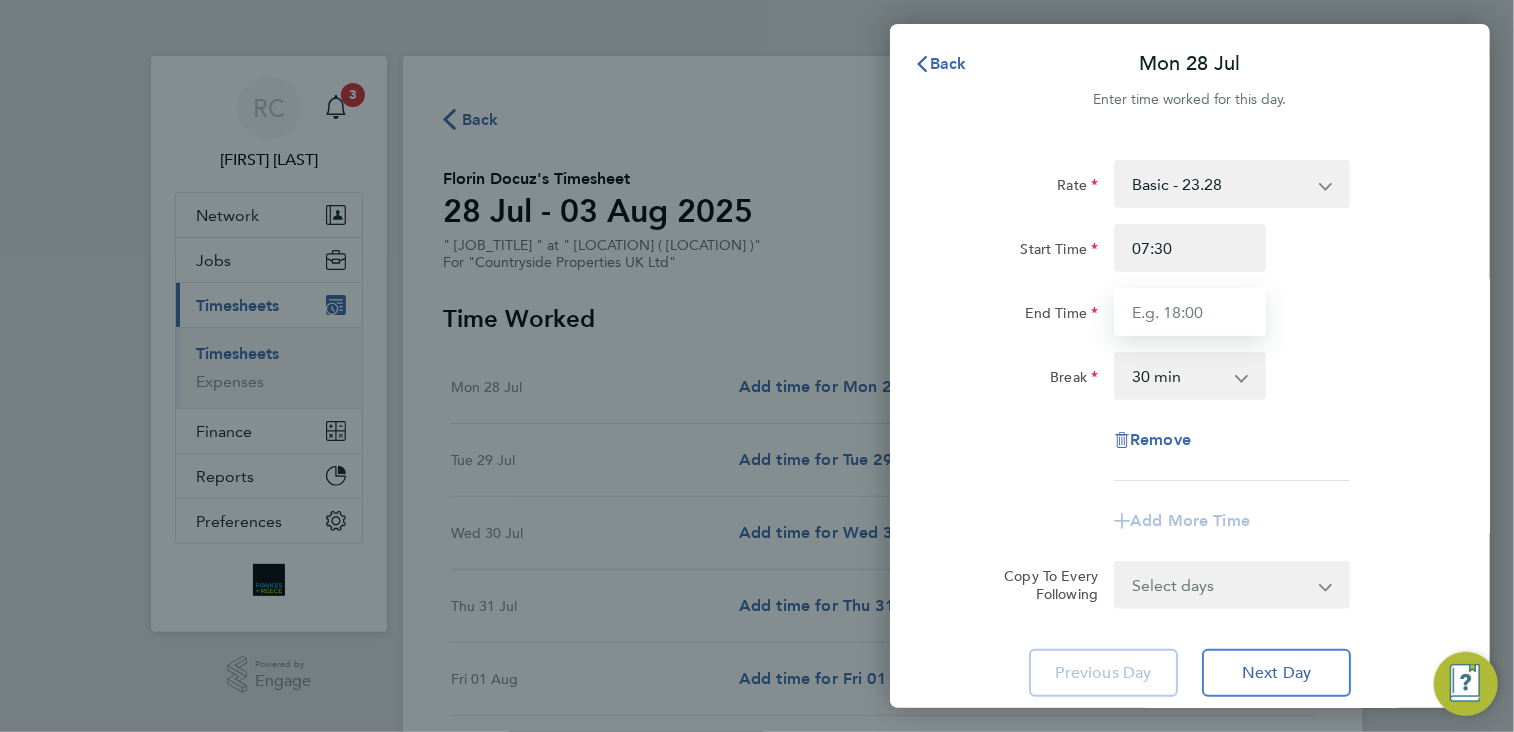 type on "17:00" 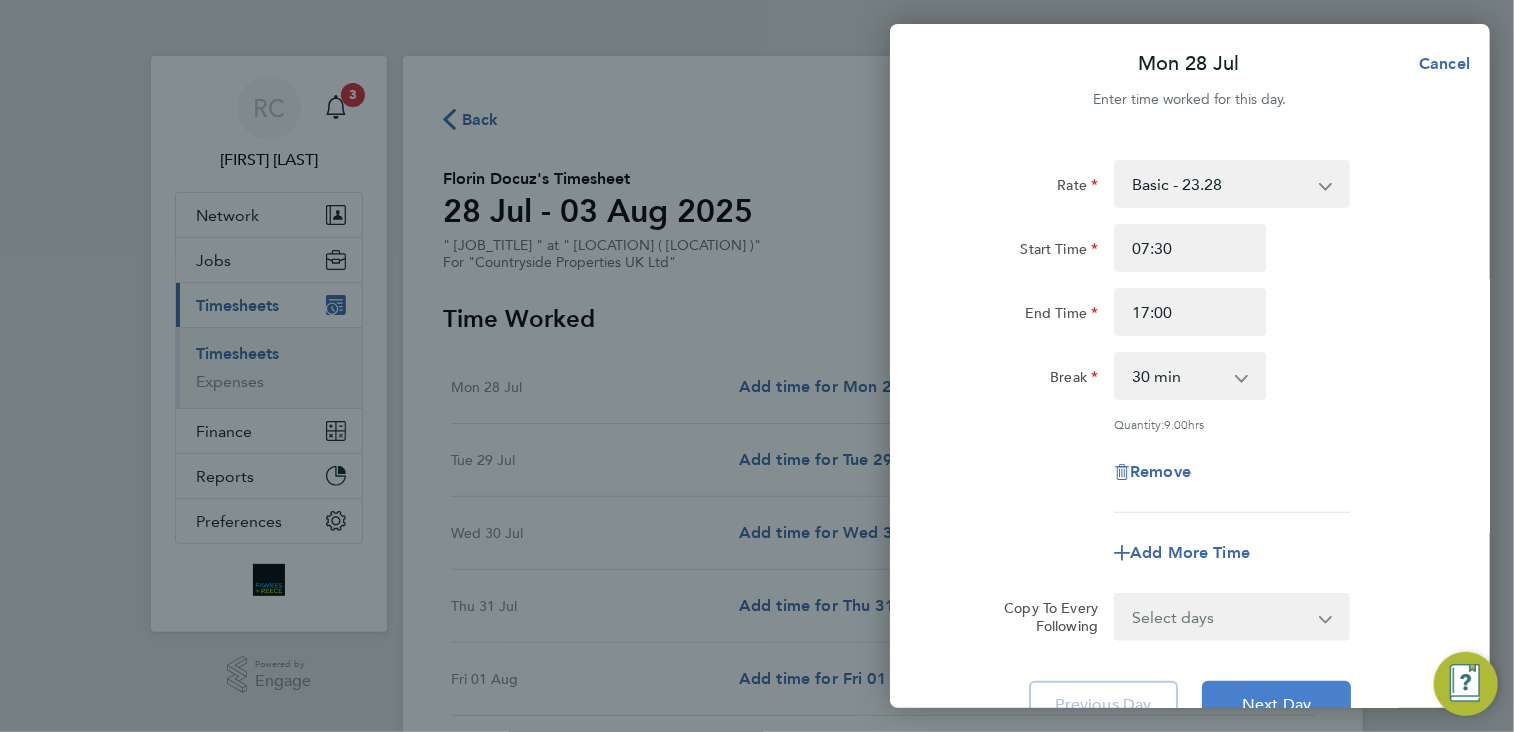 click on "Next Day" 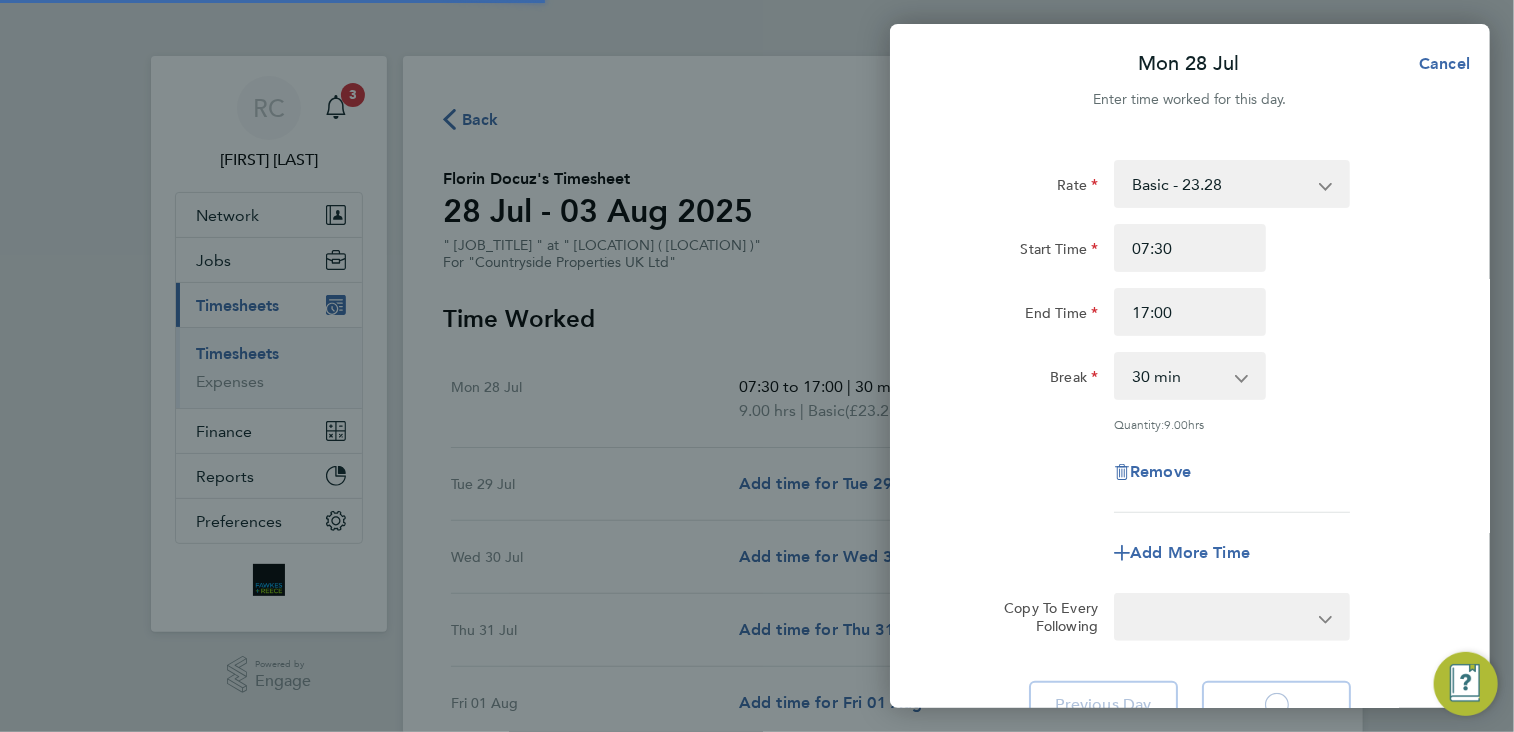 select on "30" 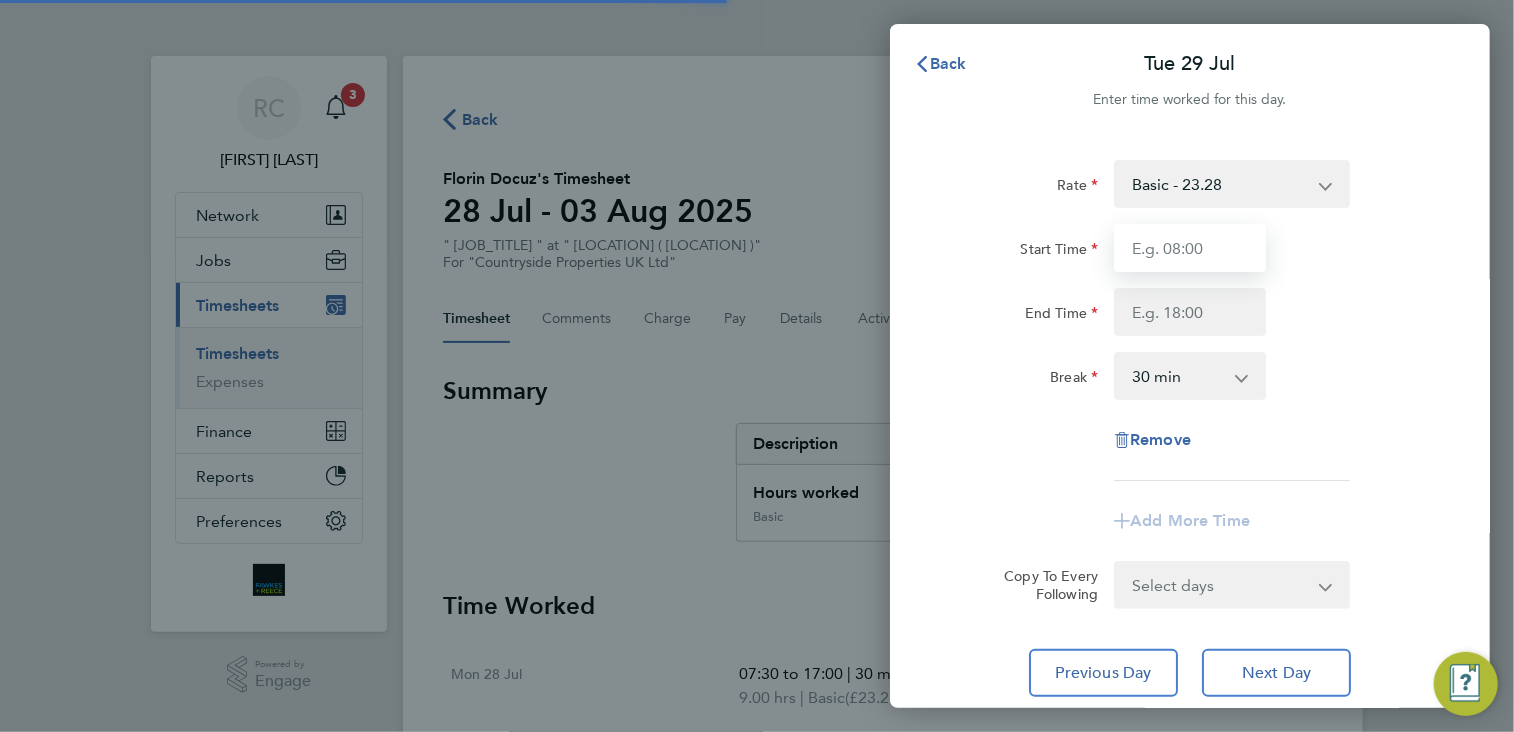 drag, startPoint x: 1194, startPoint y: 247, endPoint x: 1211, endPoint y: 259, distance: 20.808653 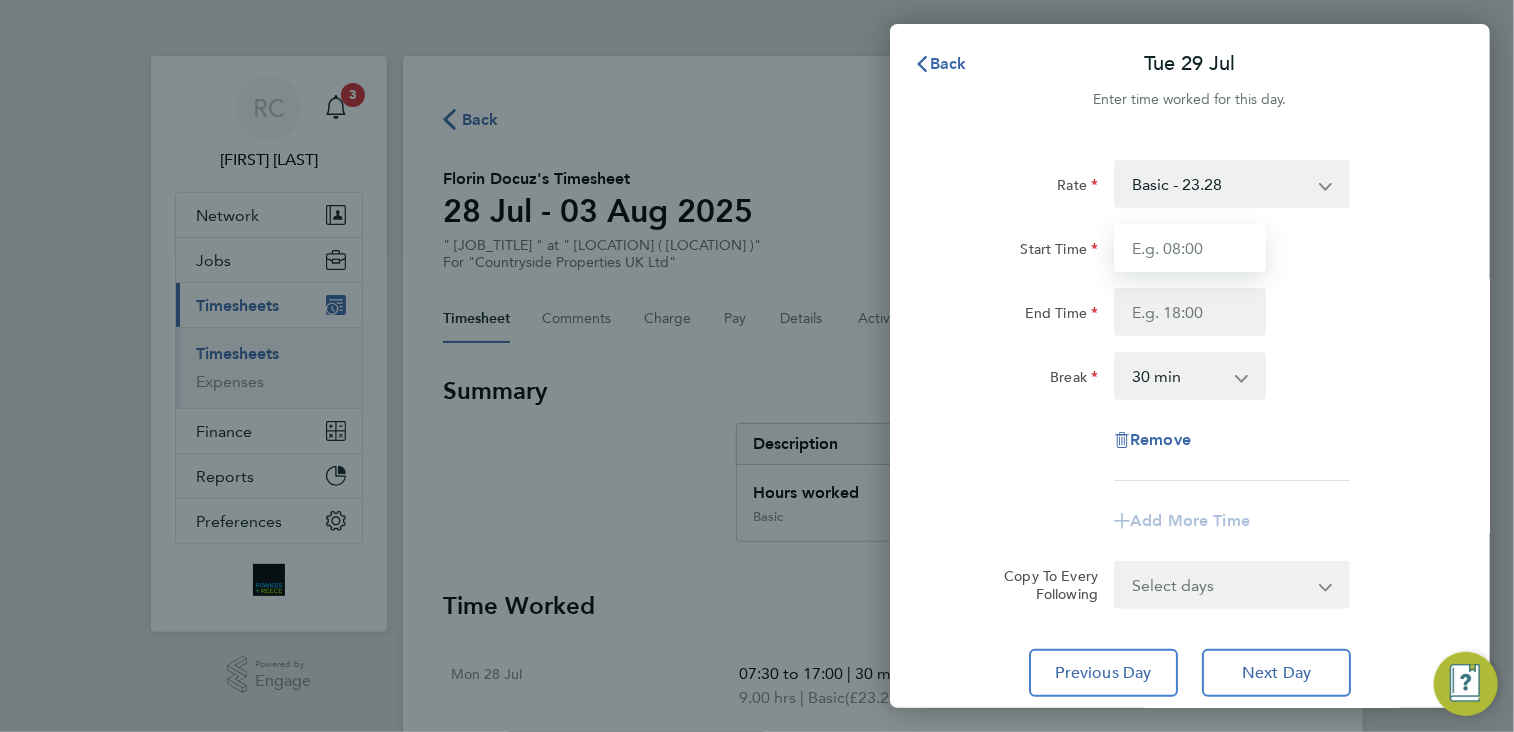 type on "07:30" 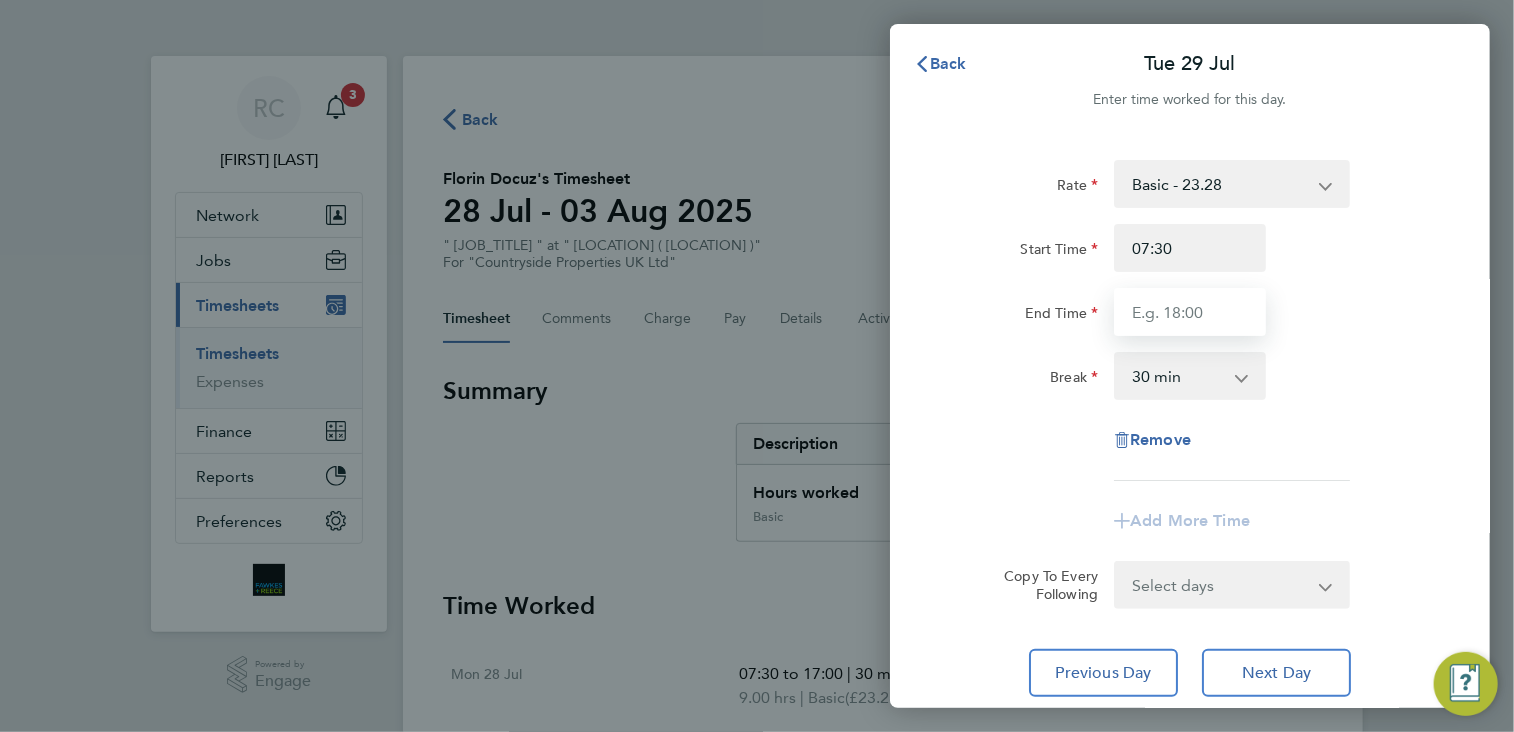 type on "17:00" 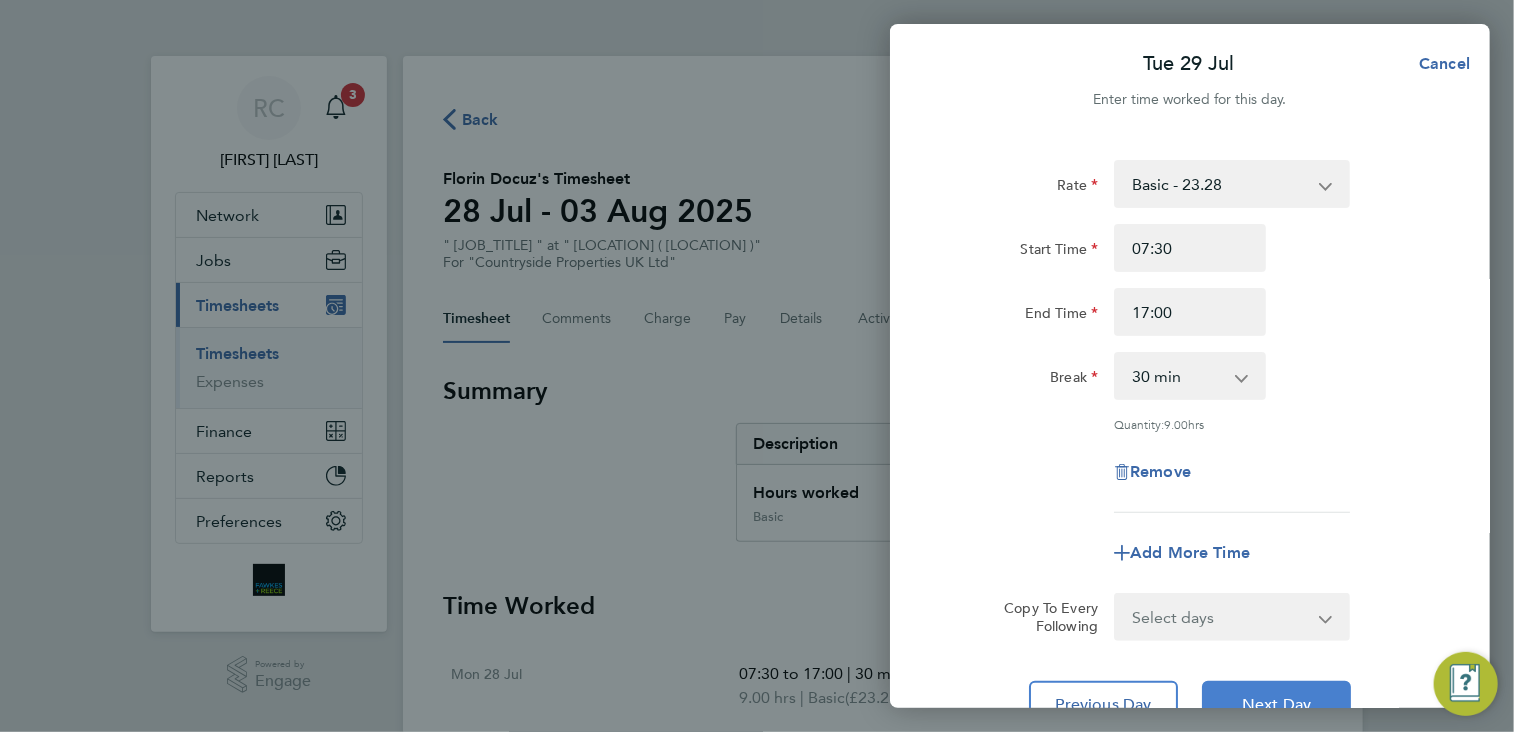 drag, startPoint x: 1264, startPoint y: 692, endPoint x: 1255, endPoint y: 633, distance: 59.682495 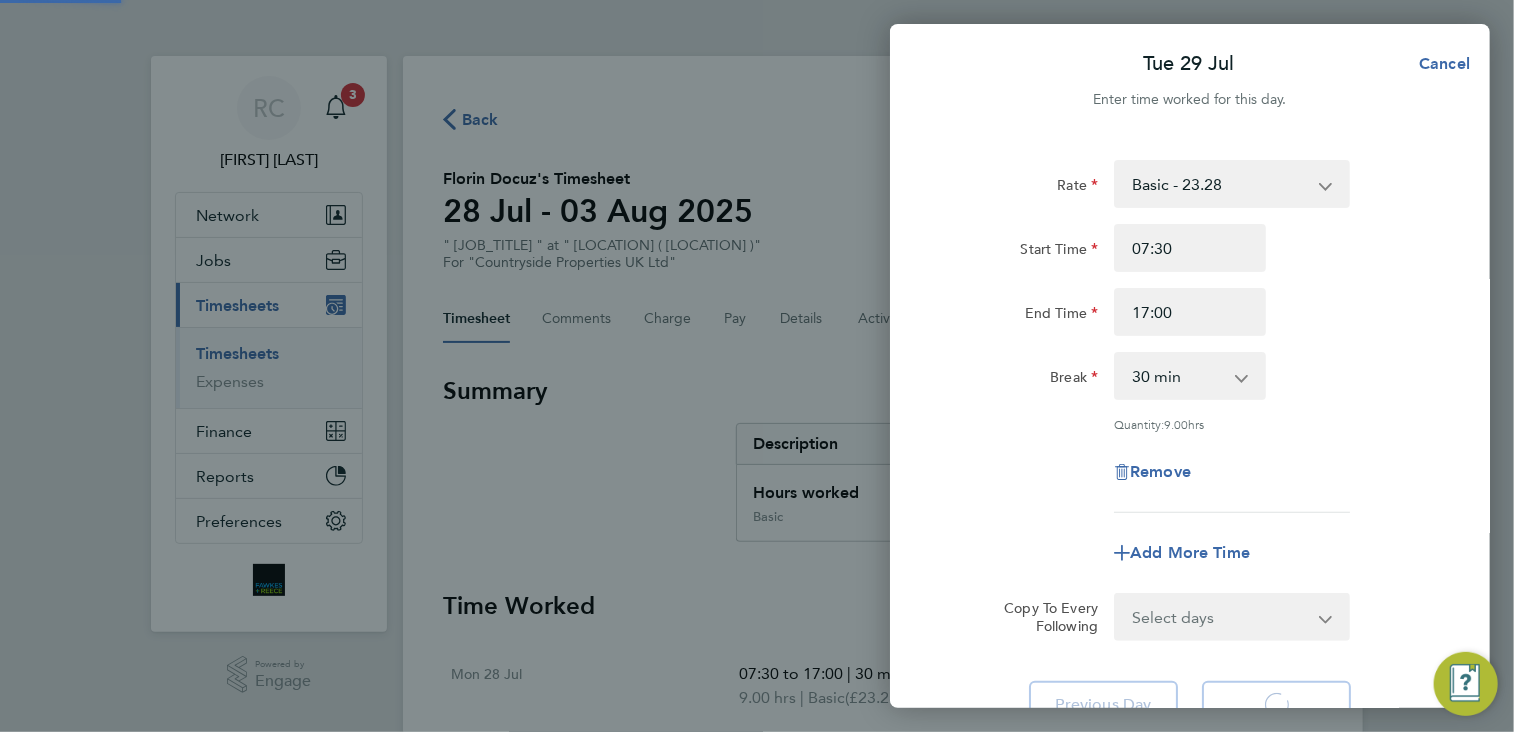 select on "30" 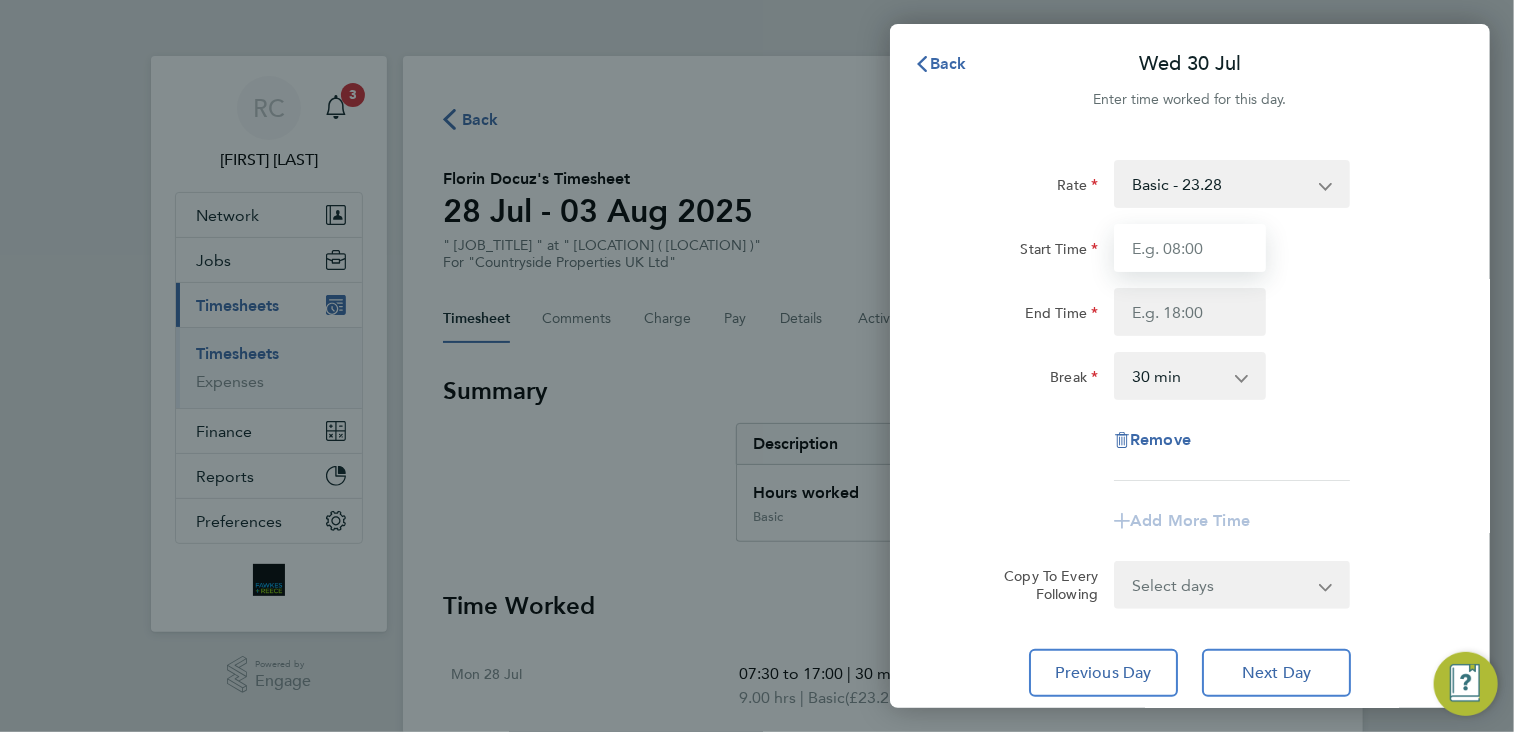 click on "Start Time" at bounding box center (1190, 248) 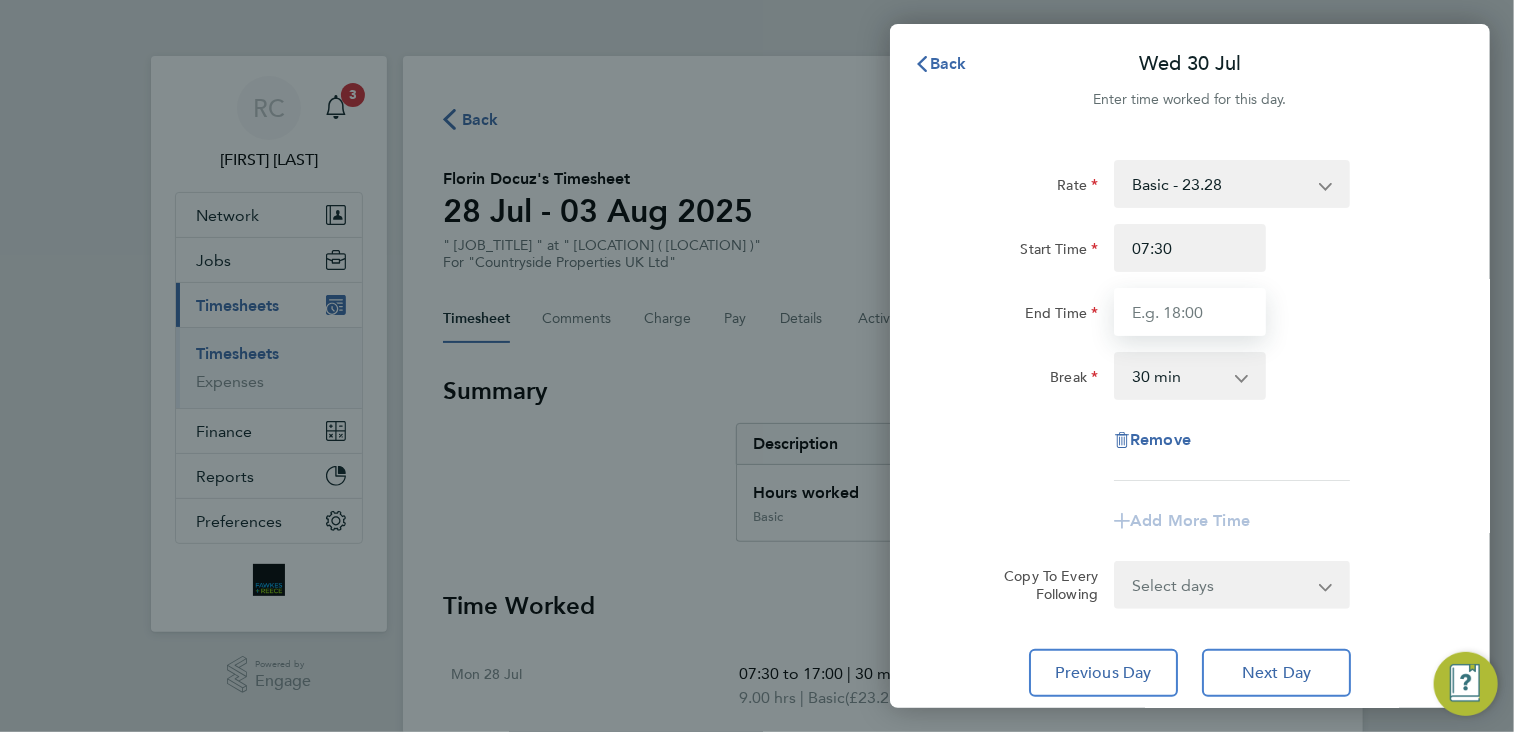 type on "17:00" 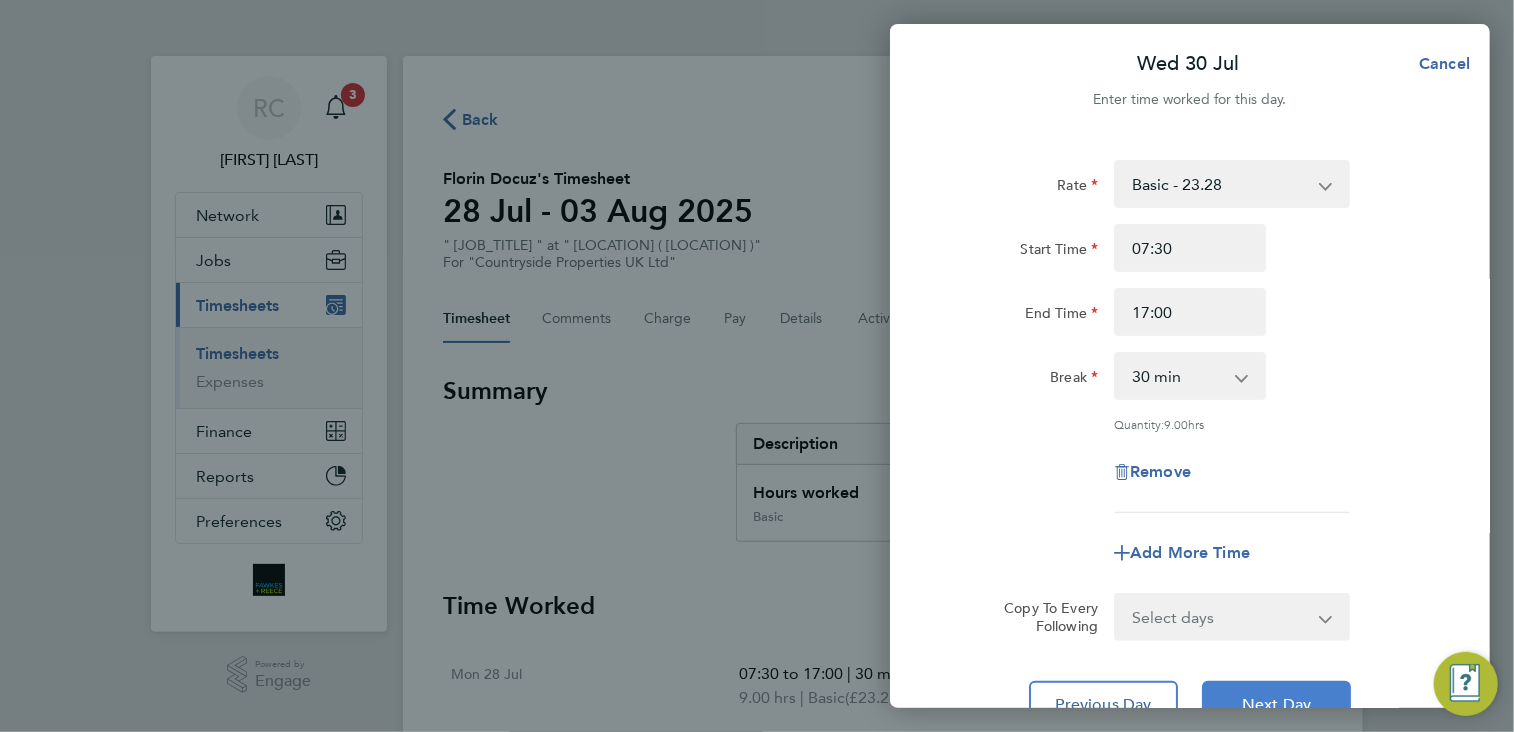 click on "Next Day" 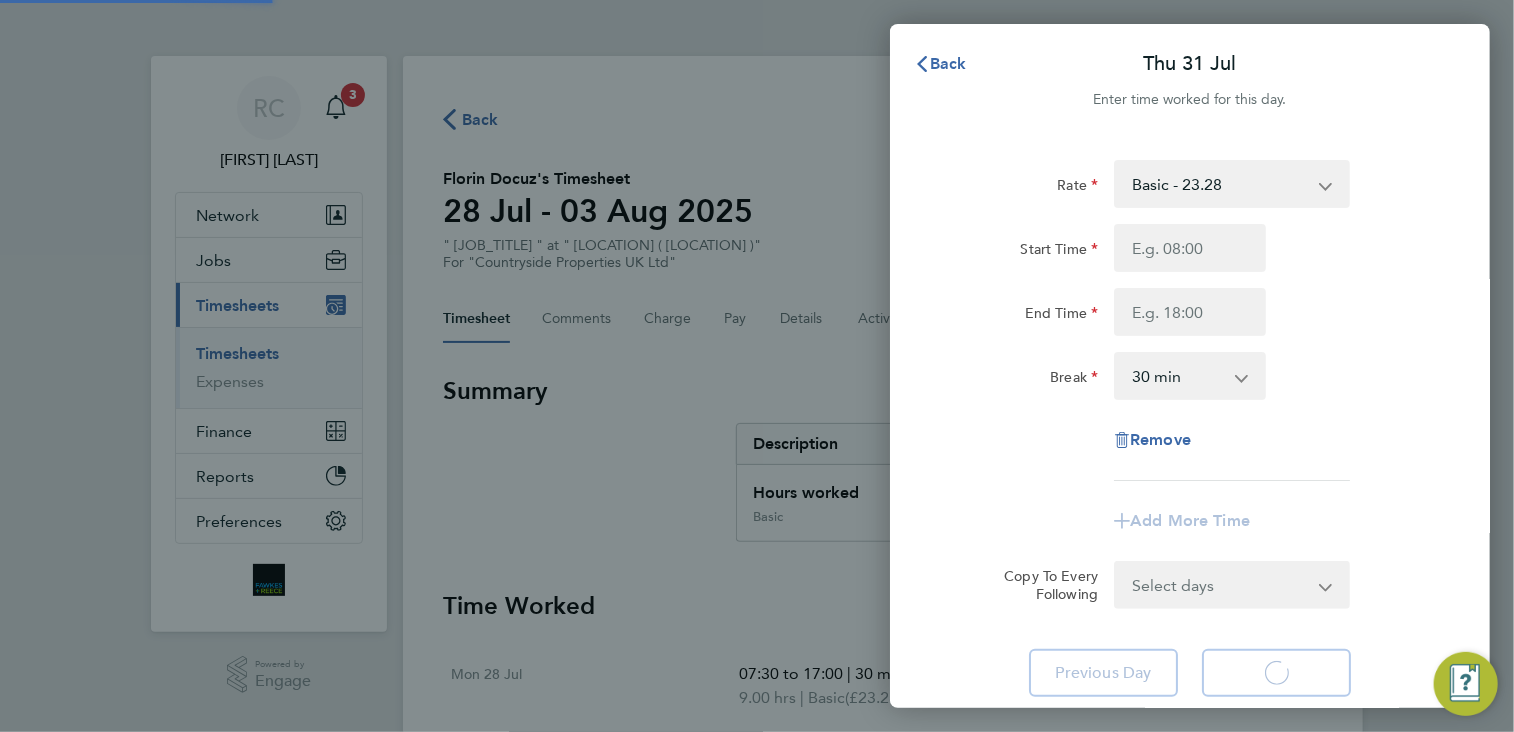 select on "30" 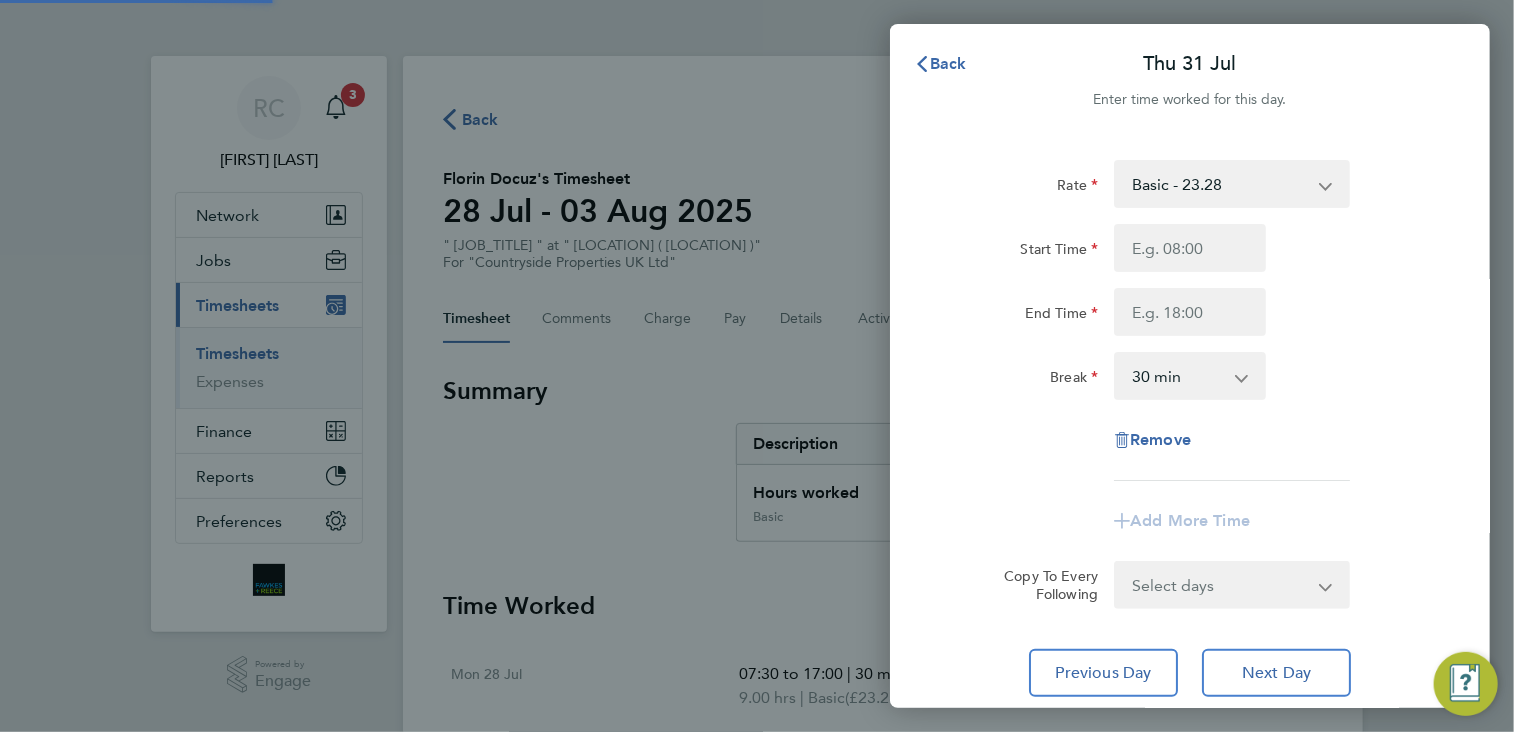 click on "Start Time" at bounding box center [1190, 248] 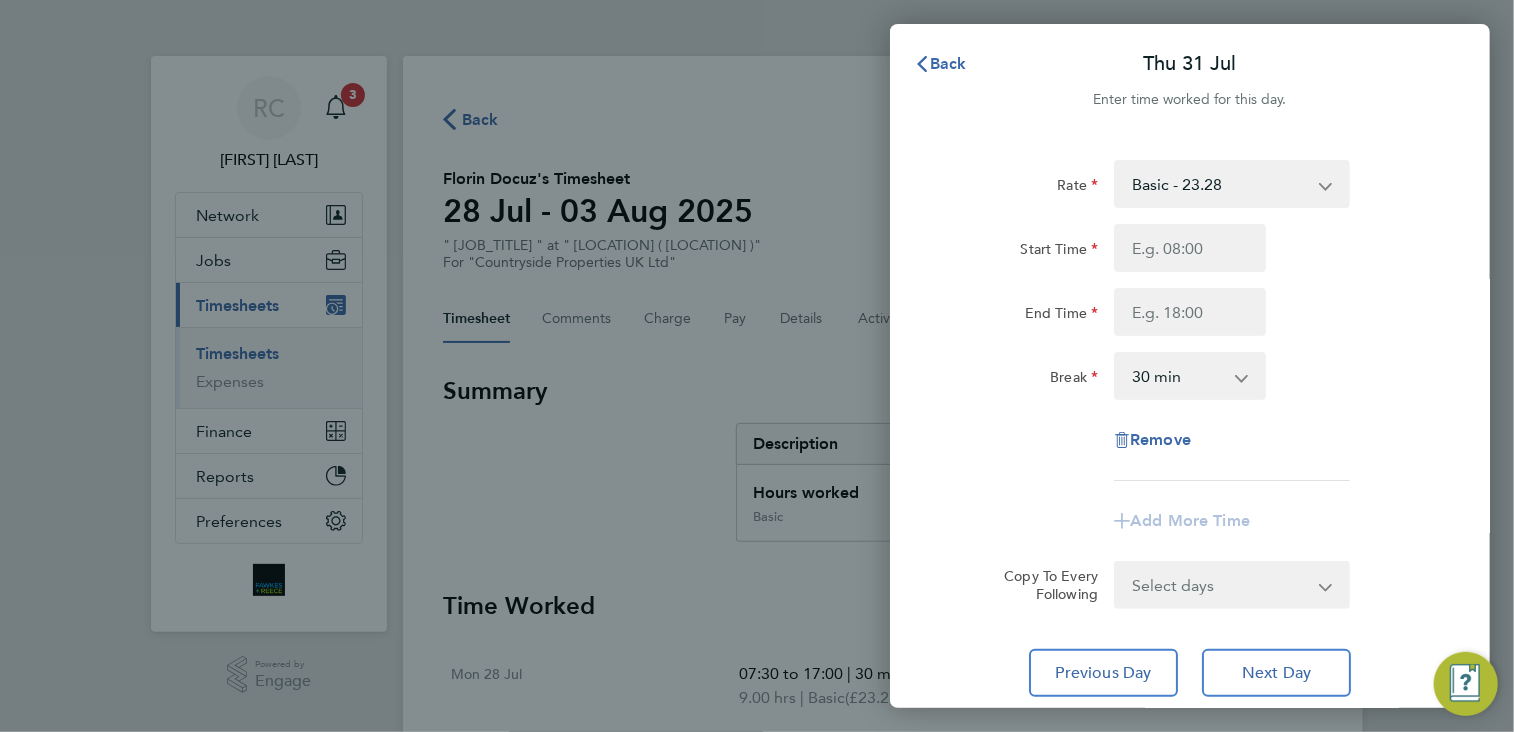 type on "07:30" 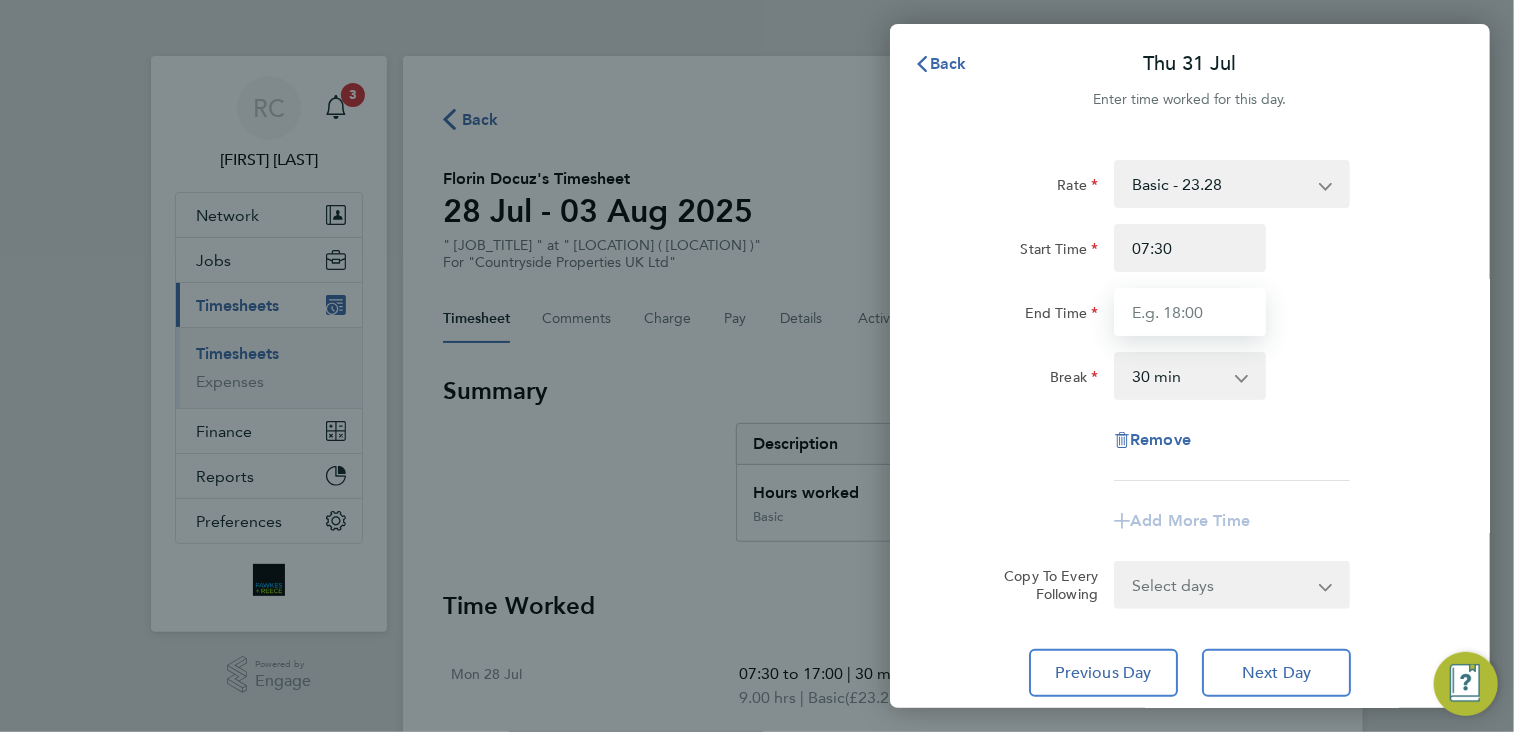 type on "17:00" 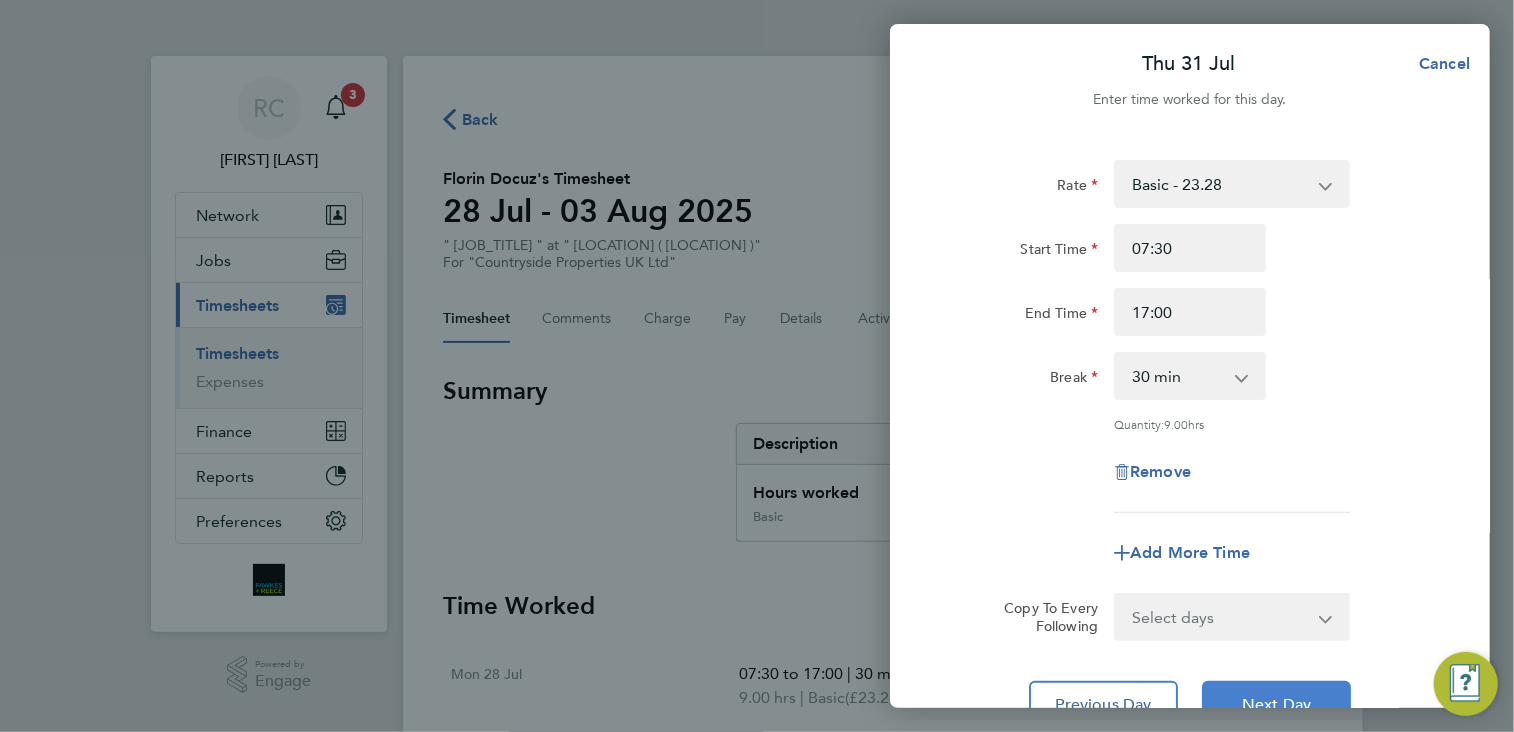 click on "Next Day" 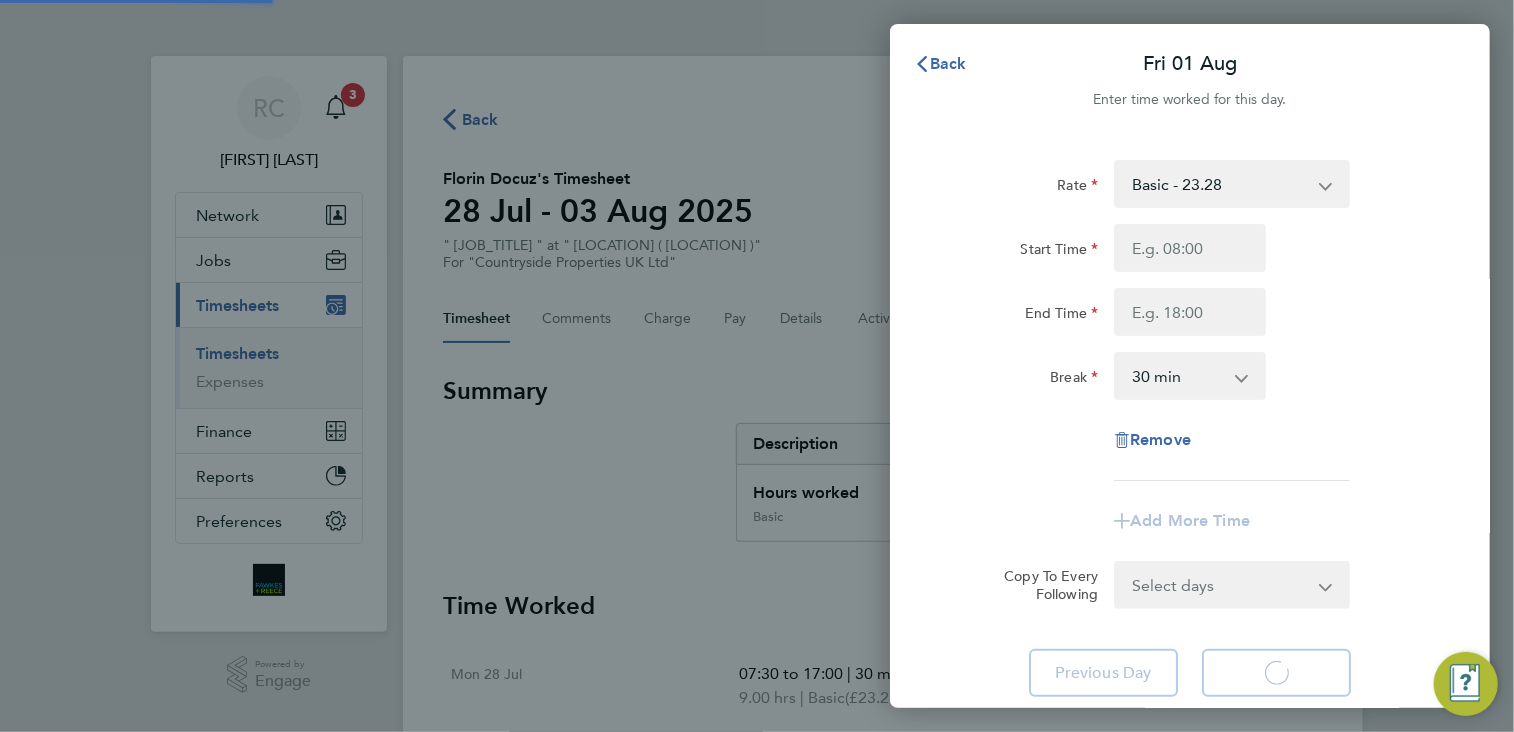select on "30" 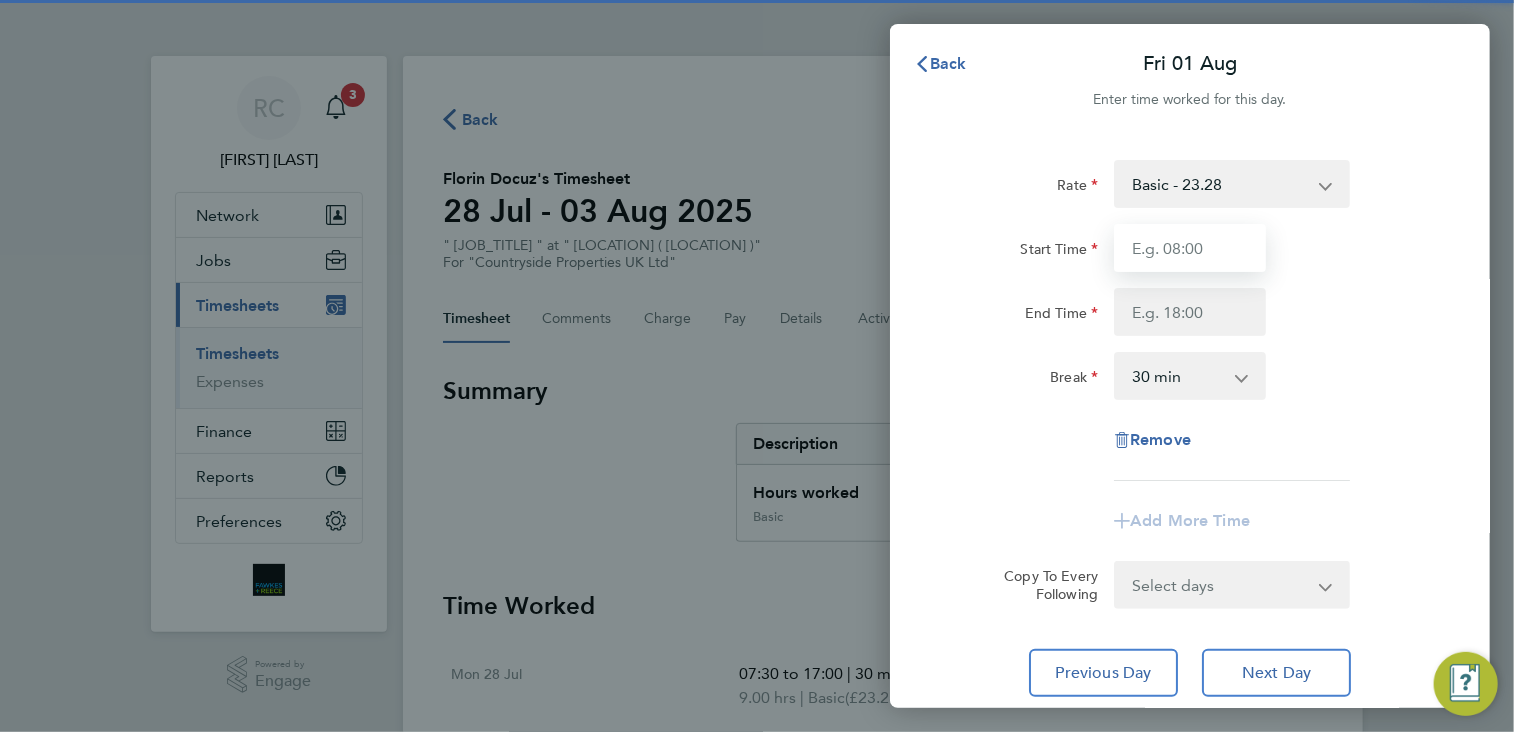 click on "Start Time" at bounding box center (1190, 248) 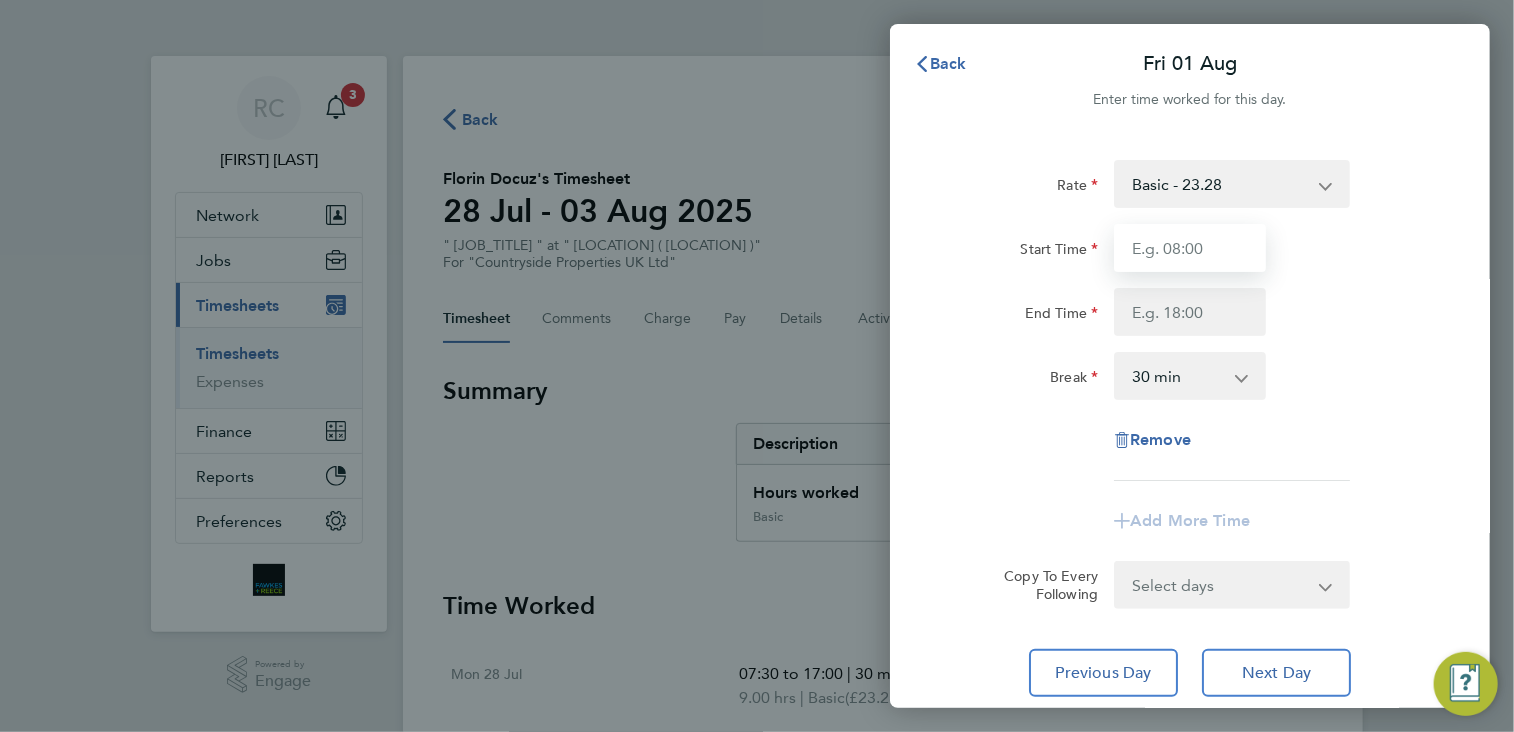 type on "07:30" 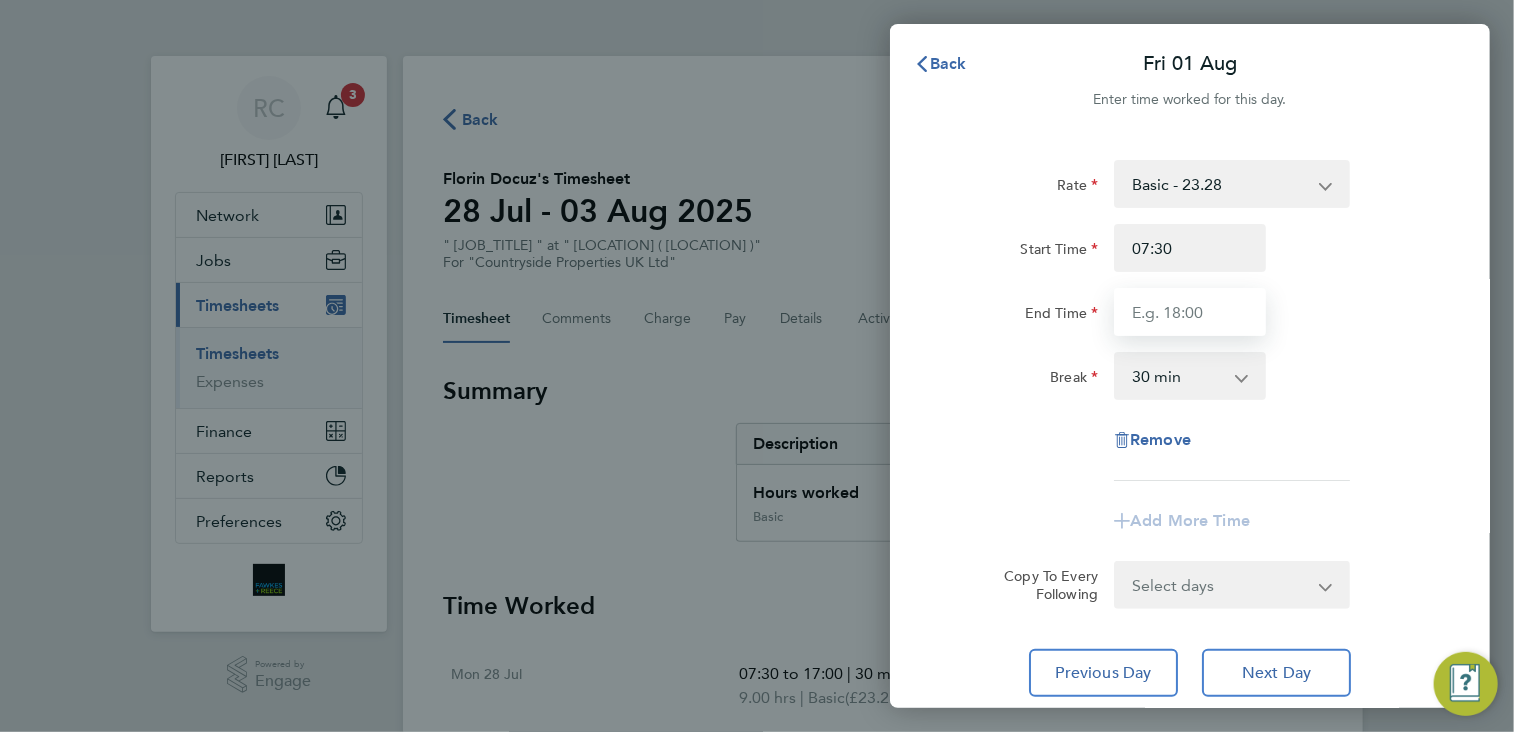 type on "17:00" 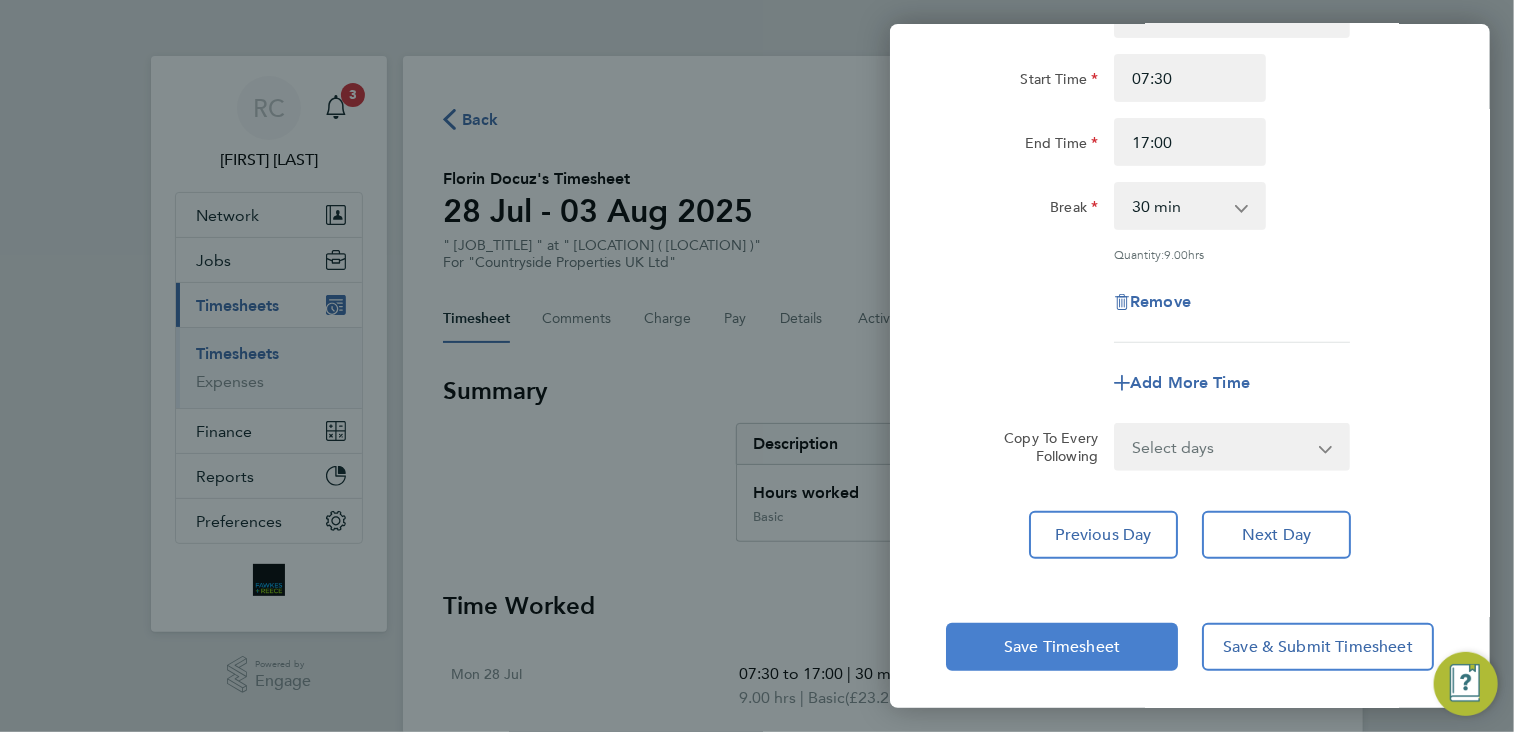 click on "Save Timesheet" 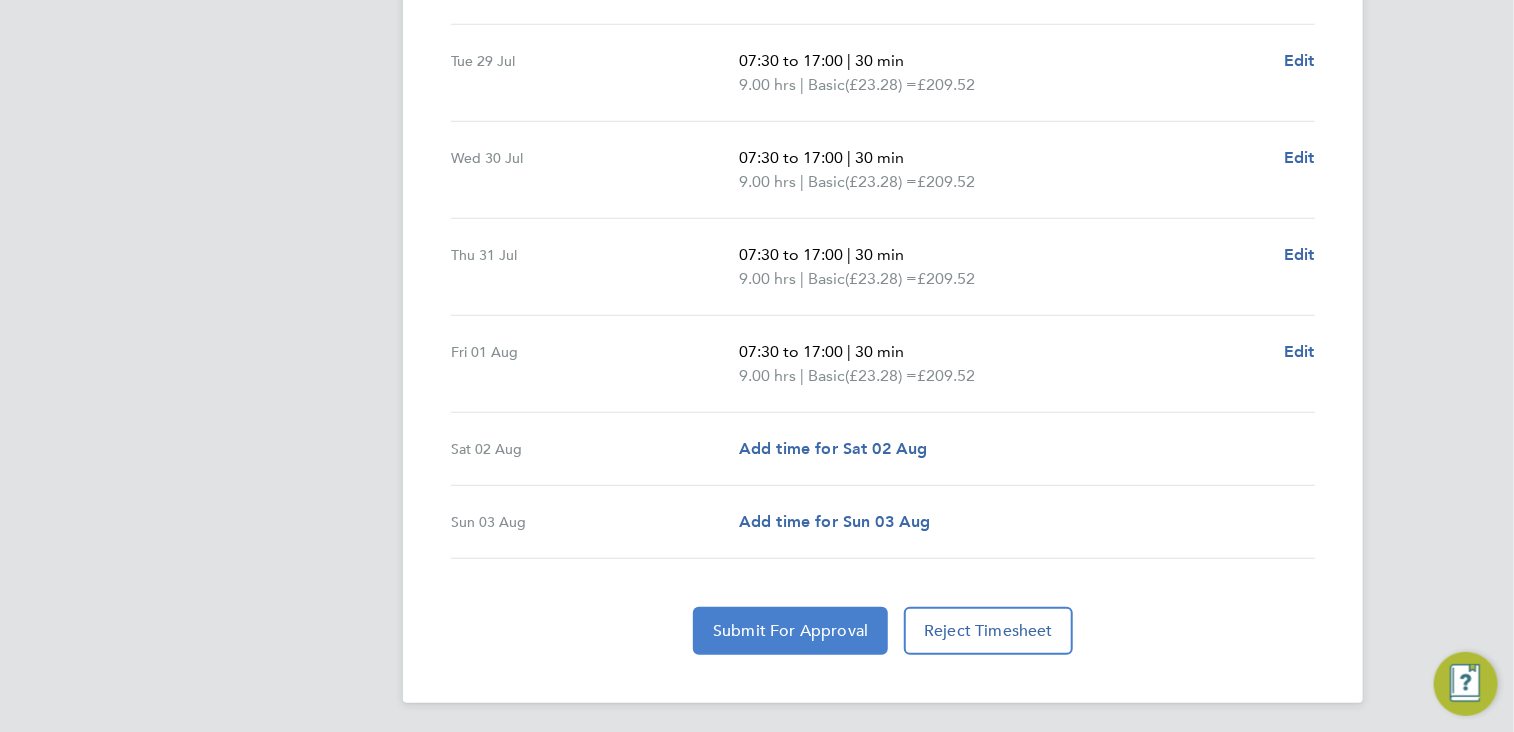 click on "Submit For Approval" 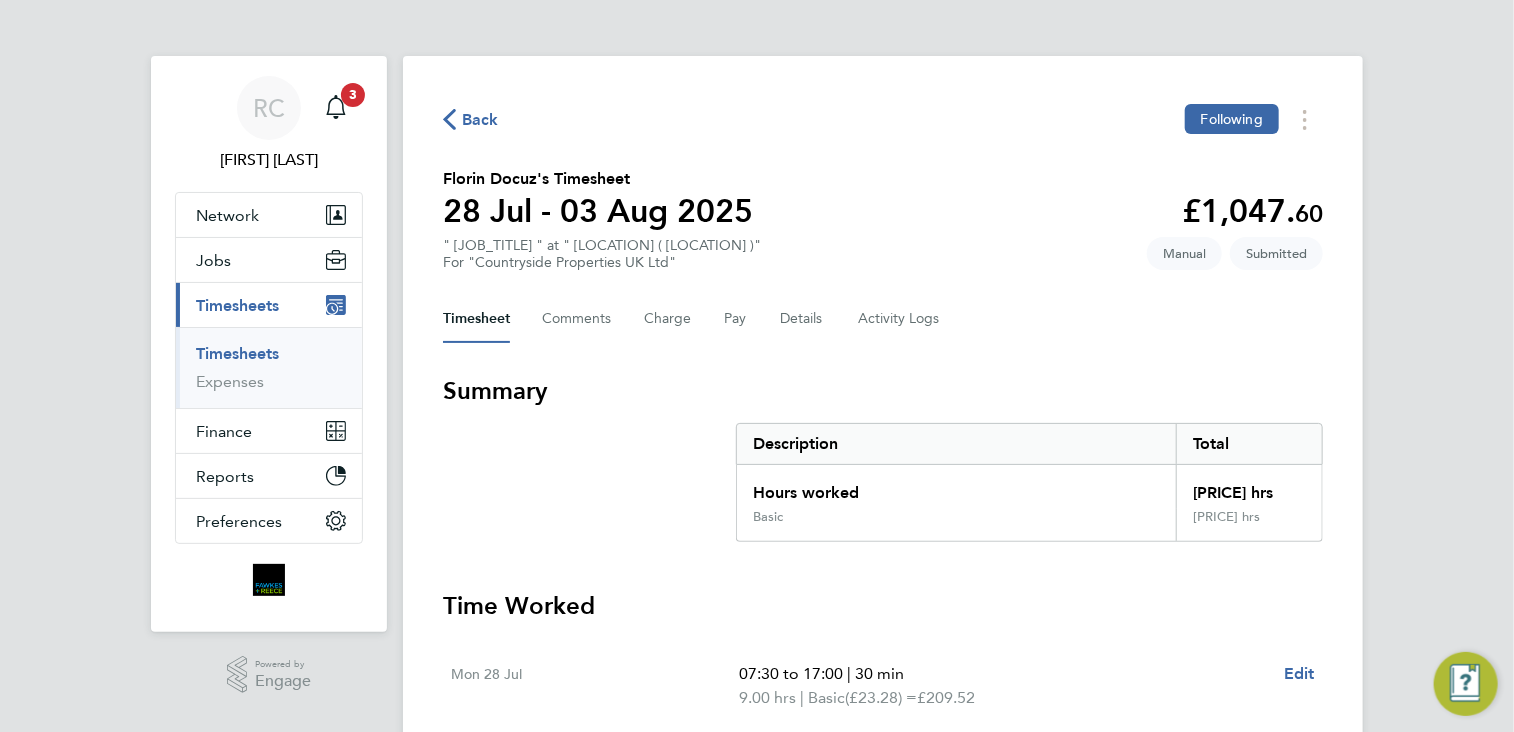 click on "Back" 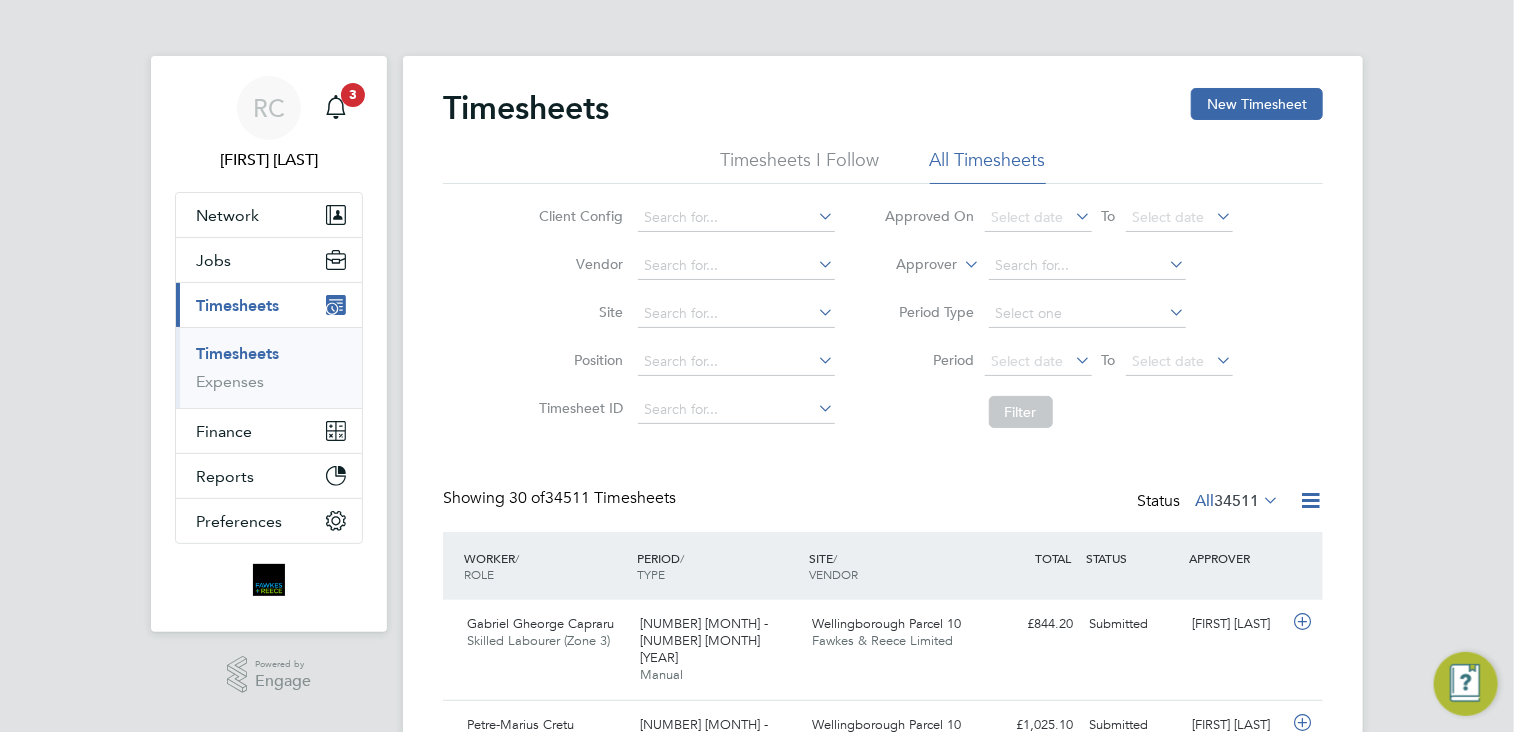 click on "Timesheets" at bounding box center [237, 353] 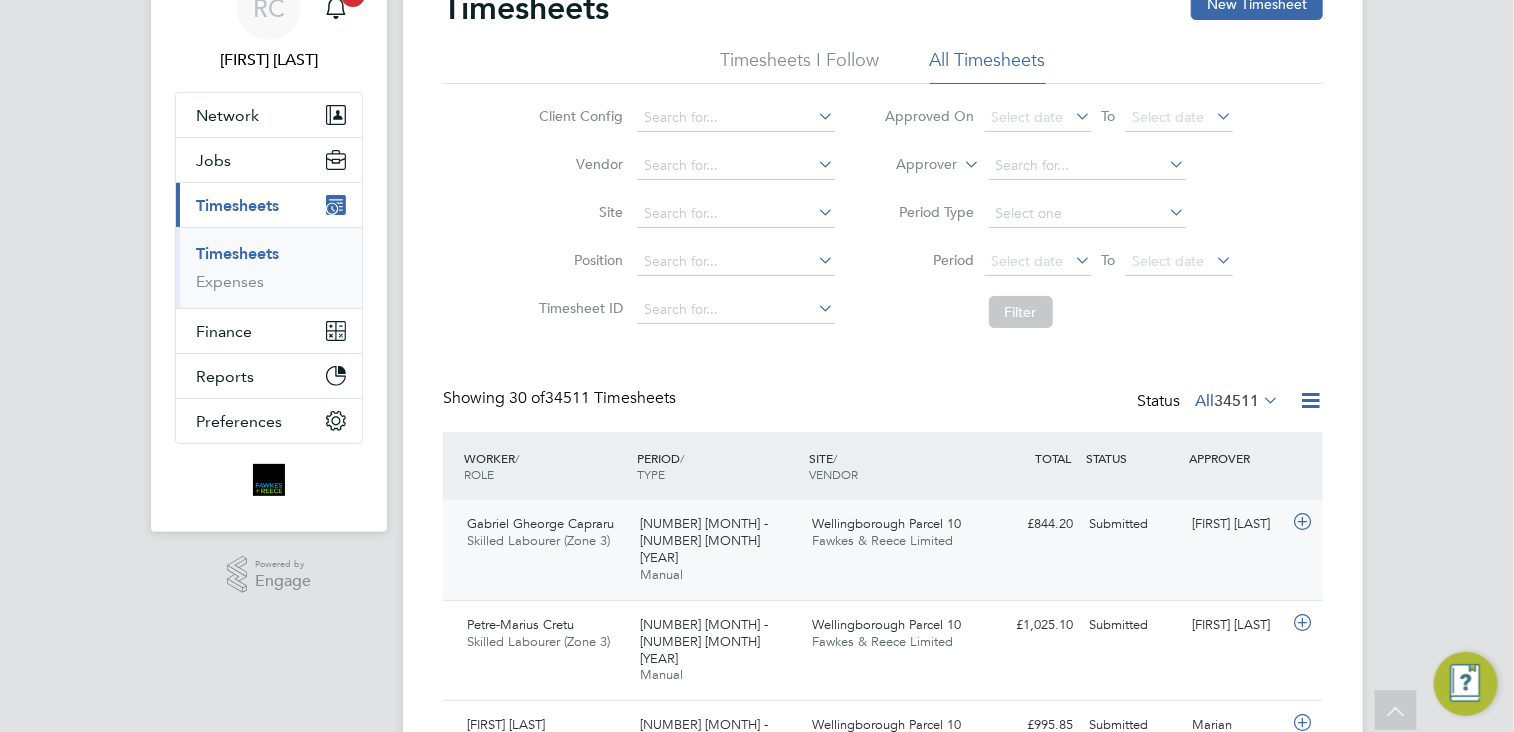 scroll, scrollTop: 0, scrollLeft: 0, axis: both 